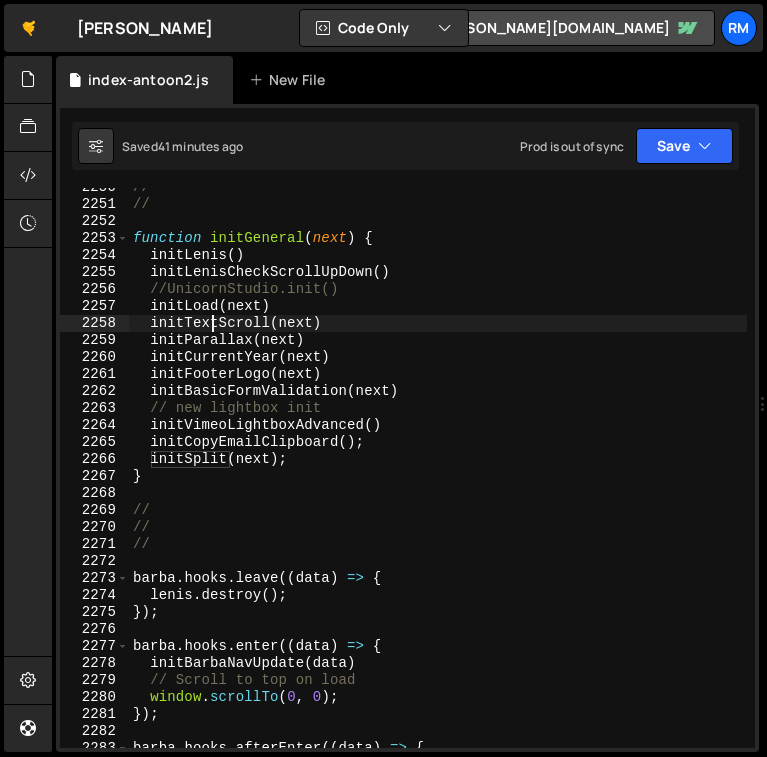 scroll, scrollTop: 0, scrollLeft: 0, axis: both 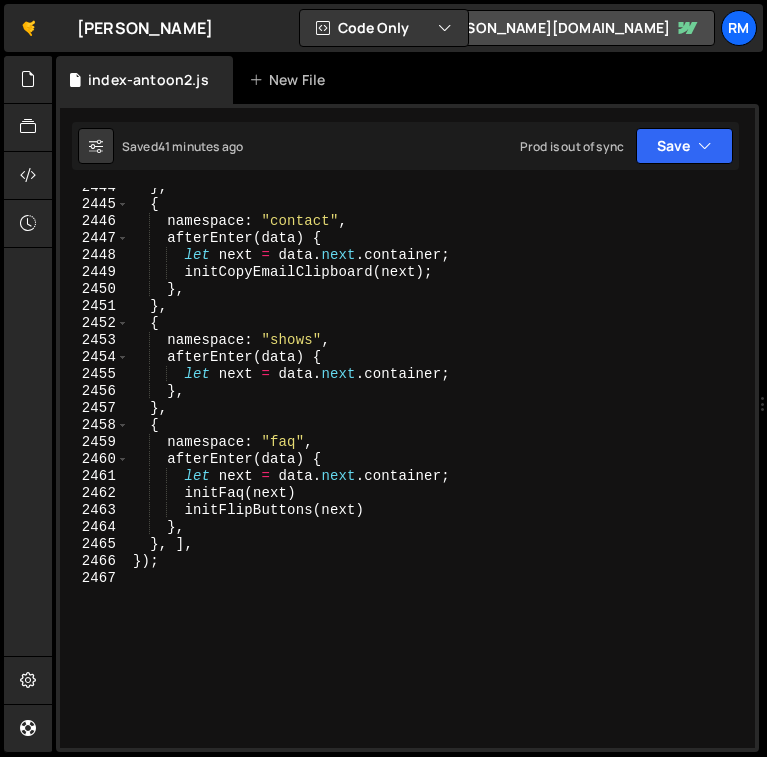click on "} ,    {       namespace :   "contact" ,       afterEnter ( data )   {          let   next   =   data . next . container ;          initCopyEmailClipboard ( next ) ;       } ,    } ,    {       namespace :   "shows" ,       afterEnter ( data )   {          let   next   =   data . next . container ;       } ,    } ,    {       namespace :   "faq" ,       afterEnter ( data )   {          let   next   =   data . next . container ;          initFaq ( next )          initFlipButtons ( next )       } ,    } ,   ] , }) ;" at bounding box center [438, 476] 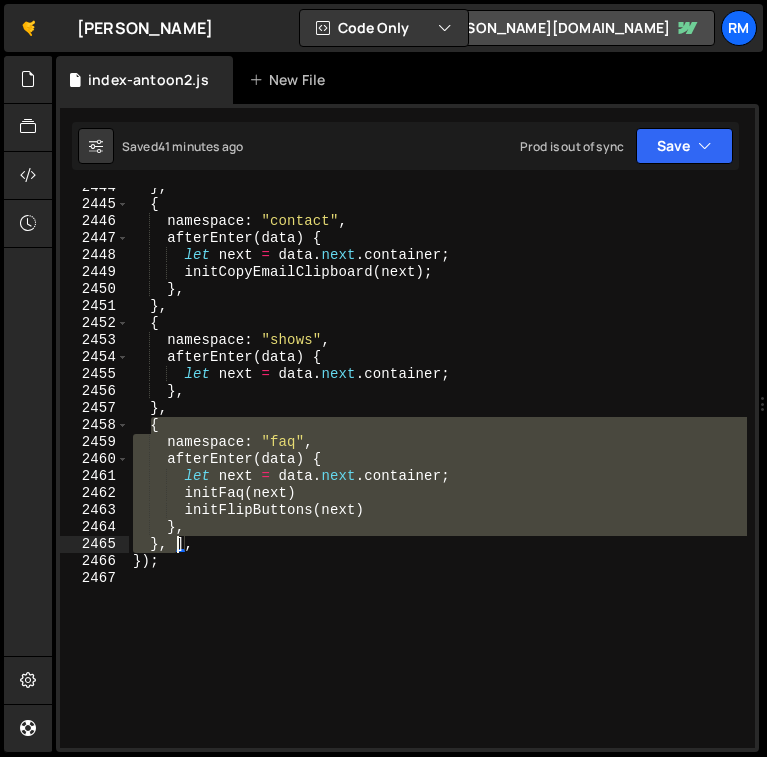 drag, startPoint x: 147, startPoint y: 426, endPoint x: 174, endPoint y: 545, distance: 122.02459 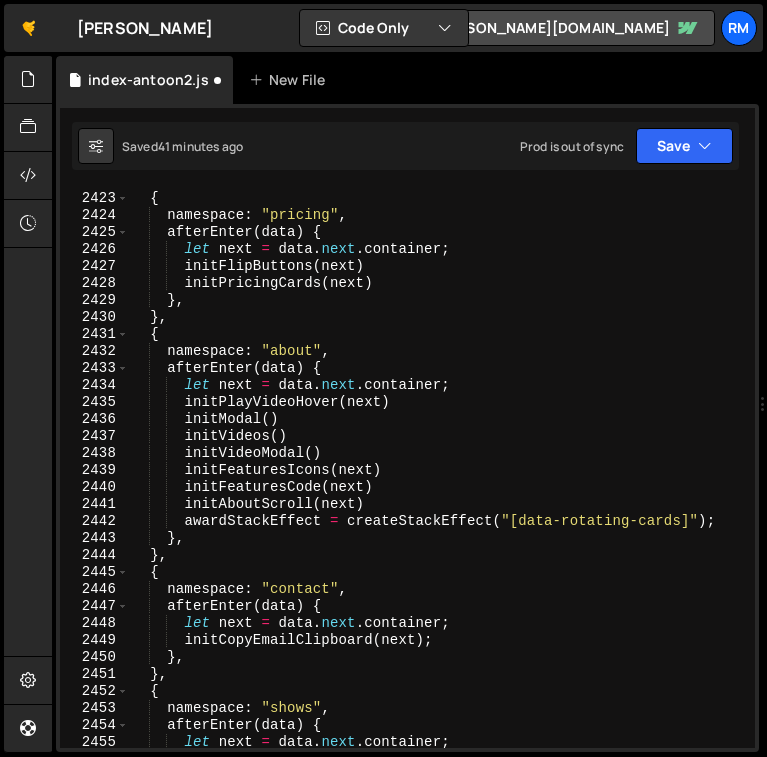 scroll, scrollTop: 32081, scrollLeft: 0, axis: vertical 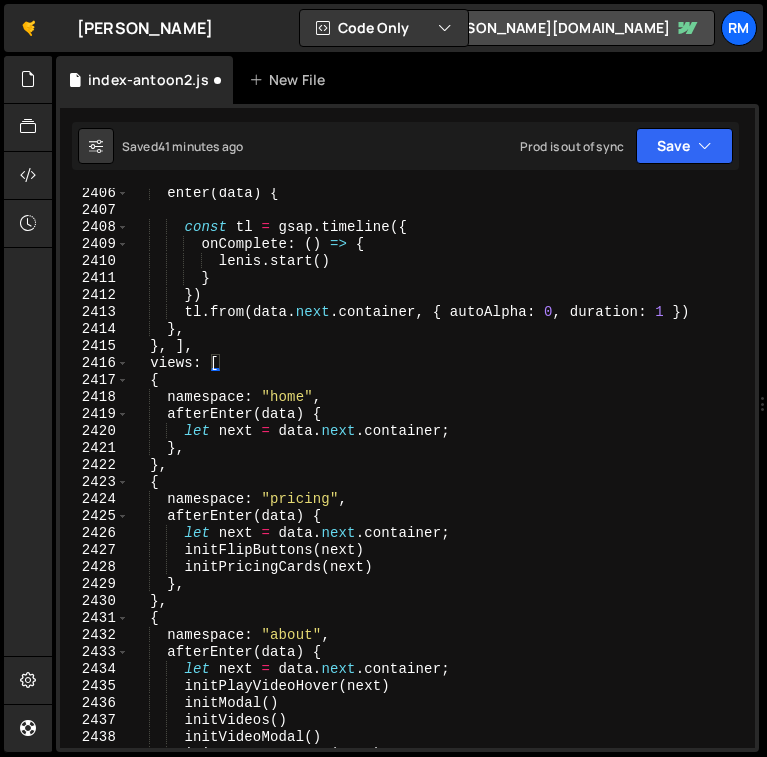 click on "enter ( data )   {          const   tl   =   gsap . timeline ({             onComplete :   ( )   =>   {                lenis . start ( )             }          })          tl . from ( data . next . container ,   {   autoAlpha :   0 ,   duration :   1   })       } ,    } ,   ] ,    views :   [    {       namespace :   "home" ,       afterEnter ( data )   {          let   next   =   data . next . container ;       } ,    } ,    {       namespace :   "pricing" ,       afterEnter ( data )   {          let   next   =   data . next . container ;          initFlipButtons ( next )          initPricingCards ( next )       } ,    } ,    {       namespace :   "about" ,       afterEnter ( data )   {          let   next   =   data . next . container ;          initPlayVideoHover ( next )          initModal ( )          initVideos ( )          initVideoModal ( )          initFeaturesIcons ( next )" at bounding box center (438, 482) 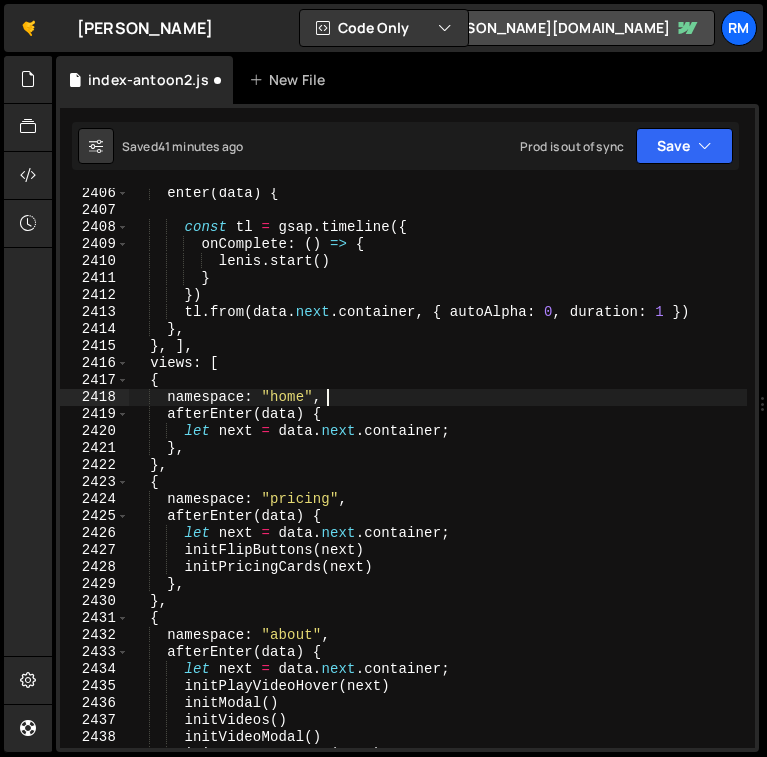 scroll, scrollTop: 32208, scrollLeft: 0, axis: vertical 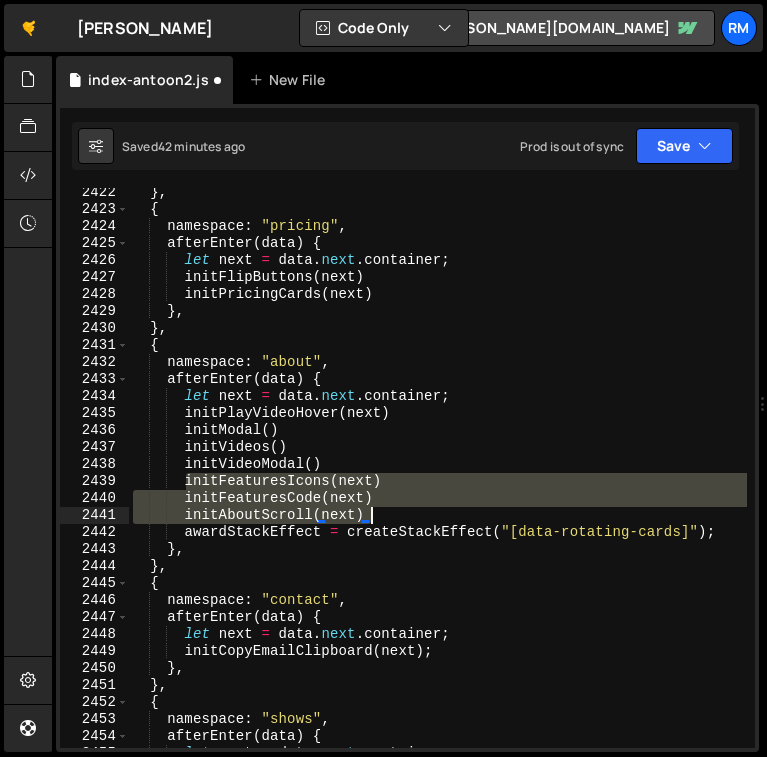 drag, startPoint x: 190, startPoint y: 479, endPoint x: 397, endPoint y: 512, distance: 209.61394 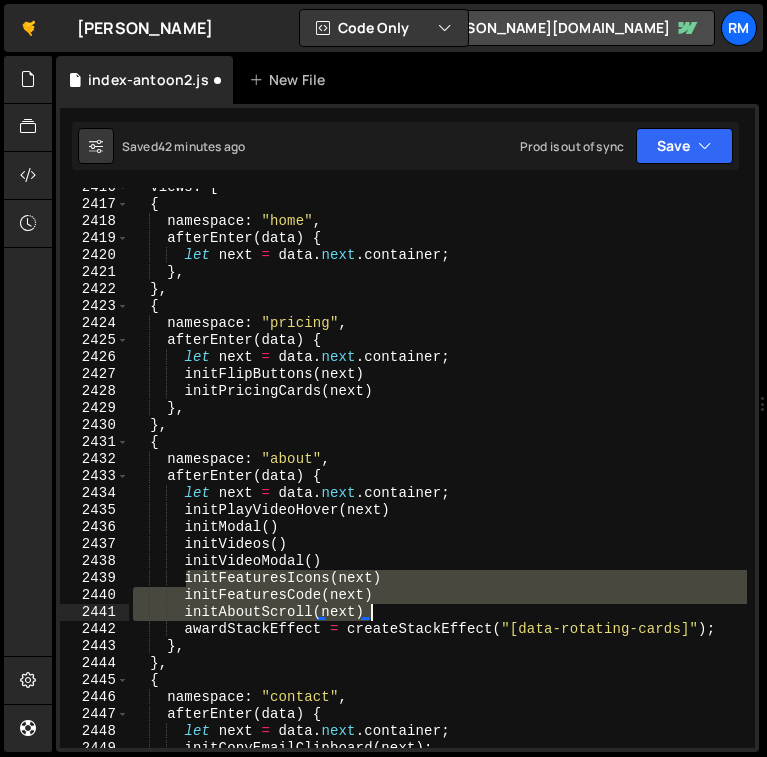 scroll, scrollTop: 31688, scrollLeft: 0, axis: vertical 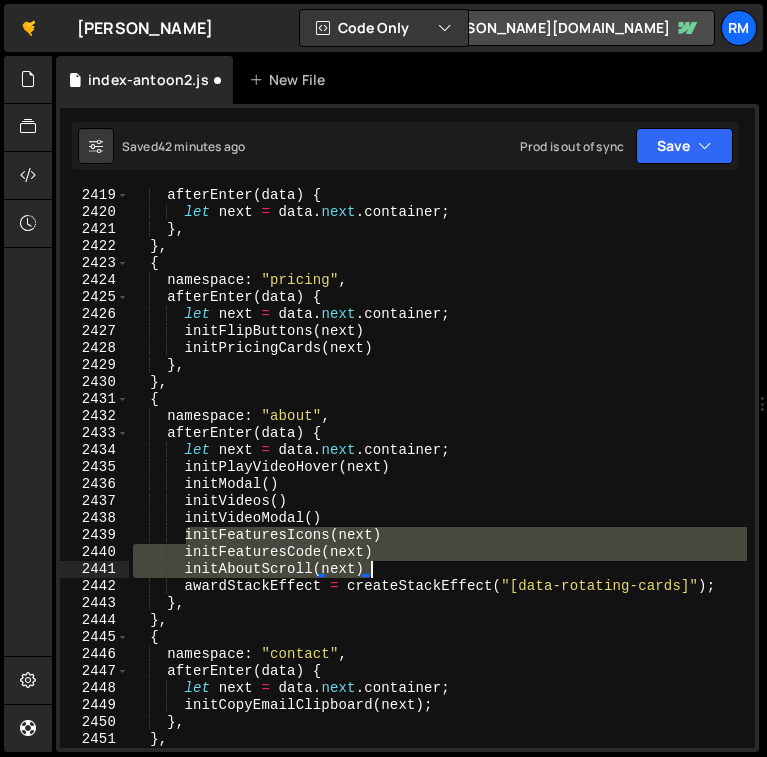 click on "afterEnter ( data )   {          let   next   =   data . next . container ;       } ,    } ,    {       namespace :   "pricing" ,       afterEnter ( data )   {          let   next   =   data . next . container ;          initFlipButtons ( next )          initPricingCards ( next )       } ,    } ,    {       namespace :   "about" ,       afterEnter ( data )   {          let   next   =   data . next . container ;          initPlayVideoHover ( next )          initModal ( )          initVideos ( )          initVideoModal ( )          initFeaturesIcons ( next )          initFeaturesCode ( next )          initAboutScroll ( next )          awardStackEffect   =   createStackEffect ( "[data-rotating-cards]" ) ;       } ,    } ,    {       namespace :   "contact" ,       afterEnter ( data )   {          let   next   =   data . next . container ;          initCopyEmailClipboard ( next ) ;       } ,    } ,    {" at bounding box center [438, 484] 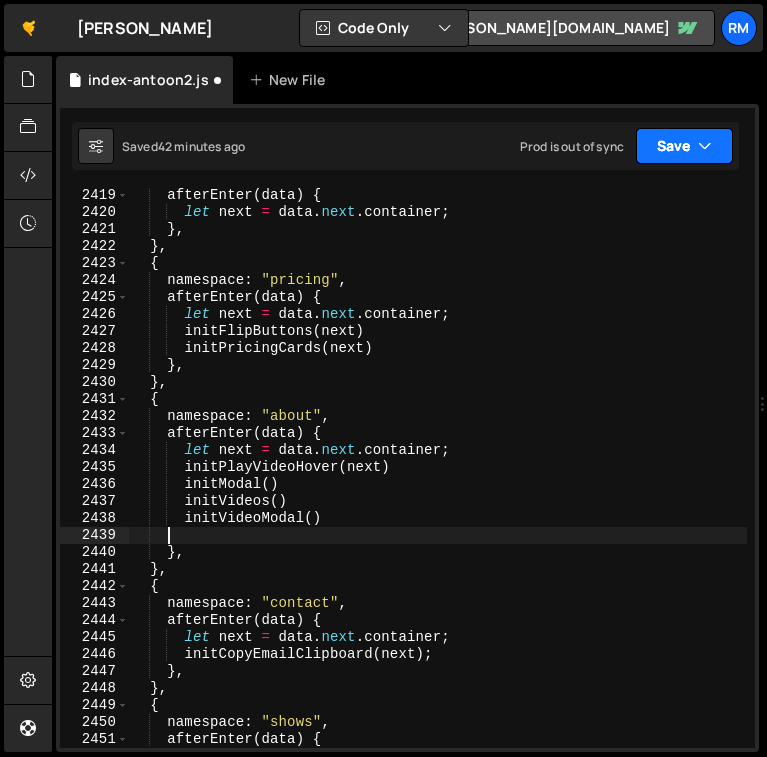 click on "Save" at bounding box center (684, 146) 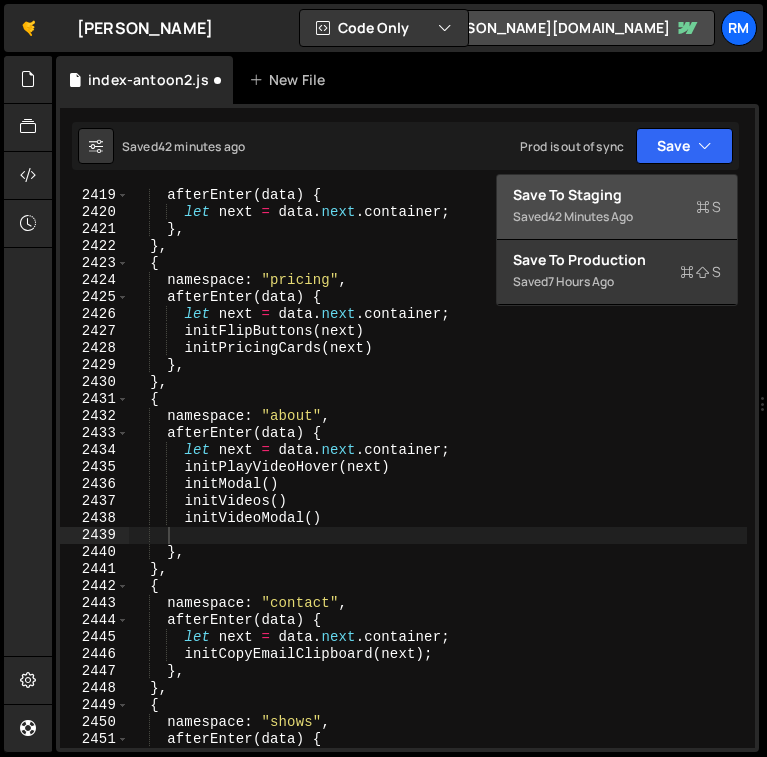 click on "Save to Staging
S" at bounding box center [617, 195] 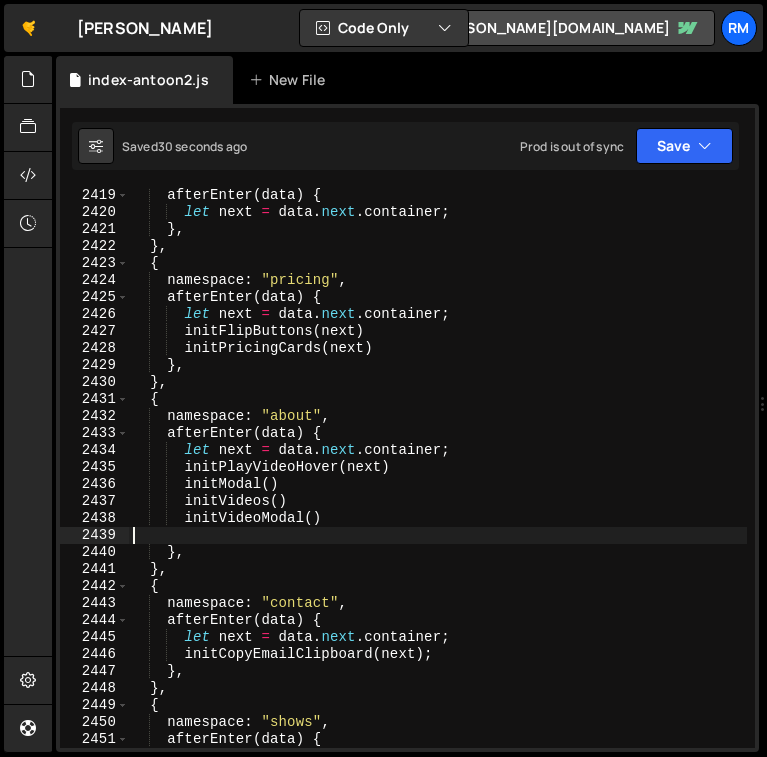 click on "afterEnter ( data )   {          let   next   =   data . next . container ;       } ,    } ,    {       namespace :   "pricing" ,       afterEnter ( data )   {          let   next   =   data . next . container ;          initFlipButtons ( next )          initPricingCards ( next )       } ,    } ,    {       namespace :   "about" ,       afterEnter ( data )   {          let   next   =   data . next . container ;          initPlayVideoHover ( next )          initModal ( )          initVideos ( )          initVideoModal ( )       } ,    } ,    {       namespace :   "contact" ,       afterEnter ( data )   {          let   next   =   data . next . container ;          initCopyEmailClipboard ( next ) ;       } ,    } ,    {       namespace :   "shows" ,       afterEnter ( data )   {          let   next   =   data . next . container ;" at bounding box center (438, 484) 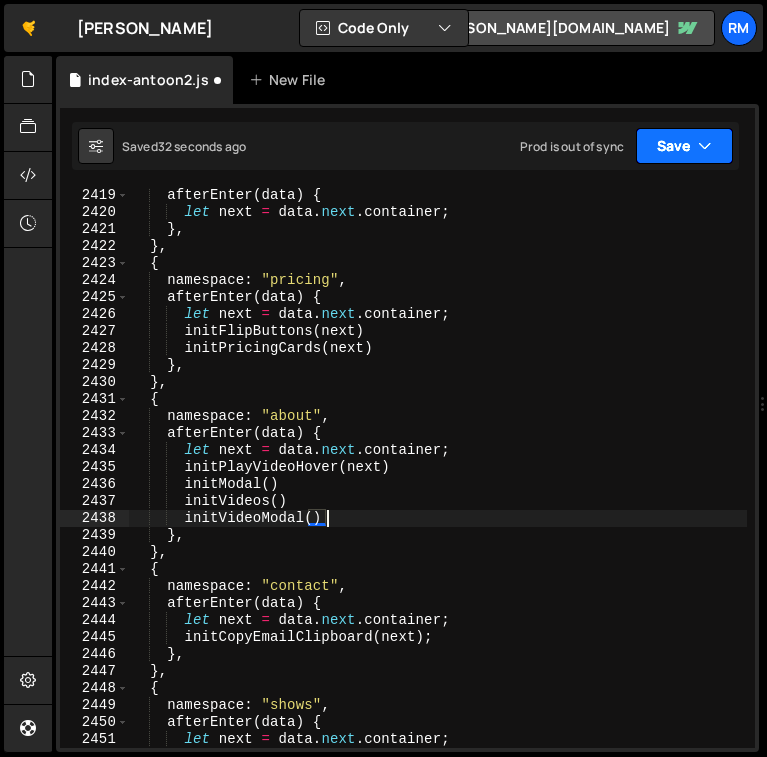 click on "Save" at bounding box center [684, 146] 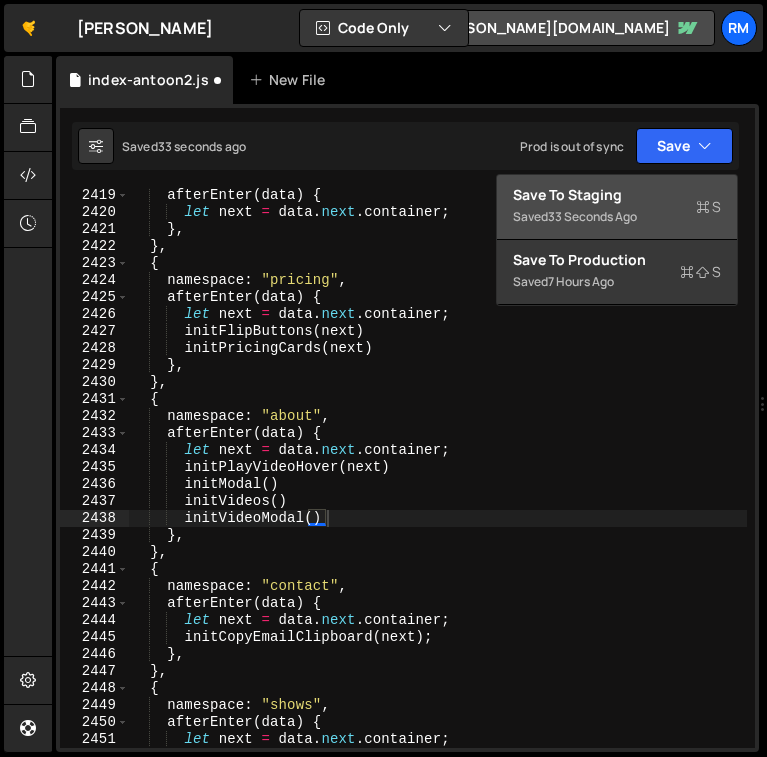 click on "Save to Staging
S" at bounding box center (617, 195) 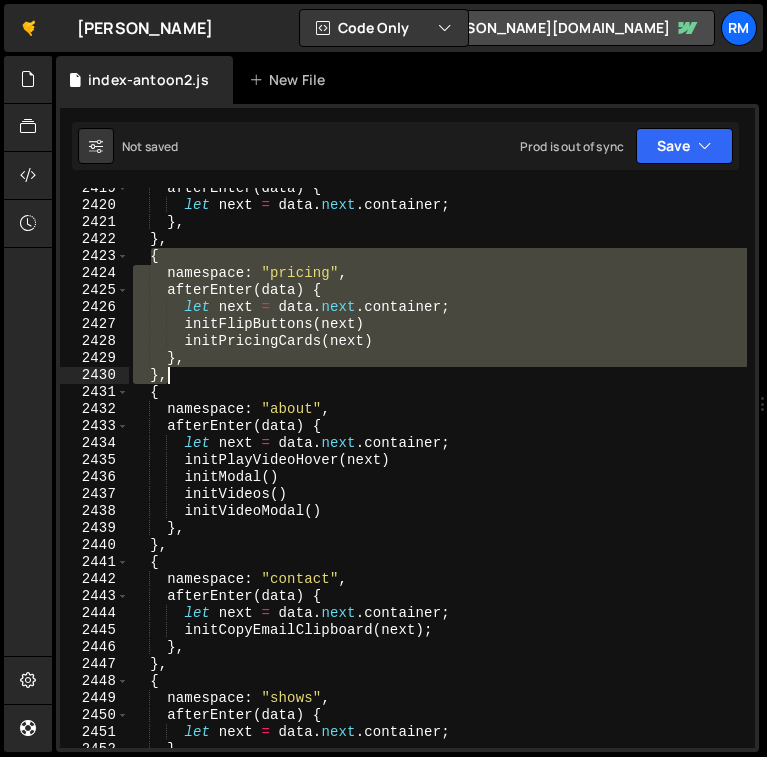 drag, startPoint x: 147, startPoint y: 254, endPoint x: 221, endPoint y: 373, distance: 140.13208 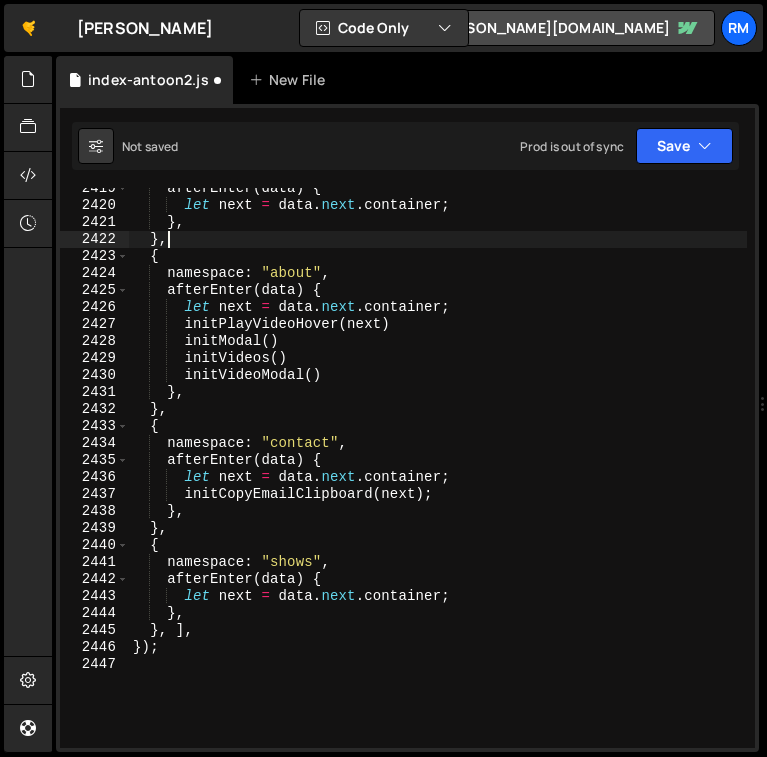 scroll, scrollTop: 32199, scrollLeft: 0, axis: vertical 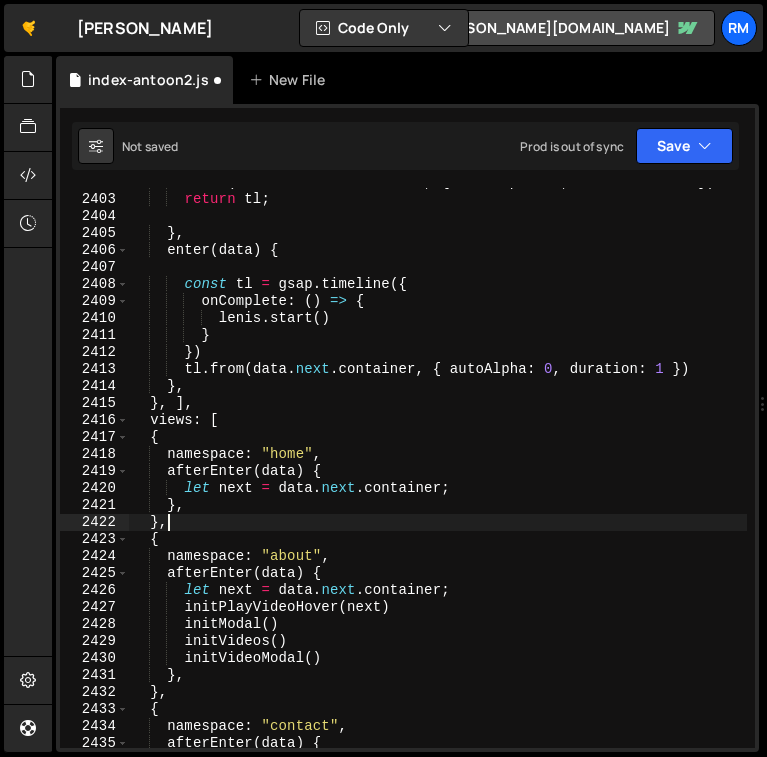 click on "Not saved
Prod is out of sync
Upgrade to Edit
Save
Save to Staging
S
Not saved
S Saved" at bounding box center [405, 146] 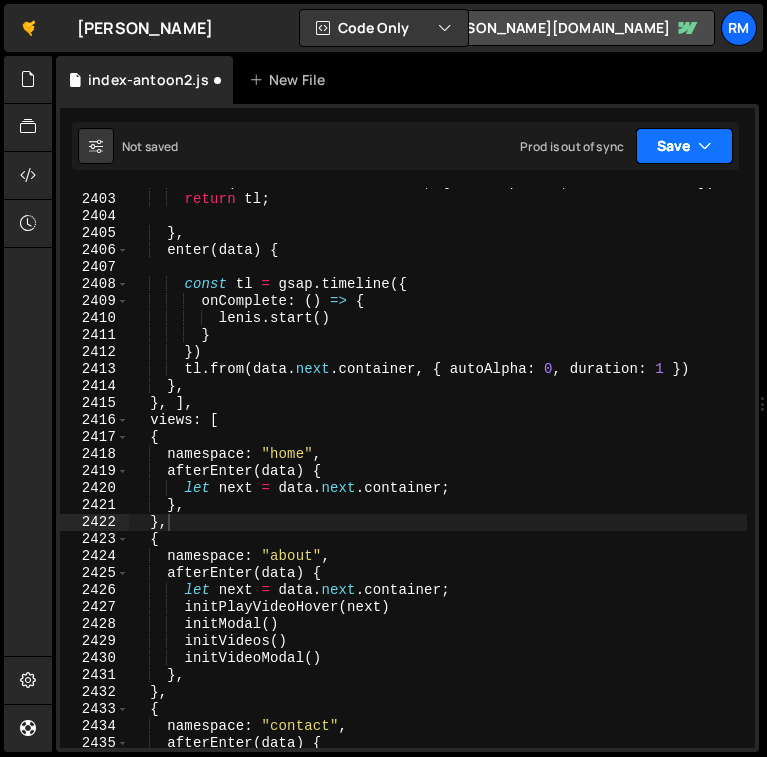 click on "Save" at bounding box center (684, 146) 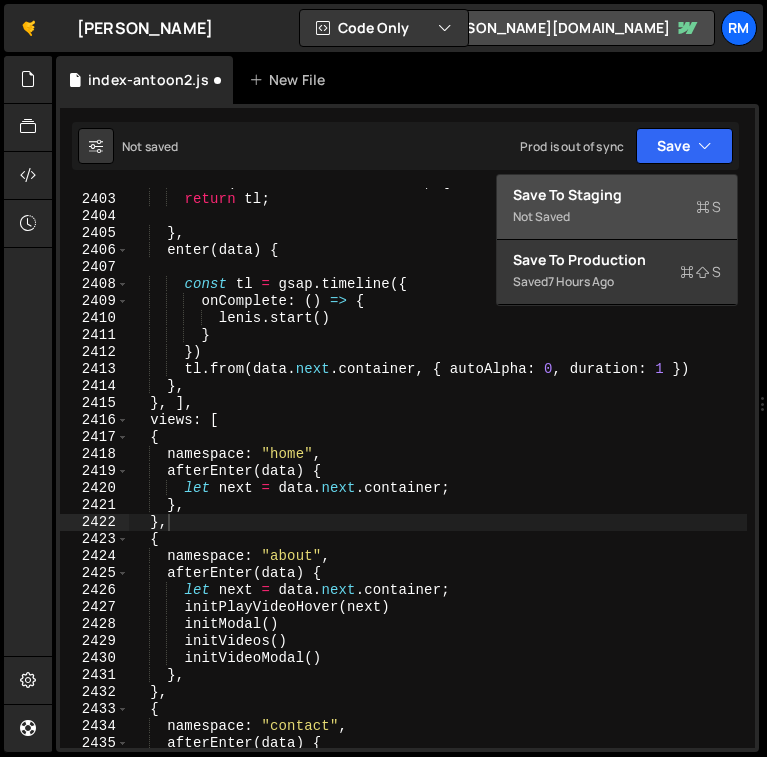 click on "Save to Staging
S" at bounding box center (617, 195) 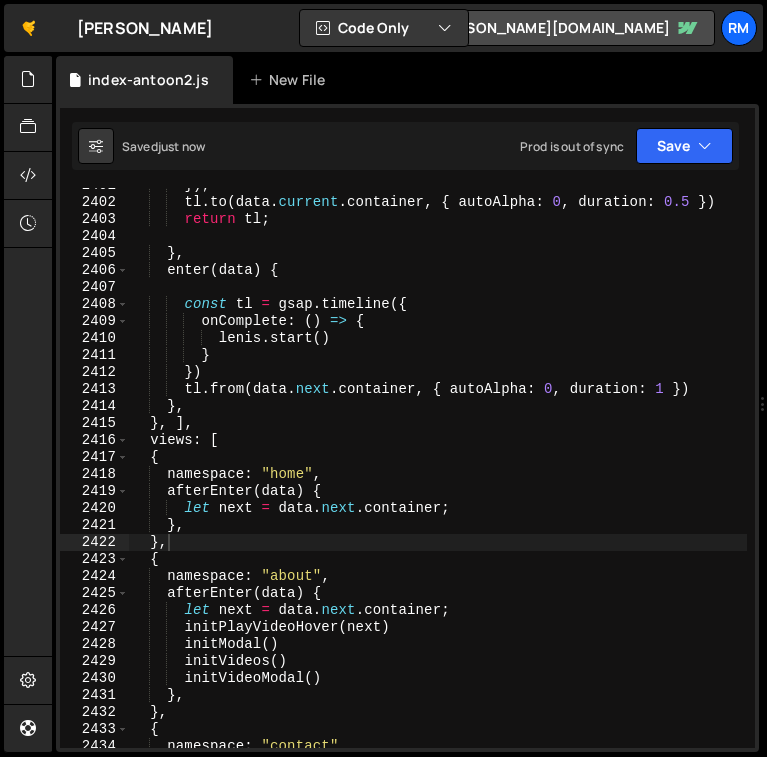 scroll, scrollTop: 32012, scrollLeft: 0, axis: vertical 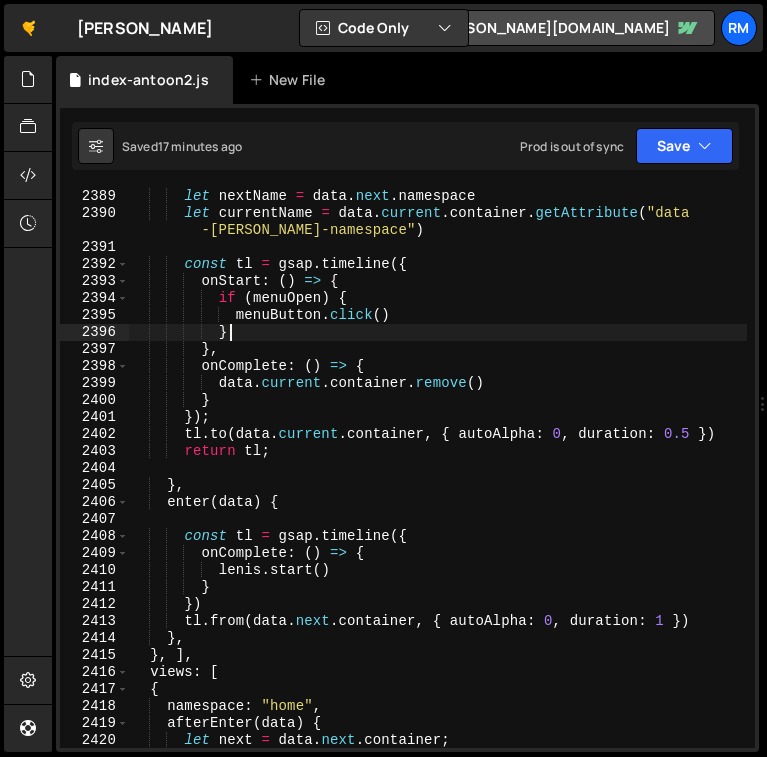 click on "let   nextName   =   data . next . namespace          let   currentName   =   data . current . container . getAttribute ( "data          -[PERSON_NAME]-namespace" )          const   tl   =   gsap . timeline ({             onStart :   ( )   =>   {                if   ( menuOpen )   {                   menuButton . click ( )                }             } ,             onComplete :   ( )   =>   {                data . current . container . remove ( )             }          }) ;          tl . to ( data . current . container ,   {   autoAlpha :   0 ,   duration :   0.5   })          return   tl ;       } ,       enter ( data )   {          const   tl   =   gsap . timeline ({             onComplete :   ( )   =>   {                [PERSON_NAME] . start ( )             }          })          tl . from ( data . next . container ,   {   autoAlpha :   0 ,   duration :   1   })       } ,    } ,   ] ,    views :   [    {       namespace :   "home" ,       afterEnter ( data )   {          let   next   =   data . next . ;" at bounding box center [438, 485] 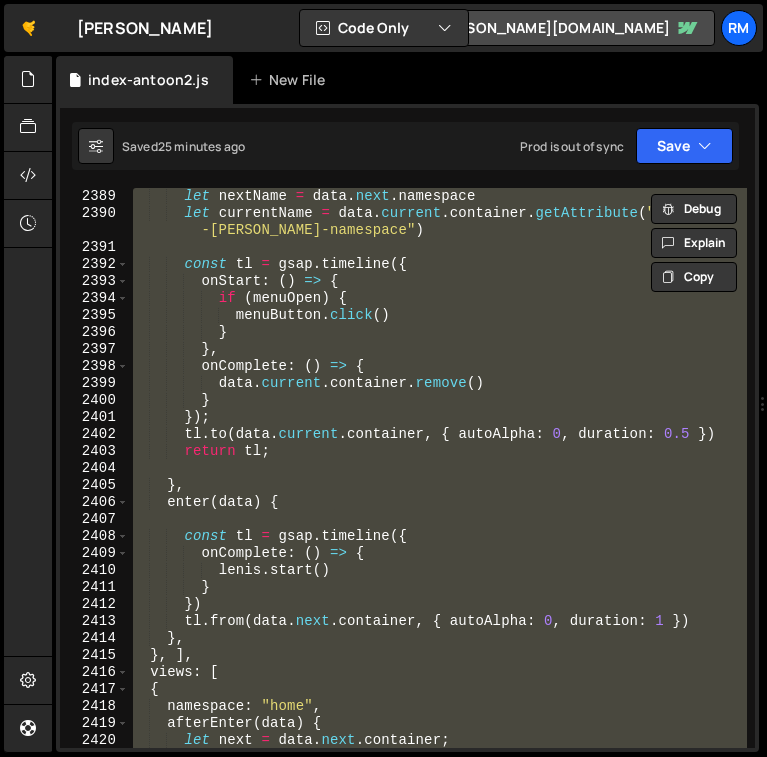 click on "let   nextName   =   data . next . namespace          let   currentName   =   data . current . container . getAttribute ( "data          -[PERSON_NAME]-namespace" )          const   tl   =   gsap . timeline ({             onStart :   ( )   =>   {                if   ( menuOpen )   {                   menuButton . click ( )                }             } ,             onComplete :   ( )   =>   {                data . current . container . remove ( )             }          }) ;          tl . to ( data . current . container ,   {   autoAlpha :   0 ,   duration :   0.5   })          return   tl ;       } ,       enter ( data )   {          const   tl   =   gsap . timeline ({             onComplete :   ( )   =>   {                [PERSON_NAME] . start ( )             }          })          tl . from ( data . next . container ,   {   autoAlpha :   0 ,   duration :   1   })       } ,    } ,   ] ,    views :   [    {       namespace :   "home" ,       afterEnter ( data )   {          let   next   =   data . next . ;" at bounding box center [438, 468] 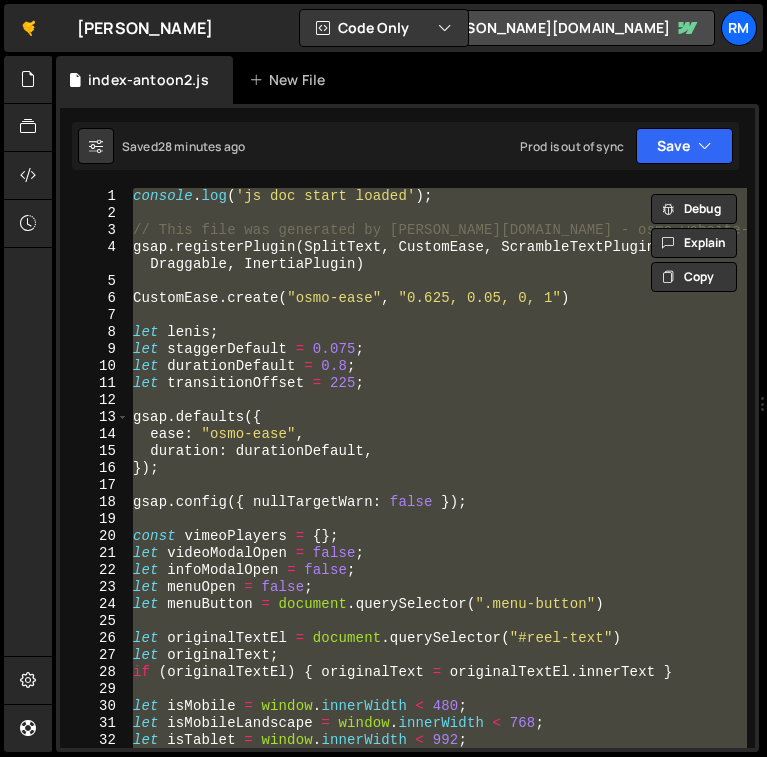 scroll, scrollTop: 0, scrollLeft: 0, axis: both 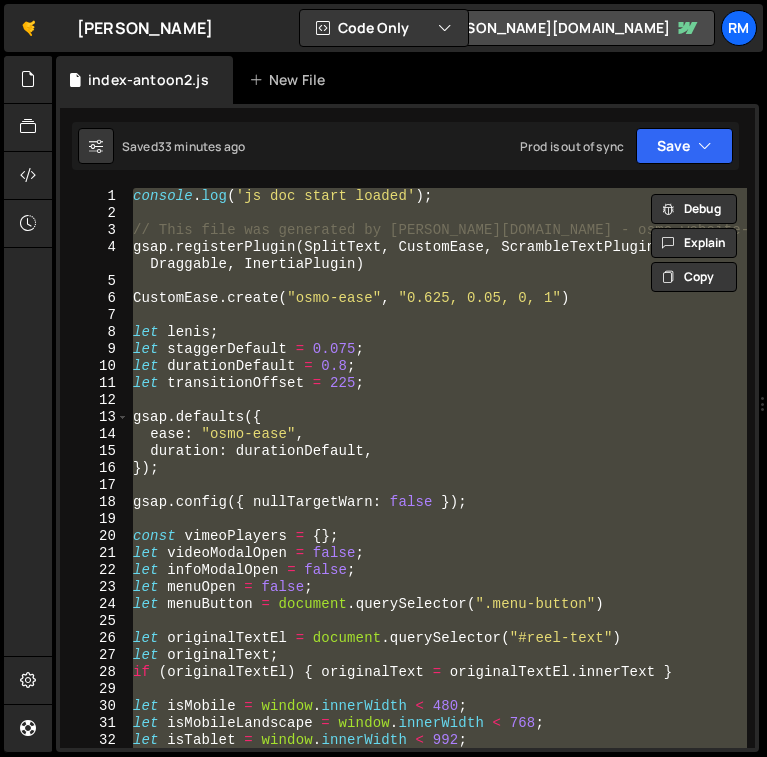 click on "console . log ( 'js doc start loaded' ) ; // This file was generated by Slater.app - osmo-website-template.js gsap . registerPlugin ( SplitText ,   CustomEase ,   ScrambleTextPlugin ,   Flip ,      Draggable ,   InertiaPlugin ) CustomEase . create ( "osmo-ease" ,   "0.625, 0.05, 0, 1" ) let   lenis ; let   staggerDefault   =   0.075 ; let   durationDefault   =   0.8 ; let   transitionOffset   =   225 ; gsap . defaults ({    ease :   "osmo-ease" ,    duration :   durationDefault , }) ; gsap . config ({   nullTargetWarn :   false   }) ; const   vimeoPlayers   =   { } ; let   videoModalOpen   =   false ; let   infoModalOpen   =   false ; let   menuOpen   =   false ; let   menuButton   =   document . querySelector ( ".menu-button" ) let   originalTextEl   =   document . querySelector ( "#reel-text" ) let   originalText ; if   ( originalTextEl )   {   originalText   =   originalTextEl . innerText   } let   isMobile   =   window . innerWidth   <   480 ; let   isMobileLandscape   =   window . innerWidth   <   768" at bounding box center [438, 468] 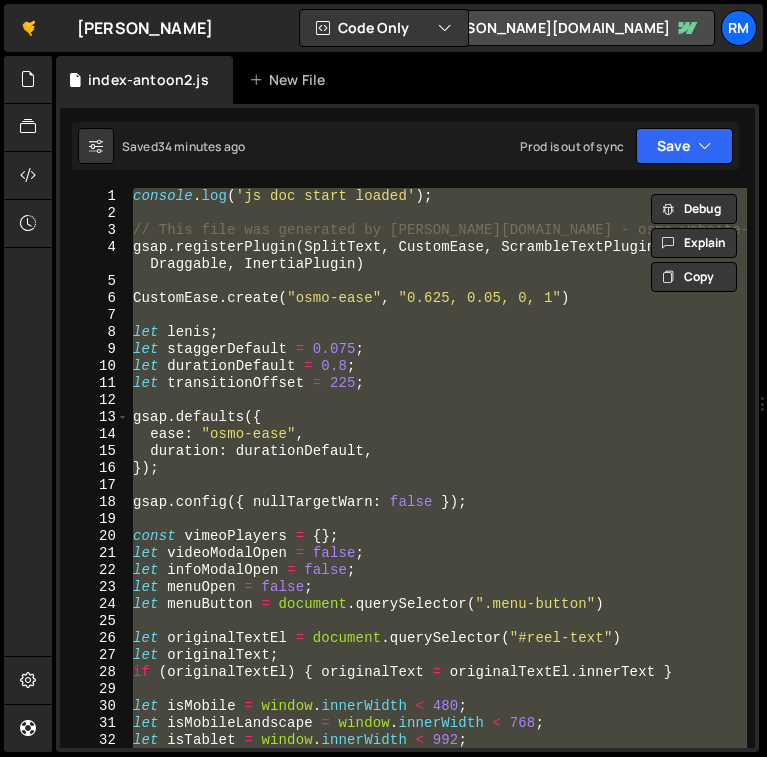 click on "console . log ( 'js doc start loaded' ) ; // This file was generated by Slater.app - osmo-website-template.js gsap . registerPlugin ( SplitText ,   CustomEase ,   ScrambleTextPlugin ,   Flip ,      Draggable ,   InertiaPlugin ) CustomEase . create ( "osmo-ease" ,   "0.625, 0.05, 0, 1" ) let   lenis ; let   staggerDefault   =   0.075 ; let   durationDefault   =   0.8 ; let   transitionOffset   =   225 ; gsap . defaults ({    ease :   "osmo-ease" ,    duration :   durationDefault , }) ; gsap . config ({   nullTargetWarn :   false   }) ; const   vimeoPlayers   =   { } ; let   videoModalOpen   =   false ; let   infoModalOpen   =   false ; let   menuOpen   =   false ; let   menuButton   =   document . querySelector ( ".menu-button" ) let   originalTextEl   =   document . querySelector ( "#reel-text" ) let   originalText ; if   ( originalTextEl )   {   originalText   =   originalTextEl . innerText   } let   isMobile   =   window . innerWidth   <   480 ; let   isMobileLandscape   =   window . innerWidth   <   768" at bounding box center (438, 468) 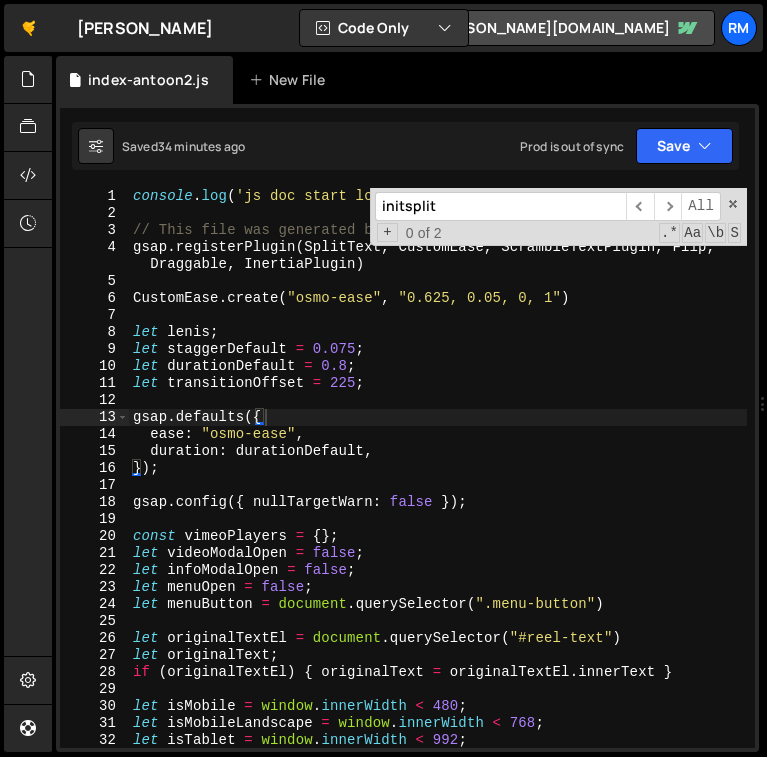 type on "i" 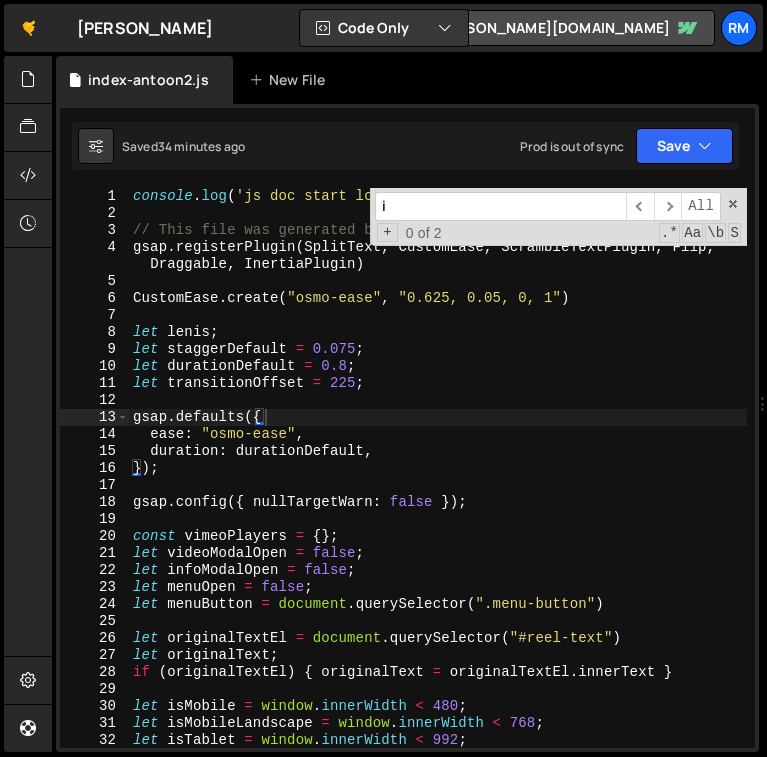 type on "duration: durationDefault," 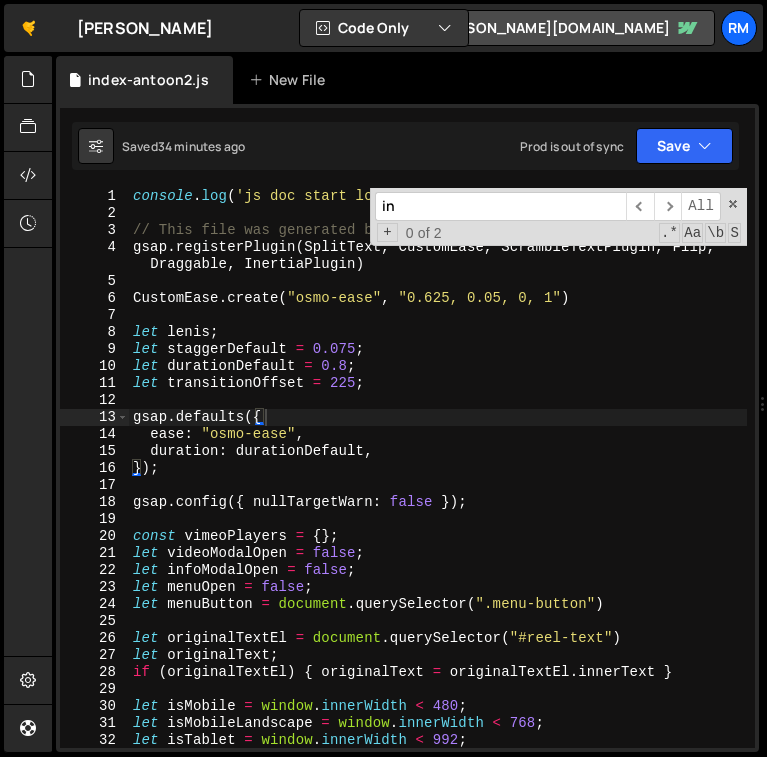 type on "let infoModalOpen = false;" 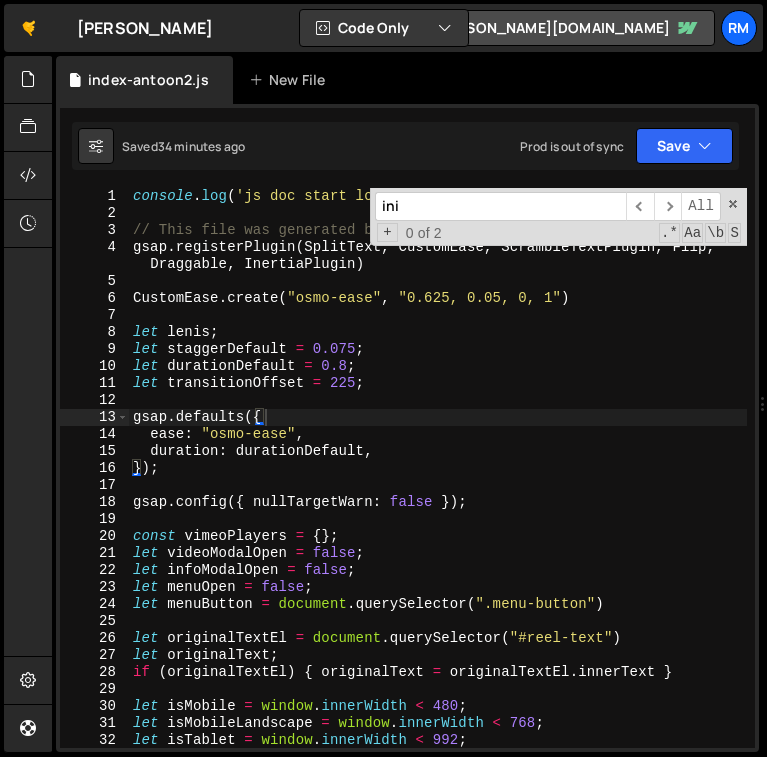 type on "function initLenis() {" 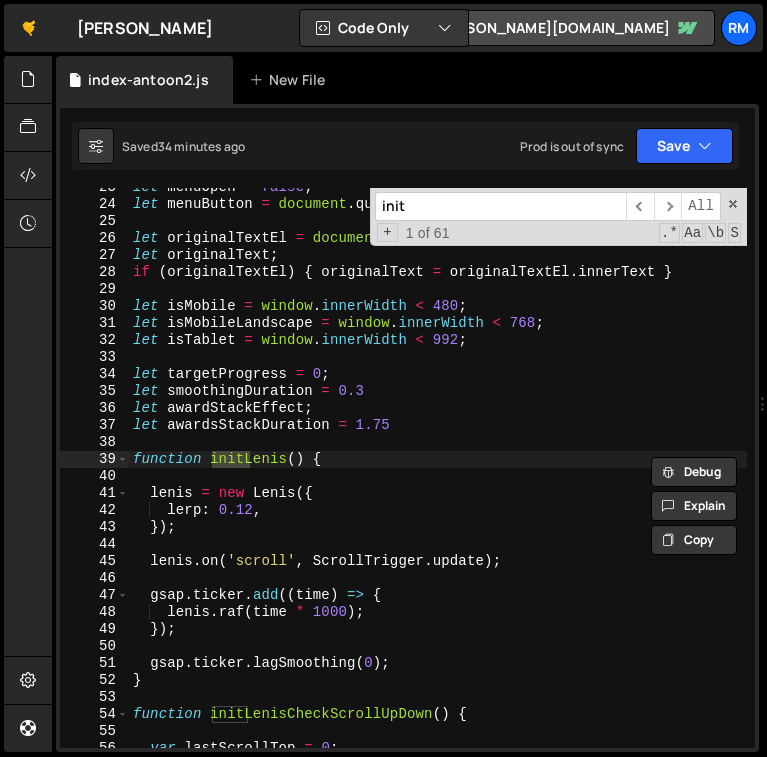 type on "initv" 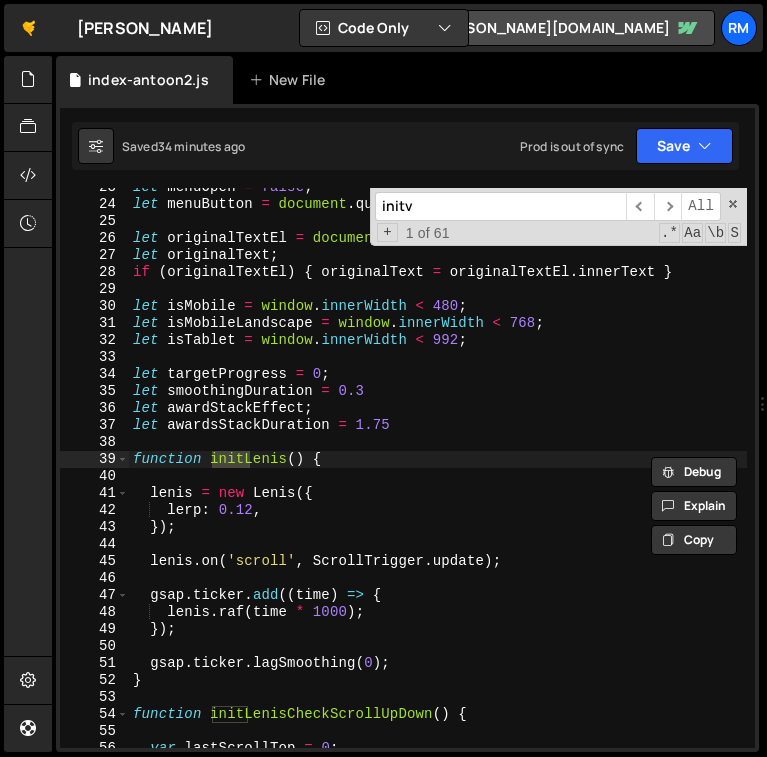 type on "function initVimeoLightboxAdvanced() {" 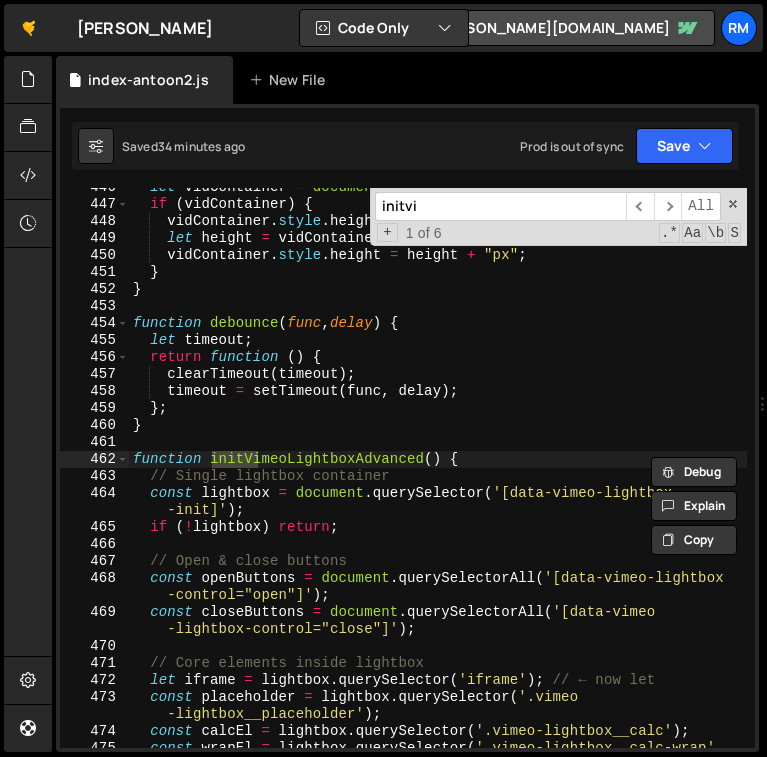 type on "initvid" 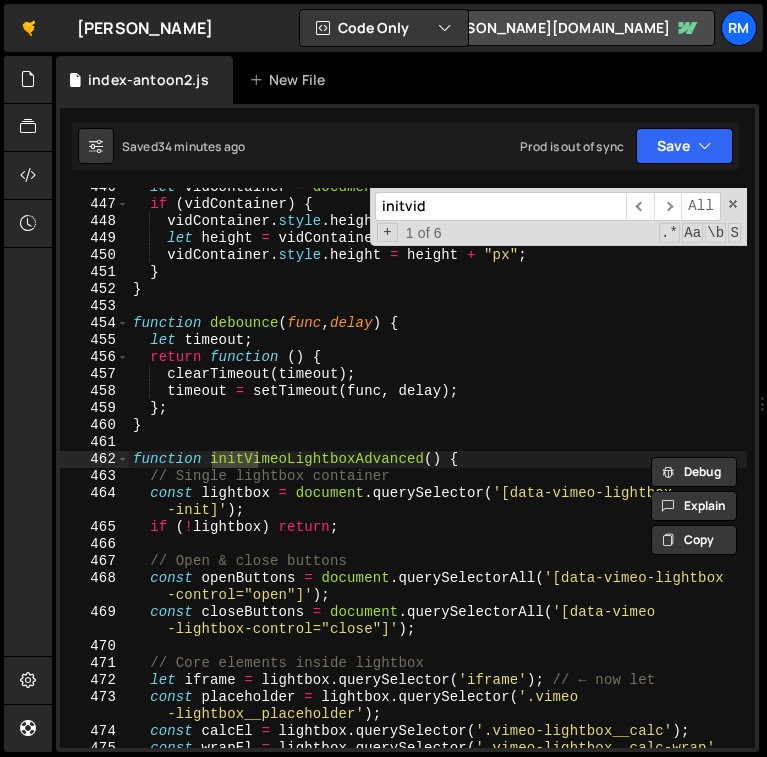 type on "function initVideoModal() {" 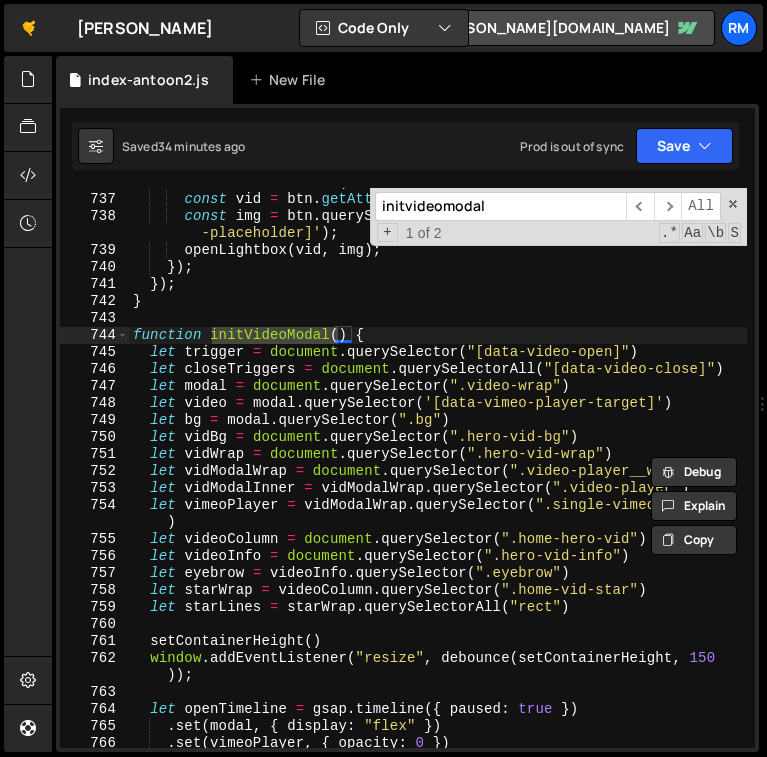 scroll, scrollTop: 9829, scrollLeft: 0, axis: vertical 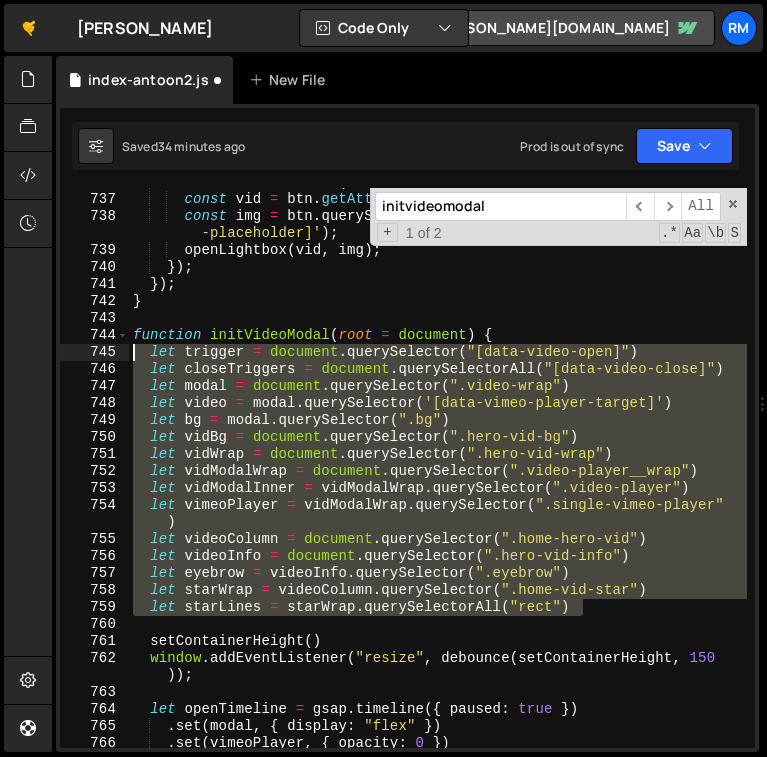 drag, startPoint x: 606, startPoint y: 608, endPoint x: 121, endPoint y: 351, distance: 548.88434 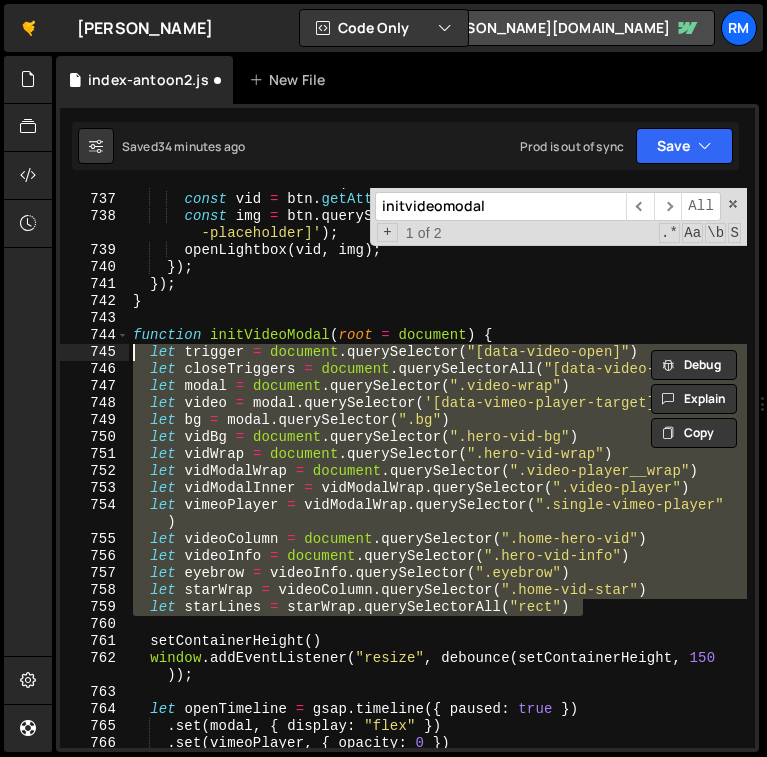 paste on "const starLines     = root.querySelectorAll('.home-vid-star rect');" 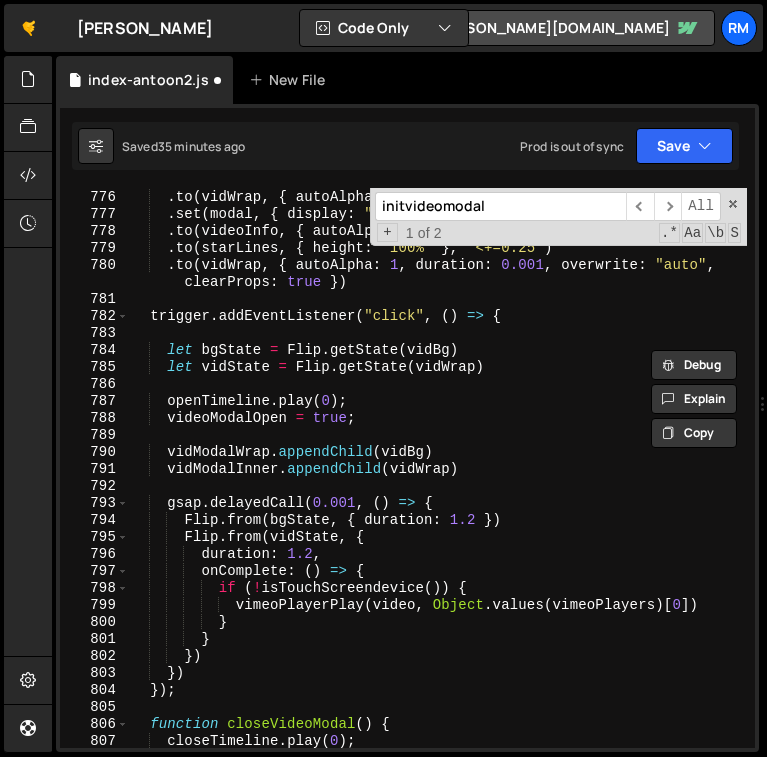 scroll, scrollTop: 10158, scrollLeft: 0, axis: vertical 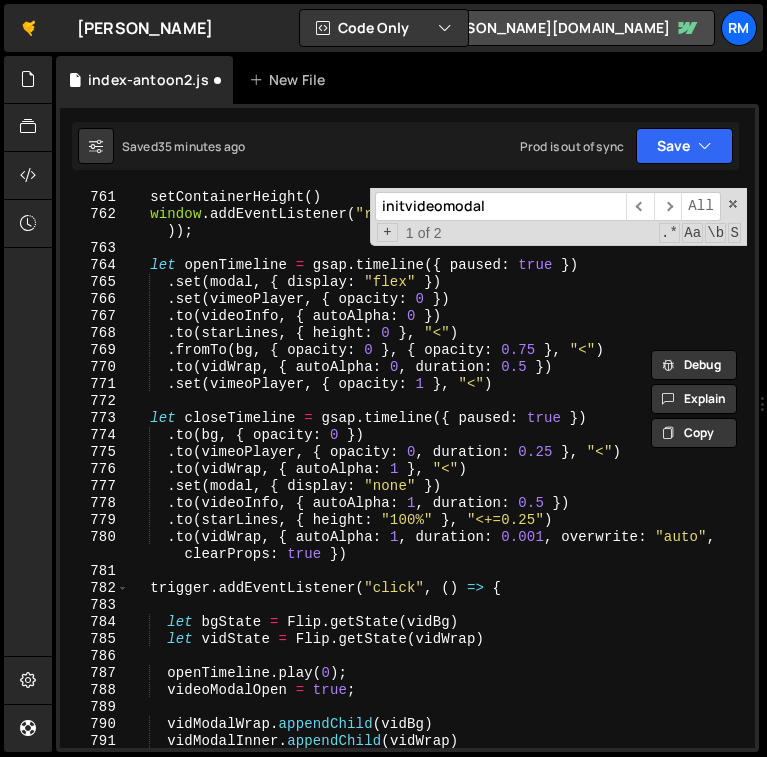 click on "setContainerHeight ( )    window . addEventListener ( "resize" ,   debounce ( setContainerHeight ,   150      )) ;    let   openTimeline   =   gsap . timeline ({   paused :   true   })       . set ( modal ,   {   display :   "flex"   })       . set ( vimeoPlayer ,   {   opacity :   0   })       . to ( videoInfo ,   {   autoAlpha :   0   })       . to ( starLines ,   {   height :   0   } ,   "<" )       . fromTo ( bg ,   {   opacity :   0   } ,   {   opacity :   0.75   } ,   "<" )       . to ( vidWrap ,   {   autoAlpha :   0 ,   duration :   0.5   })       . set ( vimeoPlayer ,   {   opacity :   1   } ,   "<" )    let   closeTimeline   =   gsap . timeline ({   paused :   true   })       . to ( bg ,   {   opacity :   0   })       . to ( vimeoPlayer ,   {   opacity :   0 ,   duration :   0.25   } ,   "<" )       . to ( vidWrap ,   {   autoAlpha :   1   } ,   "<" )       . set ( modal ,   {   display :   "none"   })       . to ( videoInfo ,   {   autoAlpha :   1 ,   duration :   0.5   })       . to ( ,   {" at bounding box center [438, 469] 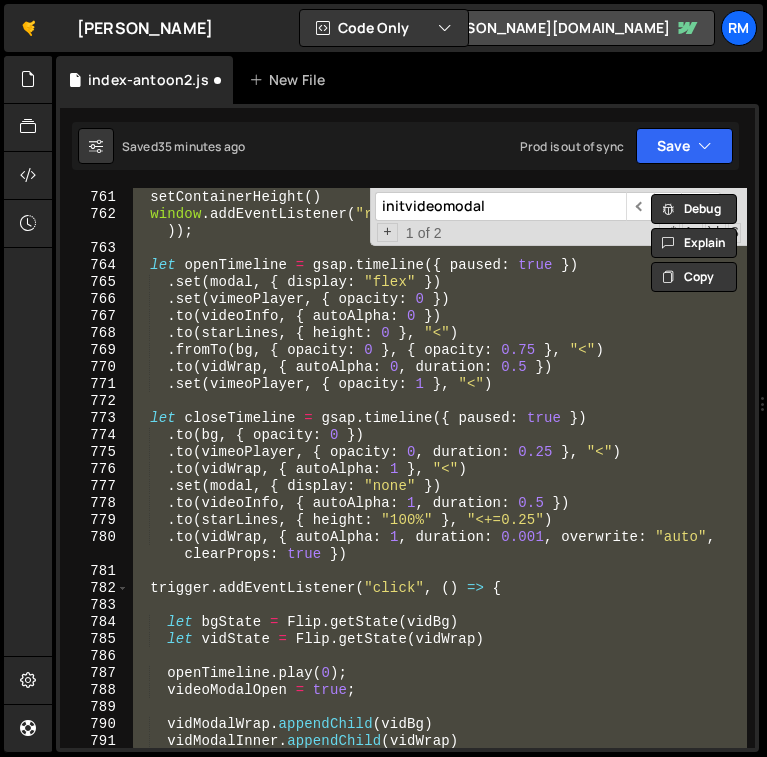 scroll, scrollTop: 0, scrollLeft: 1, axis: horizontal 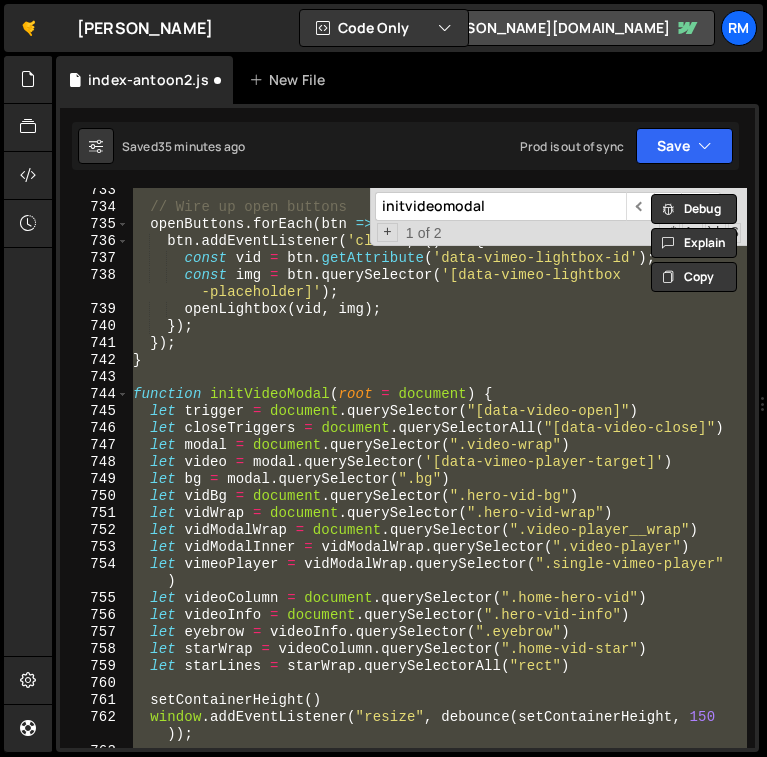 click on "// Wire up open buttons    openButtons . forEach ( btn   =>   {       btn . addEventListener ( 'click' ,   ( )   =>   {          const   vid   =   btn . getAttribute ( 'data-vimeo-lightbox-id' ) ;          const   img   =   btn . querySelector ( '[data-vimeo-lightbox          -placeholder]' ) ;          openLightbox ( vid ,   img ) ;       }) ;    }) ; } function   initVideoModal ( root   =   document )   {    let   trigger   =   document . querySelector ( "[data-video-open]" )    let   closeTriggers   =   document . querySelectorAll ( "[data-video-close]" )    let   modal   =   document . querySelector ( ".video-wrap" )    let   video   =   modal . querySelector ( '[data-vimeo-player-target]' )    let   bg   =   modal . querySelector ( ".bg" )    let   vidBg   =   document . querySelector ( ".hero-vid-bg" )    let   vidWrap   =   document . querySelector ( ".hero-vid-wrap" )    let   vidModalWrap   =   document . querySelector ( ".video-player__wrap" )    let   vidModalInner   =   vidModalWrap . (" at bounding box center [438, 468] 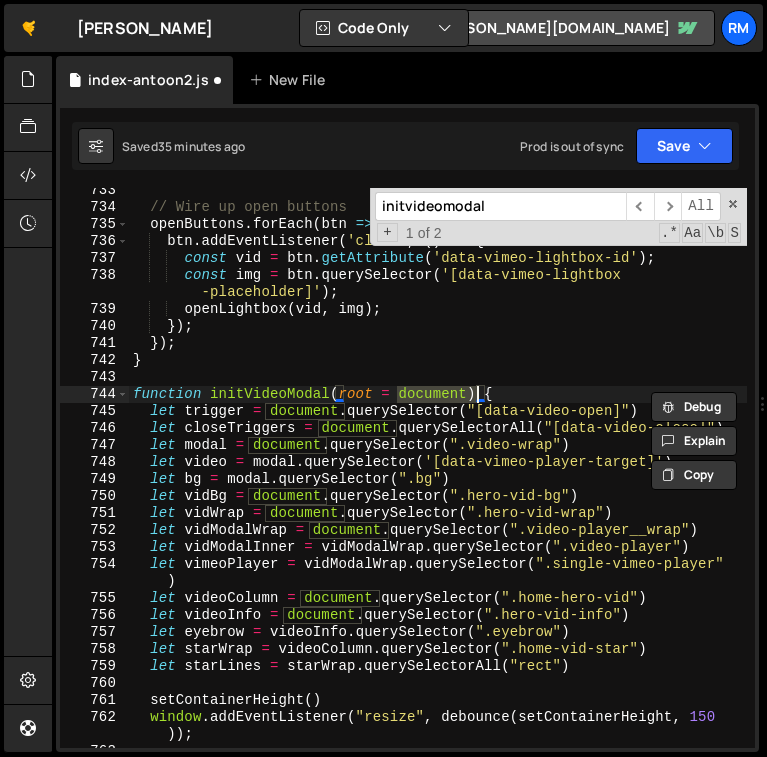 click on "// Wire up open buttons    openButtons . forEach ( btn   =>   {       btn . addEventListener ( 'click' ,   ( )   =>   {          const   vid   =   btn . getAttribute ( 'data-vimeo-lightbox-id' ) ;          const   img   =   btn . querySelector ( '[data-vimeo-lightbox          -placeholder]' ) ;          openLightbox ( vid ,   img ) ;       }) ;    }) ; } function   initVideoModal ( root   =   document )   {    let   trigger   =   document . querySelector ( "[data-video-open]" )    let   closeTriggers   =   document . querySelectorAll ( "[data-video-close]" )    let   modal   =   document . querySelector ( ".video-wrap" )    let   video   =   modal . querySelector ( '[data-vimeo-player-target]' )    let   bg   =   modal . querySelector ( ".bg" )    let   vidBg   =   document . querySelector ( ".hero-vid-bg" )    let   vidWrap   =   document . querySelector ( ".hero-vid-wrap" )    let   vidModalWrap   =   document . querySelector ( ".video-player__wrap" )    let   vidModalInner   =   vidModalWrap . (" at bounding box center (438, 479) 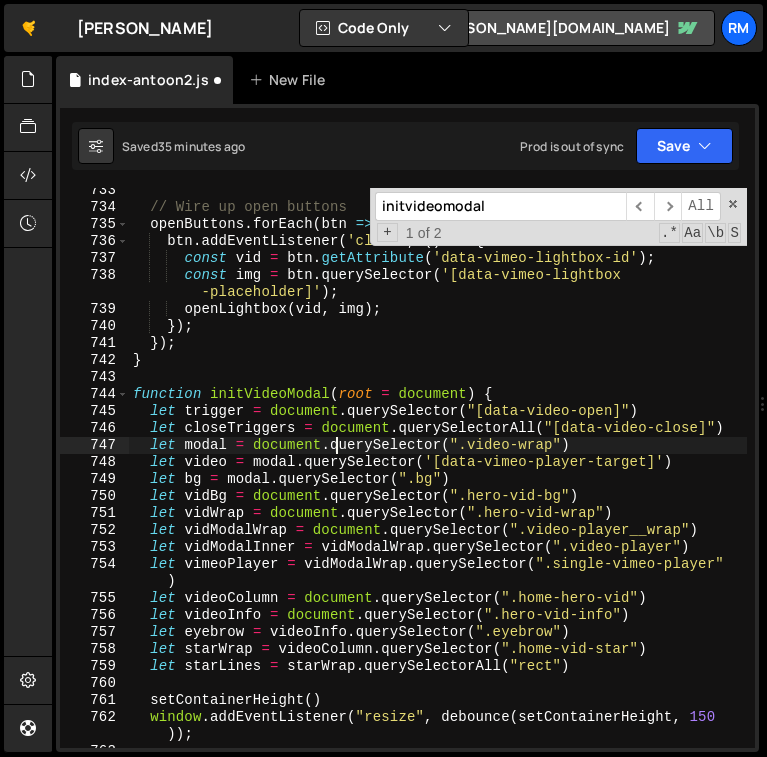 scroll, scrollTop: 9802, scrollLeft: 0, axis: vertical 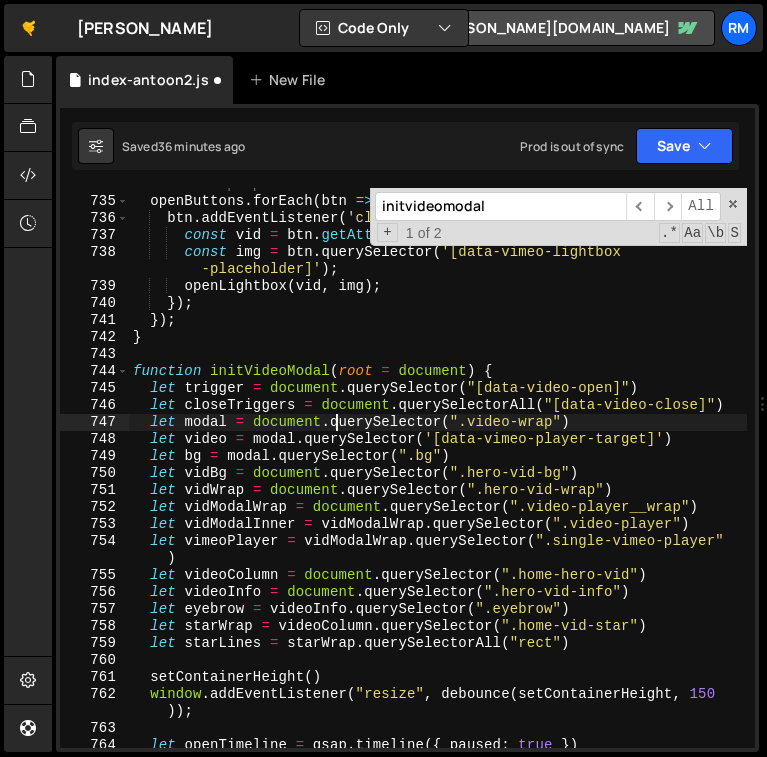 click on "// Wire up open buttons    openButtons . forEach ( btn   =>   {       btn . addEventListener ( 'click' ,   ( )   =>   {          const   vid   =   btn . getAttribute ( 'data-vimeo-lightbox-id' ) ;          const   img   =   btn . querySelector ( '[data-vimeo-lightbox          -placeholder]' ) ;          openLightbox ( vid ,   img ) ;       }) ;    }) ; } function   initVideoModal ( root   =   document )   {    let   trigger   =   document . querySelector ( "[data-video-open]" )    let   closeTriggers   =   document . querySelectorAll ( "[data-video-close]" )    let   modal   =   document . querySelector ( ".video-wrap" )    let   video   =   modal . querySelector ( '[data-vimeo-player-target]' )    let   bg   =   modal . querySelector ( ".bg" )    let   vidBg   =   document . querySelector ( ".hero-vid-bg" )    let   vidWrap   =   document . querySelector ( ".hero-vid-wrap" )    let   vidModalWrap   =   document . querySelector ( ".video-player__wrap" )    let   vidModalInner   =   vidModalWrap . (" at bounding box center (438, 473) 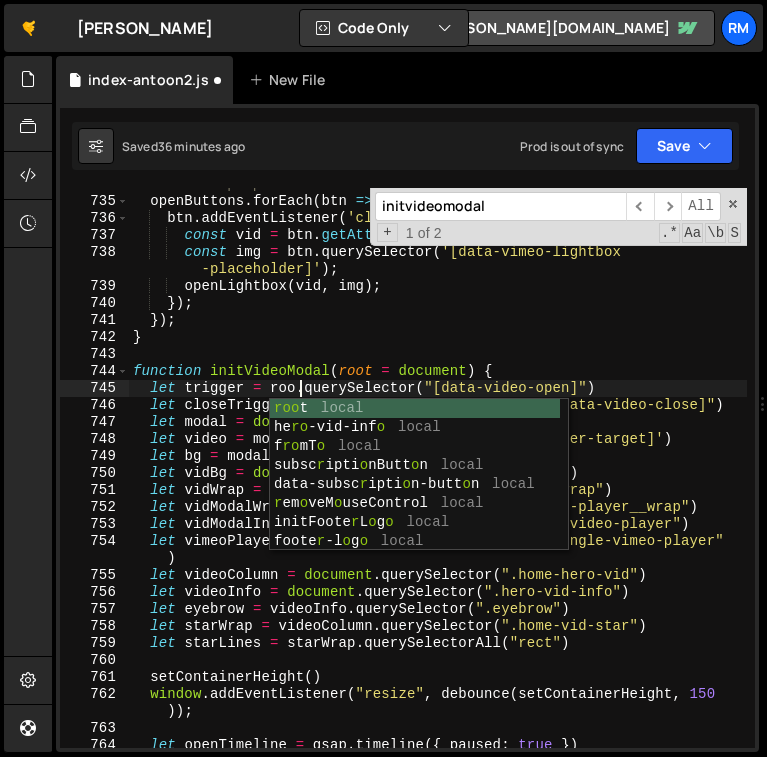 scroll, scrollTop: 0, scrollLeft: 13, axis: horizontal 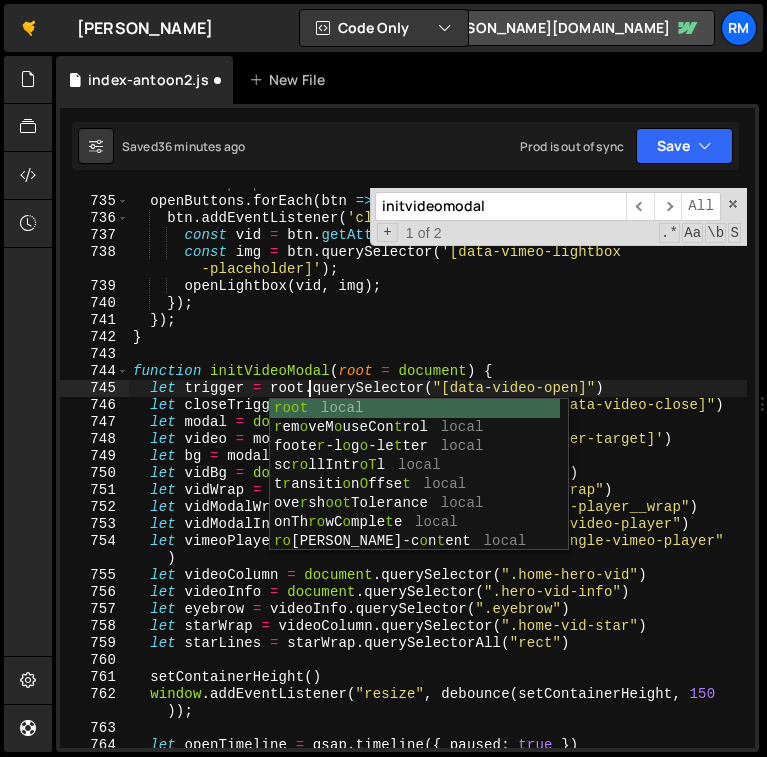 click on "// Wire up open buttons    openButtons . forEach ( btn   =>   {       btn . addEventListener ( 'click' ,   ( )   =>   {          const   vid   =   btn . getAttribute ( 'data-vimeo-lightbox-id' ) ;          const   img   =   btn . querySelector ( '[data-vimeo-lightbox          -placeholder]' ) ;          openLightbox ( vid ,   img ) ;       }) ;    }) ; } function   initVideoModal ( root   =   document )   {    let   trigger   =   root . querySelector ( "[data-video-open]" )    let   closeTriggers   =   document . querySelectorAll ( "[data-video-close]" )    let   modal   =   document . querySelector ( ".video-wrap" )    let   video   =   modal . querySelector ( '[data-vimeo-player-target]' )    let   bg   =   modal . querySelector ( ".bg" )    let   vidBg   =   document . querySelector ( ".hero-vid-bg" )    let   vidWrap   =   document . querySelector ( ".hero-vid-wrap" )    let   vidModalWrap   =   document . querySelector ( ".video-player__wrap" )    let   vidModalInner   =   vidModalWrap . ( )" at bounding box center [438, 473] 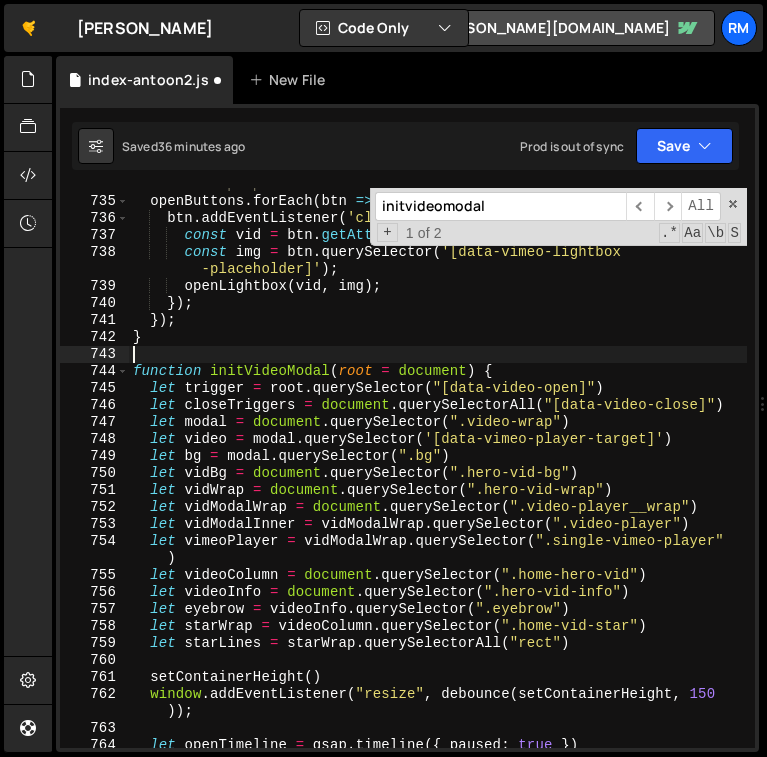 click on "// Wire up open buttons    openButtons . forEach ( btn   =>   {       btn . addEventListener ( 'click' ,   ( )   =>   {          const   vid   =   btn . getAttribute ( 'data-vimeo-lightbox-id' ) ;          const   img   =   btn . querySelector ( '[data-vimeo-lightbox          -placeholder]' ) ;          openLightbox ( vid ,   img ) ;       }) ;    }) ; } function   initVideoModal ( root   =   document )   {    let   trigger   =   root . querySelector ( "[data-video-open]" )    let   closeTriggers   =   document . querySelectorAll ( "[data-video-close]" )    let   modal   =   document . querySelector ( ".video-wrap" )    let   video   =   modal . querySelector ( '[data-vimeo-player-target]' )    let   bg   =   modal . querySelector ( ".bg" )    let   vidBg   =   document . querySelector ( ".hero-vid-bg" )    let   vidWrap   =   document . querySelector ( ".hero-vid-wrap" )    let   vidModalWrap   =   document . querySelector ( ".video-player__wrap" )    let   vidModalInner   =   vidModalWrap . ( )" at bounding box center [438, 473] 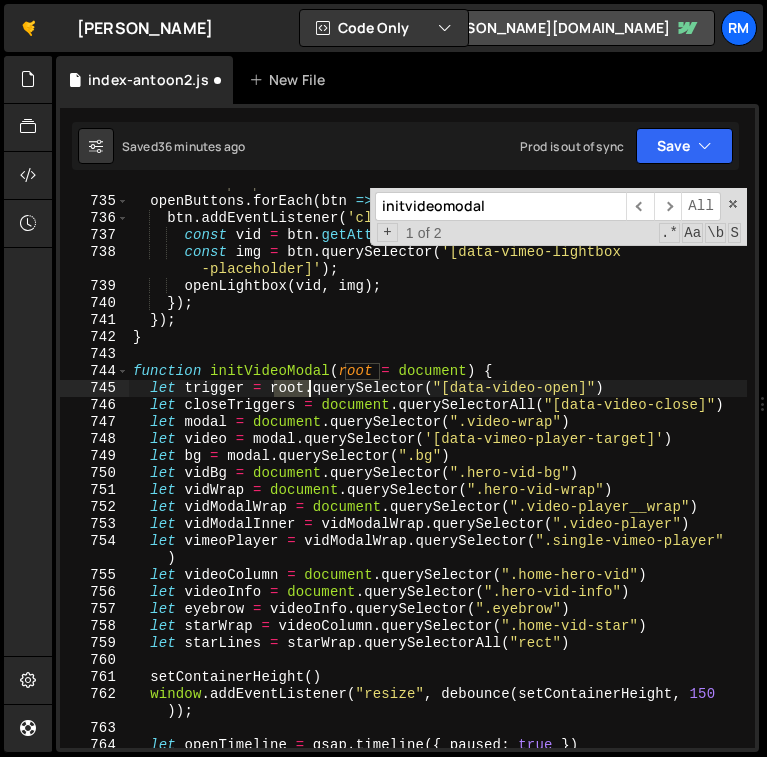 click on "// Wire up open buttons    openButtons . forEach ( btn   =>   {       btn . addEventListener ( 'click' ,   ( )   =>   {          const   vid   =   btn . getAttribute ( 'data-vimeo-lightbox-id' ) ;          const   img   =   btn . querySelector ( '[data-vimeo-lightbox          -placeholder]' ) ;          openLightbox ( vid ,   img ) ;       }) ;    }) ; } function   initVideoModal ( root   =   document )   {    let   trigger   =   root . querySelector ( "[data-video-open]" )    let   closeTriggers   =   document . querySelectorAll ( "[data-video-close]" )    let   modal   =   document . querySelector ( ".video-wrap" )    let   video   =   modal . querySelector ( '[data-vimeo-player-target]' )    let   bg   =   modal . querySelector ( ".bg" )    let   vidBg   =   document . querySelector ( ".hero-vid-bg" )    let   vidWrap   =   document . querySelector ( ".hero-vid-wrap" )    let   vidModalWrap   =   document . querySelector ( ".video-player__wrap" )    let   vidModalInner   =   vidModalWrap . ( )" at bounding box center [438, 473] 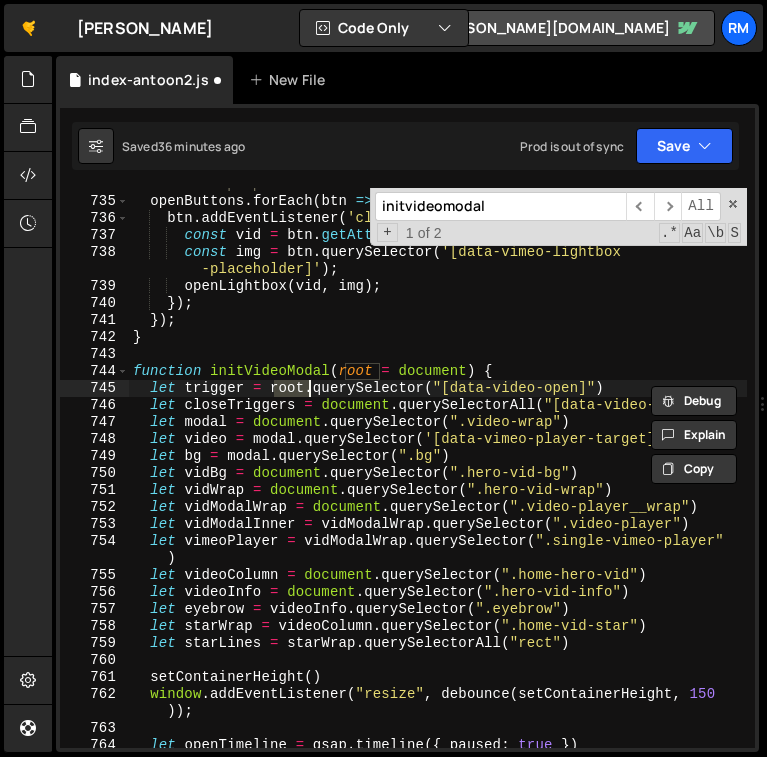 click on "// Wire up open buttons    openButtons . forEach ( btn   =>   {       btn . addEventListener ( 'click' ,   ( )   =>   {          const   vid   =   btn . getAttribute ( 'data-vimeo-lightbox-id' ) ;          const   img   =   btn . querySelector ( '[data-vimeo-lightbox          -placeholder]' ) ;          openLightbox ( vid ,   img ) ;       }) ;    }) ; } function   initVideoModal ( root   =   document )   {    let   trigger   =   root . querySelector ( "[data-video-open]" )    let   closeTriggers   =   document . querySelectorAll ( "[data-video-close]" )    let   modal   =   document . querySelector ( ".video-wrap" )    let   video   =   modal . querySelector ( '[data-vimeo-player-target]' )    let   bg   =   modal . querySelector ( ".bg" )    let   vidBg   =   document . querySelector ( ".hero-vid-bg" )    let   vidWrap   =   document . querySelector ( ".hero-vid-wrap" )    let   vidModalWrap   =   document . querySelector ( ".video-player__wrap" )    let   vidModalInner   =   vidModalWrap . ( )" at bounding box center [438, 473] 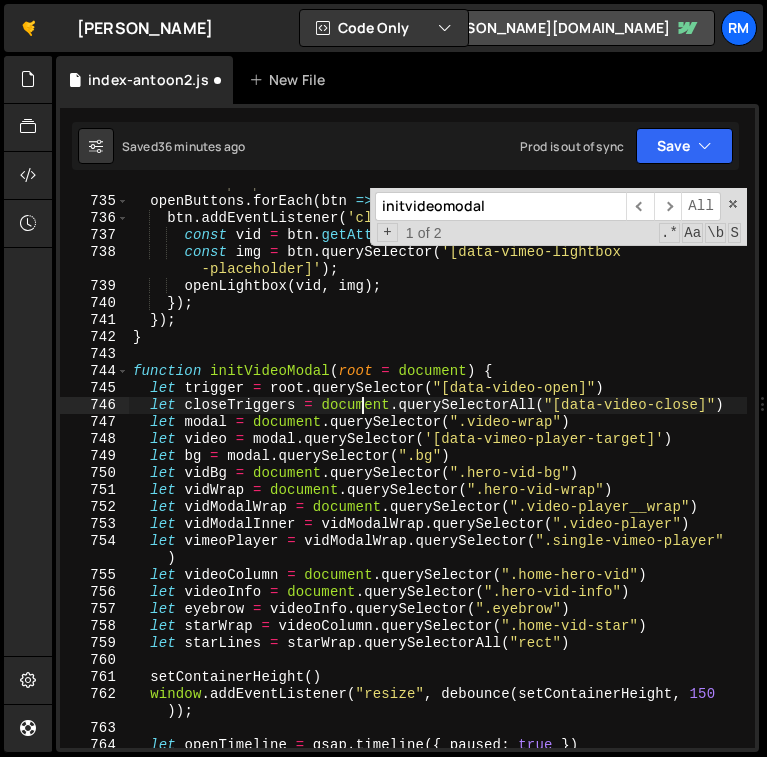 click on "// Wire up open buttons    openButtons . forEach ( btn   =>   {       btn . addEventListener ( 'click' ,   ( )   =>   {          const   vid   =   btn . getAttribute ( 'data-vimeo-lightbox-id' ) ;          const   img   =   btn . querySelector ( '[data-vimeo-lightbox          -placeholder]' ) ;          openLightbox ( vid ,   img ) ;       }) ;    }) ; } function   initVideoModal ( root   =   document )   {    let   trigger   =   root . querySelector ( "[data-video-open]" )    let   closeTriggers   =   document . querySelectorAll ( "[data-video-close]" )    let   modal   =   document . querySelector ( ".video-wrap" )    let   video   =   modal . querySelector ( '[data-vimeo-player-target]' )    let   bg   =   modal . querySelector ( ".bg" )    let   vidBg   =   document . querySelector ( ".hero-vid-bg" )    let   vidWrap   =   document . querySelector ( ".hero-vid-wrap" )    let   vidModalWrap   =   document . querySelector ( ".video-player__wrap" )    let   vidModalInner   =   vidModalWrap . ( )" at bounding box center (438, 473) 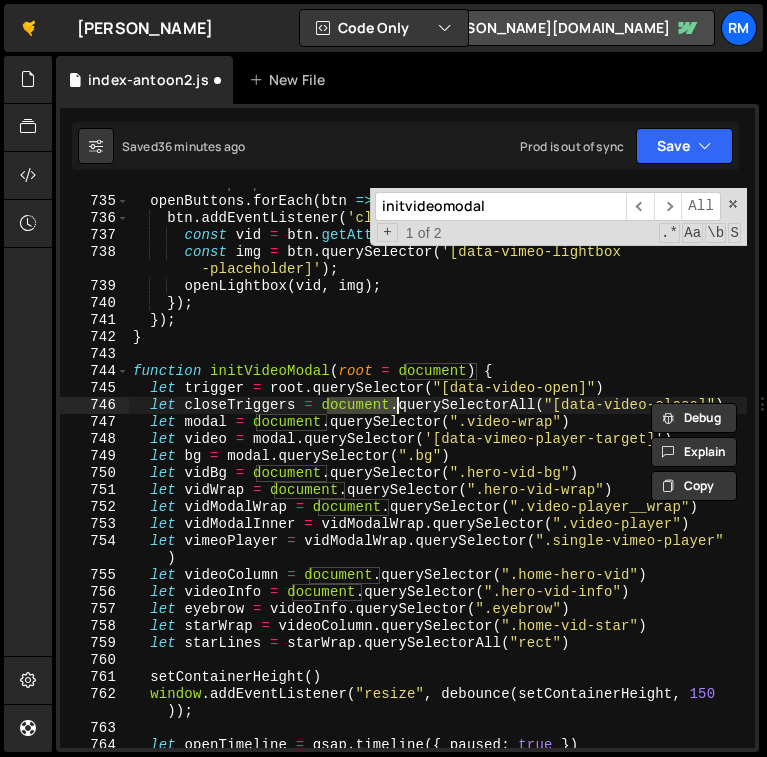 paste on "roo" 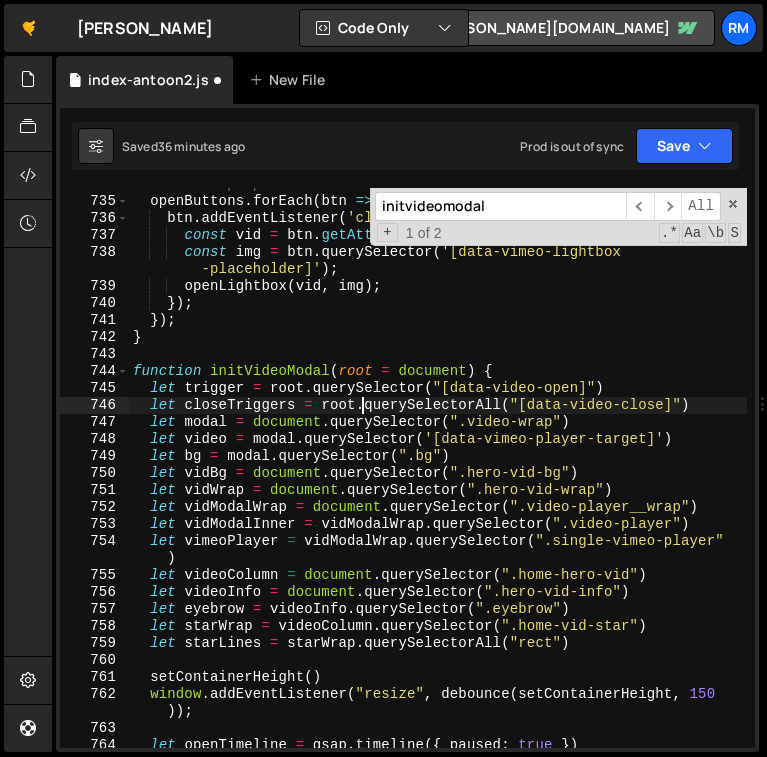 click on "// Wire up open buttons    openButtons . forEach ( btn   =>   {       btn . addEventListener ( 'click' ,   ( )   =>   {          const   vid   =   btn . getAttribute ( 'data-vimeo-lightbox-id' ) ;          const   img   =   btn . querySelector ( '[data-vimeo-lightbox          -placeholder]' ) ;          openLightbox ( vid ,   img ) ;       }) ;    }) ; } function   initVideoModal ( root   =   document )   {    let   trigger   =   root . querySelector ( "[data-video-open]" )    let   closeTriggers   =   root . querySelectorAll ( "[data-video-close]" )    let   modal   =   document . querySelector ( ".video-wrap" )    let   video   =   modal . querySelector ( '[data-vimeo-player-target]' )    let   bg   =   modal . querySelector ( ".bg" )    let   vidBg   =   document . querySelector ( ".hero-vid-bg" )    let   vidWrap   =   document . querySelector ( ".hero-vid-wrap" )    let   vidModalWrap   =   document . querySelector ( ".video-player__wrap" )    let   vidModalInner   =   vidModalWrap . ( )" at bounding box center (438, 473) 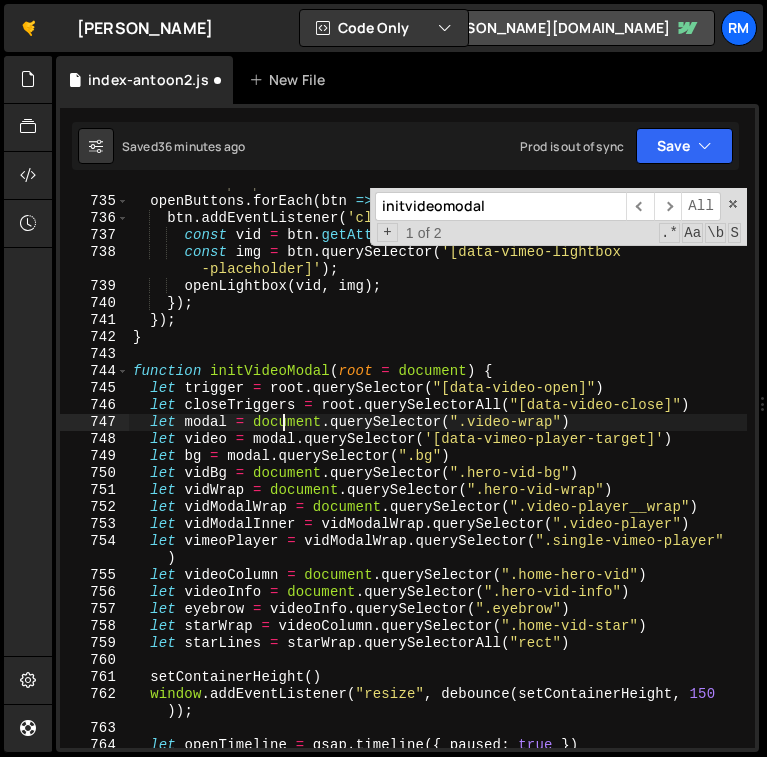 click on "// Wire up open buttons    openButtons . forEach ( btn   =>   {       btn . addEventListener ( 'click' ,   ( )   =>   {          const   vid   =   btn . getAttribute ( 'data-vimeo-lightbox-id' ) ;          const   img   =   btn . querySelector ( '[data-vimeo-lightbox          -placeholder]' ) ;          openLightbox ( vid ,   img ) ;       }) ;    }) ; } function   initVideoModal ( root   =   document )   {    let   trigger   =   root . querySelector ( "[data-video-open]" )    let   closeTriggers   =   root . querySelectorAll ( "[data-video-close]" )    let   modal   =   document . querySelector ( ".video-wrap" )    let   video   =   modal . querySelector ( '[data-vimeo-player-target]' )    let   bg   =   modal . querySelector ( ".bg" )    let   vidBg   =   document . querySelector ( ".hero-vid-bg" )    let   vidWrap   =   document . querySelector ( ".hero-vid-wrap" )    let   vidModalWrap   =   document . querySelector ( ".video-player__wrap" )    let   vidModalInner   =   vidModalWrap . ( )" at bounding box center (438, 473) 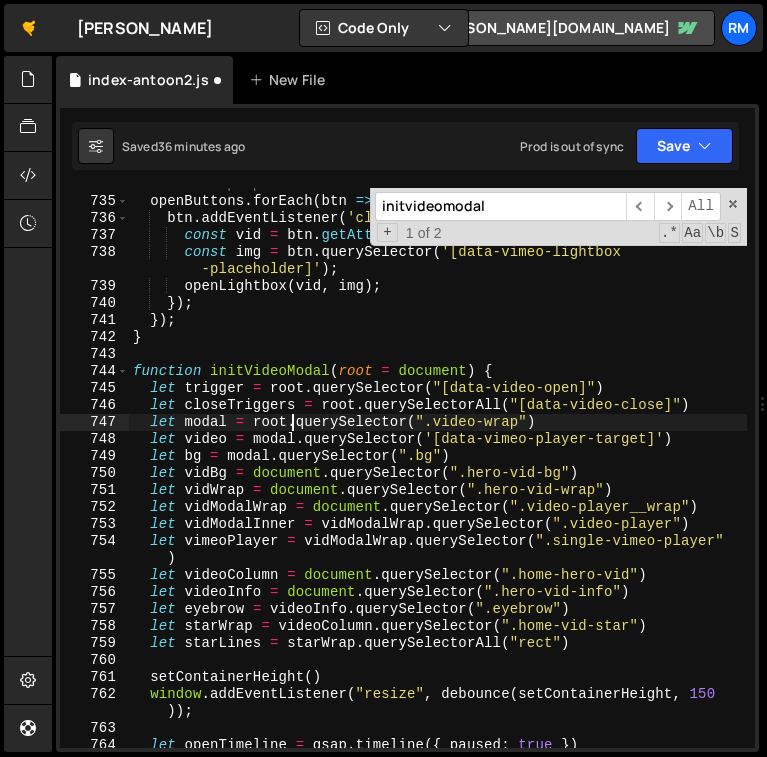 click on "// Wire up open buttons    openButtons . forEach ( btn   =>   {       btn . addEventListener ( 'click' ,   ( )   =>   {          const   vid   =   btn . getAttribute ( 'data-vimeo-lightbox-id' ) ;          const   img   =   btn . querySelector ( '[data-vimeo-lightbox          -placeholder]' ) ;          openLightbox ( vid ,   img ) ;       }) ;    }) ; } function   initVideoModal ( root   =   document )   {    let   trigger   =   root . querySelector ( "[data-video-open]" )    let   closeTriggers   =   root . querySelectorAll ( "[data-video-close]" )    let   modal   =   root . querySelector ( ".video-wrap" )    let   video   =   modal . querySelector ( '[data-vimeo-player-target]' )    let   bg   =   modal . querySelector ( ".bg" )    let   vidBg   =   document . querySelector ( ".hero-vid-bg" )    let   vidWrap   =   document . querySelector ( ".hero-vid-wrap" )    let   vidModalWrap   =   document . querySelector ( ".video-player__wrap" )    let   vidModalInner   =   vidModalWrap . querySelector" at bounding box center (438, 473) 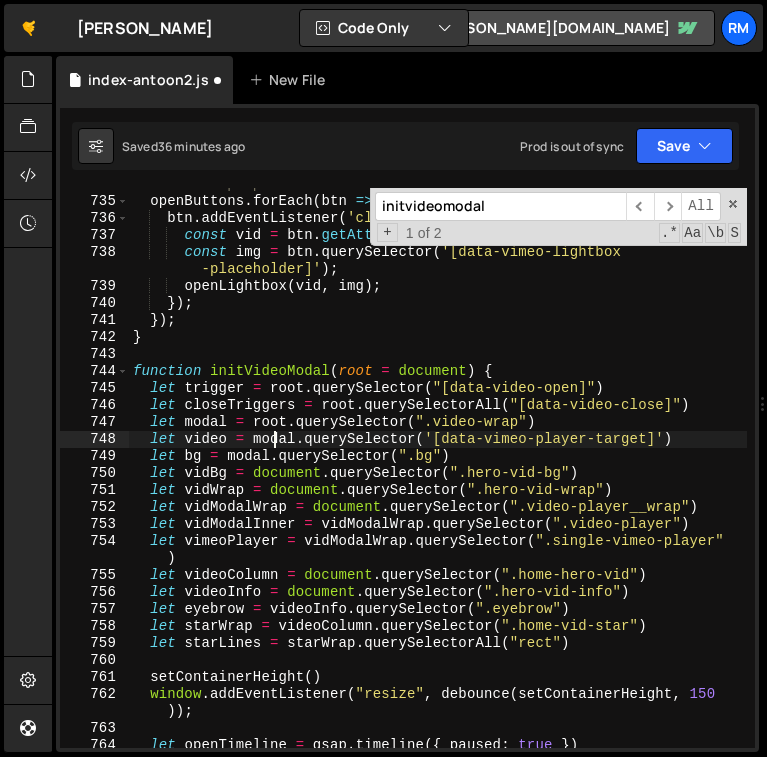 click on "// Wire up open buttons    openButtons . forEach ( btn   =>   {       btn . addEventListener ( 'click' ,   ( )   =>   {          const   vid   =   btn . getAttribute ( 'data-vimeo-lightbox-id' ) ;          const   img   =   btn . querySelector ( '[data-vimeo-lightbox          -placeholder]' ) ;          openLightbox ( vid ,   img ) ;       }) ;    }) ; } function   initVideoModal ( root   =   document )   {    let   trigger   =   root . querySelector ( "[data-video-open]" )    let   closeTriggers   =   root . querySelectorAll ( "[data-video-close]" )    let   modal   =   root . querySelector ( ".video-wrap" )    let   video   =   modal . querySelector ( '[data-vimeo-player-target]' )    let   bg   =   modal . querySelector ( ".bg" )    let   vidBg   =   document . querySelector ( ".hero-vid-bg" )    let   vidWrap   =   document . querySelector ( ".hero-vid-wrap" )    let   vidModalWrap   =   document . querySelector ( ".video-player__wrap" )    let   vidModalInner   =   vidModalWrap . querySelector" at bounding box center [438, 473] 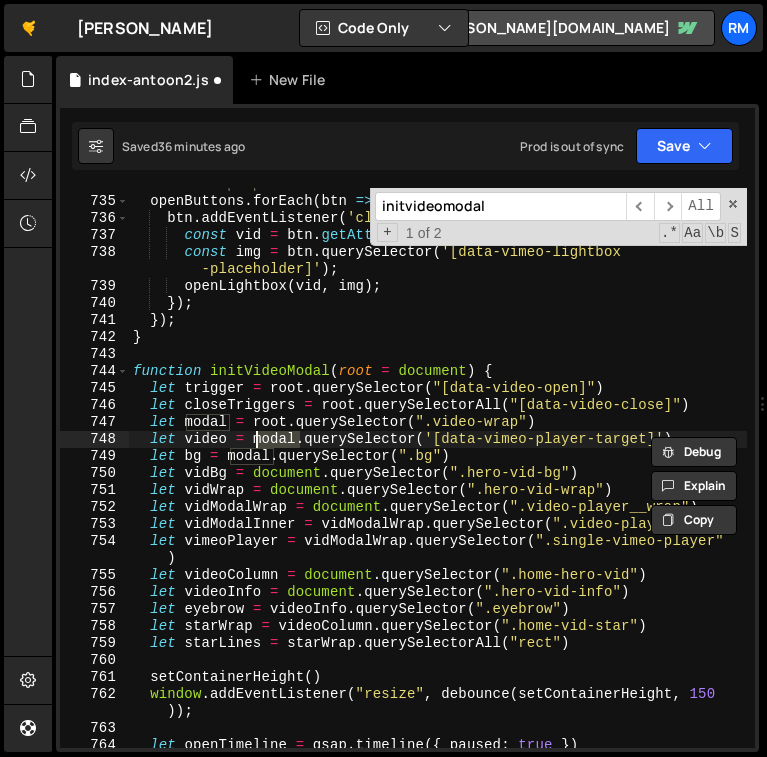 paste on "root" 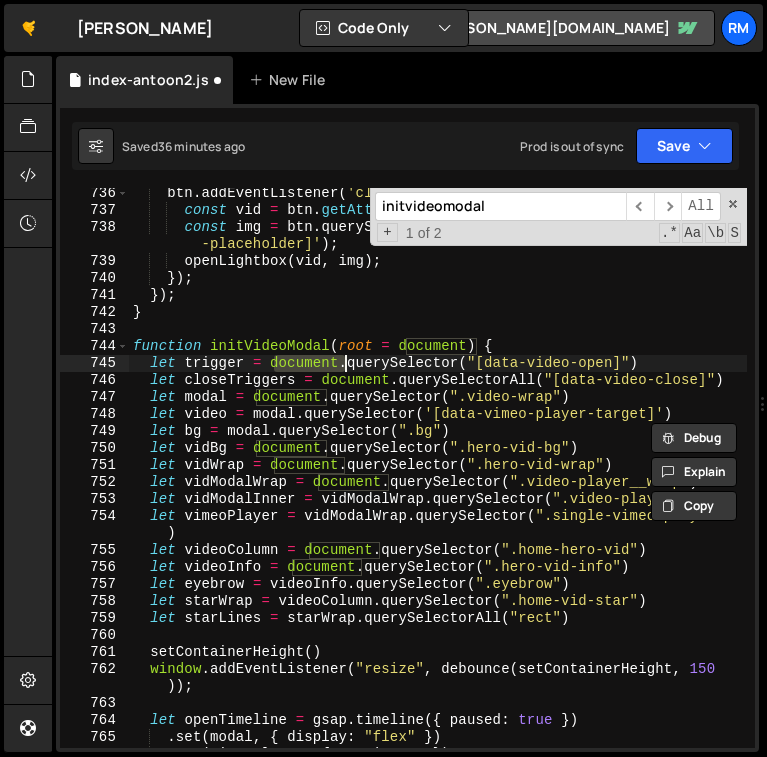 scroll, scrollTop: 9879, scrollLeft: 0, axis: vertical 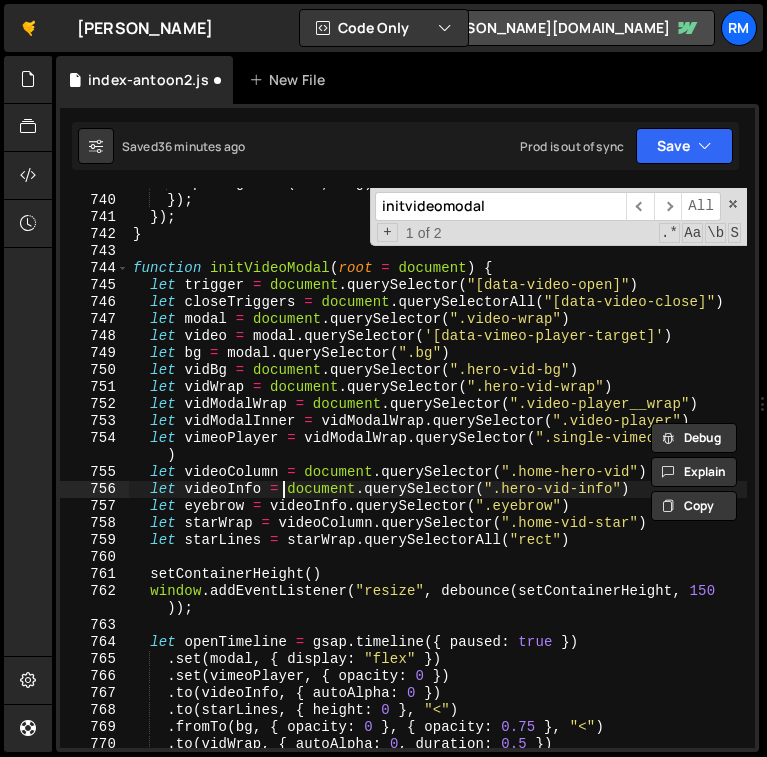 click on "openLightbox ( vid ,   img ) ;       }) ;    }) ; } function   initVideoModal ( root   =   document )   {    let   trigger   =   document . querySelector ( "[data-video-open]" )    let   closeTriggers   =   document . querySelectorAll ( "[data-video-close]" )    let   modal   =   document . querySelector ( ".video-wrap" )    let   video   =   modal . querySelector ( '[data-vimeo-player-target]' )    let   bg   =   modal . querySelector ( ".bg" )    let   vidBg   =   document . querySelector ( ".hero-vid-bg" )    let   vidWrap   =   document . querySelector ( ".hero-vid-wrap" )    let   vidModalWrap   =   document . querySelector ( ".video-player__wrap" )    let   vidModalInner   =   vidModalWrap . querySelector ( ".video-player" )    let   vimeoPlayer   =   vidModalWrap . querySelector ( ".single-vimeo-player"      )    let   videoColumn   =   document . querySelector ( ".home-hero-vid" )    let   videoInfo   =   document . querySelector ( ".hero-vid-info" )    let   eyebrow   =   videoInfo . ( )" at bounding box center [438, 472] 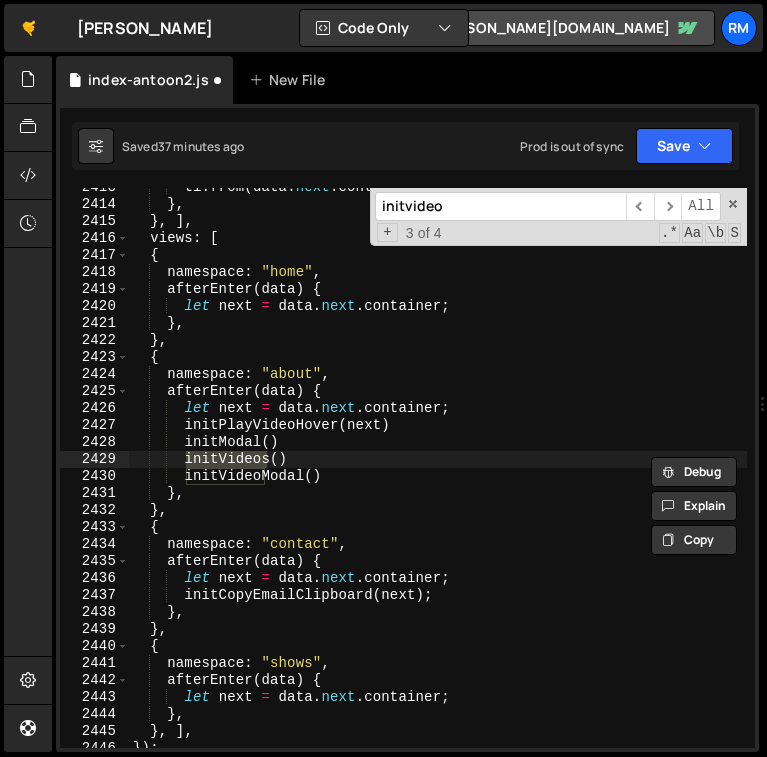 scroll, scrollTop: 32208, scrollLeft: 0, axis: vertical 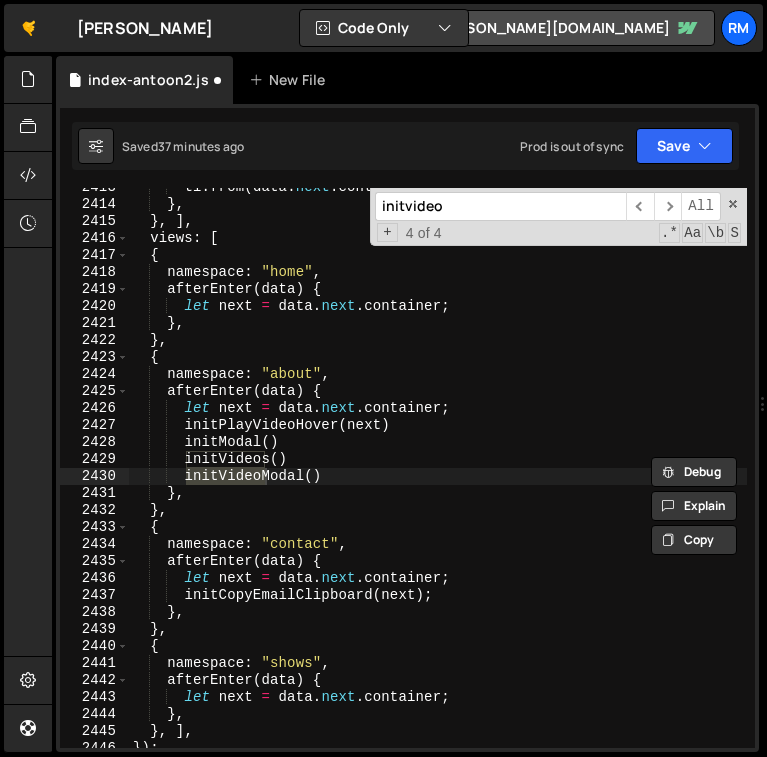 type on "initvideo" 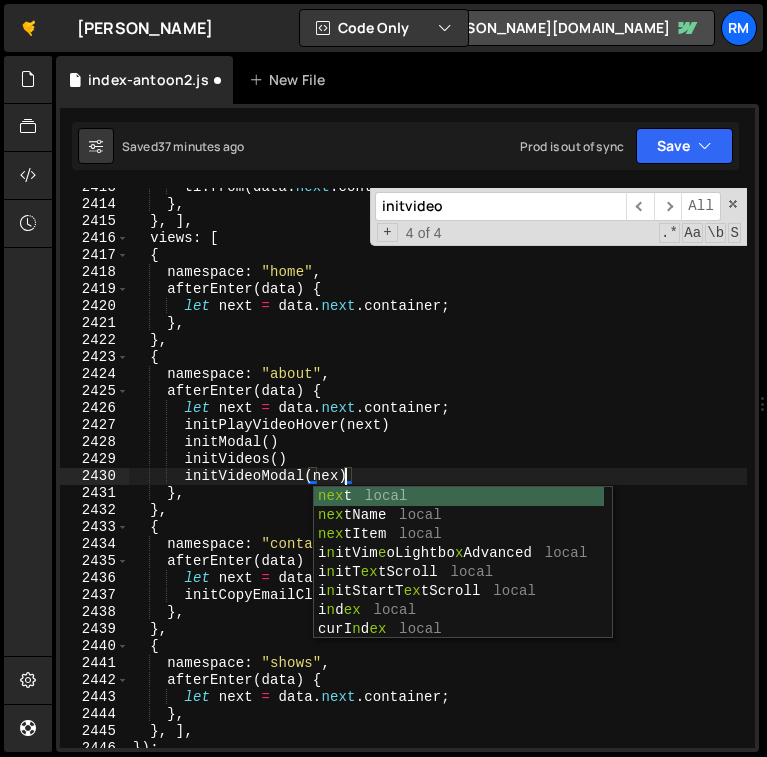 scroll, scrollTop: 0, scrollLeft: 15, axis: horizontal 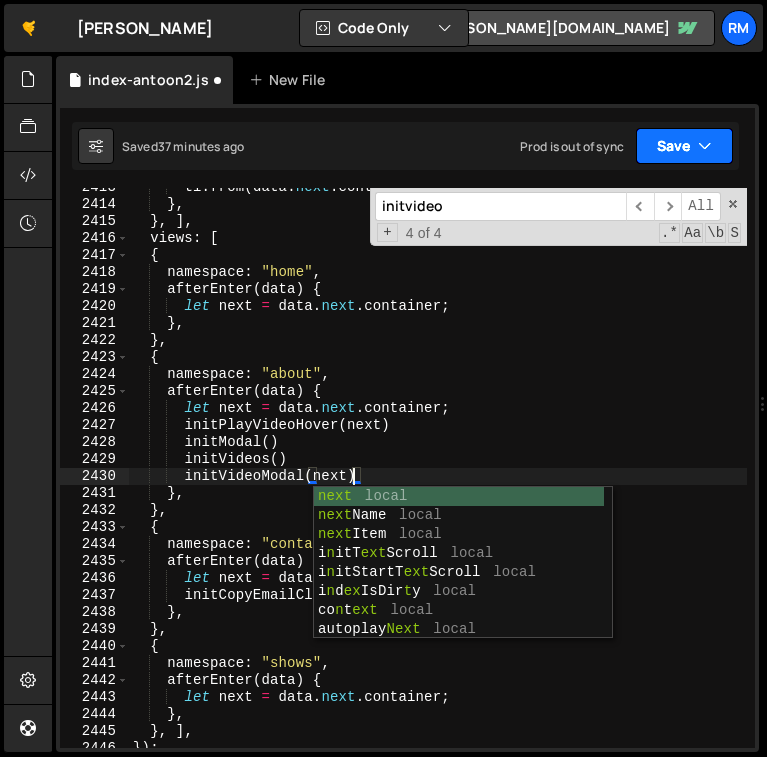click on "Save" at bounding box center [684, 146] 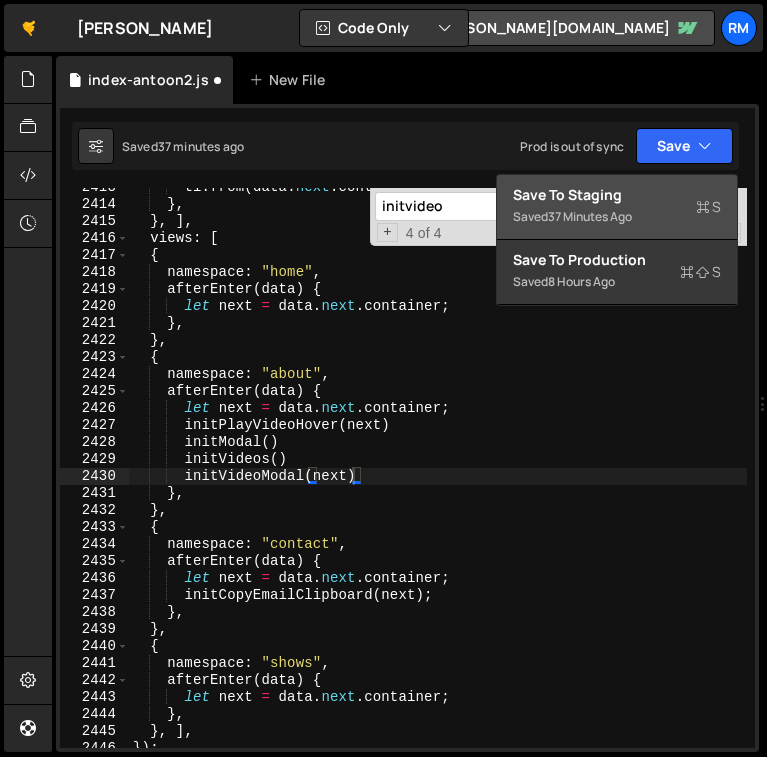 click on "Save to Staging
S" at bounding box center [617, 195] 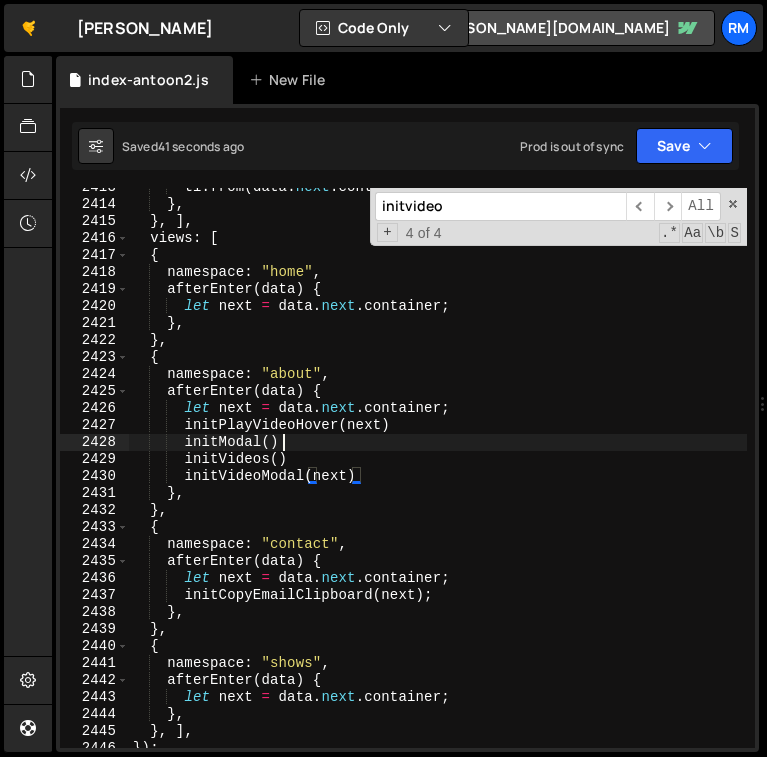 click on "tl . from ( data . next . container ,   {   autoAlpha :   0 ,   duration :   1   })       } ,    } ,   ] ,    views :   [    {       namespace :   "home" ,       afterEnter ( data )   {          let   next   =   data . next . container ;       } ,    } ,    {       namespace :   "about" ,       afterEnter ( data )   {          let   next   =   data . next . container ;          initPlayVideoHover ( next )          initModal ( )          initVideos ( )          initVideoModal ( next )       } ,    } ,    {       namespace :   "contact" ,       afterEnter ( data )   {          let   next   =   data . next . container ;          initCopyEmailClipboard ( next ) ;       } ,    } ,    {       namespace :   "shows" ,       afterEnter ( data )   {          let   next   =   data . next . container ;       } ,    } ,   ] , }) ;" at bounding box center (438, 476) 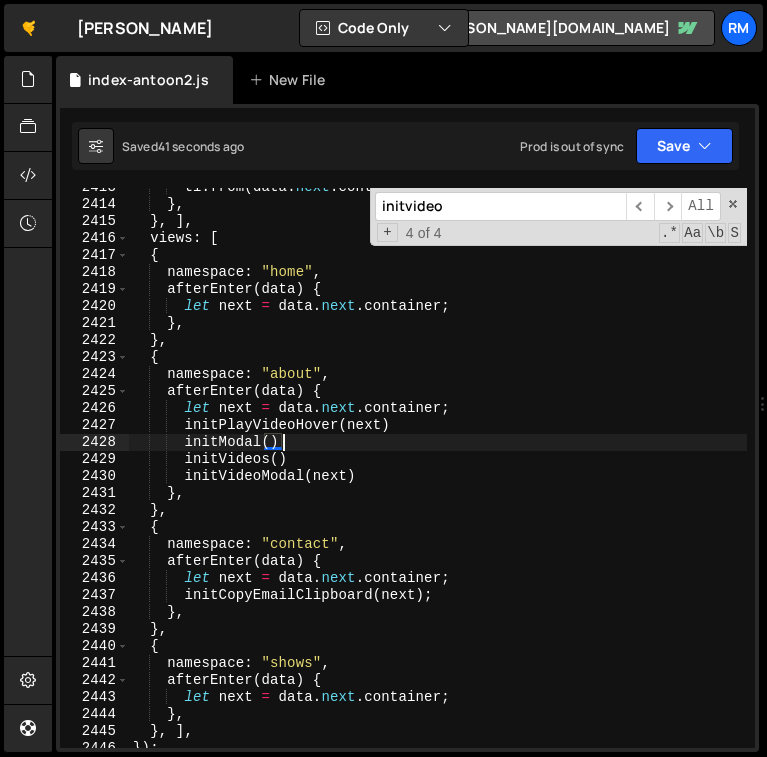 scroll, scrollTop: 0, scrollLeft: 1, axis: horizontal 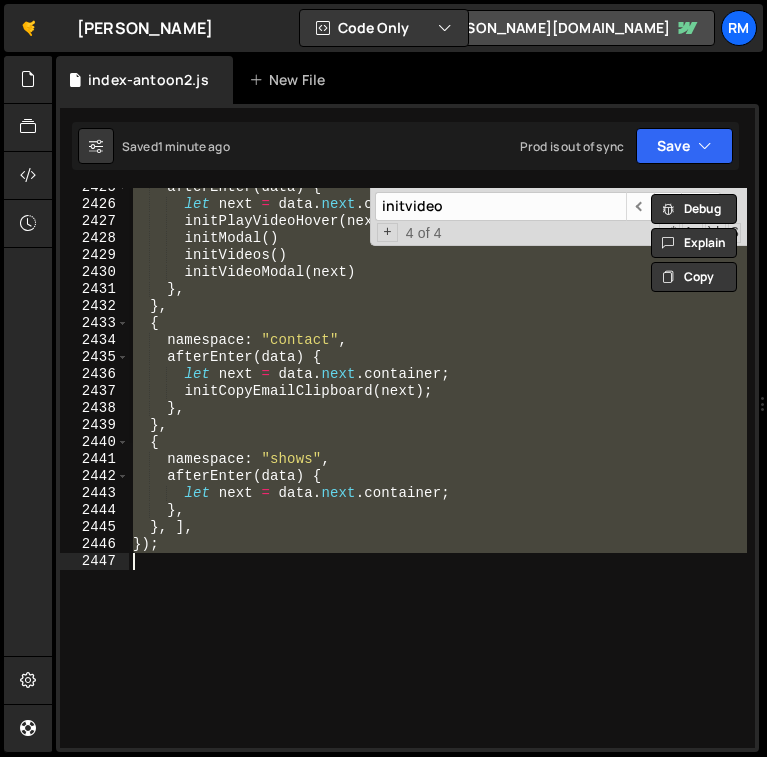 click on "afterEnter ( data )   {          let   next   =   data . next . container ;          initPlayVideoHover ( next )          initModal ( )          initVideos ( )          initVideoModal ( next )       } ,    } ,    {       namespace :   "contact" ,       afterEnter ( data )   {          let   next   =   data . next . container ;          initCopyEmailClipboard ( next ) ;       } ,    } ,    {       namespace :   "shows" ,       afterEnter ( data )   {          let   next   =   data . next . container ;       } ,    } ,   ] , }) ; initvideo ​ ​ All Replace All + 4 of 4 .* Aa \b S" at bounding box center (438, 468) 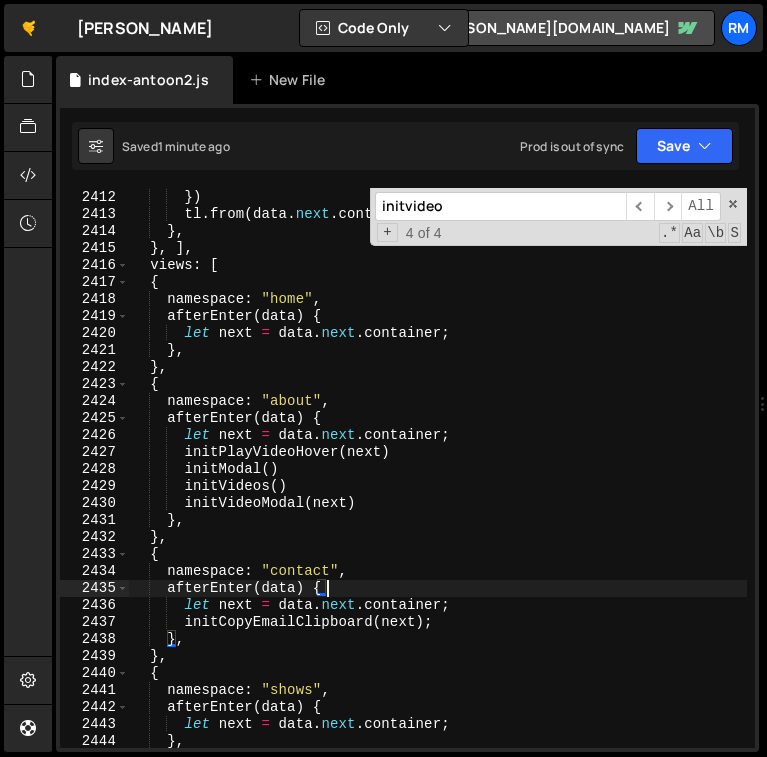 click on "}          })          tl . from ( data . next . container ,   {   autoAlpha :   0 ,   duration :   1   })       } ,    } ,   ] ,    views :   [    {       namespace :   "home" ,       afterEnter ( data )   {          let   next   =   data . next . container ;       } ,    } ,    {       namespace :   "about" ,       afterEnter ( data )   {          let   next   =   data . next . container ;          initPlayVideoHover ( next )          initModal ( )          initVideos ( )          initVideoModal ( next )       } ,    } ,    {       namespace :   "contact" ,       afterEnter ( data )   {          let   next   =   data . next . container ;          initCopyEmailClipboard ( next ) ;       } ,    } ,    {       namespace :   "shows" ,       afterEnter ( data )   {          let   next   =   data . next . container ;       } ," at bounding box center (438, 469) 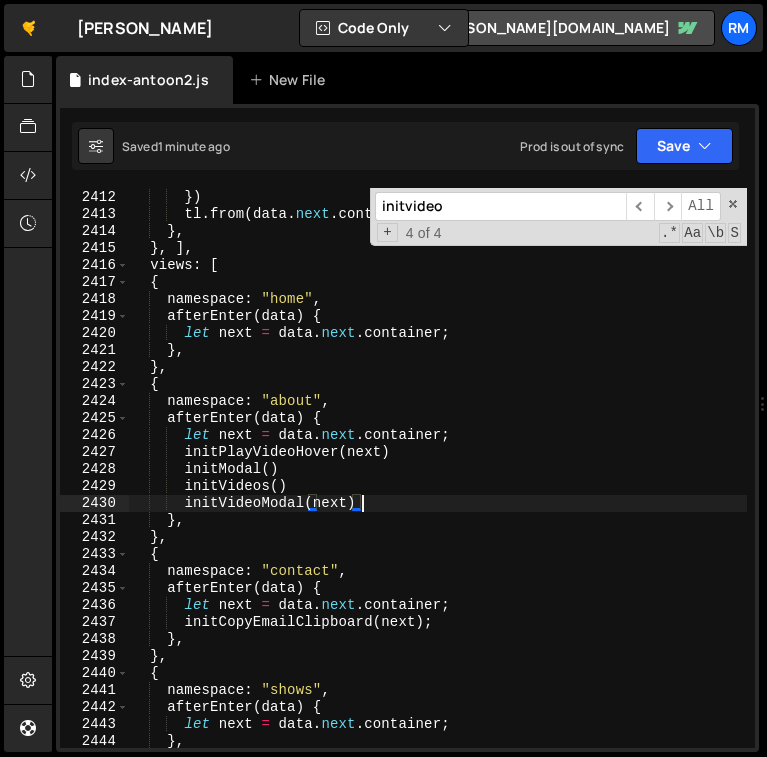 type on "initVideoModal(next);" 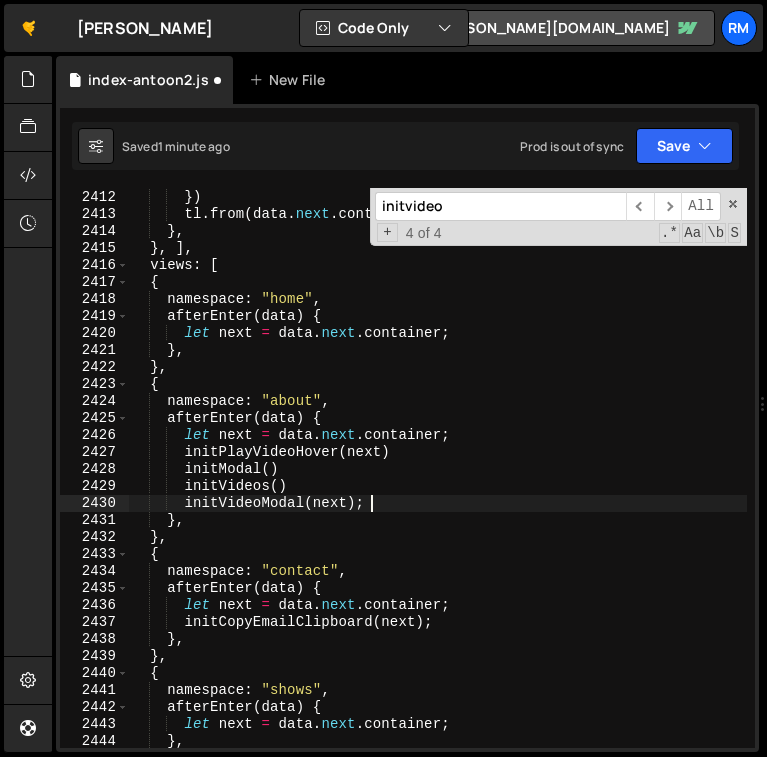 scroll, scrollTop: 0, scrollLeft: 16, axis: horizontal 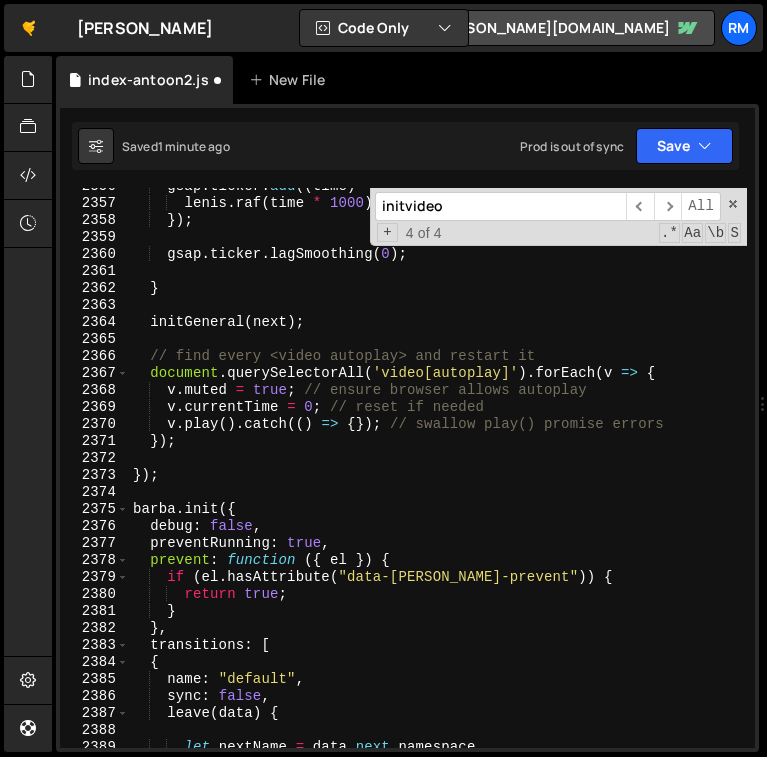 click on "gsap . ticker . add (( time )   =>   {          lenis . raf ( time   *   1000 ) ;       }) ;       gsap . ticker . lagSmoothing ( 0 ) ;    }    initGeneral ( next ) ;    // find every <video autoplay> and restart it    document . querySelectorAll ( 'video[autoplay]' ) . forEach ( v   =>   {       v . muted   =   true ;   // ensure browser allows autoplay       v . currentTime   =   0 ;   // reset if needed       v . play ( ) . catch (( )   =>   { }) ;   // swallow play() promise errors    }) ; }) ; barba . init ({    debug :   false ,    preventRunning :   true ,    prevent :   function   ( {   el   })   {       if   ( el . hasAttribute ( "data-barba-prevent" ))   {          return   true ;       }    } ,    transitions :   [    {       name :   "default" ,       sync :   false ,       leave ( data )   {          let   nextName   =   data . next . namespace" at bounding box center [438, 475] 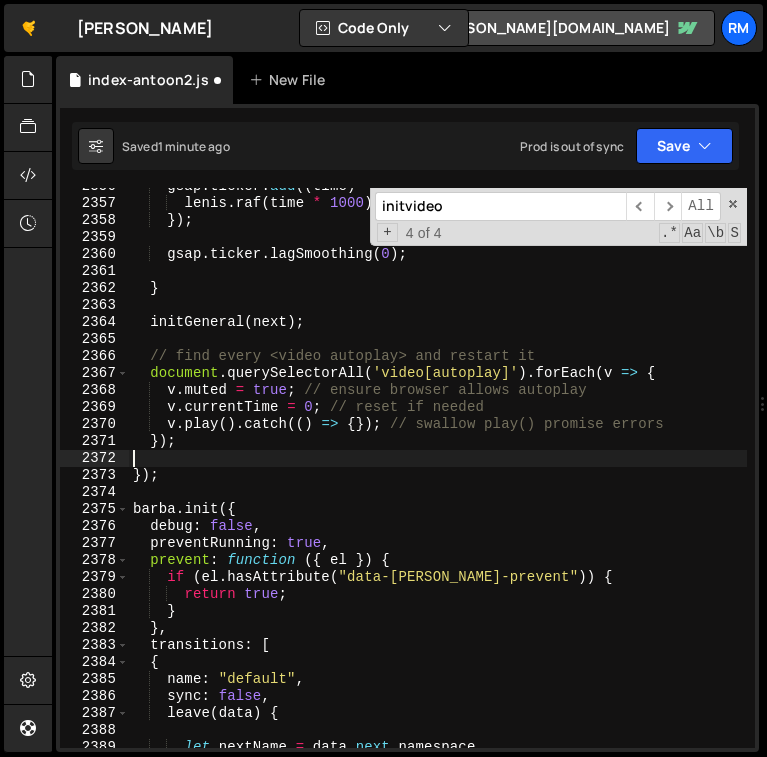 scroll, scrollTop: 0, scrollLeft: 0, axis: both 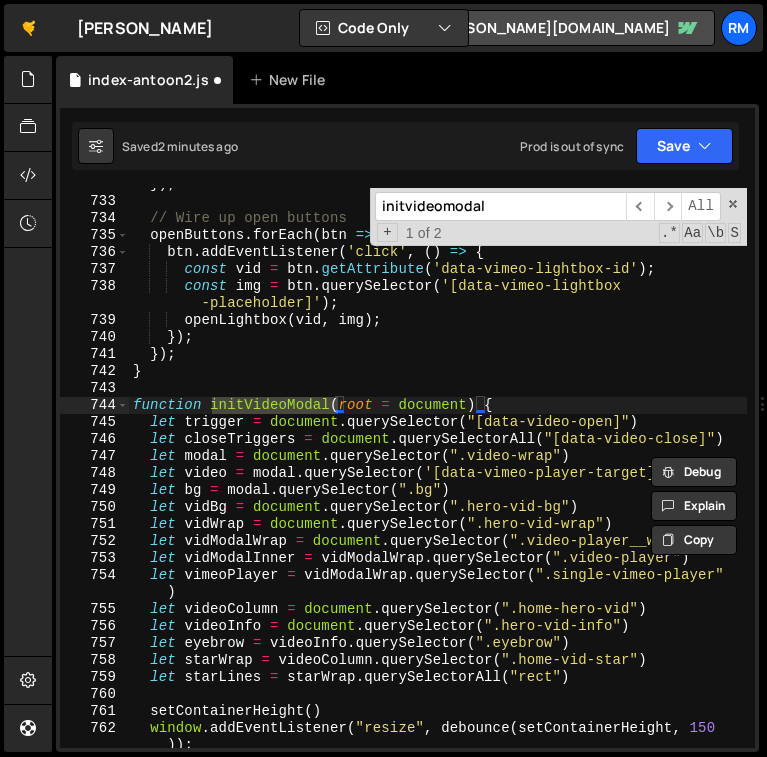 type on "initvideomodal" 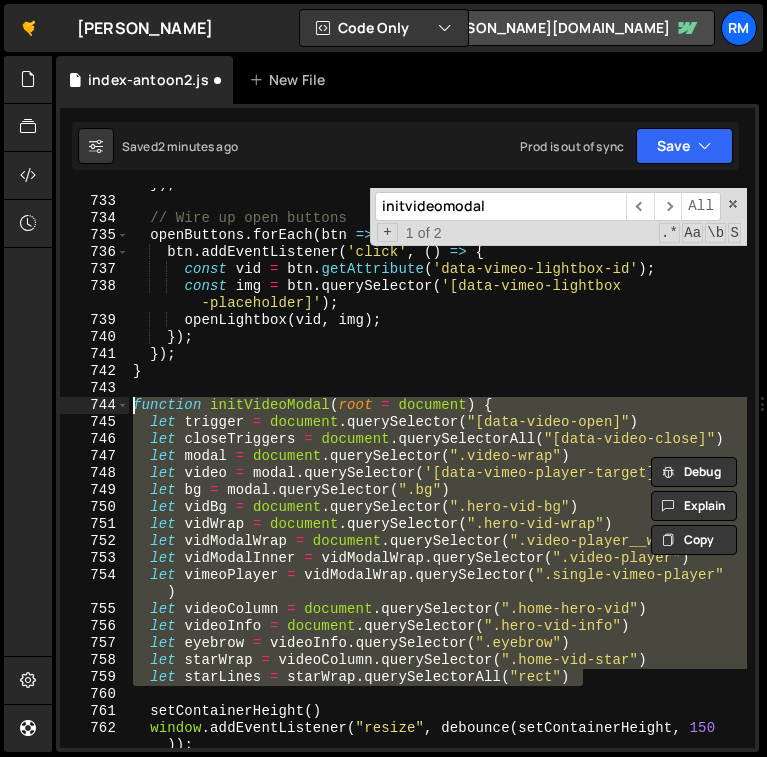 drag, startPoint x: 633, startPoint y: 676, endPoint x: 87, endPoint y: 399, distance: 612.24585 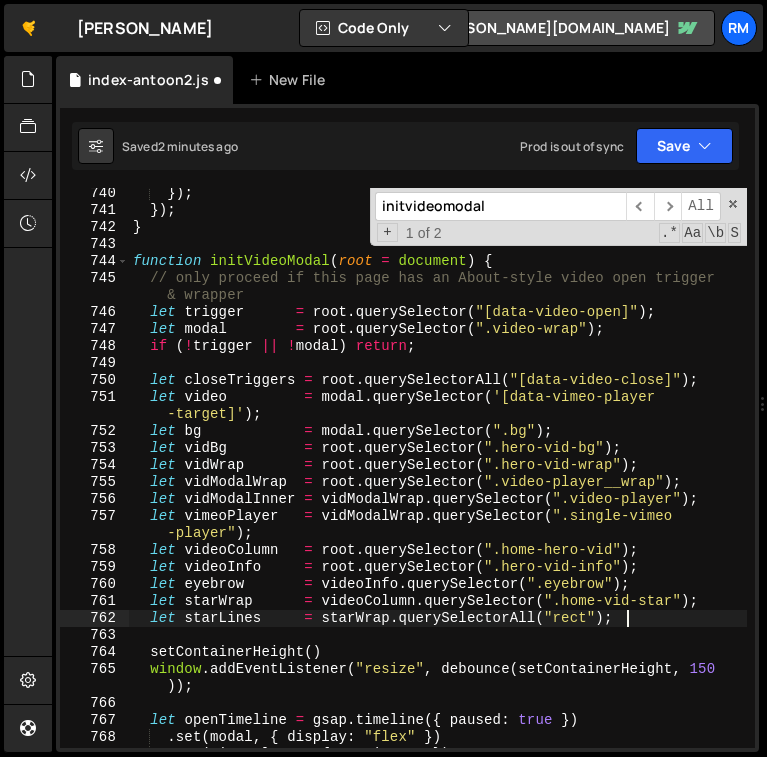 scroll, scrollTop: 9909, scrollLeft: 0, axis: vertical 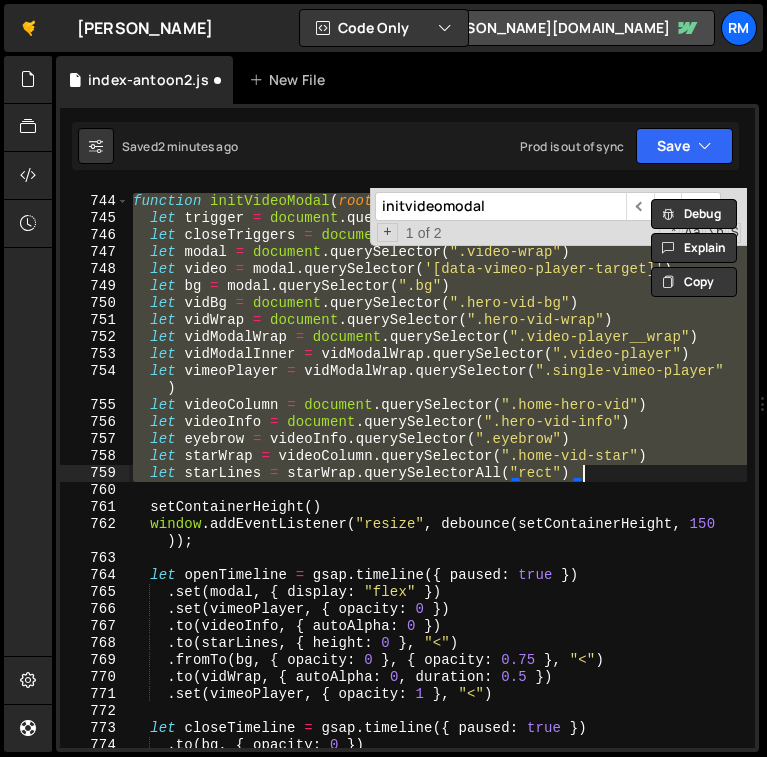 paste on "Lines     = starWrap.querySelectorAll("rect");" 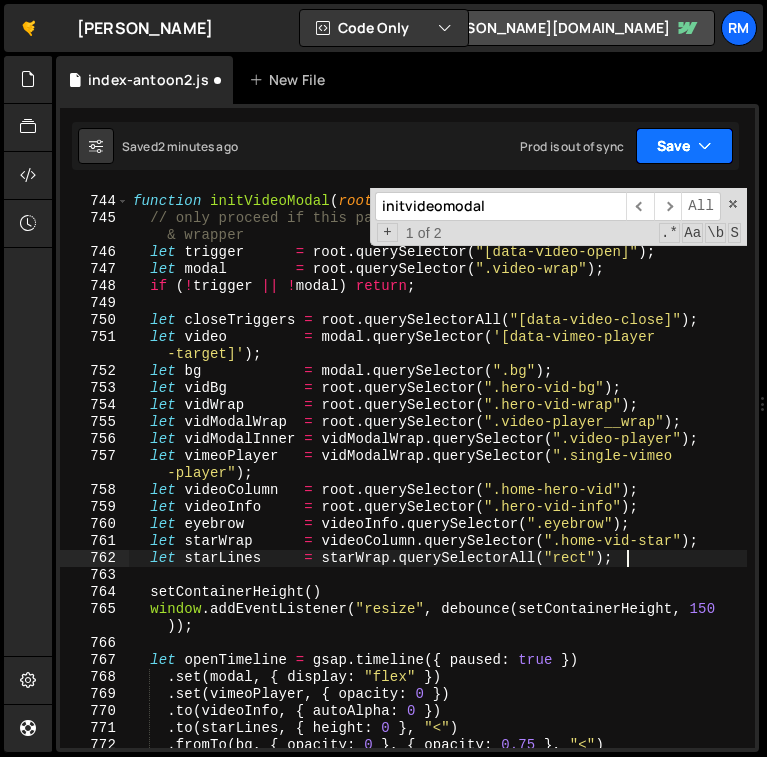 click at bounding box center [705, 146] 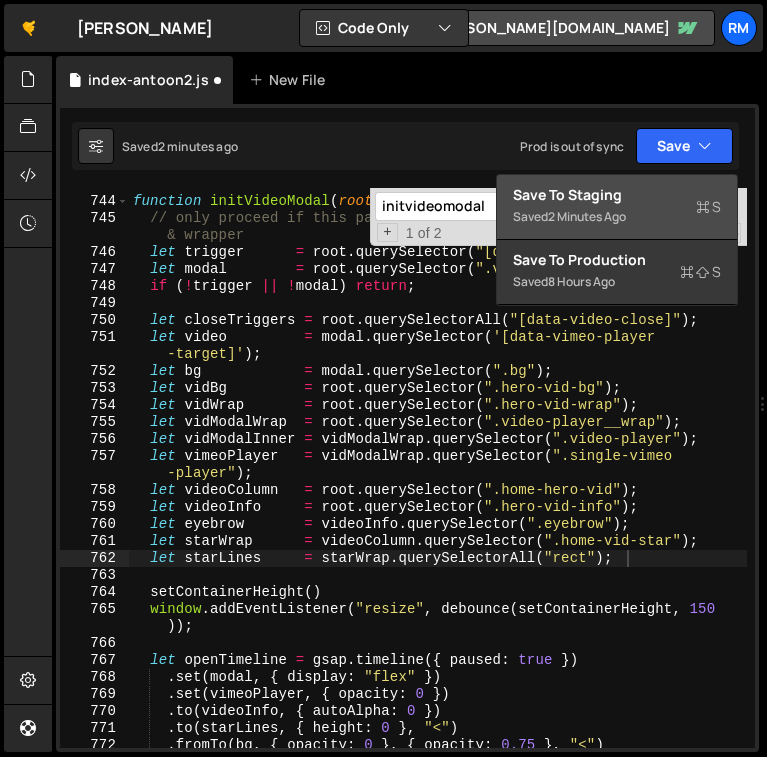 click on "Save to Staging
S
Saved  2 minutes ago" at bounding box center (617, 207) 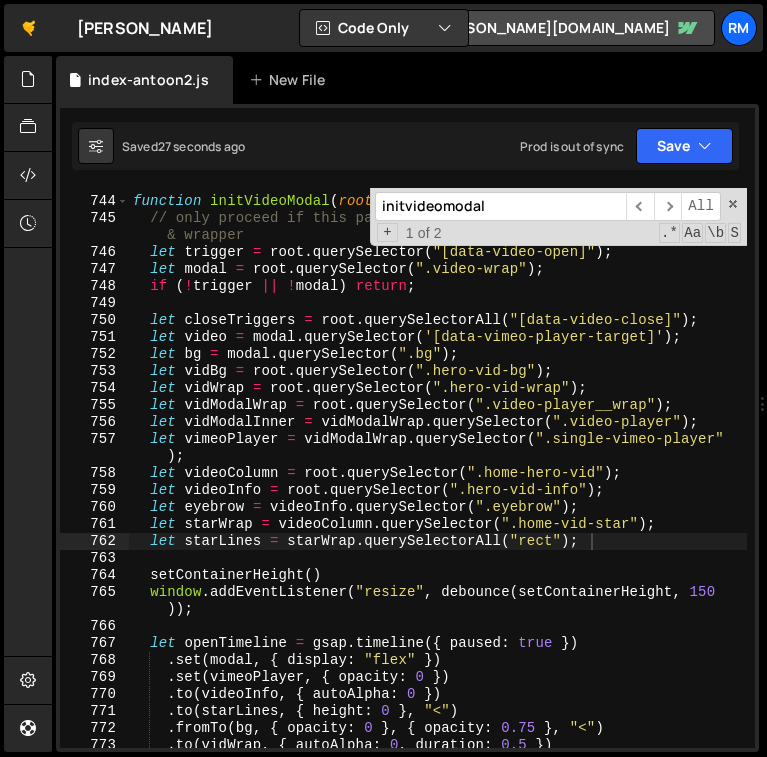 click on "function   initVideoModal ( root   =   document )   {    // only proceed if this page has an About‐style video open trigger       & wrapper    let   trigger   =   root . querySelector ( "[data-video-open]" ) ;    let   modal   =   root . querySelector ( ".video-wrap" ) ;    if   ( ! trigger   ||   ! modal )   return ;    let   closeTriggers   =   root . querySelectorAll ( "[data-video-close]" ) ;    let   video   =   modal . querySelector ( '[data-vimeo-player-target]' ) ;    let   bg   =   modal . querySelector ( ".bg" ) ;    let   vidBg   =   root . querySelector ( ".hero-vid-bg" ) ;    let   vidWrap   =   root . querySelector ( ".hero-vid-wrap" ) ;    let   vidModalWrap   =   root . querySelector ( ".video-player__wrap" ) ;    let   vidModalInner   =   vidModalWrap . querySelector ( ".video-player" ) ;    let   vimeoPlayer   =   vidModalWrap . querySelector ( ".single-vimeo-player"      ) ;    let   videoColumn   =   root . querySelector ( ".home-hero-vid" ) ;    let   videoInfo   =   root . ( )" at bounding box center (438, 473) 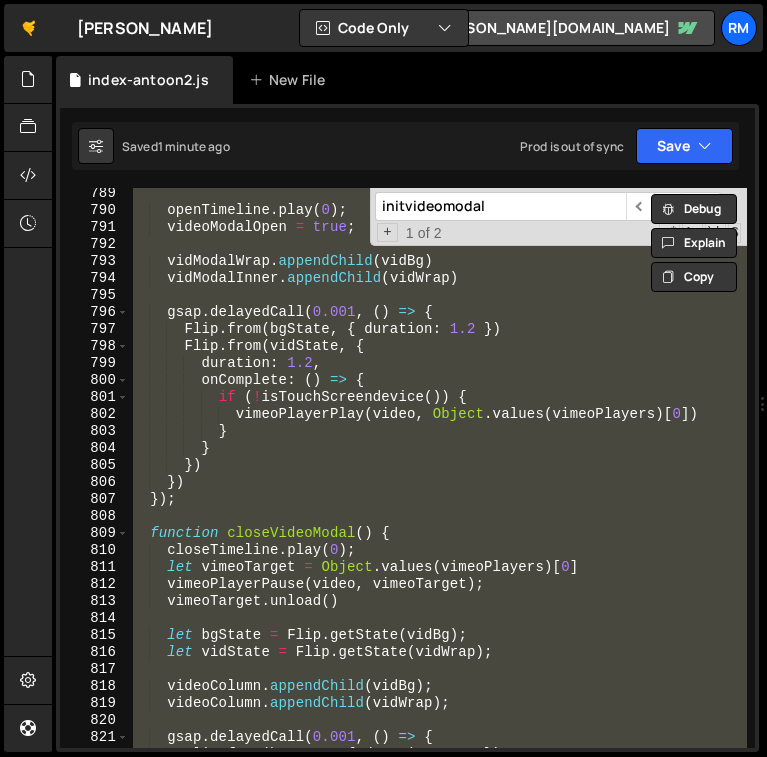 scroll, scrollTop: 10614, scrollLeft: 0, axis: vertical 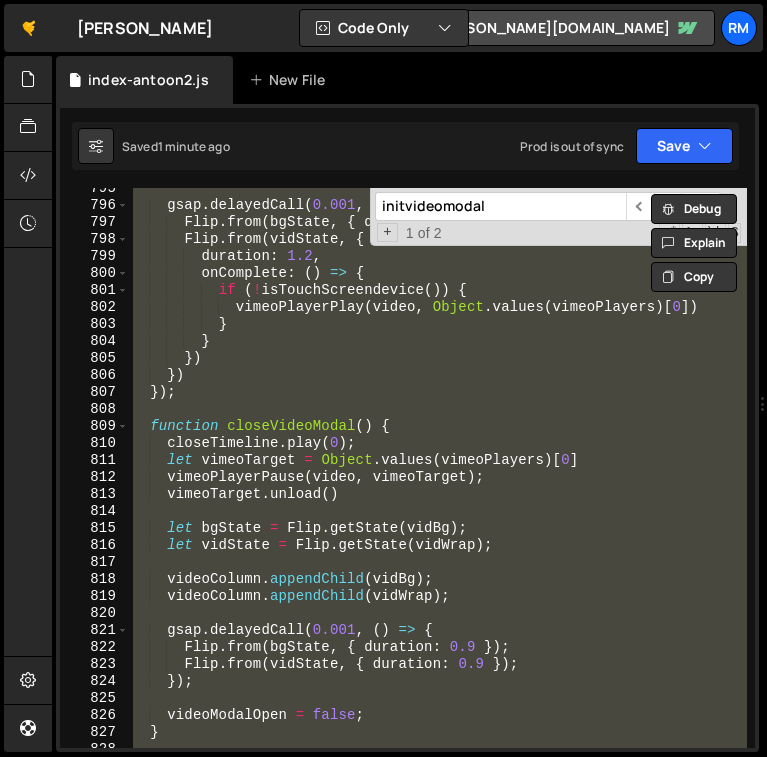 click on "gsap . delayedCall ( 0.001 ,   ( )   =>   {          Flip . from ( bgState ,   {   duration :   1.2   })          Flip . from ( vidState ,   {             duration :   1.2 ,             onComplete :   ( )   =>   {                if   ( ! isTouchScreendevice ( ))   {                   vimeoPlayerPlay ( video ,   Object . values ( vimeoPlayers ) [ 0 ])                }             }          })       })    }) ;    function   closeVideoModal ( )   {       closeTimeline . play ( 0 ) ;       let   vimeoTarget   =   Object . values ( vimeoPlayers ) [ 0 ]       vimeoPlayerPause ( video ,   vimeoTarget ) ;       vimeoTarget . unload ( )       let   bgState   =   Flip . getState ( vidBg ) ;       let   vidState   =   Flip . getState ( vidWrap ) ;       videoColumn . appendChild ( vidBg ) ;       videoColumn . appendChild ( vidWrap ) ;       gsap . delayedCall ( 0.001 ,   ( )   =>   {          Flip . from ( bgState ,   {   duration :   0.9   }) ;          Flip . from ( vidState ,   {   duration :   0.9   }) ;" at bounding box center (438, 468) 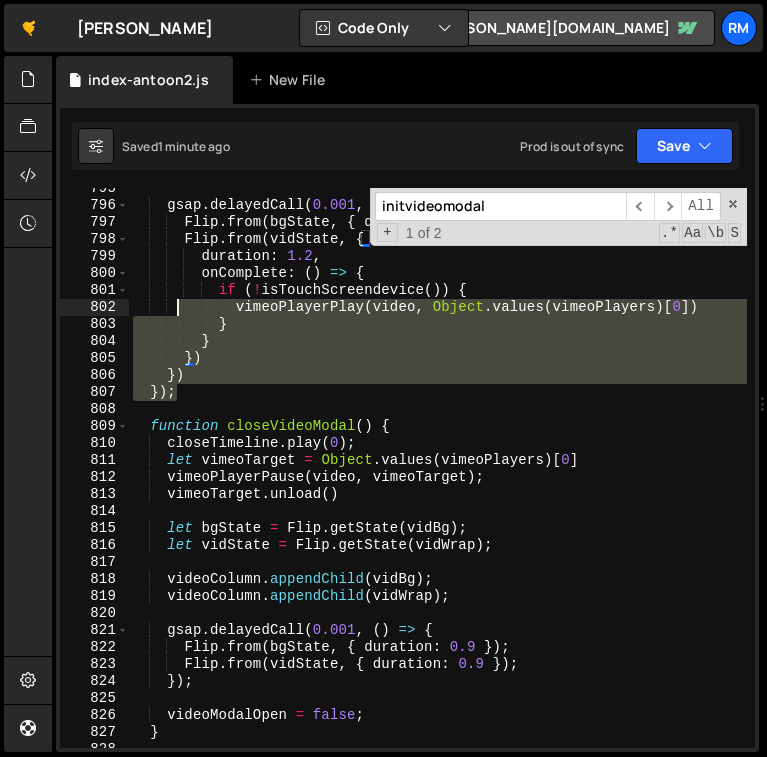 drag, startPoint x: 199, startPoint y: 395, endPoint x: 178, endPoint y: 316, distance: 81.7435 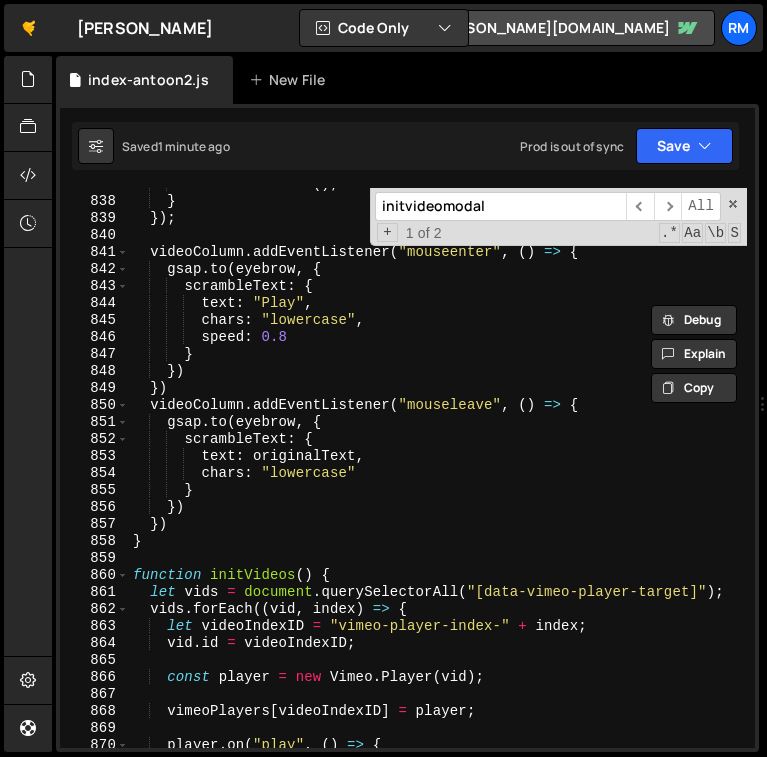 scroll, scrollTop: 11202, scrollLeft: 0, axis: vertical 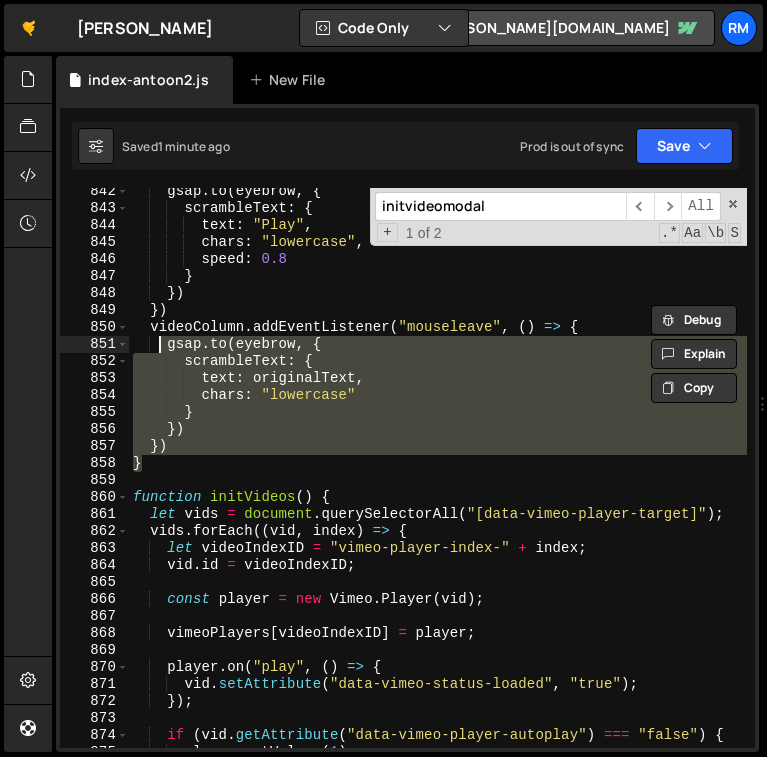 drag, startPoint x: 183, startPoint y: 465, endPoint x: 161, endPoint y: 351, distance: 116.1034 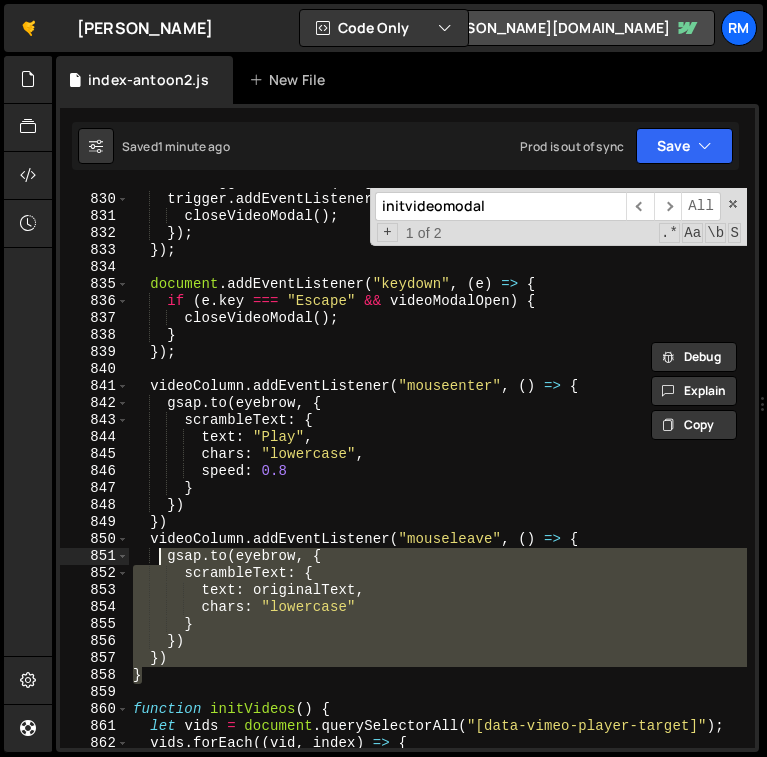 scroll, scrollTop: 11046, scrollLeft: 0, axis: vertical 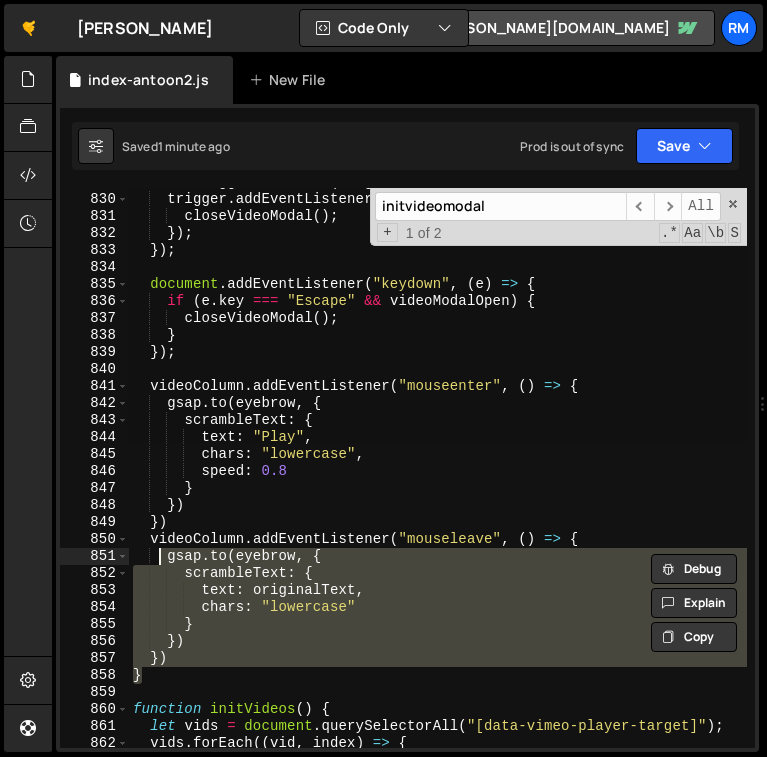 click on "closeTriggers . forEach ( trigger   =>   {       trigger . addEventListener ( "click" ,   ( )   =>   {          closeVideoModal ( ) ;       }) ;    }) ;    document . addEventListener ( "keydown" ,   ( e )   =>   {       if   ( e . key   ===   "Escape"   &&   videoModalOpen )   {          closeVideoModal ( ) ;       }    }) ;    videoColumn . addEventListener ( "mouseenter" ,   ( )   =>   {       gsap . to ( eyebrow ,   {          scrambleText :   {             text :   "Play" ,             chars :   "lowercase" ,             speed :   0.8          }       })    })    videoColumn . addEventListener ( "mouseleave" ,   ( )   =>   {       gsap . to ( eyebrow ,   {          scrambleText :   {             text :   originalText ,             chars :   "lowercase"          }       })    }) } function   initVideos ( )   {    let   vids   =   document . querySelectorAll ( "[data-vimeo-player-target]" ) ;    vids . forEach (( vid ,   index )   =>   { initvideomodal ​ ​ All Replace All + 1 of 2 .* Aa \b S" at bounding box center [438, 468] 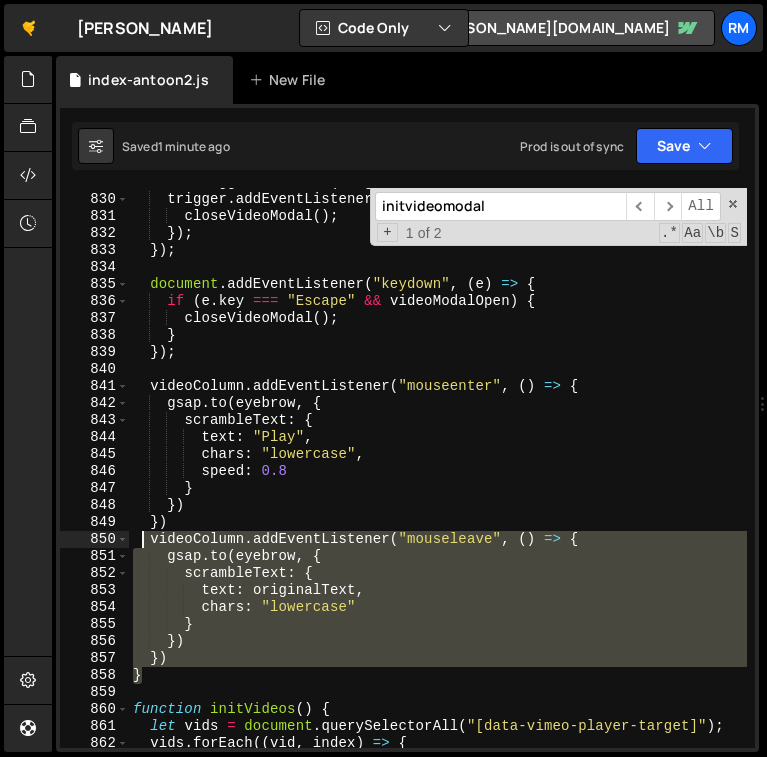 drag, startPoint x: 164, startPoint y: 674, endPoint x: 146, endPoint y: 515, distance: 160.01562 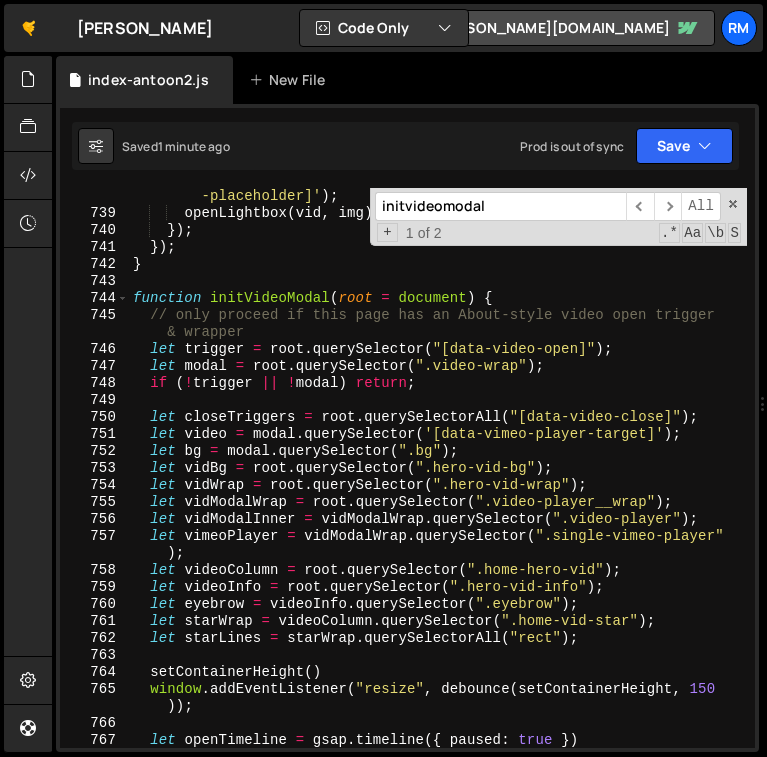 scroll, scrollTop: 9784, scrollLeft: 0, axis: vertical 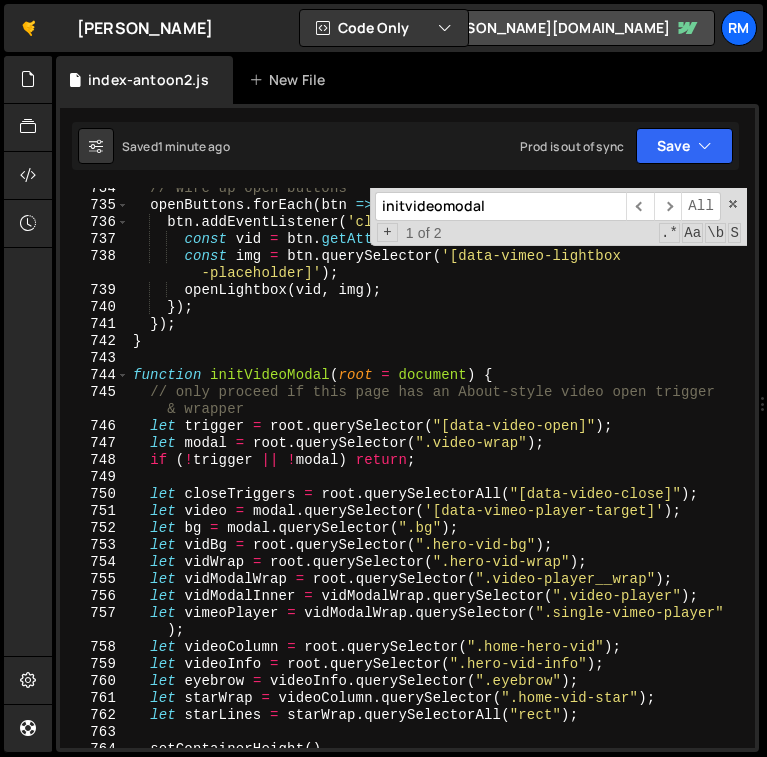 click on "// Wire up open buttons    openButtons . forEach ( btn   =>   {       btn . addEventListener ( 'click' ,   ( )   =>   {          const   vid   =   btn . getAttribute ( 'data-vimeo-lightbox-id' ) ;          const   img   =   btn . querySelector ( '[data-vimeo-lightbox          -placeholder]' ) ;          openLightbox ( vid ,   img ) ;       }) ;    }) ; } function   initVideoModal ( root   =   document )   {    // only proceed if this page has an About‐style video open trigger       & wrapper    let   trigger   =   root . querySelector ( "[data-video-open]" ) ;    let   modal   =   root . querySelector ( ".video-wrap" ) ;    if   ( ! trigger   ||   ! modal )   return ;    let   closeTriggers   =   root . querySelectorAll ( "[data-video-close]" ) ;    let   video   =   modal . querySelector ( '[data-vimeo-player-target]' ) ;    let   bg   =   modal . querySelector ( ".bg" ) ;    let   vidBg   =   root . querySelector ( ".hero-vid-bg" ) ;    let   vidWrap   =   root . querySelector ( ) ;    let" at bounding box center [438, 477] 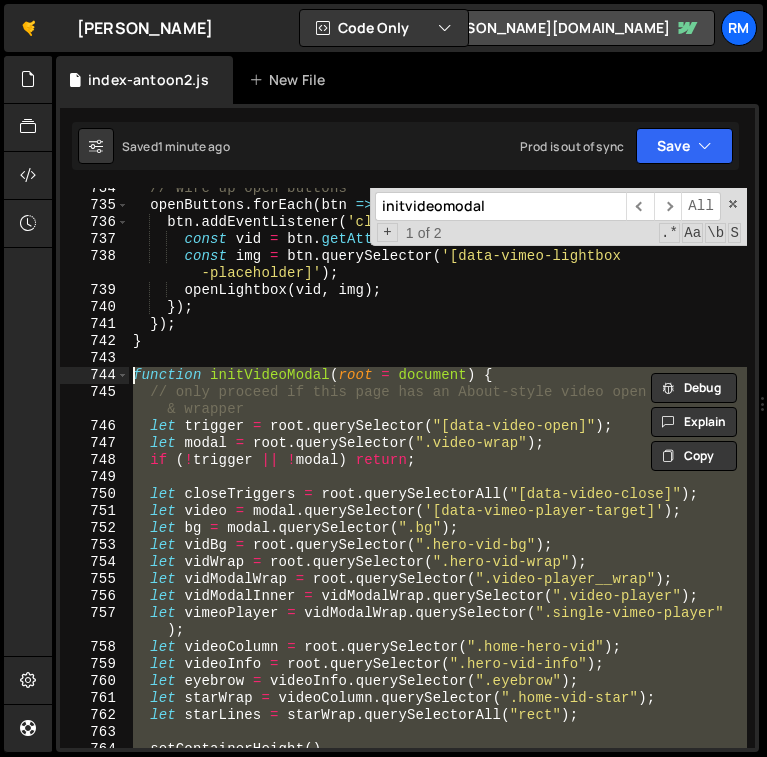 paste 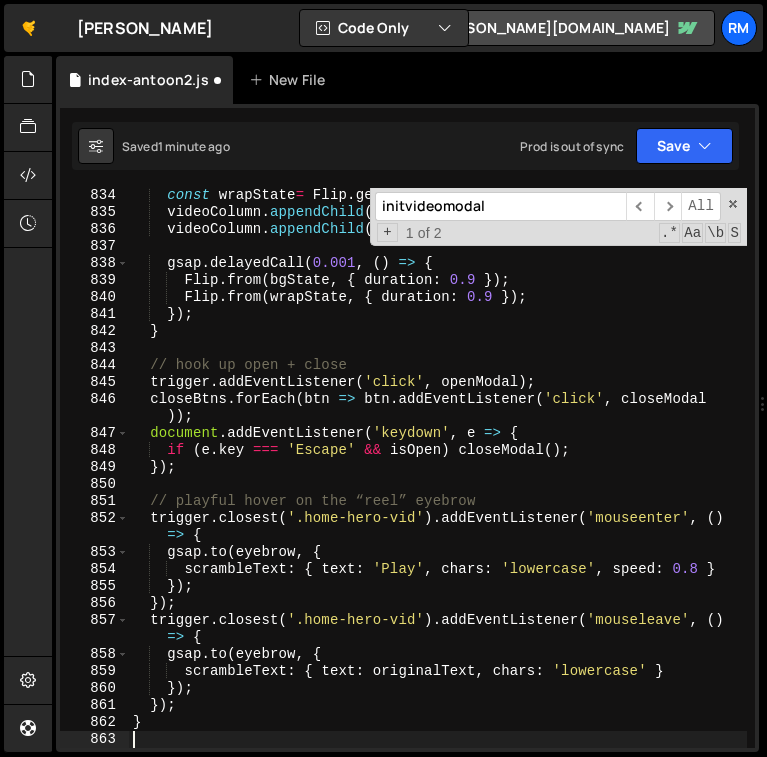 click on "Saved  1 minute ago
Prod is out of sync
Upgrade to Edit
Save
Save to Staging
S
Saved  1 minute ago  S Saved  8 hours ago G" at bounding box center [405, 146] 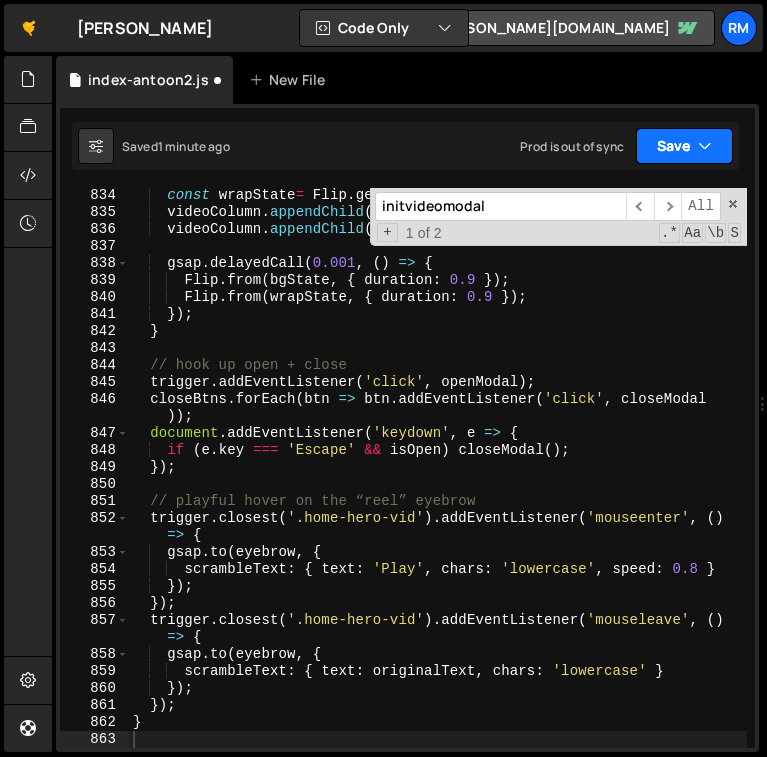 click on "Save" at bounding box center [684, 146] 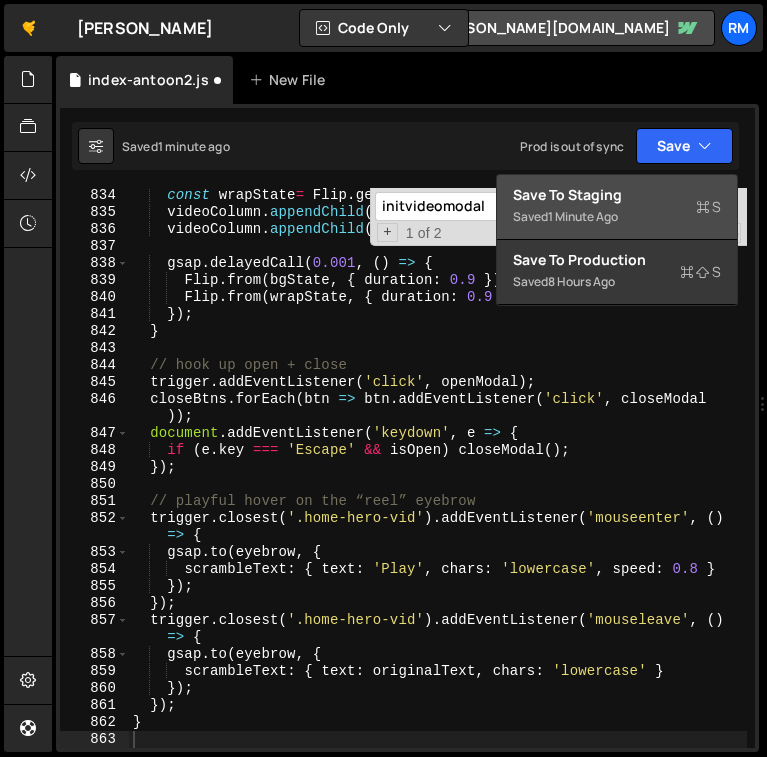 click on "Save to Staging
S" at bounding box center [617, 195] 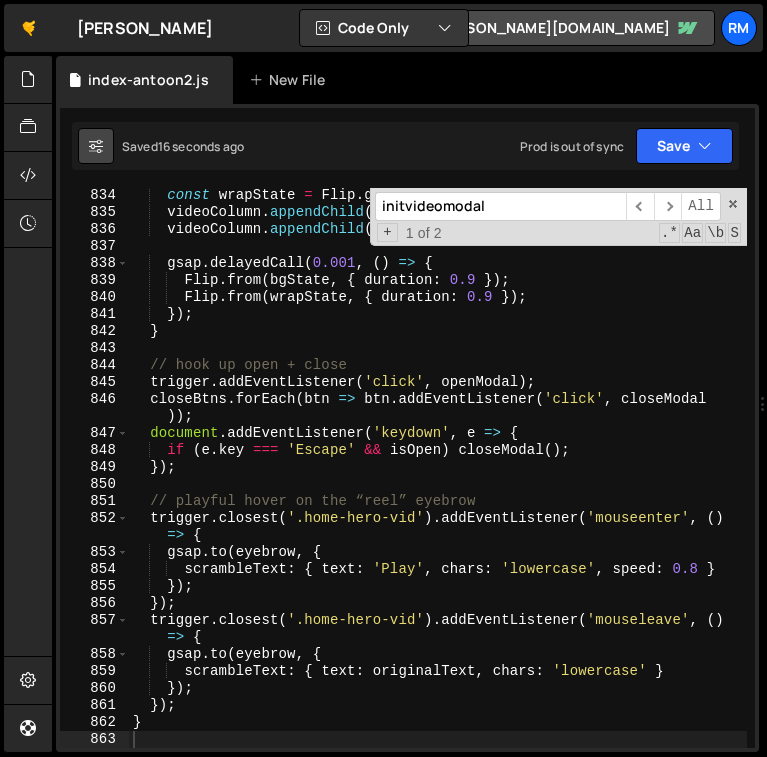 click at bounding box center (96, 146) 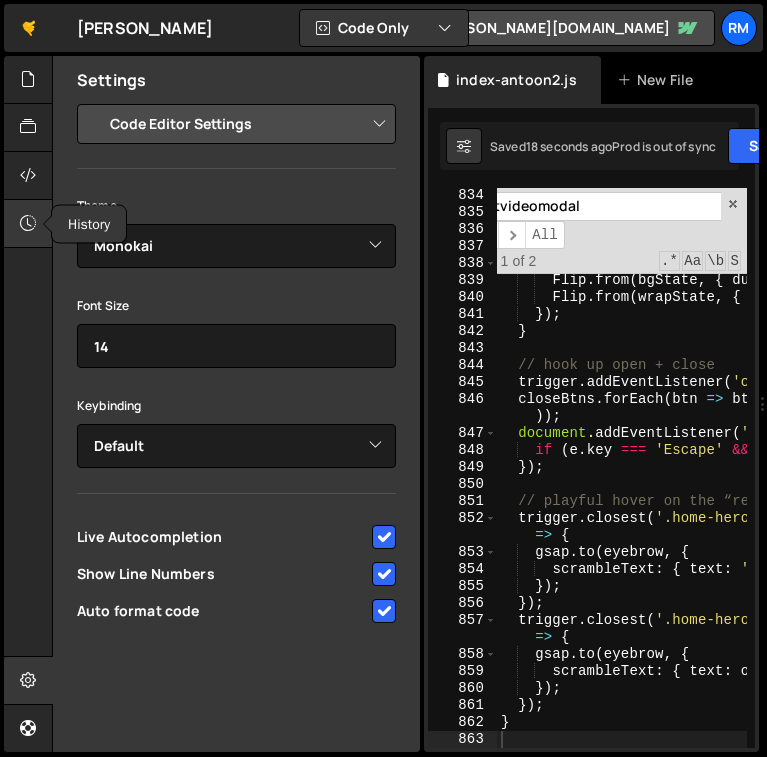 click at bounding box center [28, 223] 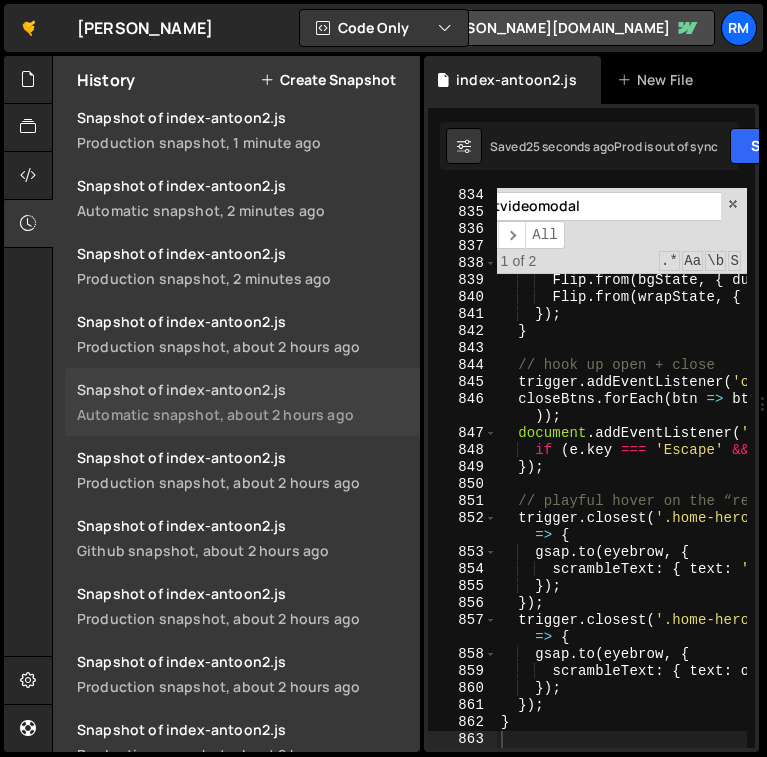 scroll, scrollTop: 4386, scrollLeft: 0, axis: vertical 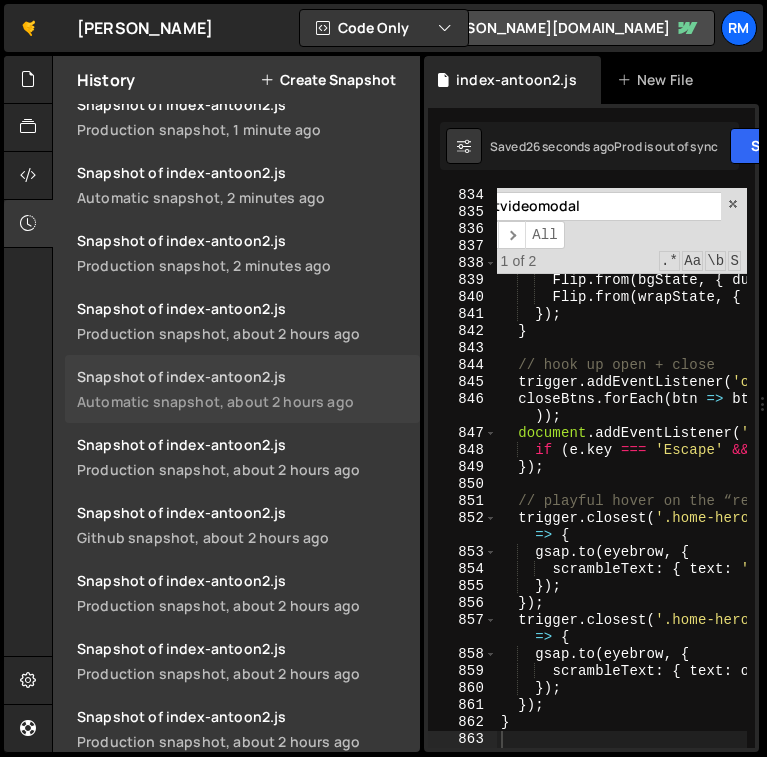 click on "Automatic snapshot,
about 2 hours ago" at bounding box center (242, 401) 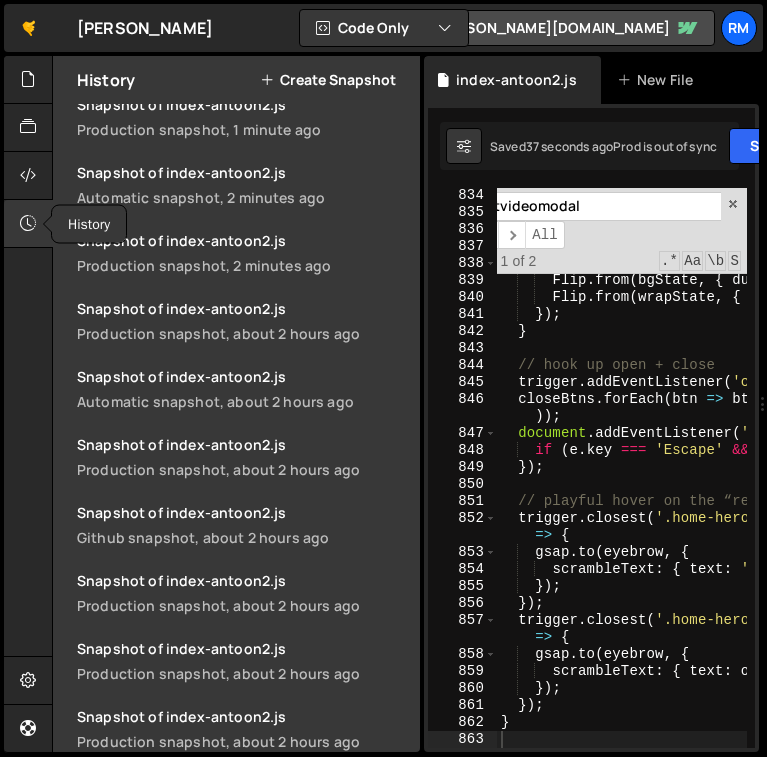 click at bounding box center (28, 223) 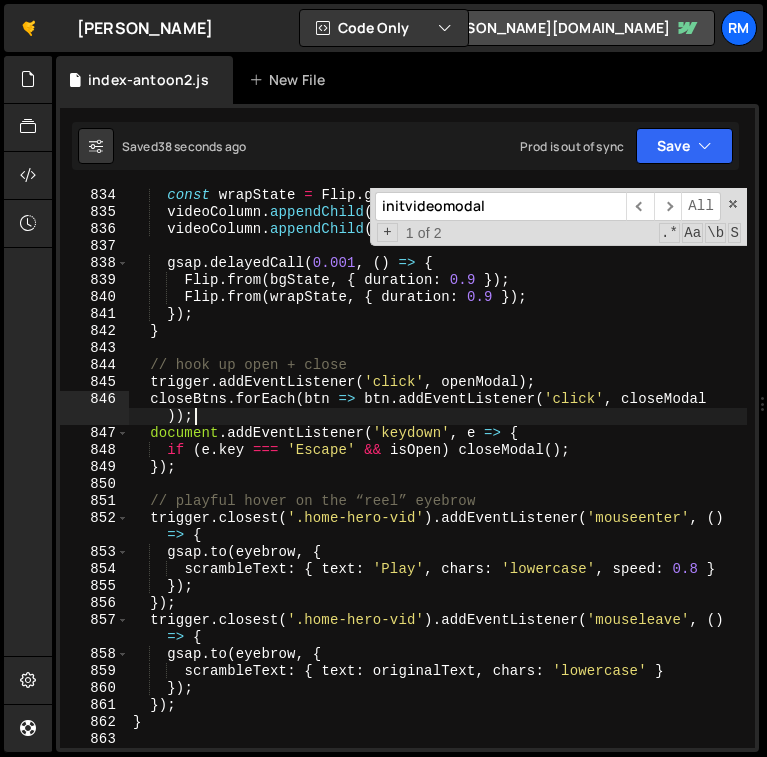 click on "const   wrapState   =   Flip . getState ( vidWrap ) ;       videoColumn . appendChild ( vidBg ) ;       videoColumn . appendChild ( vidWrap ) ;       gsap . delayedCall ( 0.001 ,   ( )   =>   {          Flip . from ( bgState ,   {   duration :   0.9   }) ;          Flip . from ( wrapState ,   {   duration :   0.9   }) ;       }) ;    }    // hook up open + close    trigger . addEventListener ( 'click' ,   openModal ) ;    closeBtns . forEach ( btn   =>   btn . addEventListener ( 'click' ,   closeModal      )) ;    document . addEventListener ( 'keydown' ,   e   =>   {       if   ( e . key   ===   'Escape'   &&   isOpen )   closeModal ( ) ;    }) ;    // playful hover on the “reel” eyebrow    trigger . closest ( '.home-hero-vid' ) . addEventListener ( 'mouseenter' ,   ( )        =>   {       gsap . to ( eyebrow ,   {          scrambleText :   {   text :   'Play' ,   chars :   'lowercase' ,   speed :   0.8   }       }) ;    }) ;    trigger . closest ( '.home-hero-vid' ) . addEventListener ( ," at bounding box center [438, 484] 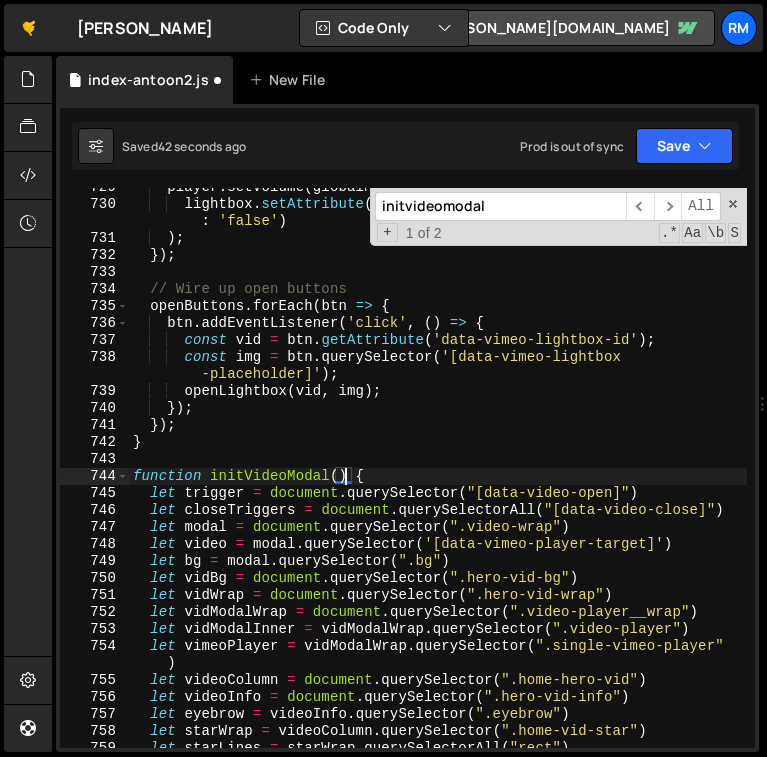 scroll, scrollTop: 32208, scrollLeft: 0, axis: vertical 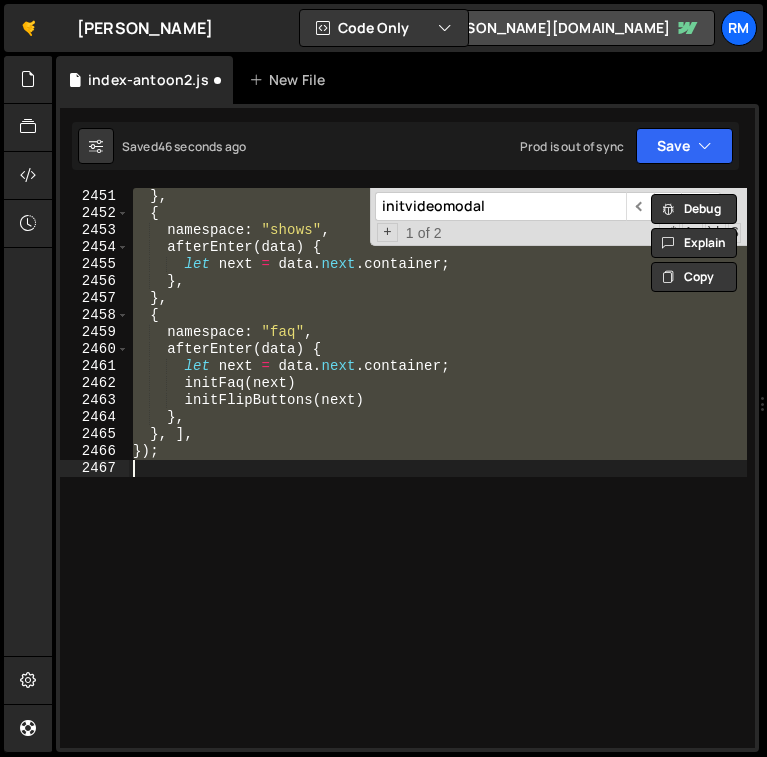 type on "initSplit(next)" 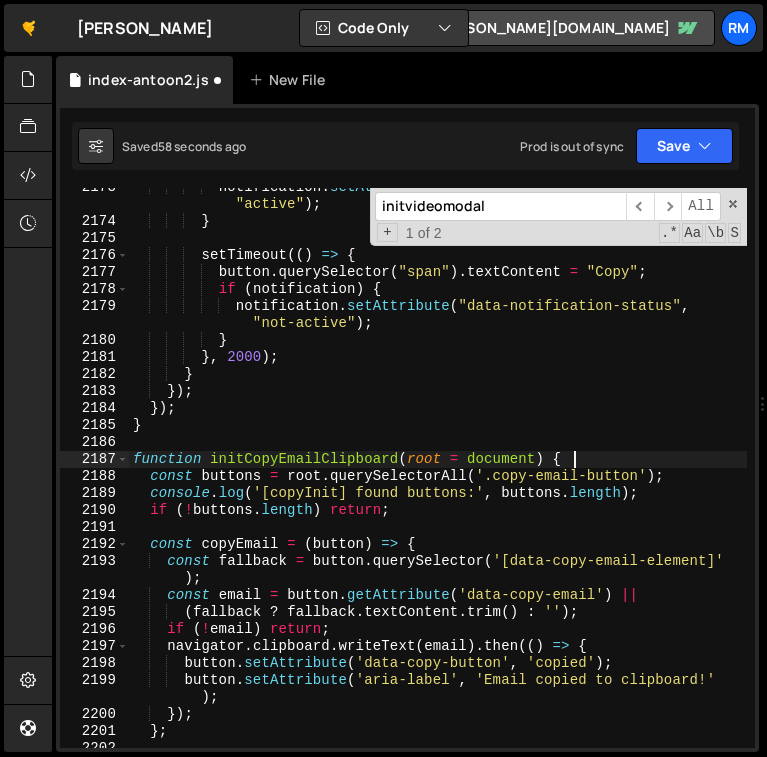 scroll, scrollTop: 28953, scrollLeft: 0, axis: vertical 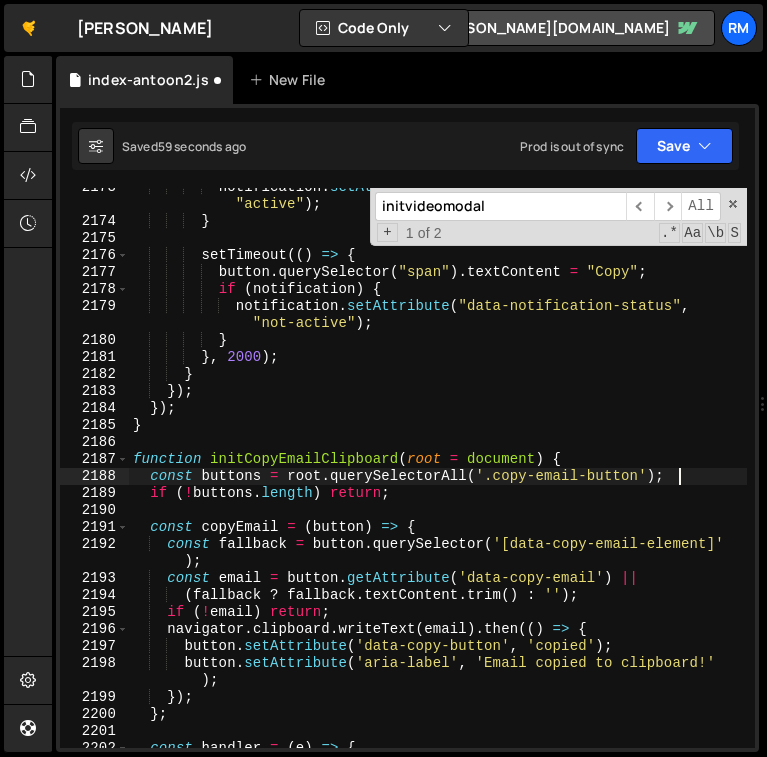 type on "});" 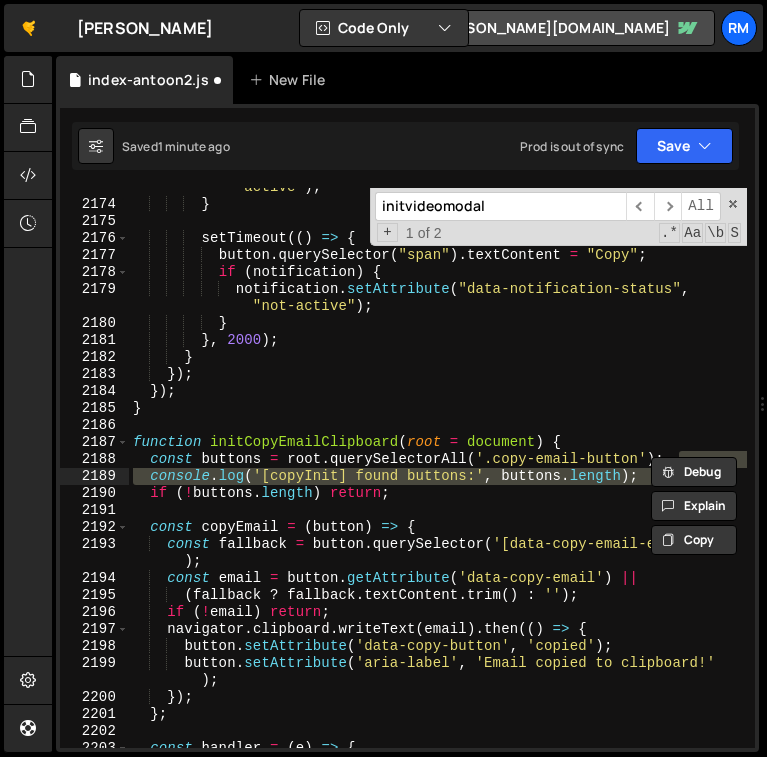 scroll, scrollTop: 28965, scrollLeft: 0, axis: vertical 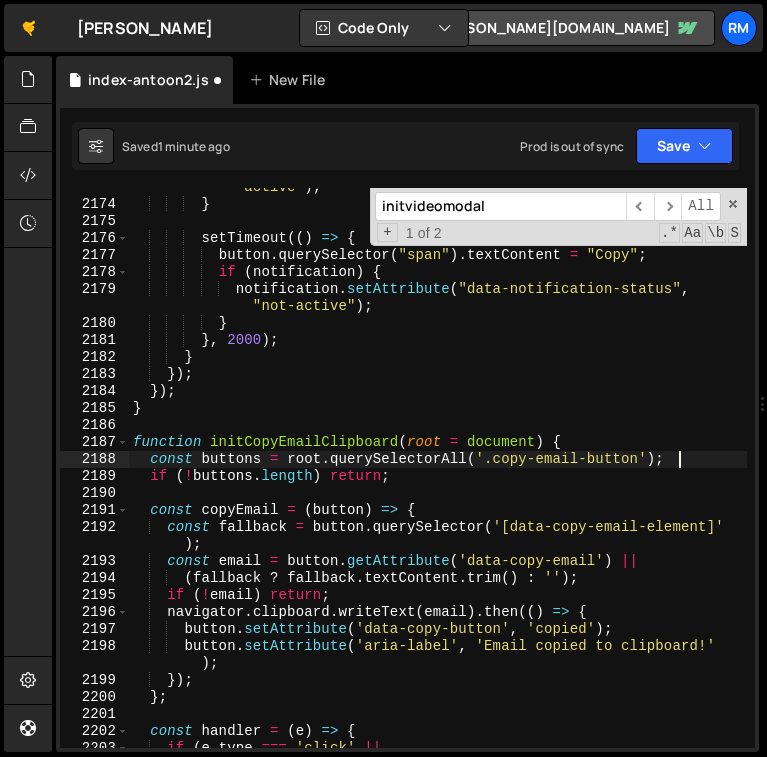 type on "});" 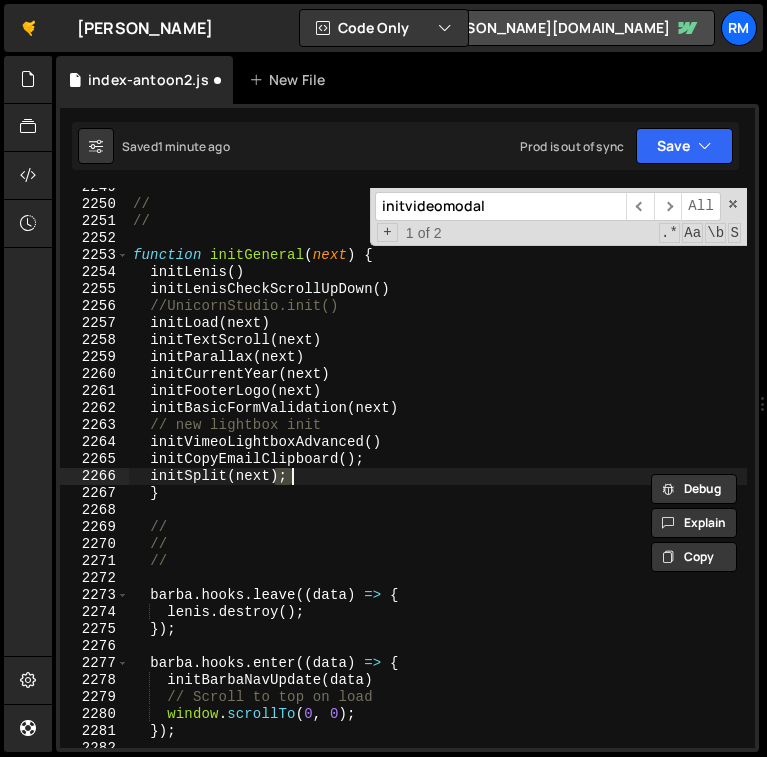 scroll, scrollTop: 32208, scrollLeft: 0, axis: vertical 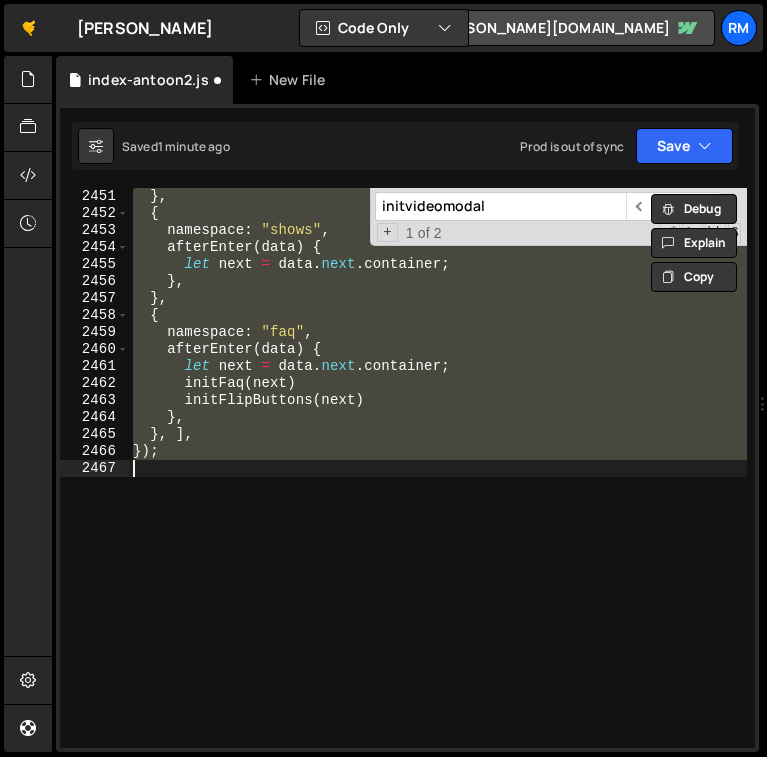type on "]," 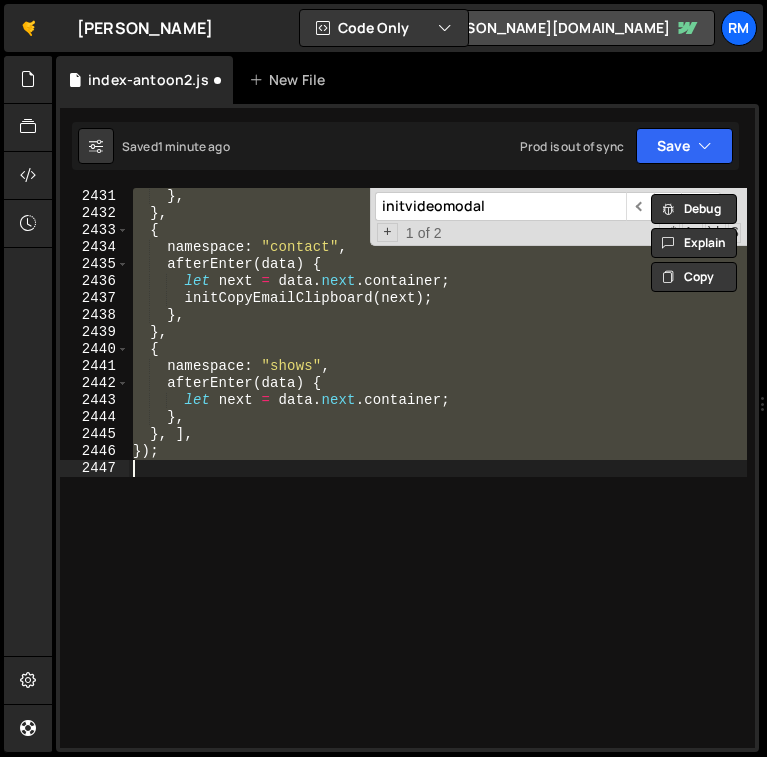 scroll, scrollTop: 32208, scrollLeft: 0, axis: vertical 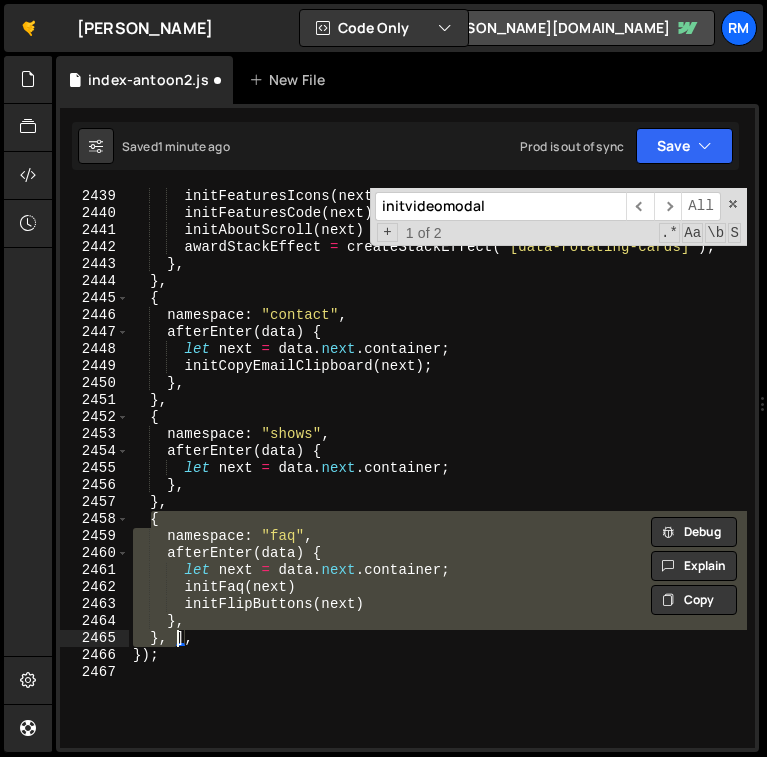 type on "]," 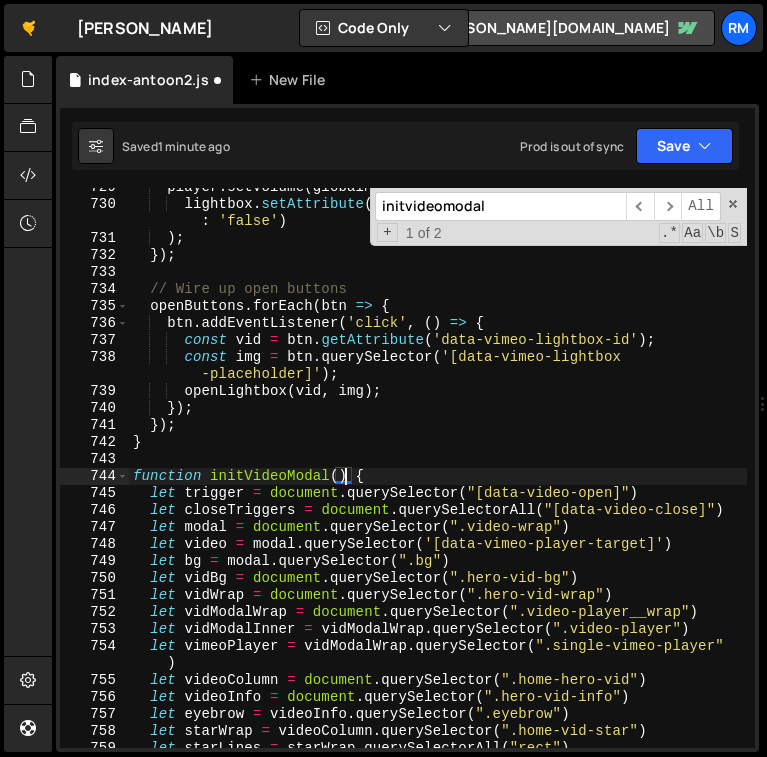 scroll, scrollTop: 32208, scrollLeft: 0, axis: vertical 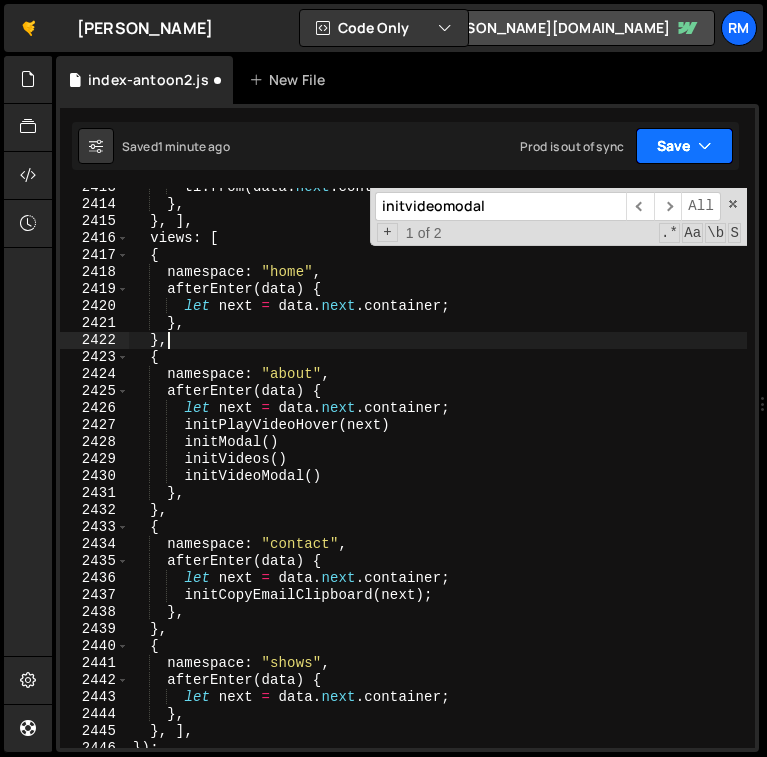 click on "Save" at bounding box center (684, 146) 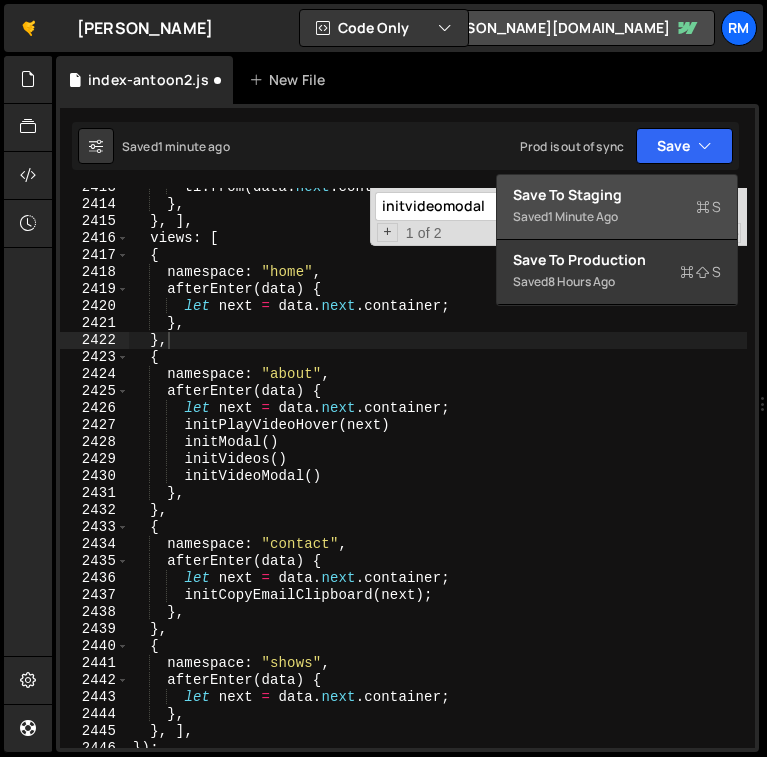 click on "Save to Staging
S" at bounding box center (617, 195) 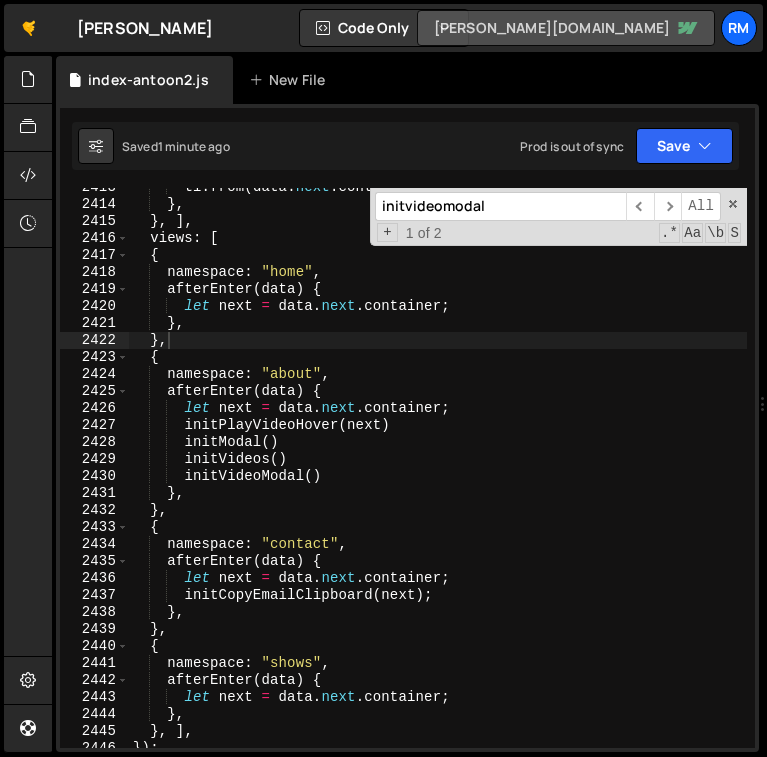click on "tl . from ( data . next . container ,   {   autoAlpha :   0 ,   duration :   1   })       } ,    } ,   ] ,    views :   [    {       namespace :   "home" ,       afterEnter ( data )   {          let   next   =   data . next . container ;       } ,    } ,    {       namespace :   "about" ,       afterEnter ( data )   {          let   next   =   data . next . container ;          initPlayVideoHover ( next )          initModal ( )          initVideos ( )          initVideoModal ( )       } ,    } ,    {       namespace :   "contact" ,       afterEnter ( data )   {          let   next   =   data . next . container ;          initCopyEmailClipboard ( next ) ;       } ,    } ,    {       namespace :   "shows" ,       afterEnter ( data )   {          let   next   =   data . next . container ;       } ,    } ,   ] , }) ;" at bounding box center (438, 476) 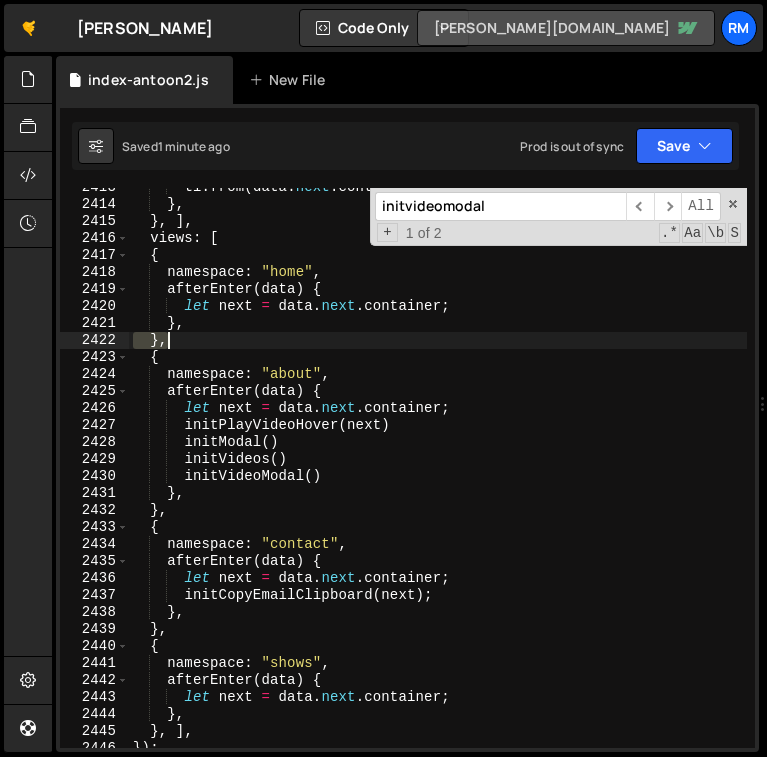 click on "tl . from ( data . next . container ,   {   autoAlpha :   0 ,   duration :   1   })       } ,    } ,   ] ,    views :   [    {       namespace :   "home" ,       afterEnter ( data )   {          let   next   =   data . next . container ;       } ,    } ,    {       namespace :   "about" ,       afterEnter ( data )   {          let   next   =   data . next . container ;          initPlayVideoHover ( next )          initModal ( )          initVideos ( )          initVideoModal ( )       } ,    } ,    {       namespace :   "contact" ,       afterEnter ( data )   {          let   next   =   data . next . container ;          initCopyEmailClipboard ( next ) ;       } ,    } ,    {       namespace :   "shows" ,       afterEnter ( data )   {          let   next   =   data . next . container ;       } ,    } ,   ] , }) ;" at bounding box center [438, 476] 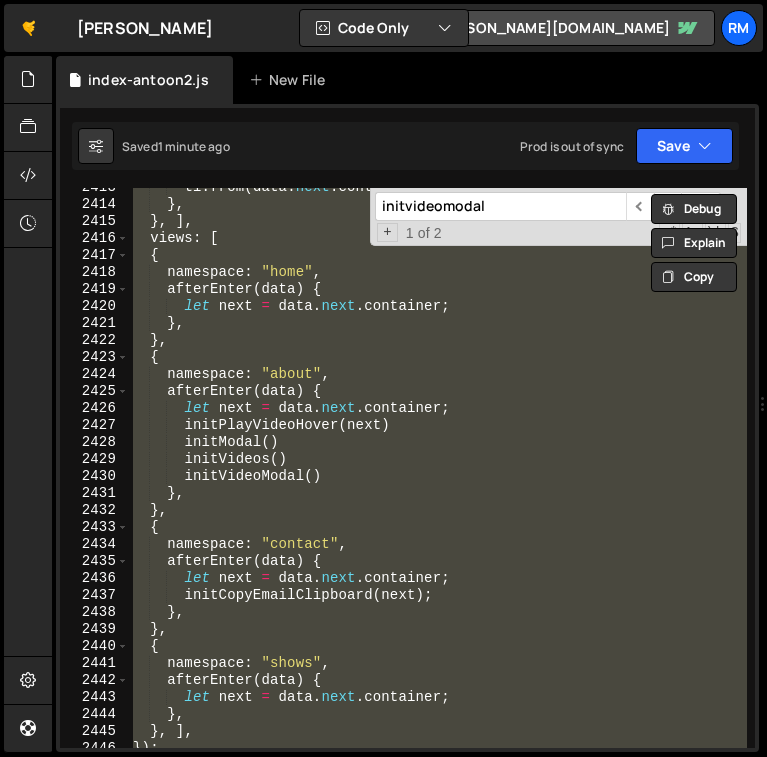 click on "tl . from ( data . next . container ,   {   autoAlpha :   0 ,   duration :   1   })       } ,    } ,   ] ,    views :   [    {       namespace :   "home" ,       afterEnter ( data )   {          let   next   =   data . next . container ;       } ,    } ,    {       namespace :   "about" ,       afterEnter ( data )   {          let   next   =   data . next . container ;          initPlayVideoHover ( next )          initModal ( )          initVideos ( )          initVideoModal ( )       } ,    } ,    {       namespace :   "contact" ,       afterEnter ( data )   {          let   next   =   data . next . container ;          initCopyEmailClipboard ( next ) ;       } ,    } ,    {       namespace :   "shows" ,       afterEnter ( data )   {          let   next   =   data . next . container ;       } ,    } ,   ] , }) ; initvideomodal ​ ​ All Replace All + 1 of 2 .* Aa \b S" at bounding box center [438, 468] 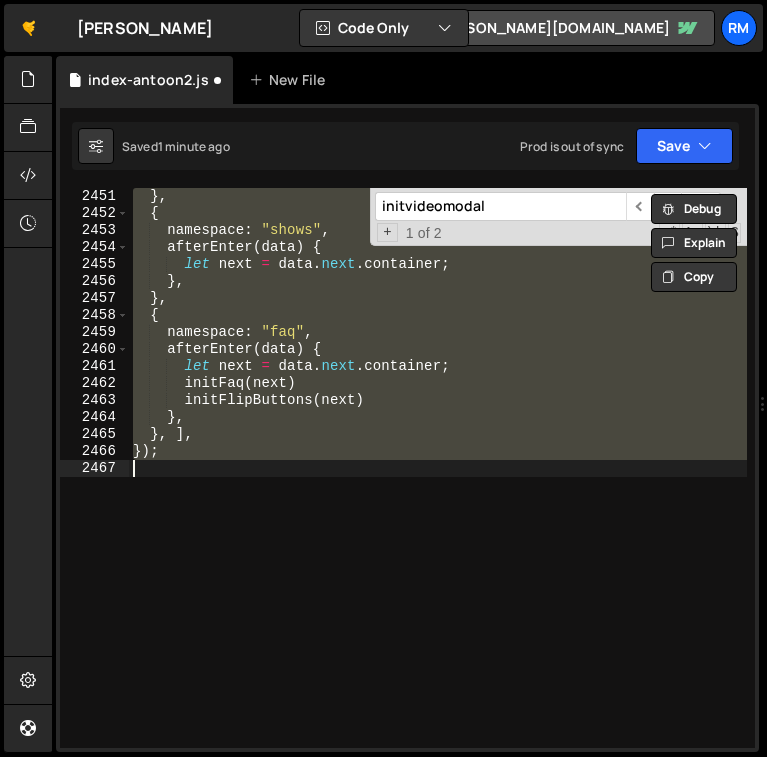 type on "initSplit(next)" 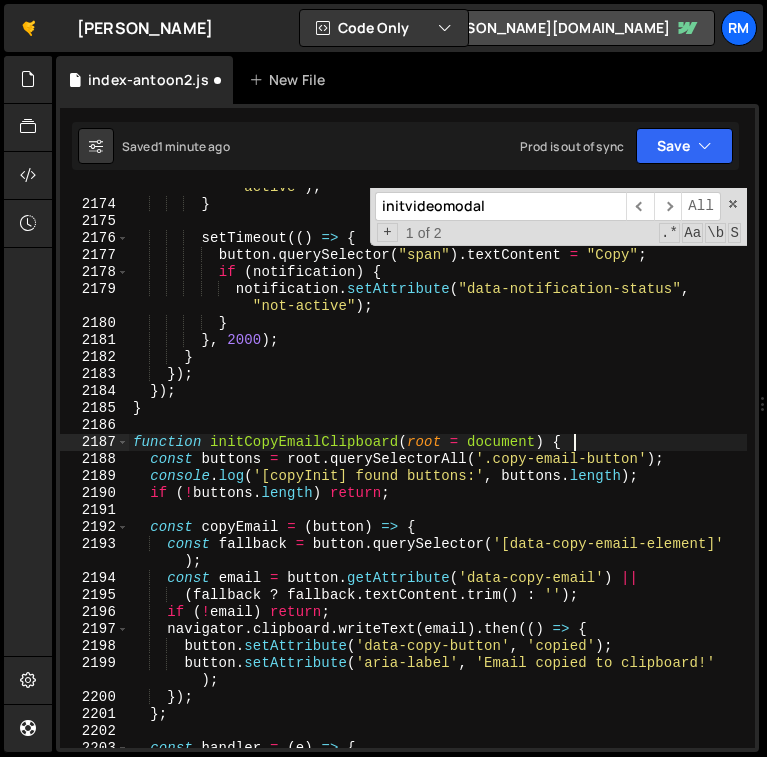 type on "const buttons = root.querySelectorAll('.copy-email-button');" 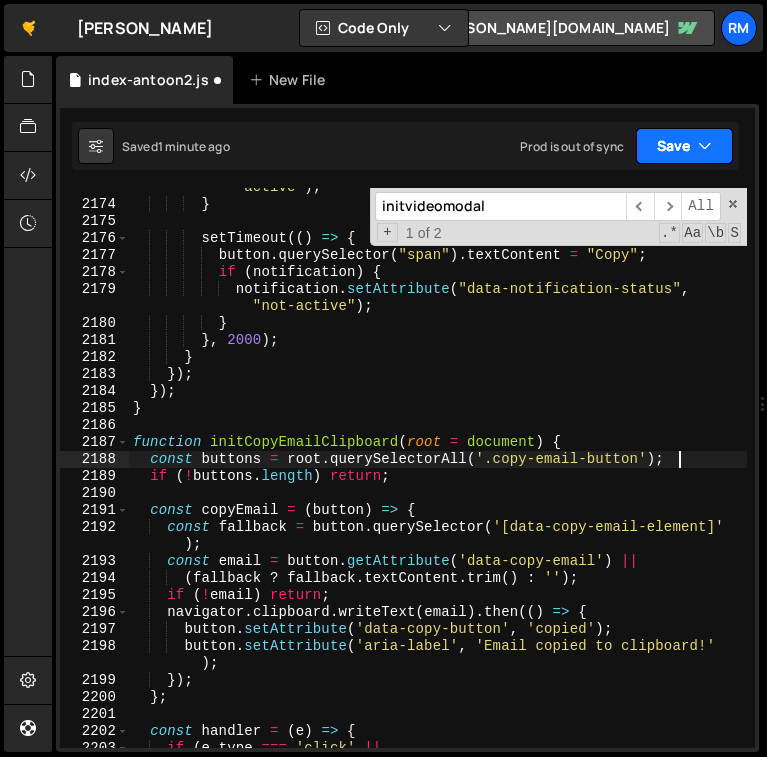 click on "Save" at bounding box center [684, 146] 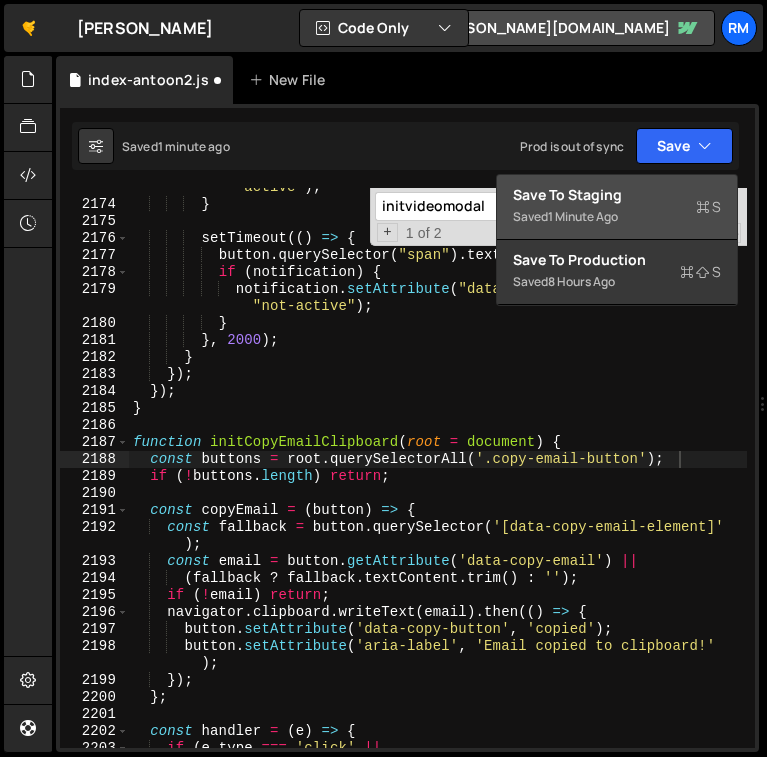click on "Save to Staging
S
Saved  1 minute ago" at bounding box center (617, 207) 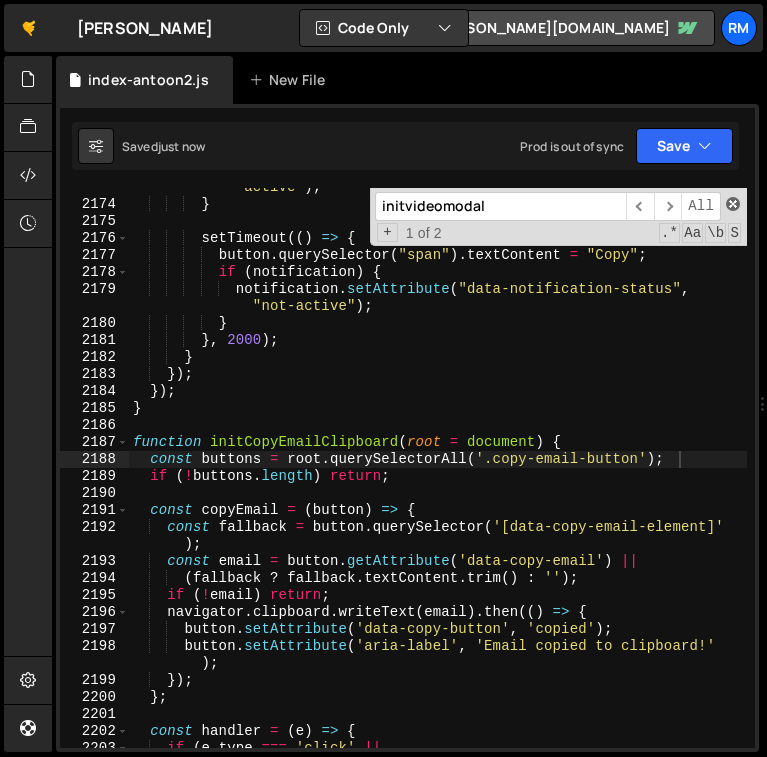 click at bounding box center [733, 204] 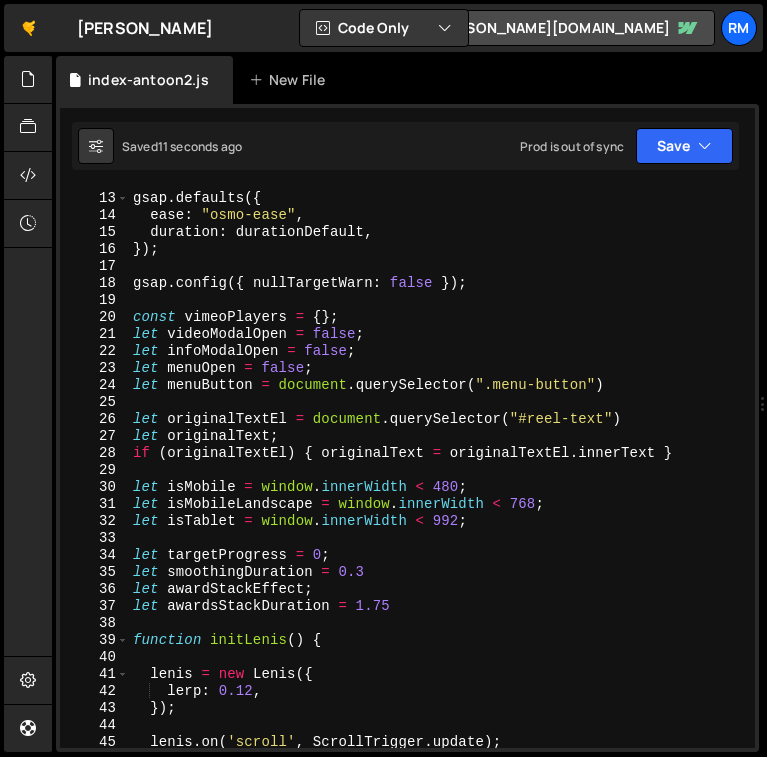 scroll, scrollTop: 0, scrollLeft: 0, axis: both 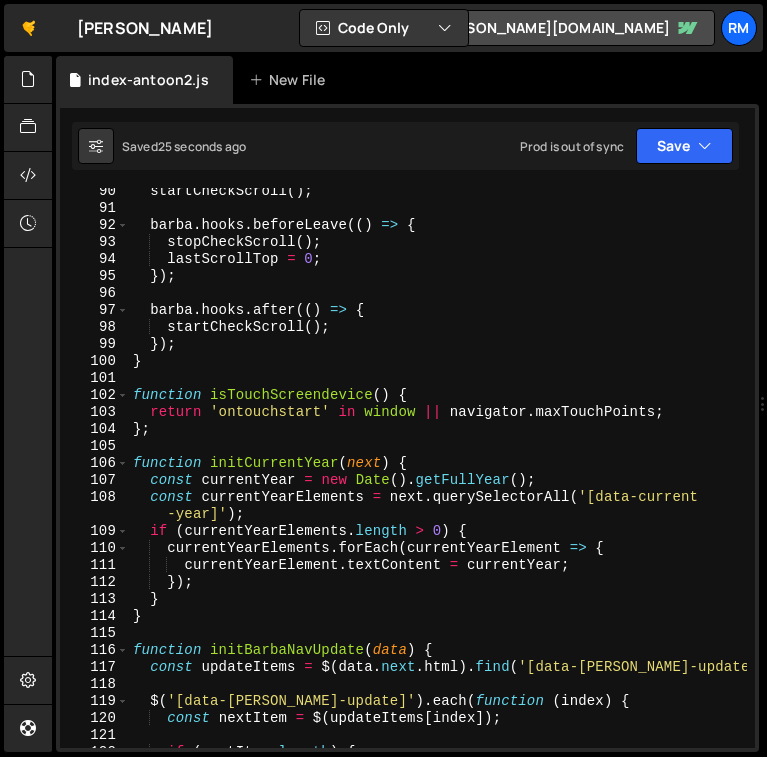 click on "startCheckScroll ( ) ;    barba . hooks . beforeLeave (( )   =>   {       stopCheckScroll ( ) ;       lastScrollTop   =   0 ;    }) ;    barba . hooks . after (( )   =>   {       startCheckScroll ( ) ;    }) ; } function   isTouchScreendevice ( )   {    return   'ontouchstart'   in   window   ||   navigator . maxTouchPoints ; } ; function   initCurrentYear ( next )   {    const   currentYear   =   new   Date ( ) . getFullYear ( ) ;    const   currentYearElements   =   next . querySelectorAll ( '[data-current      -year]' ) ;    if   ( currentYearElements . length   >   0 )   {       currentYearElements . forEach ( currentYearElement   =>   {          currentYearElement . textContent   =   currentYear ;       }) ;    } } function   initBarbaNavUpdate ( data )   {    const   updateItems   =   $ ( data . next . html ) . find ( '[data-barba-update]' ) ;    $ ( '[data-barba-update]' ) . each ( function   ( index )   {       const   nextItem   =   $ ( updateItems [ index ]) ;       if   ( nextItem . length )" at bounding box center (438, 480) 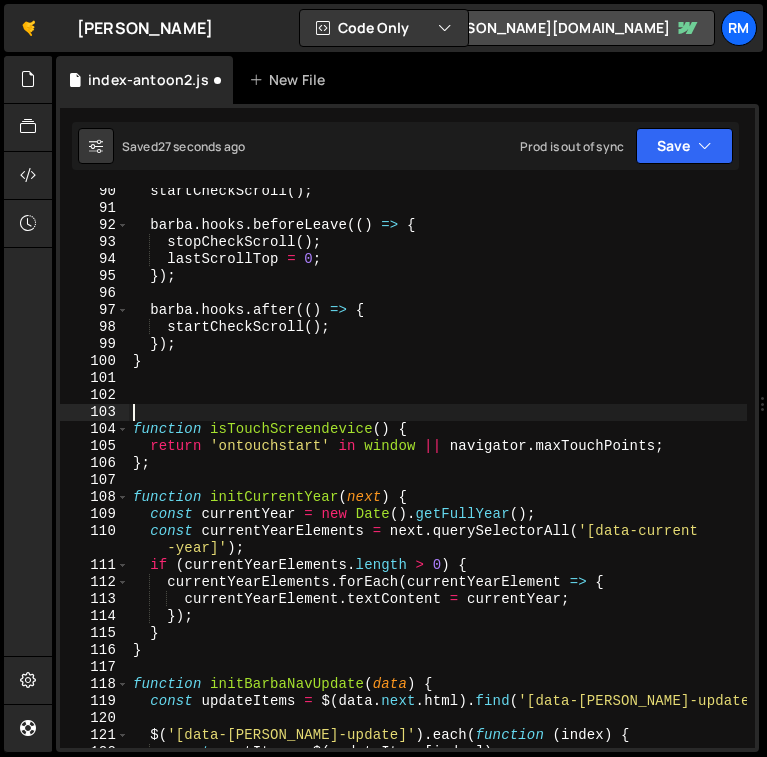 click on "startCheckScroll ( ) ;    barba . hooks . beforeLeave (( )   =>   {       stopCheckScroll ( ) ;       lastScrollTop   =   0 ;    }) ;    barba . hooks . after (( )   =>   {       startCheckScroll ( ) ;    }) ; } function   isTouchScreendevice ( )   {    return   'ontouchstart'   in   window   ||   navigator . maxTouchPoints ; } ; function   initCurrentYear ( next )   {    const   currentYear   =   new   Date ( ) . getFullYear ( ) ;    const   currentYearElements   =   next . querySelectorAll ( '[data-current      -year]' ) ;    if   ( currentYearElements . length   >   0 )   {       currentYearElements . forEach ( currentYearElement   =>   {          currentYearElement . textContent   =   currentYear ;       }) ;    } } function   initBarbaNavUpdate ( data )   {    const   updateItems   =   $ ( data . next . html ) . find ( '[data-barba-update]' ) ;    $ ( '[data-barba-update]' ) . each ( function   ( index )   {       const   nextItem   =   $ ( updateItems [ index ]) ;" at bounding box center (438, 480) 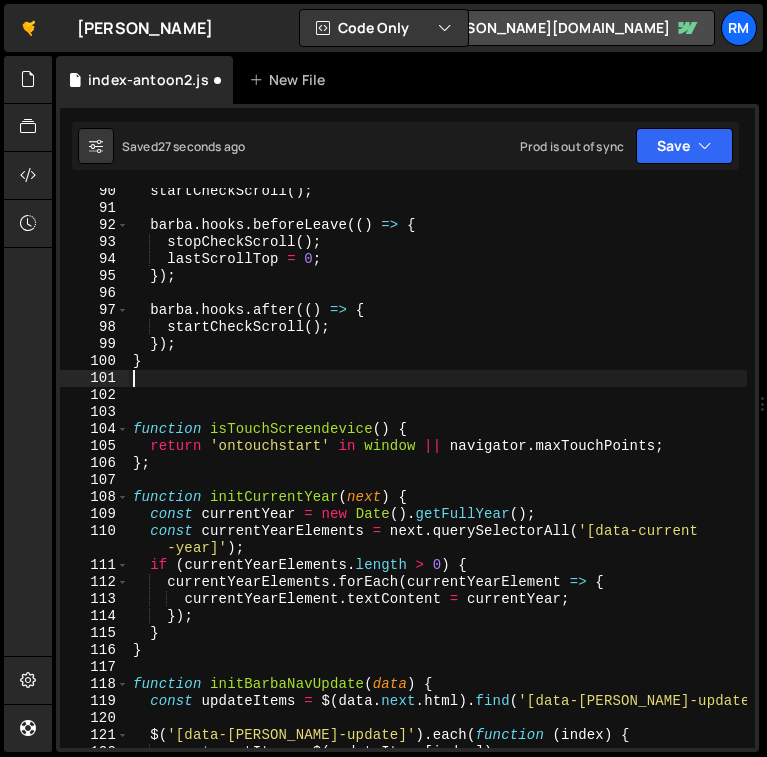 click on "startCheckScroll ( ) ;    barba . hooks . beforeLeave (( )   =>   {       stopCheckScroll ( ) ;       lastScrollTop   =   0 ;    }) ;    barba . hooks . after (( )   =>   {       startCheckScroll ( ) ;    }) ; } function   isTouchScreendevice ( )   {    return   'ontouchstart'   in   window   ||   navigator . maxTouchPoints ; } ; function   initCurrentYear ( next )   {    const   currentYear   =   new   Date ( ) . getFullYear ( ) ;    const   currentYearElements   =   next . querySelectorAll ( '[data-current      -year]' ) ;    if   ( currentYearElements . length   >   0 )   {       currentYearElements . forEach ( currentYearElement   =>   {          currentYearElement . textContent   =   currentYear ;       }) ;    } } function   initBarbaNavUpdate ( data )   {    const   updateItems   =   $ ( data . next . html ) . find ( '[data-barba-update]' ) ;    $ ( '[data-barba-update]' ) . each ( function   ( index )   {       const   nextItem   =   $ ( updateItems [ index ]) ;" at bounding box center (438, 480) 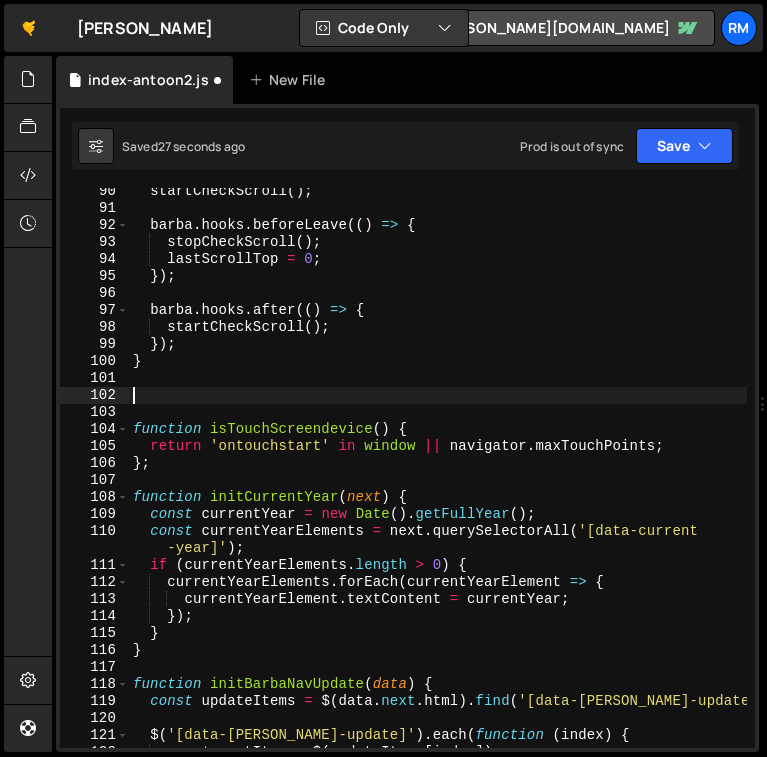 paste on "window.addEventListener('load', () => animateNavLogo());" 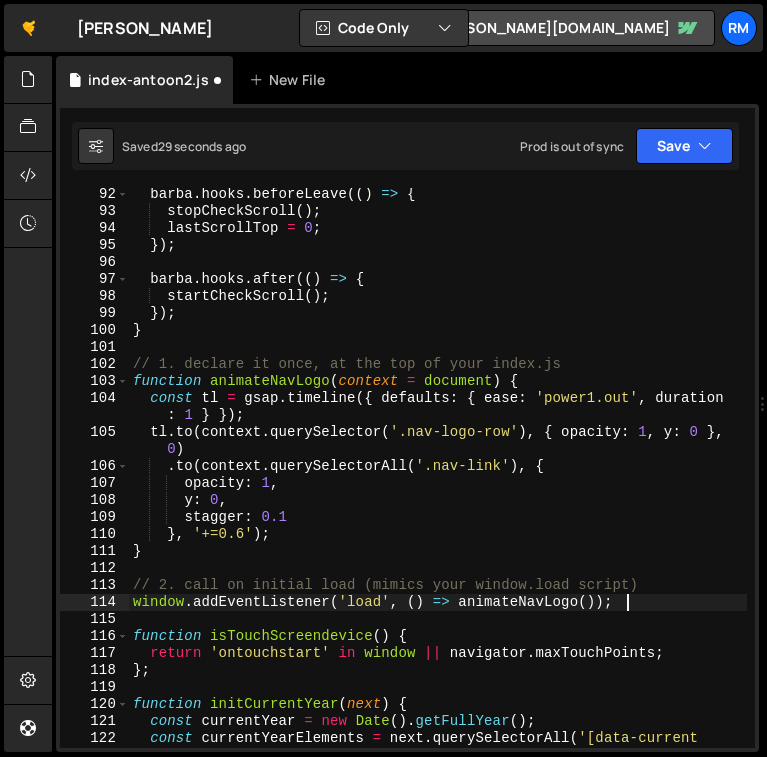 scroll, scrollTop: 1168, scrollLeft: 0, axis: vertical 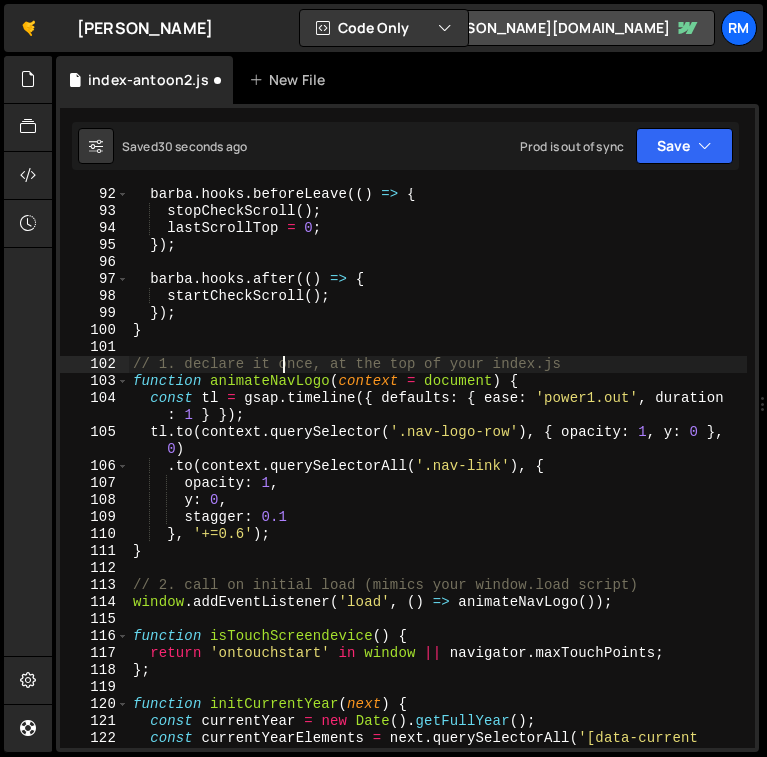 click on "barba . hooks . beforeLeave (( )   =>   {       stopCheckScroll ( ) ;       lastScrollTop   =   0 ;    }) ;    barba . hooks . after (( )   =>   {       startCheckScroll ( ) ;    }) ; } // 1. declare it once, at the top of your index.js function   animateNavLogo ( context   =   document )   {    const   tl   =   gsap . timeline ({   defaults :   {   ease :   'power1.out' ,   duration      :   1   }   }) ;    tl . to ( context . querySelector ( '.nav-logo-row' ) ,   {   opacity :   1 ,   y :   0   } ,        0 )       . to ( context . querySelectorAll ( '.nav-link' ) ,   {          opacity :   1 ,          y :   0 ,          stagger :   0.1       } ,   '+=0.6' ) ; } // 2. call on initial load (mimics your window.load script) window . addEventListener ( 'load' ,   ( )   =>   animateNavLogo ( )) ; function   isTouchScreendevice ( )   {    return   'ontouchstart'   in   window   ||   navigator . maxTouchPoints ; } ; function   initCurrentYear ( next )   {    const   currentYear   =   new   Date ( ) . (" at bounding box center (438, 491) 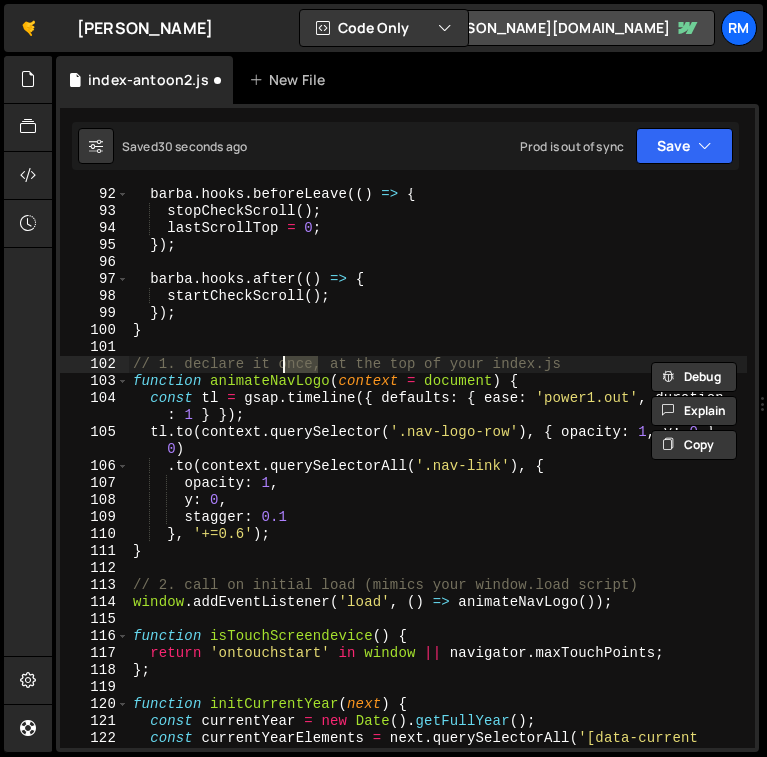 click on "barba . hooks . beforeLeave (( )   =>   {       stopCheckScroll ( ) ;       lastScrollTop   =   0 ;    }) ;    barba . hooks . after (( )   =>   {       startCheckScroll ( ) ;    }) ; } // 1. declare it once, at the top of your index.js function   animateNavLogo ( context   =   document )   {    const   tl   =   gsap . timeline ({   defaults :   {   ease :   'power1.out' ,   duration      :   1   }   }) ;    tl . to ( context . querySelector ( '.nav-logo-row' ) ,   {   opacity :   1 ,   y :   0   } ,        0 )       . to ( context . querySelectorAll ( '.nav-link' ) ,   {          opacity :   1 ,          y :   0 ,          stagger :   0.1       } ,   '+=0.6' ) ; } // 2. call on initial load (mimics your window.load script) window . addEventListener ( 'load' ,   ( )   =>   animateNavLogo ( )) ; function   isTouchScreendevice ( )   {    return   'ontouchstart'   in   window   ||   navigator . maxTouchPoints ; } ; function   initCurrentYear ( next )   {    const   currentYear   =   new   Date ( ) . (" at bounding box center [438, 491] 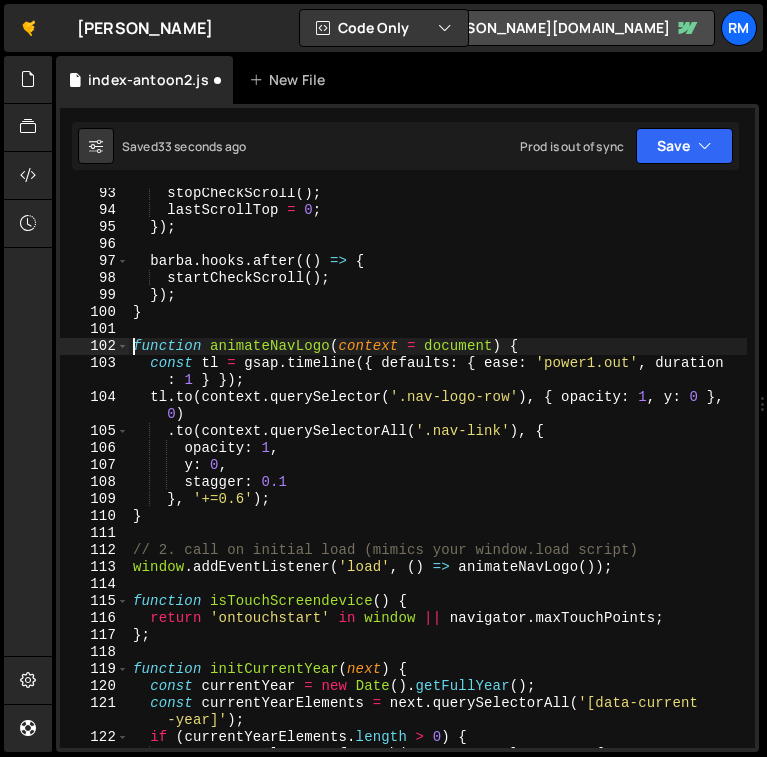 scroll, scrollTop: 1182, scrollLeft: 0, axis: vertical 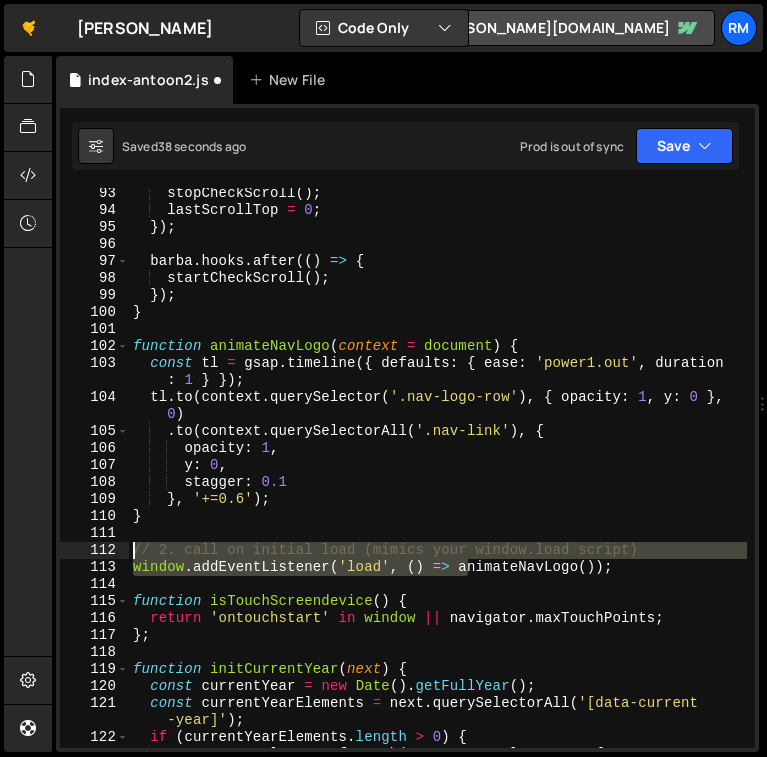 drag, startPoint x: 467, startPoint y: 567, endPoint x: 126, endPoint y: 556, distance: 341.17737 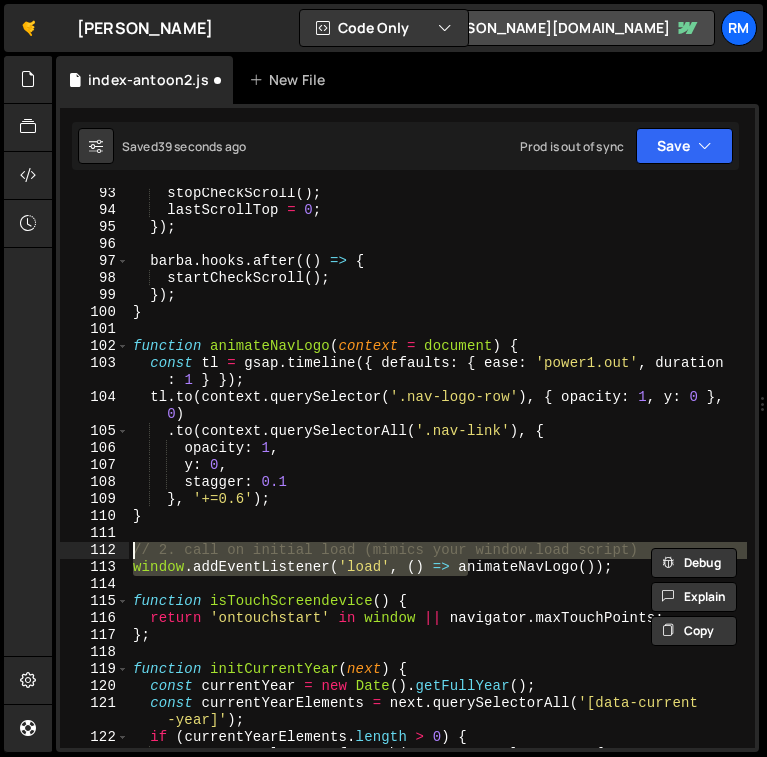 type on "animateNavLogo());" 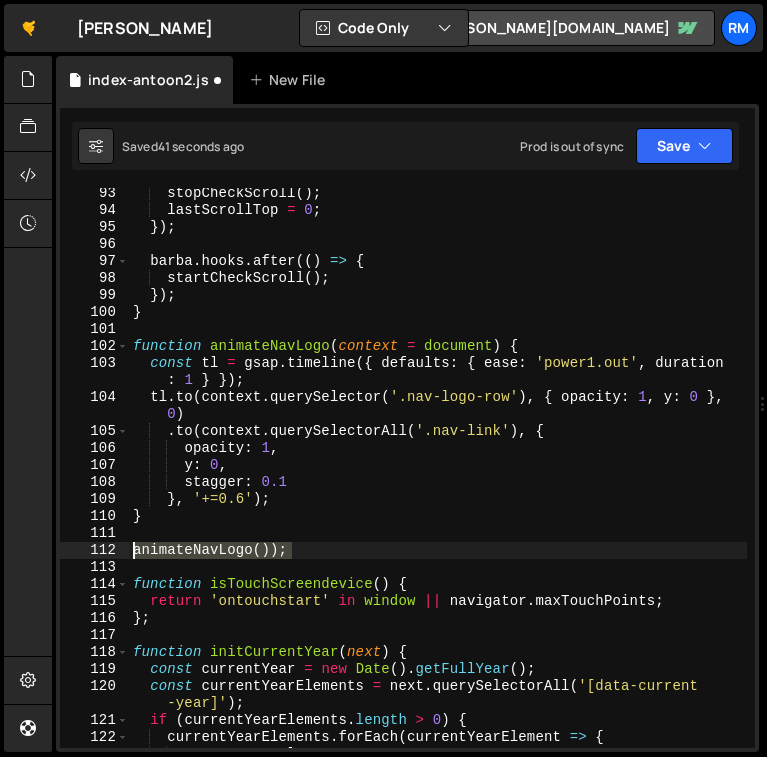 drag, startPoint x: 318, startPoint y: 549, endPoint x: 97, endPoint y: 549, distance: 221 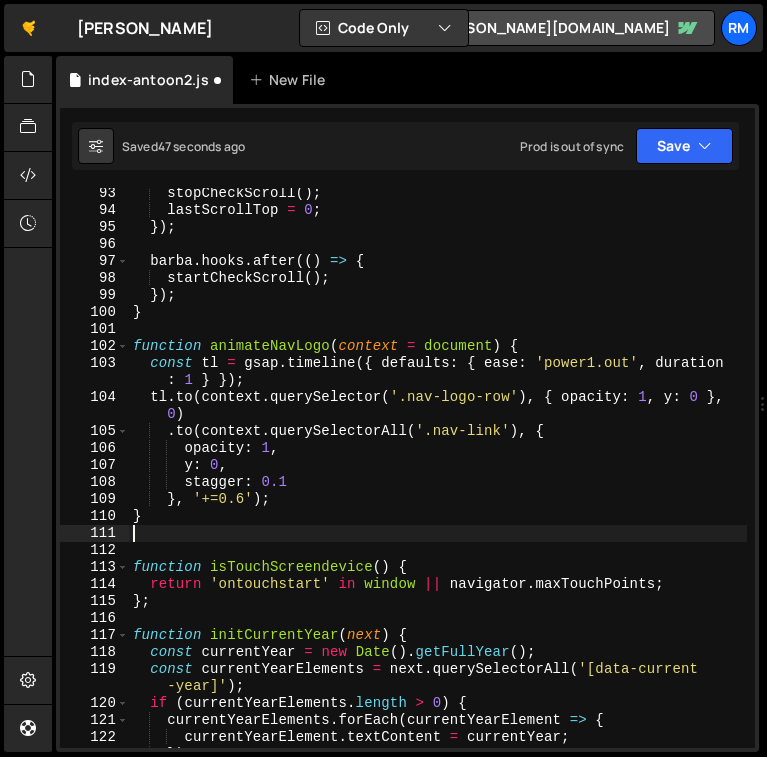 click on "stopCheckScroll ( ) ;       lastScrollTop   =   0 ;    }) ;    barba . hooks . after (( )   =>   {       startCheckScroll ( ) ;    }) ; } function   animateNavLogo ( context   =   document )   {    const   tl   =   gsap . timeline ({   defaults :   {   ease :   'power1.out' ,   duration      :   1   }   }) ;    tl . to ( context . querySelector ( '.nav-logo-row' ) ,   {   opacity :   1 ,   y :   0   } ,        0 )       . to ( context . querySelectorAll ( '.nav-link' ) ,   {          opacity :   1 ,          y :   0 ,          stagger :   0.1       } ,   '+=0.6' ) ; } function   isTouchScreendevice ( )   {    return   'ontouchstart'   in   window   ||   navigator . maxTouchPoints ; } ; function   initCurrentYear ( next )   {    const   currentYear   =   new   Date ( ) . getFullYear ( ) ;    const   currentYearElements   =   next . querySelectorAll ( '[data-current      -year]' ) ;    if   ( currentYearElements . length   >   0 )   {       currentYearElements . forEach ( currentYearElement" at bounding box center (438, 482) 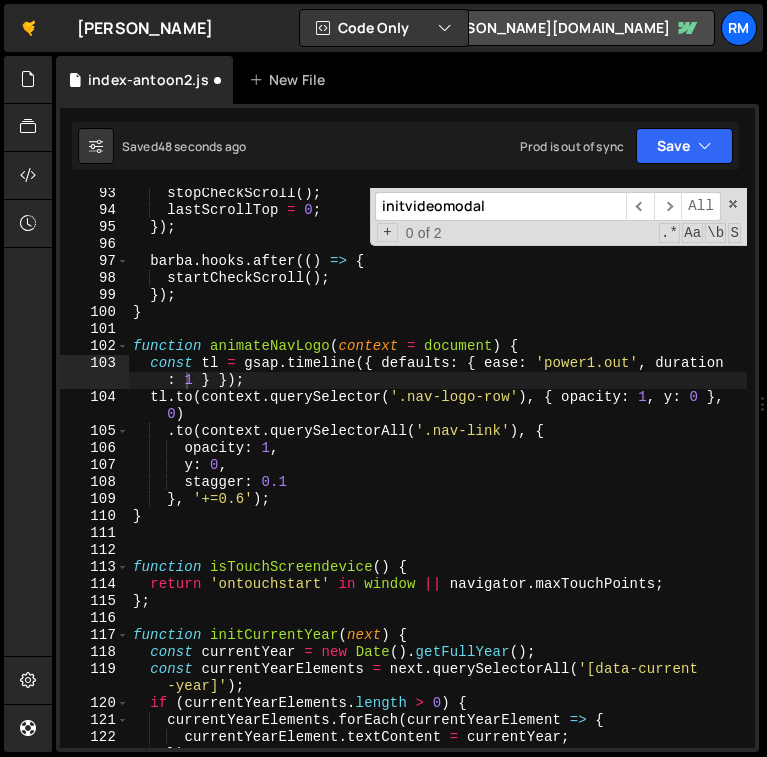type on "a" 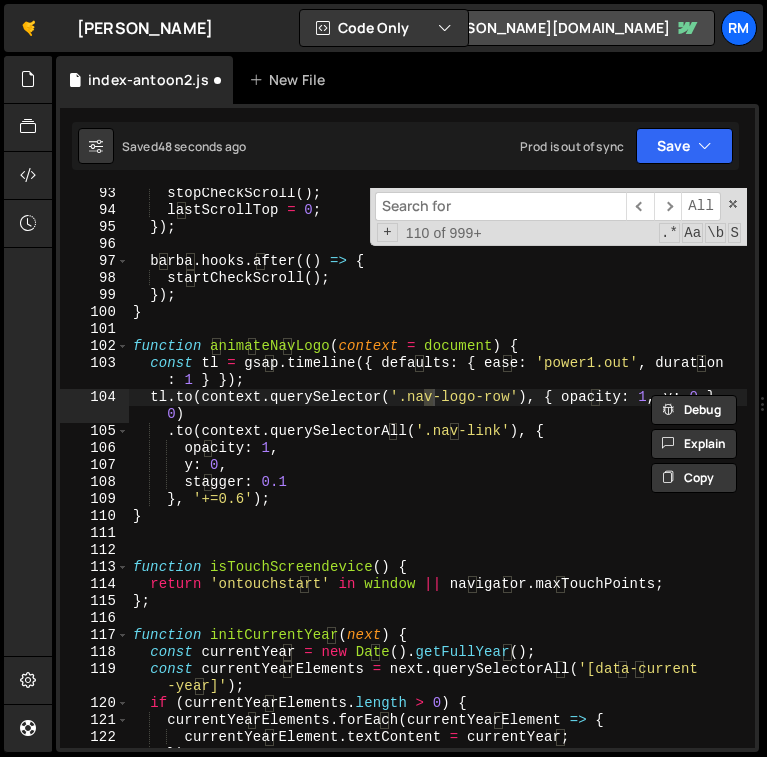 type on "a" 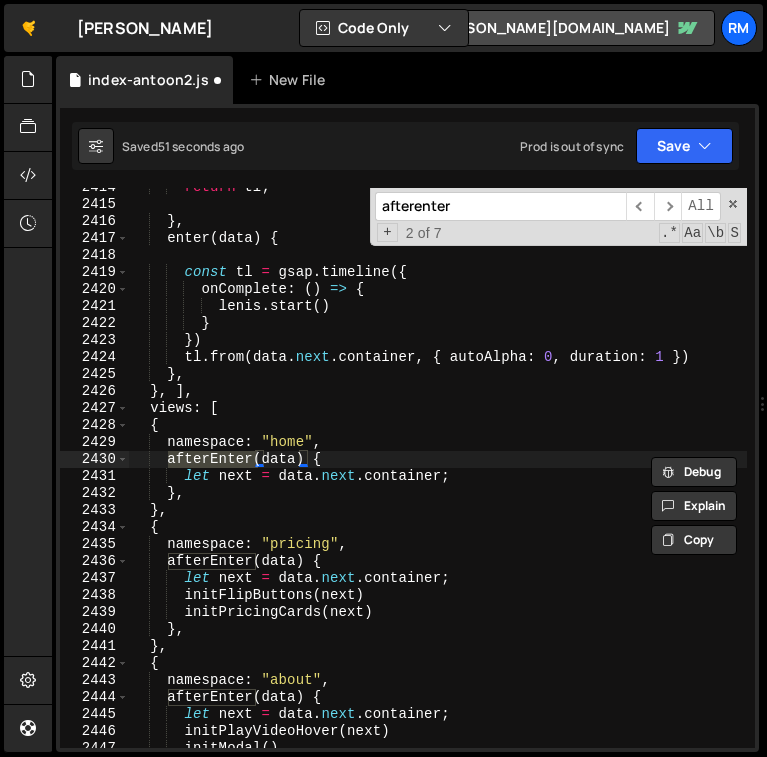 scroll, scrollTop: 31966, scrollLeft: 0, axis: vertical 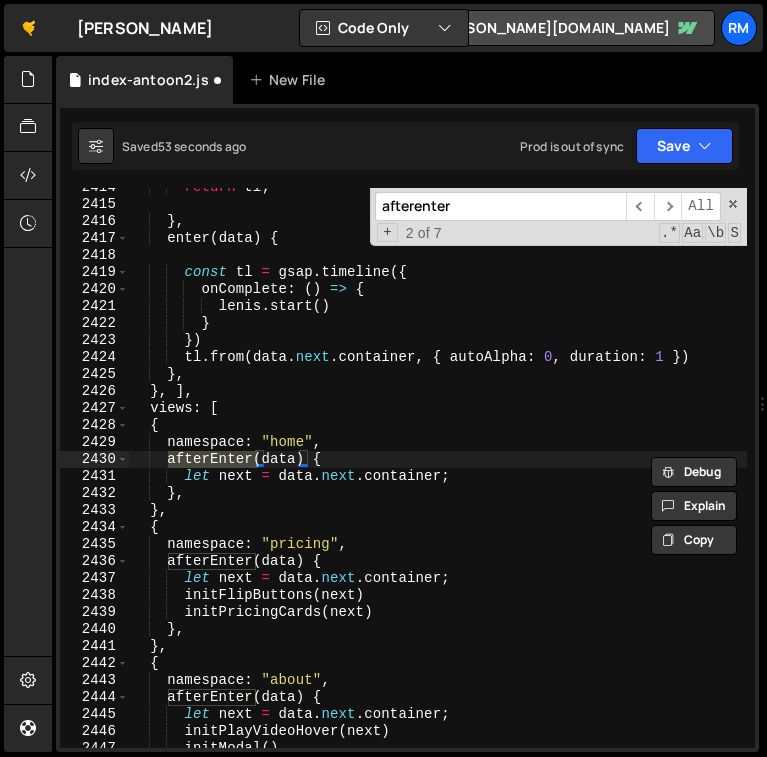 type on "afterenter" 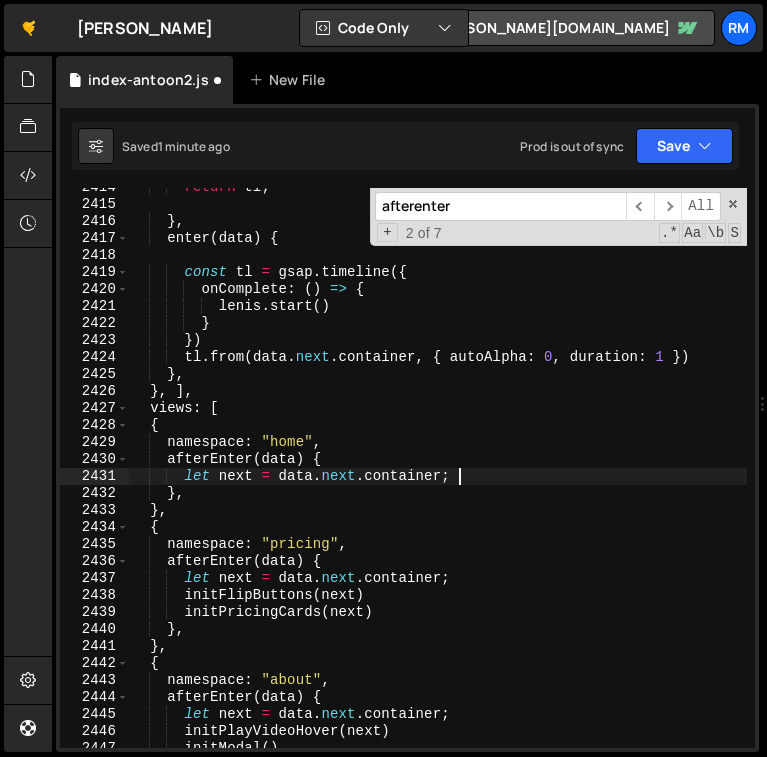scroll, scrollTop: 0, scrollLeft: 3, axis: horizontal 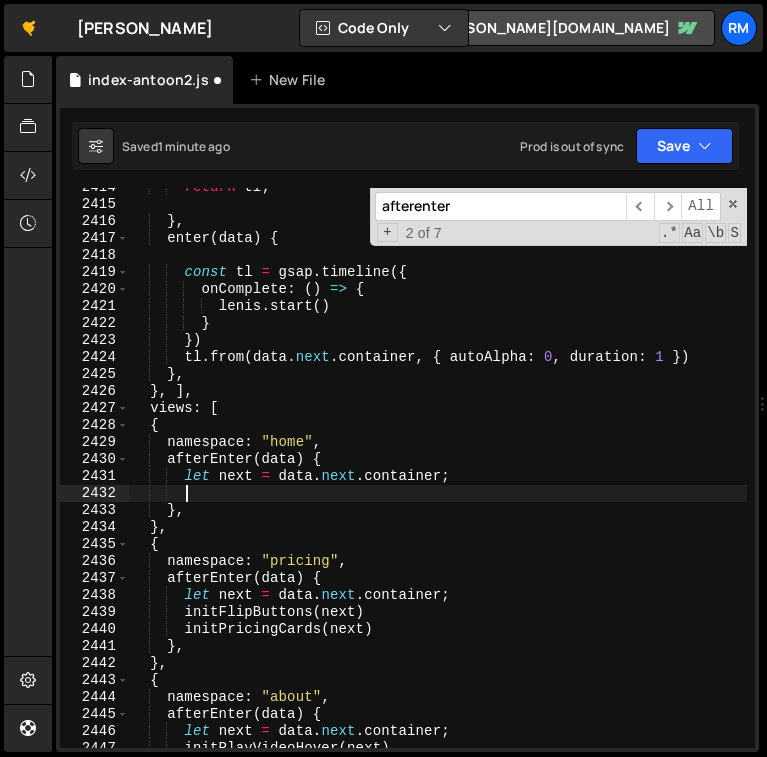 paste 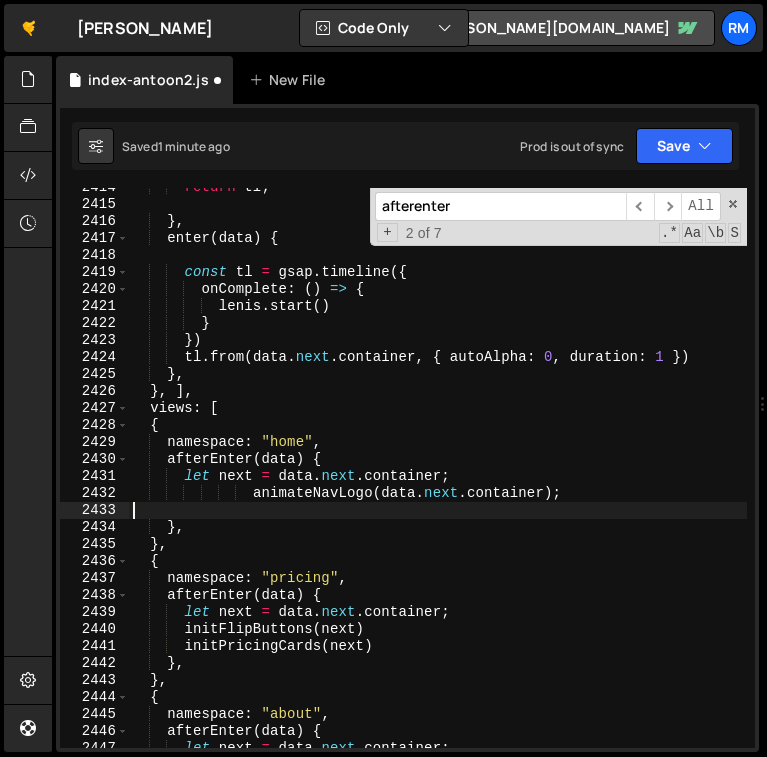 scroll, scrollTop: 0, scrollLeft: 0, axis: both 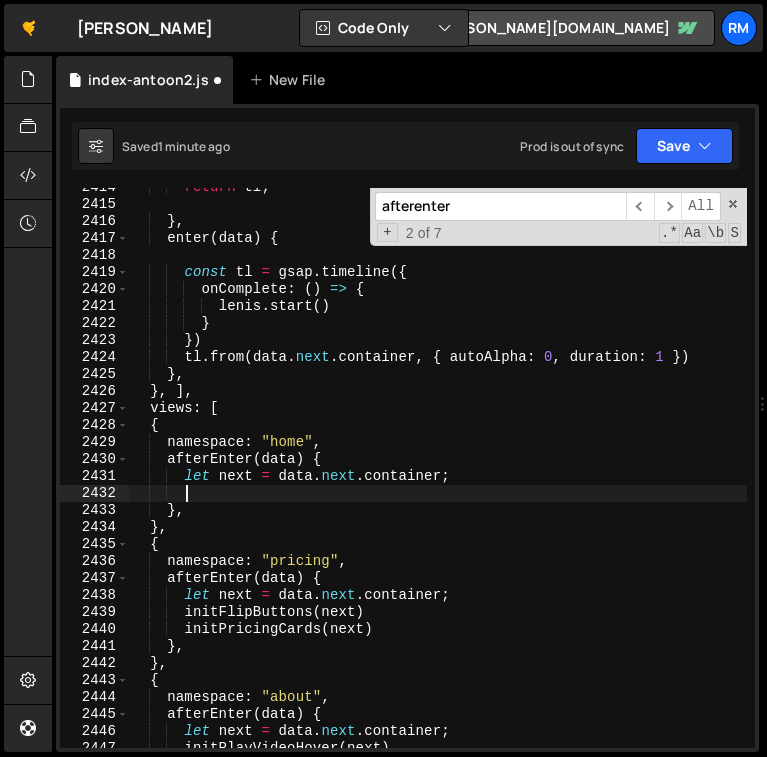 paste 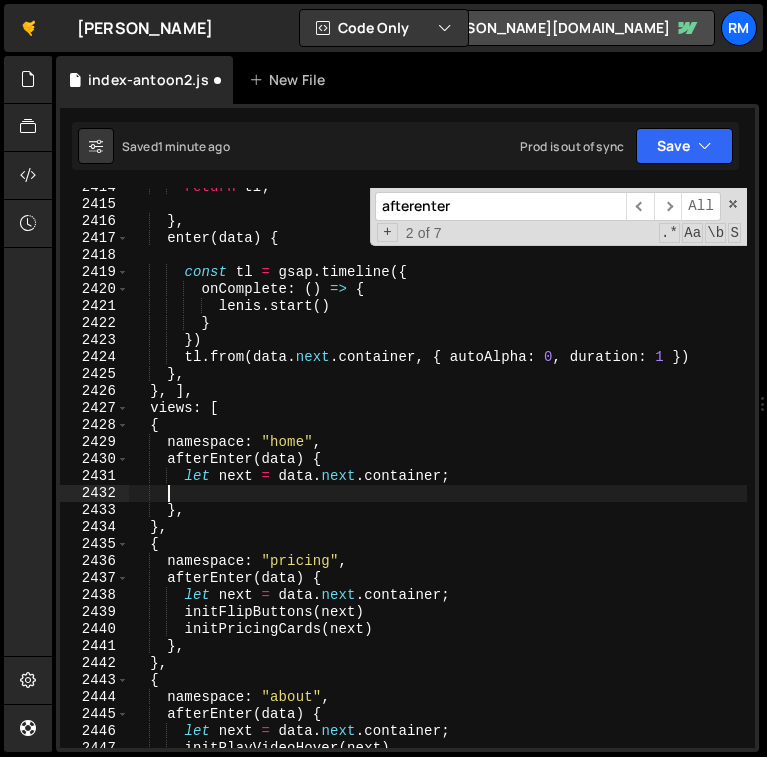 type 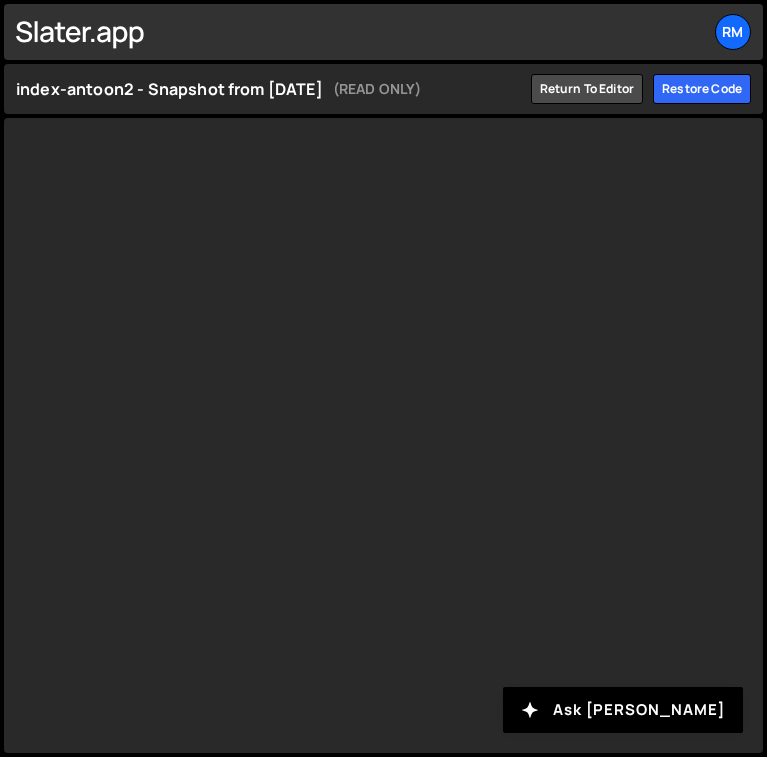 scroll, scrollTop: 0, scrollLeft: 0, axis: both 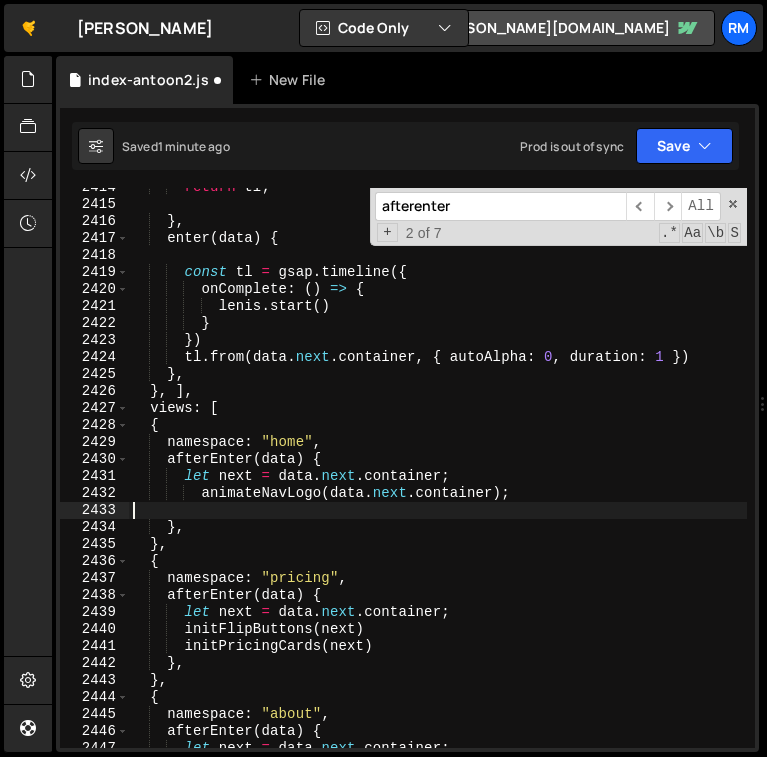 click on "return   tl ;       } ,       enter ( data )   {          const   tl   =   gsap . timeline ({             onComplete :   ( )   =>   {                [PERSON_NAME] . start ( )             }          })          tl . from ( data . next . container ,   {   autoAlpha :   0 ,   duration :   1   })       } ,    } ,   ] ,    views :   [    {       namespace :   "home" ,       afterEnter ( data )   {          let   next   =   data . next . container ;             animateNavLogo ( data . next . container ) ;       } ,    } ,    {       namespace :   "pricing" ,       afterEnter ( data )   {          let   next   =   data . next . container ;          initFlipButtons ( next )          initPricingCards ( next )       } ,    } ,    {       namespace :   "about" ,       afterEnter ( data )   {          let   next   =   data . next . container ;" at bounding box center (438, 476) 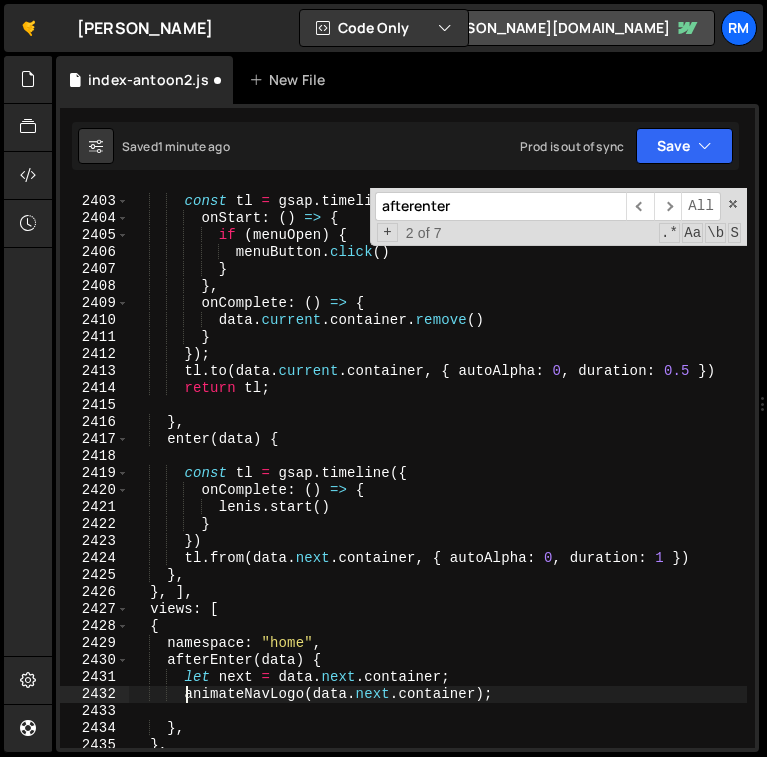 scroll, scrollTop: 31743, scrollLeft: 0, axis: vertical 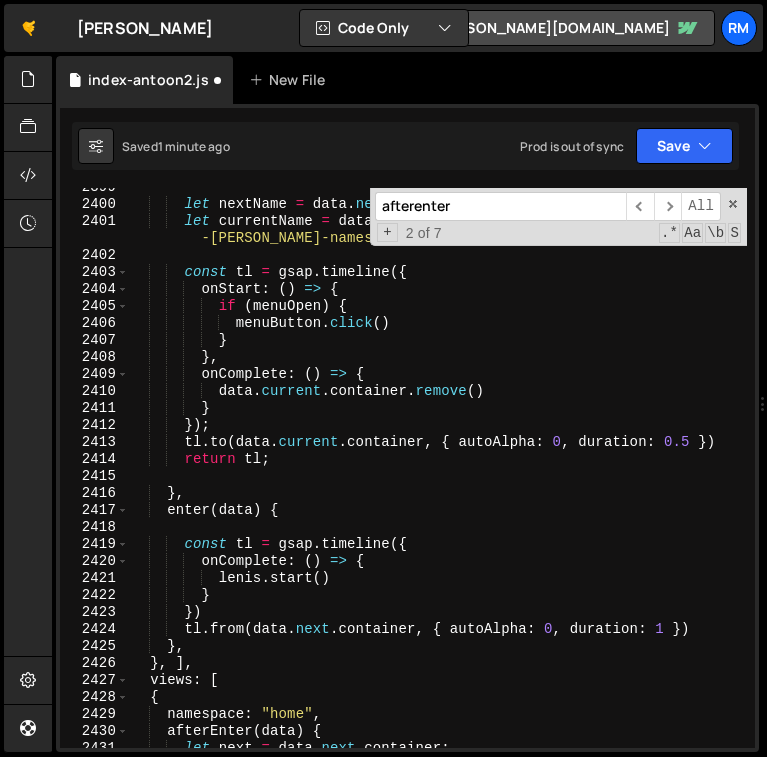 click on "let   nextName   =   data . next . namespace          let   currentName   =   data . current . container . getAttribute ( "data          -[PERSON_NAME]-namespace" )          const   tl   =   gsap . timeline ({             onStart :   ( )   =>   {                if   ( menuOpen )   {                   menuButton . click ( )                }             } ,             onComplete :   ( )   =>   {                data . current . container . remove ( )             }          }) ;          tl . to ( data . current . container ,   {   autoAlpha :   0 ,   duration :   0.5   })          return   tl ;       } ,       enter ( data )   {          const   tl   =   gsap . timeline ({             onComplete :   ( )   =>   {                [PERSON_NAME] . start ( )             }          })          tl . from ( data . next . container ,   {   autoAlpha :   0 ,   duration :   1   })       } ,    } ,   ] ,    views :   [    {       namespace :   "home" ,       afterEnter ( data )   {          let   next   =   data . next . ;" at bounding box center [438, 476] 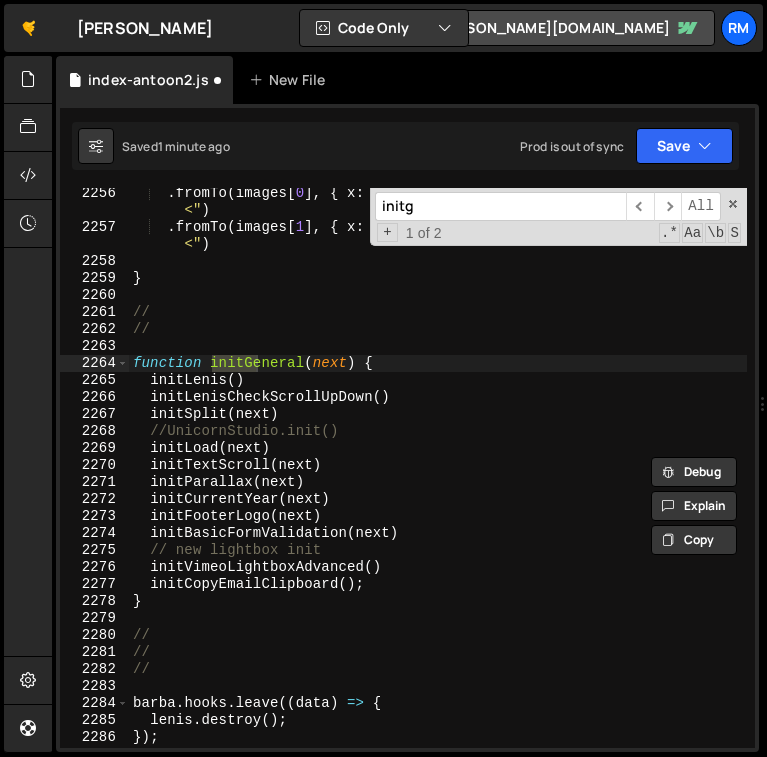 scroll, scrollTop: 29903, scrollLeft: 0, axis: vertical 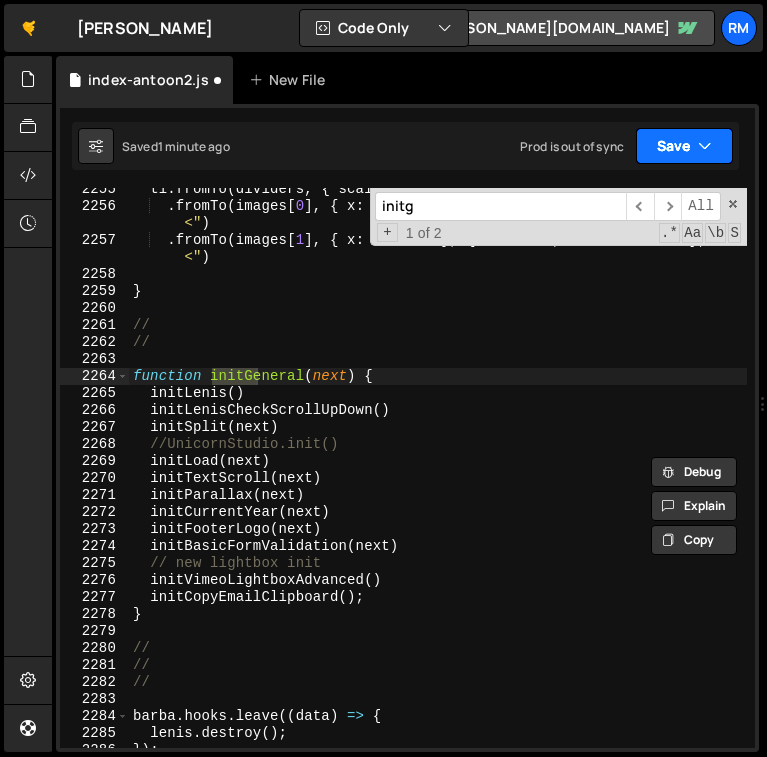 type on "initg" 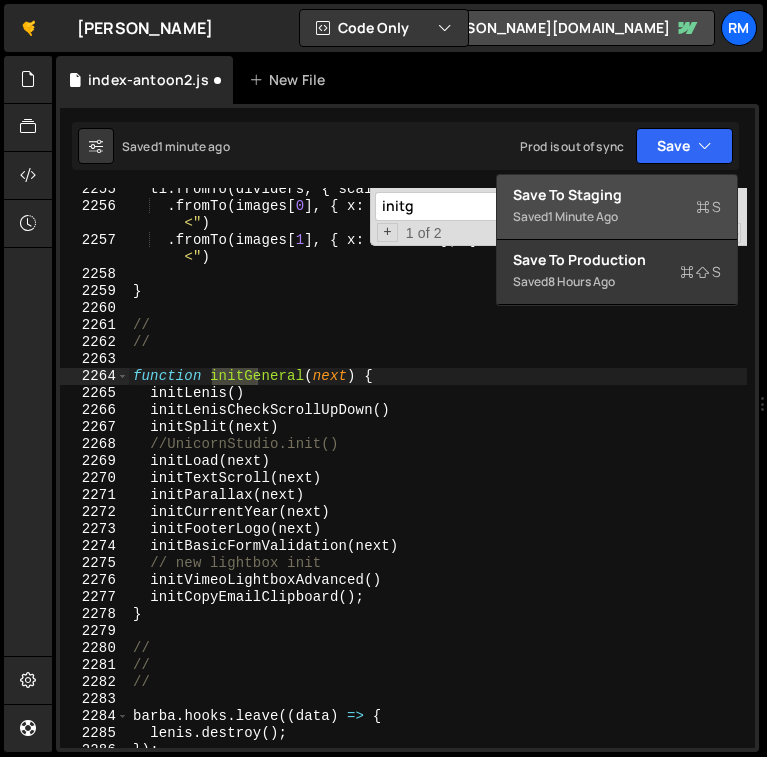 click on "Save to Staging
S" at bounding box center [617, 195] 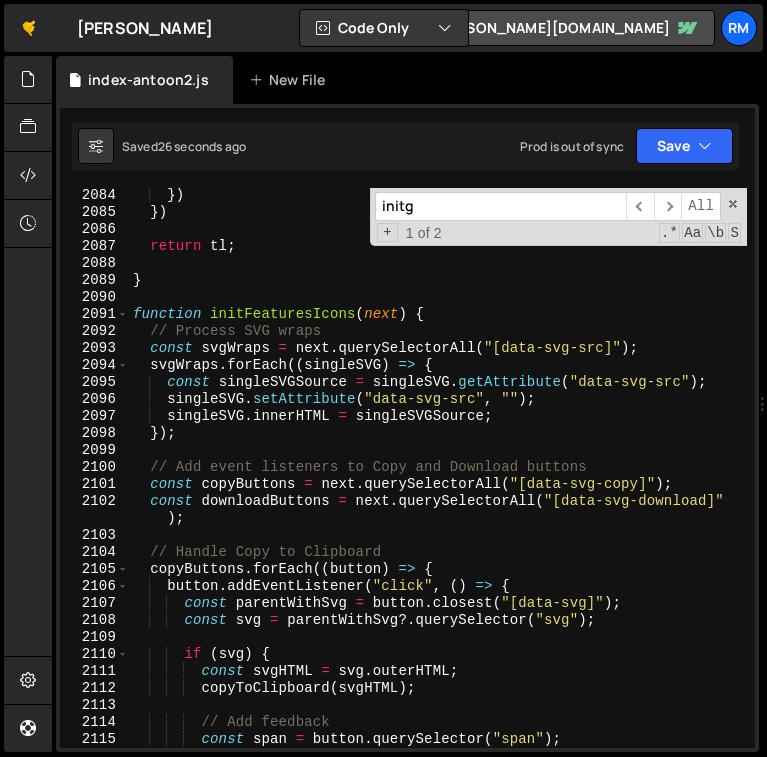 scroll, scrollTop: 27659, scrollLeft: 0, axis: vertical 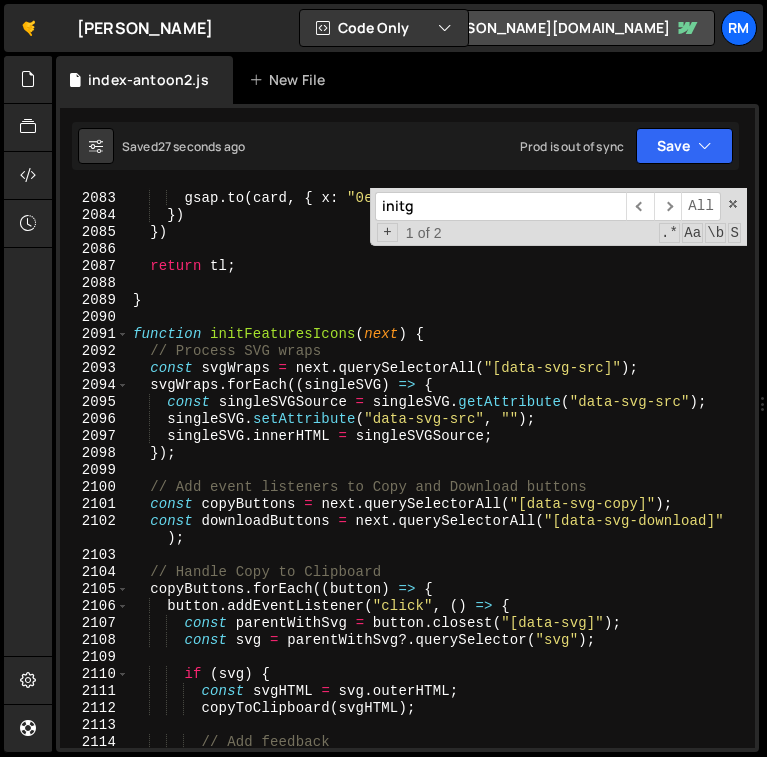 type on "svgWraps.forEach((singleSVG) => {" 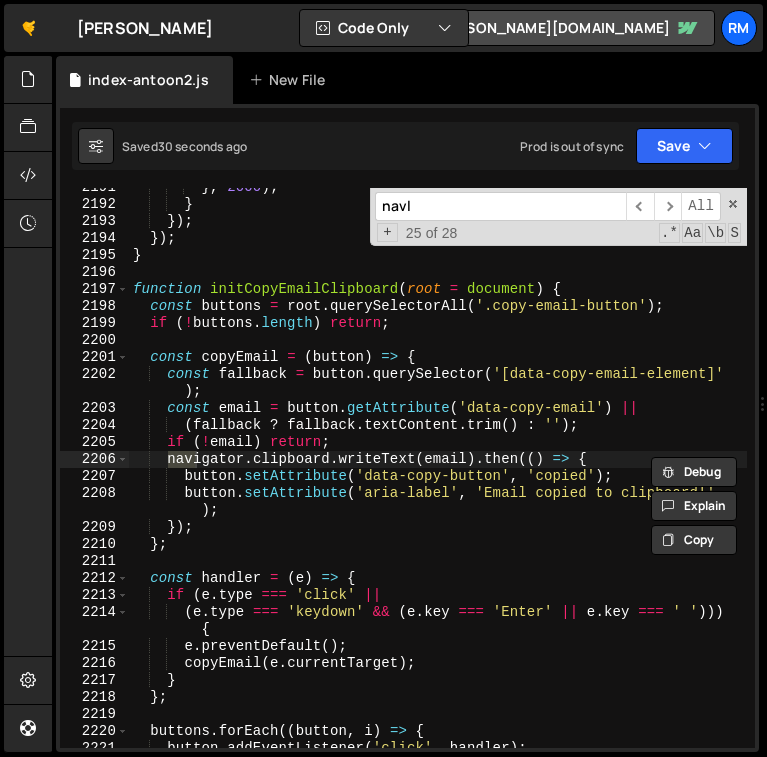 scroll, scrollTop: 31966, scrollLeft: 0, axis: vertical 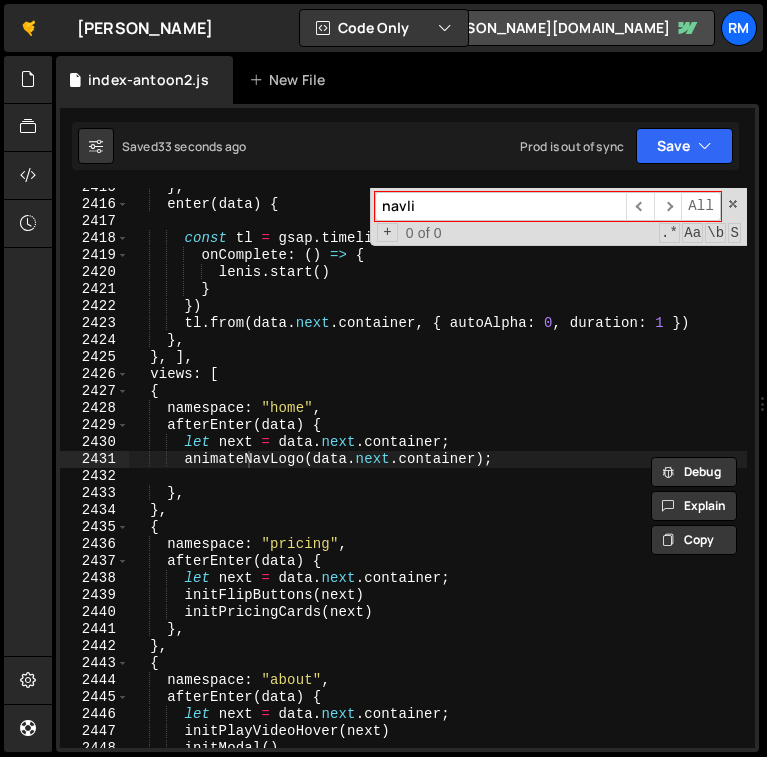 type on "navli" 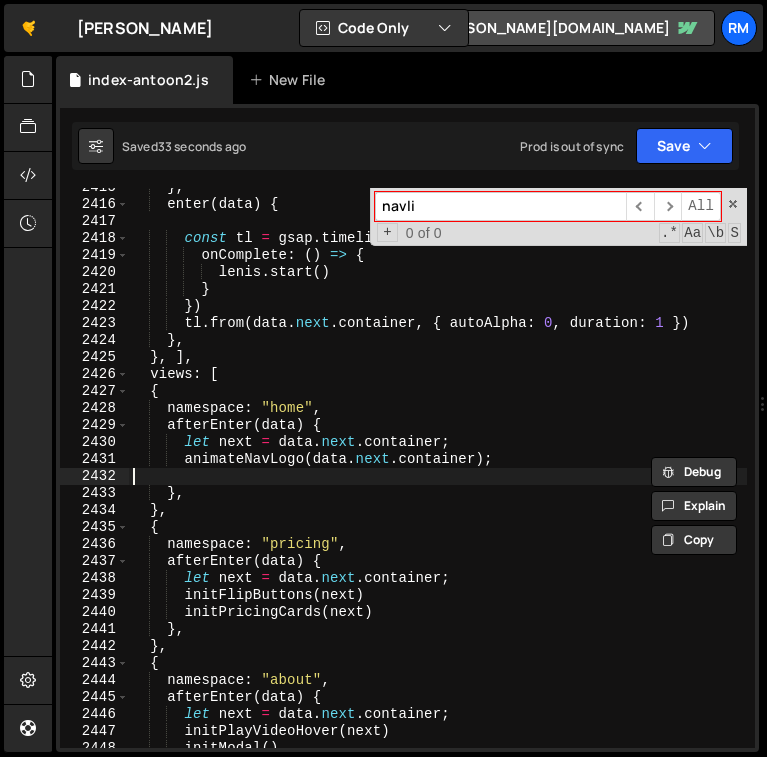 click on "} ,       enter ( data )   {          const   tl   =   gsap . timeline ({             onComplete :   ( )   =>   {                [PERSON_NAME] . start ( )             }          })          tl . from ( data . next . container ,   {   autoAlpha :   0 ,   duration :   1   })       } ,    } ,   ] ,    views :   [    {       namespace :   "home" ,       afterEnter ( data )   {          let   next   =   data . next . container ;          animateNavLogo ( data . next . container ) ;       } ,    } ,    {       namespace :   "pricing" ,       afterEnter ( data )   {          let   next   =   data . next . container ;          initFlipButtons ( next )          initPricingCards ( next )       } ,    } ,    {       namespace :   "about" ,       afterEnter ( data )   {          let   next   =   data . next . container ;          initPlayVideoHover ( next )          initModal ( )" at bounding box center [438, 476] 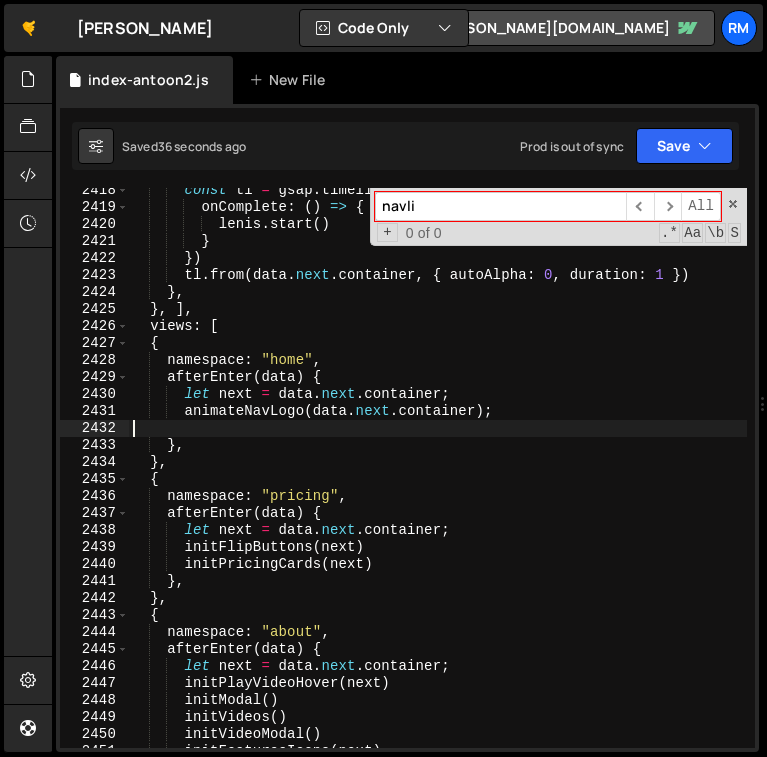 scroll, scrollTop: 0, scrollLeft: 0, axis: both 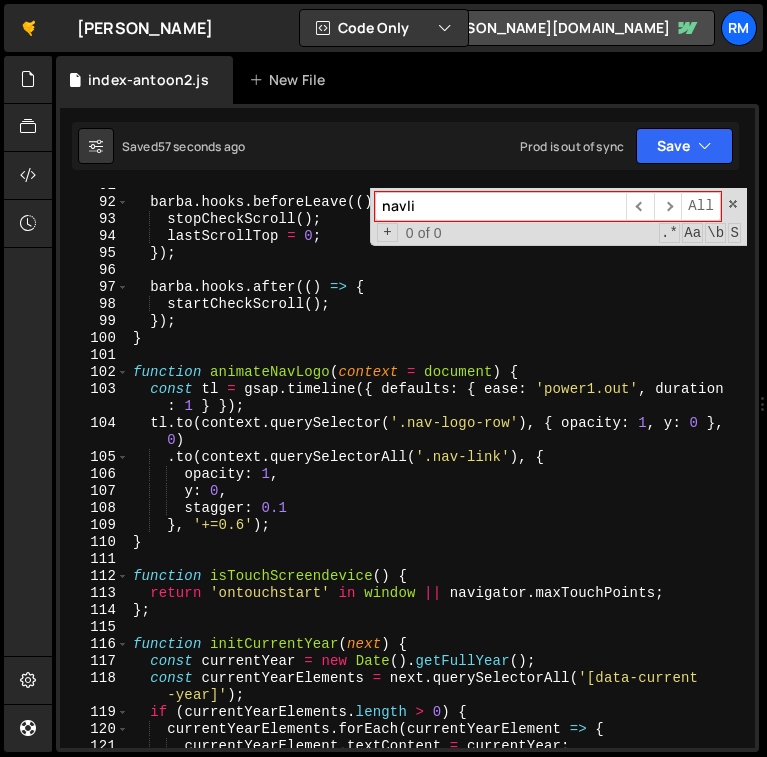 click on "[PERSON_NAME] . hooks . beforeLeave (( )   =>   {       stopCheckScroll ( ) ;       lastScrollTop   =   0 ;    }) ;    [PERSON_NAME] . hooks . after (( )   =>   {       startCheckScroll ( ) ;    }) ; } function   animateNavLogo ( context   =   document )   {    const   tl   =   gsap . timeline ({   defaults :   {   ease :   'power1.out' ,   duration      :   1   }   }) ;    tl . to ( context . querySelector ( '.nav-logo-row' ) ,   {   opacity :   1 ,   y :   0   } ,        0 )       . to ( context . querySelectorAll ( '.nav-link' ) ,   {          opacity :   1 ,          y :   0 ,          stagger :   0.1       } ,   '+=0.6' ) ; } function   isTouchScreendevice ( )   {    return   'ontouchstart'   in   window   ||   navigator . maxTouchPoints ; } ; function   initCurrentYear ( next )   {    const   currentYear   =   new   Date ( ) . getFullYear ( ) ;    const   currentYearElements   =   next . querySelectorAll ( '[data-current      -year]' ) ;    if   ( currentYearElements . length   >   0 )   {       . (   =>" at bounding box center [438, 474] 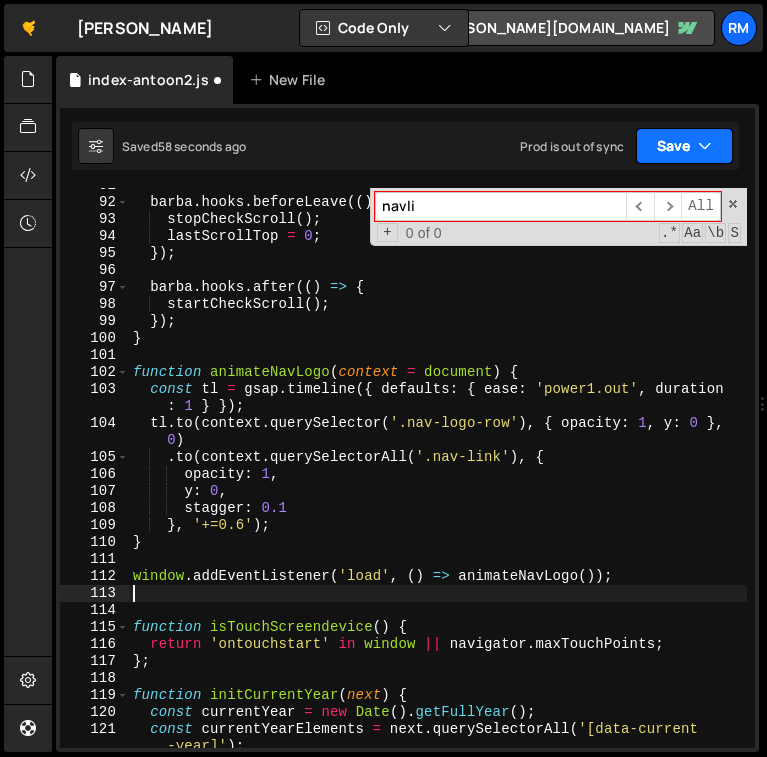 click on "Save" at bounding box center [684, 146] 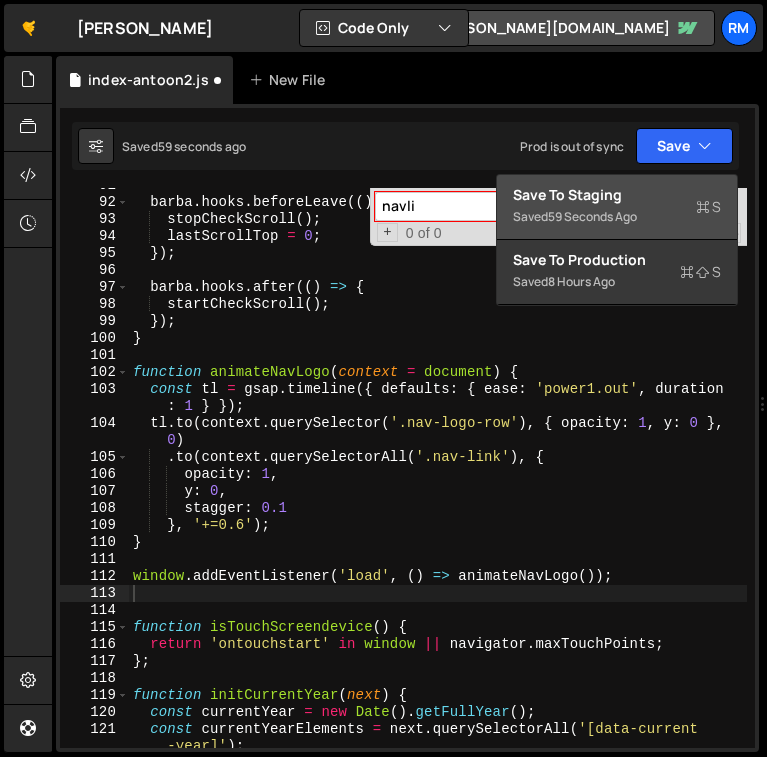 click on "Save to Staging
S" at bounding box center (617, 195) 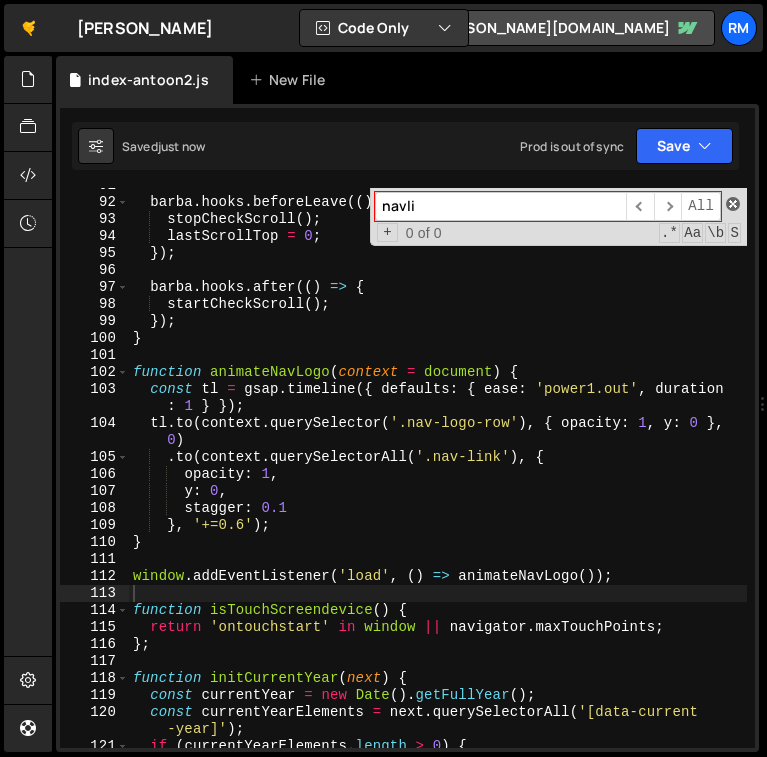 click at bounding box center (733, 204) 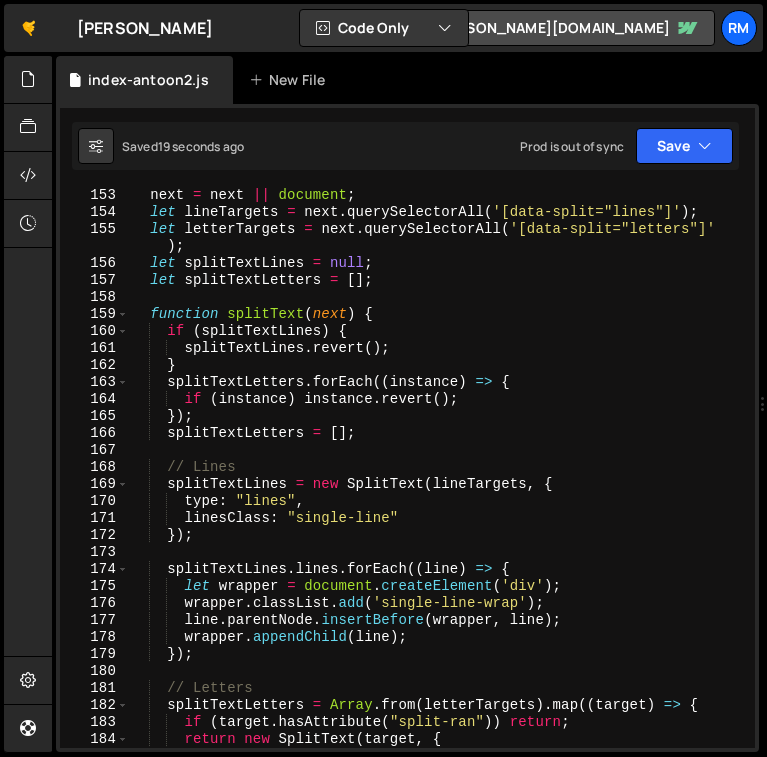 scroll, scrollTop: 1962, scrollLeft: 0, axis: vertical 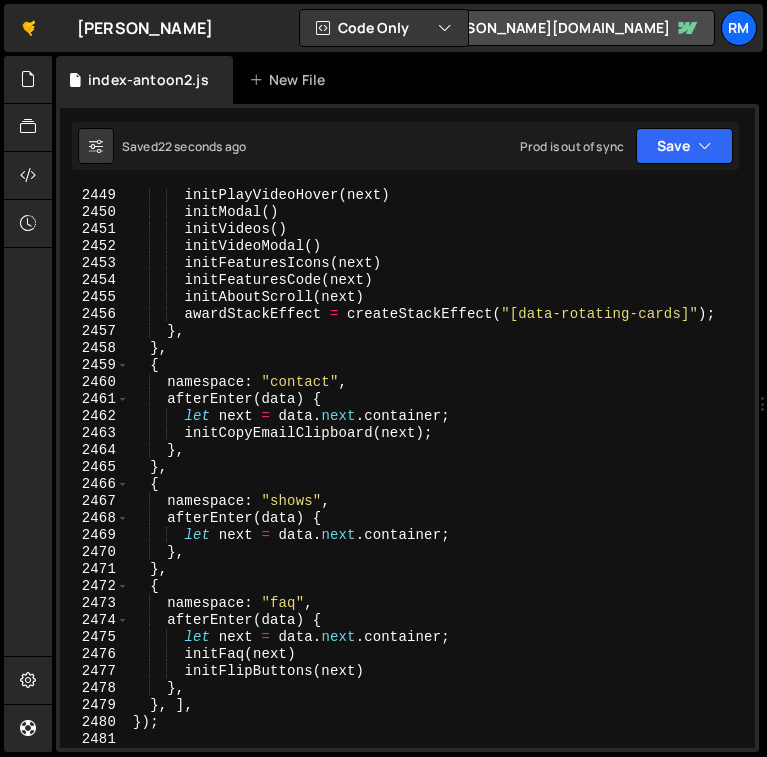 click on "initPlayVideoHover ( next )          initModal ( )          initVideos ( )          initVideoModal ( )          initFeaturesIcons ( next )          initFeaturesCode ( next )          initAboutScroll ( next )          awardStackEffect   =   createStackEffect ( "[data-rotating-cards]" ) ;       } ,    } ,    {       namespace :   "contact" ,       afterEnter ( data )   {          let   next   =   data . next . container ;          initCopyEmailClipboard ( next ) ;       } ,    } ,    {       namespace :   "shows" ,       afterEnter ( data )   {          let   next   =   data . next . container ;       } ,    } ,    {       namespace :   "faq" ,       afterEnter ( data )   {          let   next   =   data . next . container ;          initFaq ( next )          initFlipButtons ( next )       } ,    } ,   ] , }) ;" at bounding box center [438, 484] 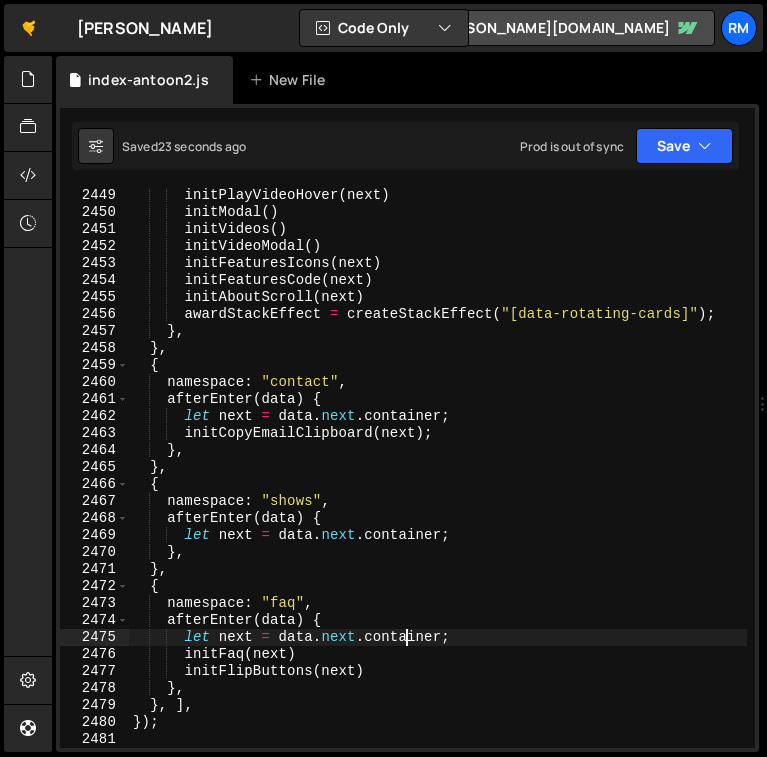 click on "initPlayVideoHover ( next )          initModal ( )          initVideos ( )          initVideoModal ( )          initFeaturesIcons ( next )          initFeaturesCode ( next )          initAboutScroll ( next )          awardStackEffect   =   createStackEffect ( "[data-rotating-cards]" ) ;       } ,    } ,    {       namespace :   "contact" ,       afterEnter ( data )   {          let   next   =   data . next . container ;          initCopyEmailClipboard ( next ) ;       } ,    } ,    {       namespace :   "shows" ,       afterEnter ( data )   {          let   next   =   data . next . container ;       } ,    } ,    {       namespace :   "faq" ,       afterEnter ( data )   {          let   next   =   data . next . container ;          initFaq ( next )          initFlipButtons ( next )       } ,    } ,   ] , }) ;" at bounding box center (438, 484) 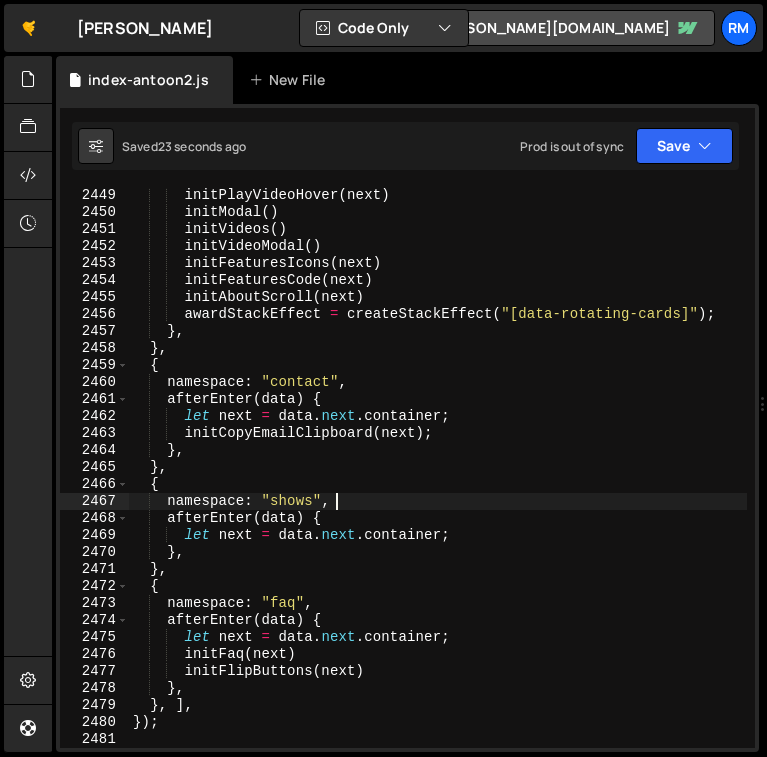 click on "initPlayVideoHover ( next )          initModal ( )          initVideos ( )          initVideoModal ( )          initFeaturesIcons ( next )          initFeaturesCode ( next )          initAboutScroll ( next )          awardStackEffect   =   createStackEffect ( "[data-rotating-cards]" ) ;       } ,    } ,    {       namespace :   "contact" ,       afterEnter ( data )   {          let   next   =   data . next . container ;          initCopyEmailClipboard ( next ) ;       } ,    } ,    {       namespace :   "shows" ,       afterEnter ( data )   {          let   next   =   data . next . container ;       } ,    } ,    {       namespace :   "faq" ,       afterEnter ( data )   {          let   next   =   data . next . container ;          initFaq ( next )          initFlipButtons ( next )       } ,    } ,   ] , }) ;" at bounding box center [438, 484] 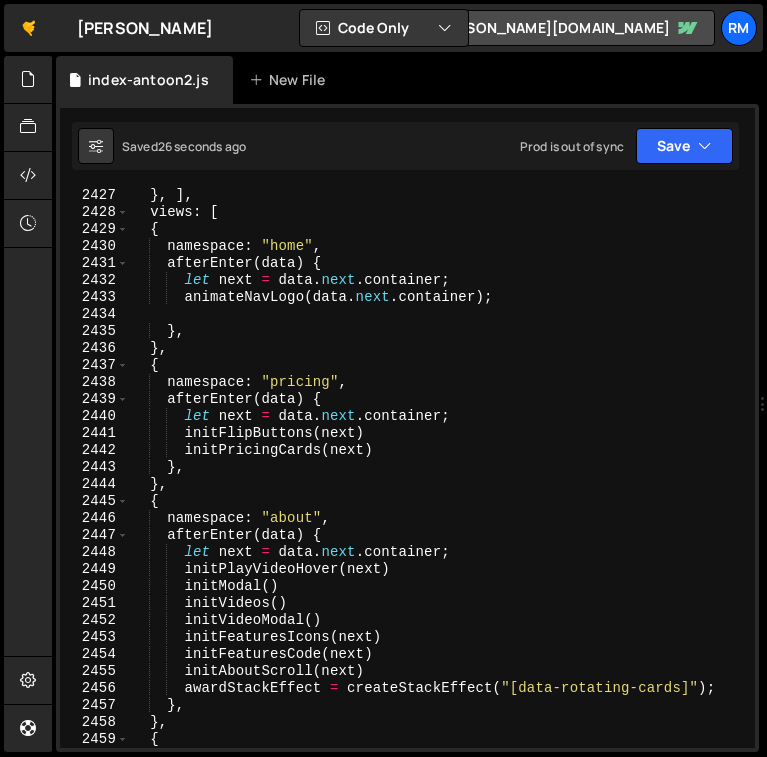 scroll, scrollTop: 32066, scrollLeft: 0, axis: vertical 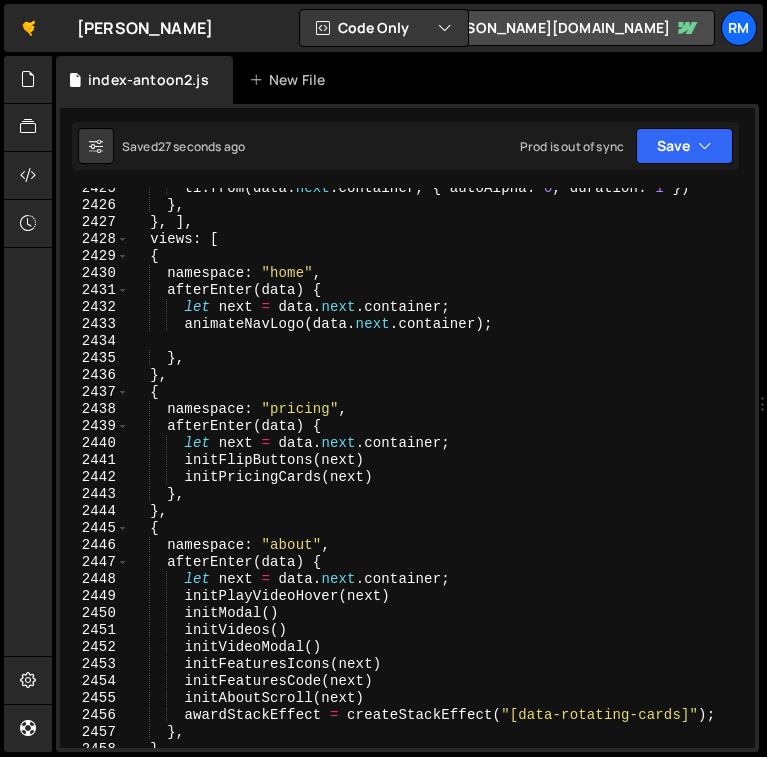 click on "tl . from ( data . next . container ,   {   autoAlpha :   0 ,   duration :   1   })       } ,    } ,   ] ,    views :   [    {       namespace :   "home" ,       afterEnter ( data )   {          let   next   =   data . next . container ;          animateNavLogo ( data . next . container ) ;       } ,    } ,    {       namespace :   "pricing" ,       afterEnter ( data )   {          let   next   =   data . next . container ;          initFlipButtons ( next )          initPricingCards ( next )       } ,    } ,    {       namespace :   "about" ,       afterEnter ( data )   {          let   next   =   data . next . container ;          initPlayVideoHover ( next )          initModal ( )          initVideos ( )          initVideoModal ( )          initFeaturesIcons ( next )          initFeaturesCode ( next )          initAboutScroll ( next )          awardStackEffect   =   createStackEffect ( "[data-rotating-cards]" ) ;       } ,    } ," at bounding box center (438, 477) 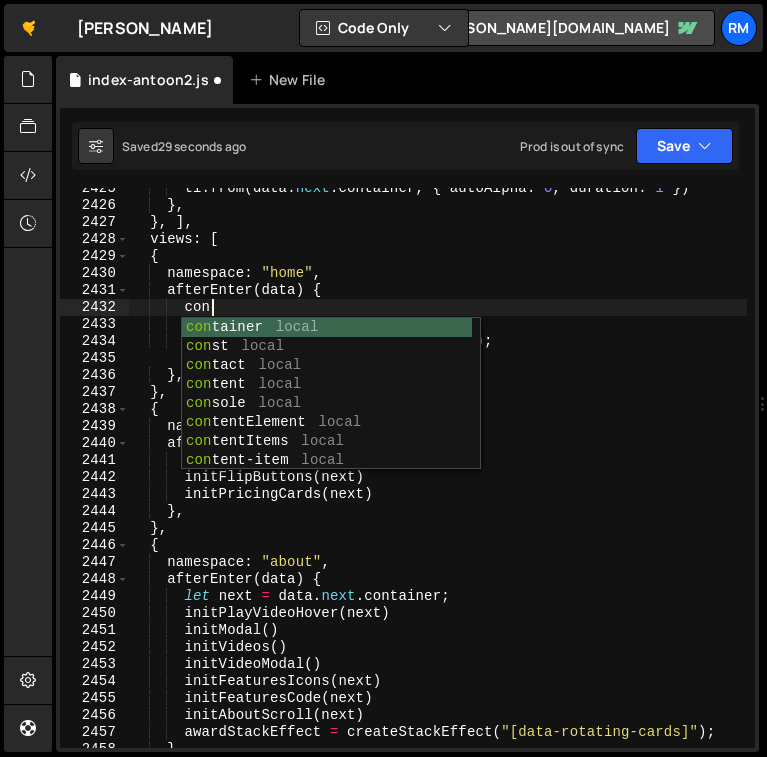 type on "c" 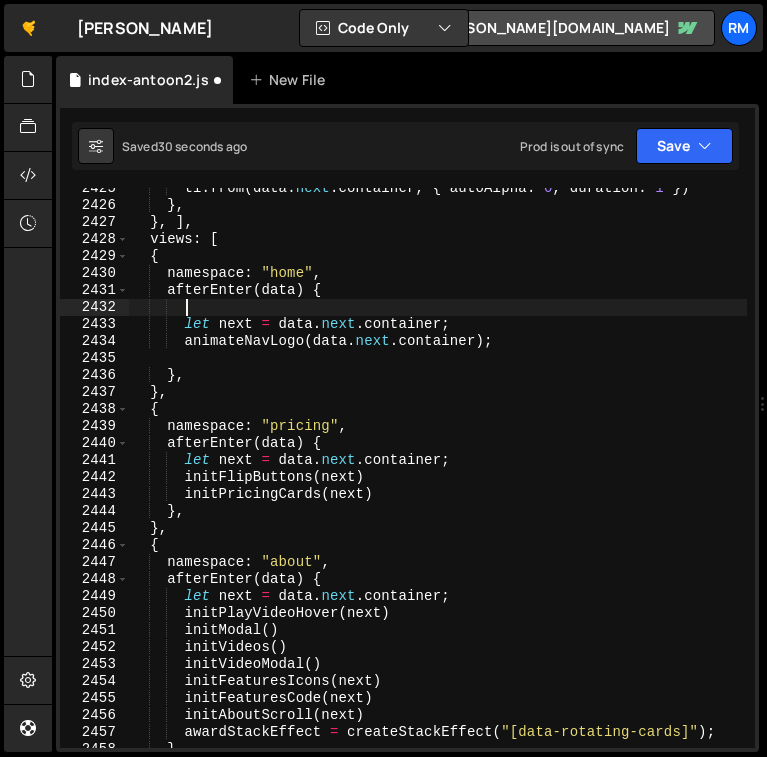 type on "l" 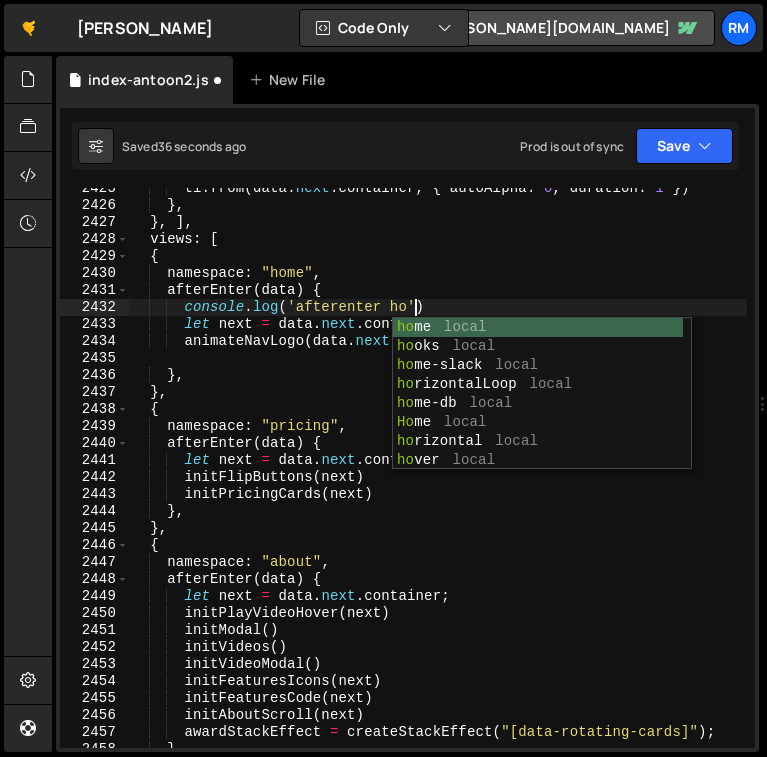 scroll, scrollTop: 0, scrollLeft: 20, axis: horizontal 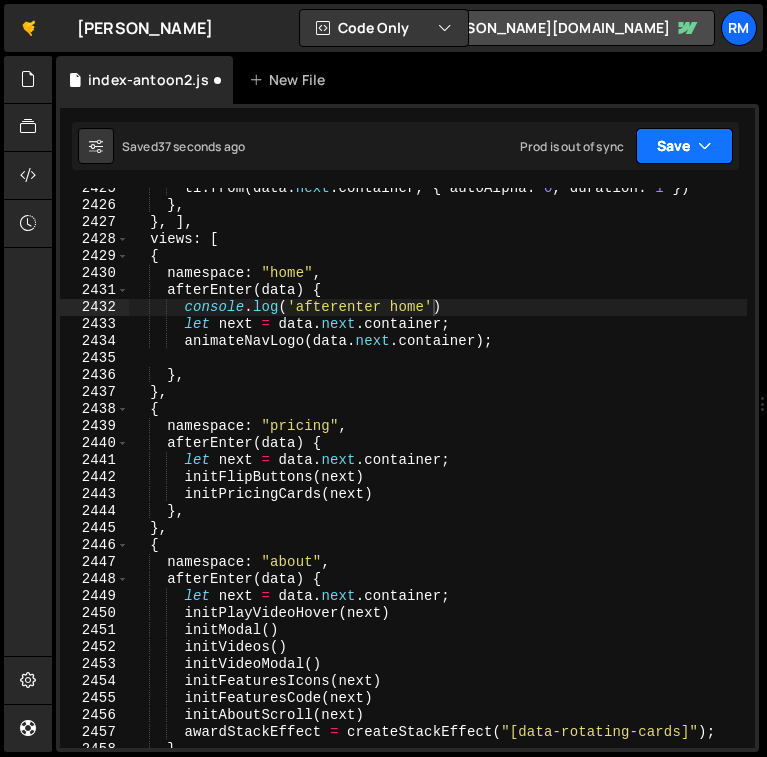 click on "Save" at bounding box center [684, 146] 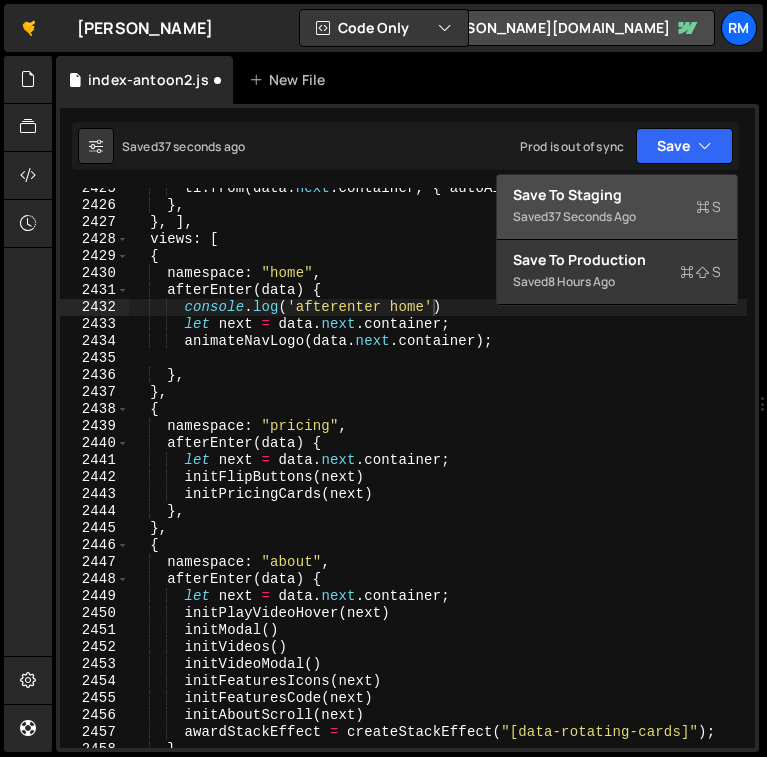 click on "Save to Staging
S" at bounding box center (617, 195) 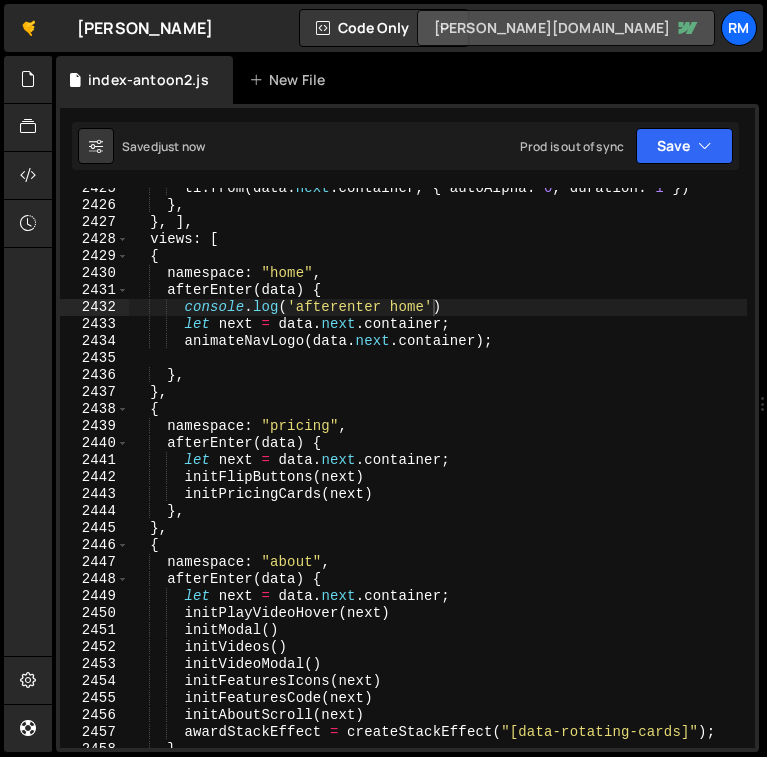 click on "tl . from ( data . next . container ,   {   autoAlpha :   0 ,   duration :   1   })       } ,    } ,   ] ,    views :   [    {       namespace :   "home" ,       afterEnter ( data )   {          console . log ( 'afterenter home' )          let   next   =   data . next . container ;          animateNavLogo ( data . next . container ) ;       } ,    } ,    {       namespace :   "pricing" ,       afterEnter ( data )   {          let   next   =   data . next . container ;          initFlipButtons ( next )          initPricingCards ( next )       } ,    } ,    {       namespace :   "about" ,       afterEnter ( data )   {          let   next   =   data . next . container ;          initPlayVideoHover ( next )          initModal ( )          initVideos ( )          initVideoModal ( )          initFeaturesIcons ( next )          initFeaturesCode ( next )          initAboutScroll ( next )          awardStackEffect   =   createStackEffect ( "[data-rotating-cards]" ) ;       } ," at bounding box center [438, 477] 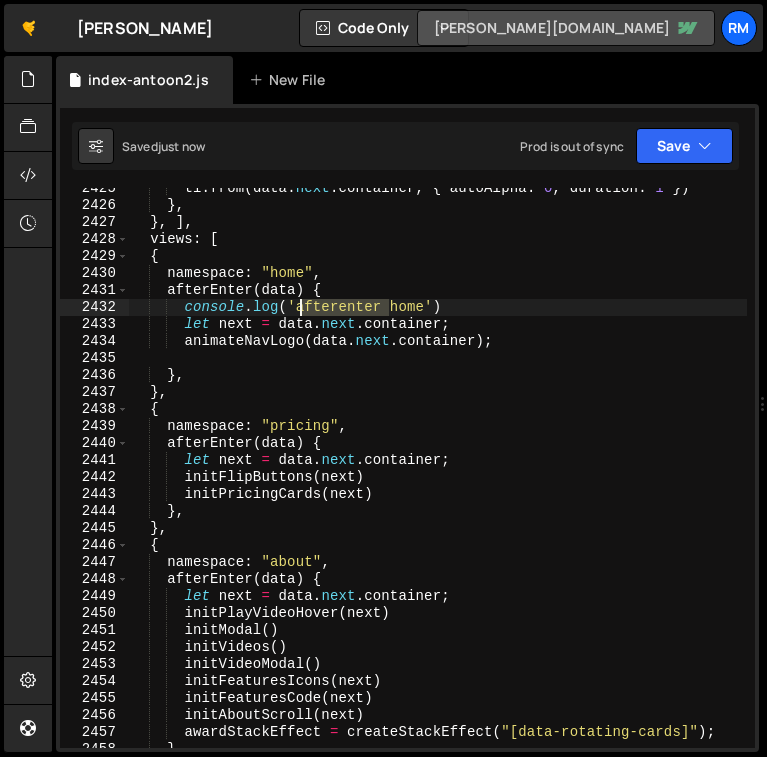 click on "tl . from ( data . next . container ,   {   autoAlpha :   0 ,   duration :   1   })       } ,    } ,   ] ,    views :   [    {       namespace :   "home" ,       afterEnter ( data )   {          console . log ( 'afterenter home' )          let   next   =   data . next . container ;          animateNavLogo ( data . next . container ) ;       } ,    } ,    {       namespace :   "pricing" ,       afterEnter ( data )   {          let   next   =   data . next . container ;          initFlipButtons ( next )          initPricingCards ( next )       } ,    } ,    {       namespace :   "about" ,       afterEnter ( data )   {          let   next   =   data . next . container ;          initPlayVideoHover ( next )          initModal ( )          initVideos ( )          initVideoModal ( )          initFeaturesIcons ( next )          initFeaturesCode ( next )          initAboutScroll ( next )          awardStackEffect   =   createStackEffect ( "[data-rotating-cards]" ) ;       } ," at bounding box center (438, 477) 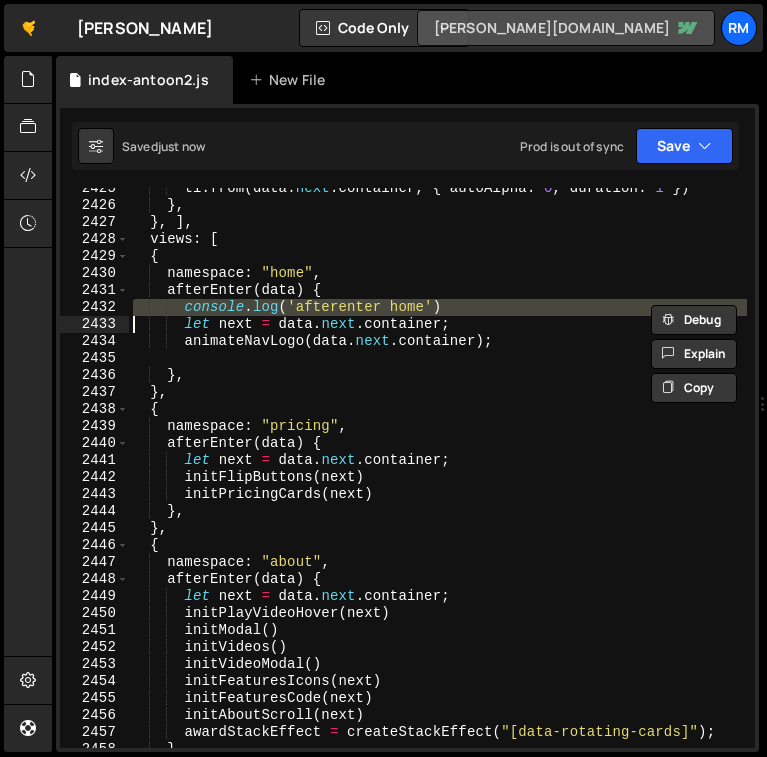 click on "tl . from ( data . next . container ,   {   autoAlpha :   0 ,   duration :   1   })       } ,    } ,   ] ,    views :   [    {       namespace :   "home" ,       afterEnter ( data )   {          console . log ( 'afterenter home' )          let   next   =   data . next . container ;          animateNavLogo ( data . next . container ) ;       } ,    } ,    {       namespace :   "pricing" ,       afterEnter ( data )   {          let   next   =   data . next . container ;          initFlipButtons ( next )          initPricingCards ( next )       } ,    } ,    {       namespace :   "about" ,       afterEnter ( data )   {          let   next   =   data . next . container ;          initPlayVideoHover ( next )          initModal ( )          initVideos ( )          initVideoModal ( )          initFeaturesIcons ( next )          initFeaturesCode ( next )          initAboutScroll ( next )          awardStackEffect   =   createStackEffect ( "[data-rotating-cards]" ) ;       } ," at bounding box center [438, 477] 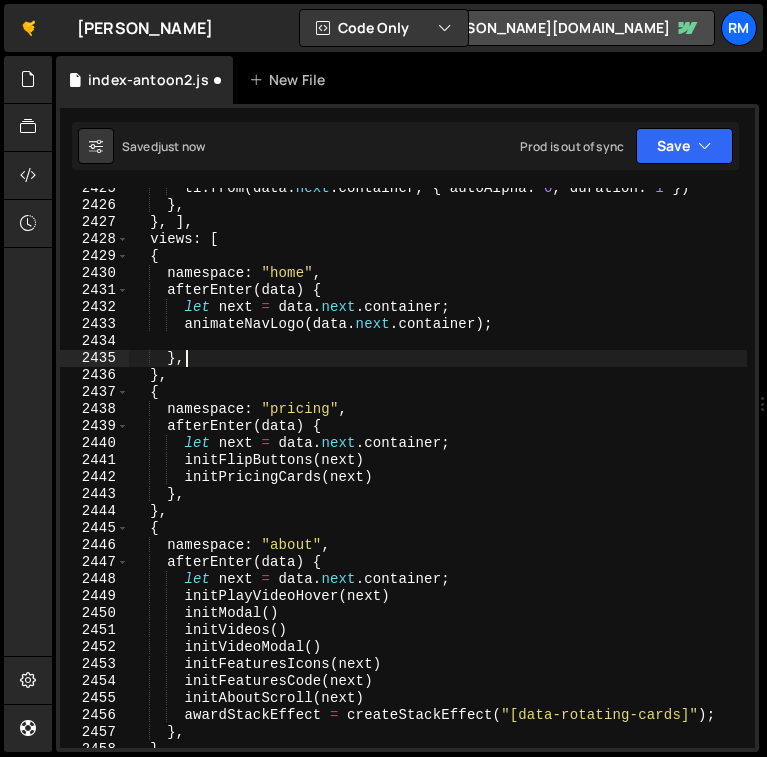 click on "tl . from ( data . next . container ,   {   autoAlpha :   0 ,   duration :   1   })       } ,    } ,   ] ,    views :   [    {       namespace :   "home" ,       afterEnter ( data )   {          let   next   =   data . next . container ;          animateNavLogo ( data . next . container ) ;       } ,    } ,    {       namespace :   "pricing" ,       afterEnter ( data )   {          let   next   =   data . next . container ;          initFlipButtons ( next )          initPricingCards ( next )       } ,    } ,    {       namespace :   "about" ,       afterEnter ( data )   {          let   next   =   data . next . container ;          initPlayVideoHover ( next )          initModal ( )          initVideos ( )          initVideoModal ( )          initFeaturesIcons ( next )          initFeaturesCode ( next )          initAboutScroll ( next )          awardStackEffect   =   createStackEffect ( "[data-rotating-cards]" ) ;       } ,    } ," at bounding box center [438, 477] 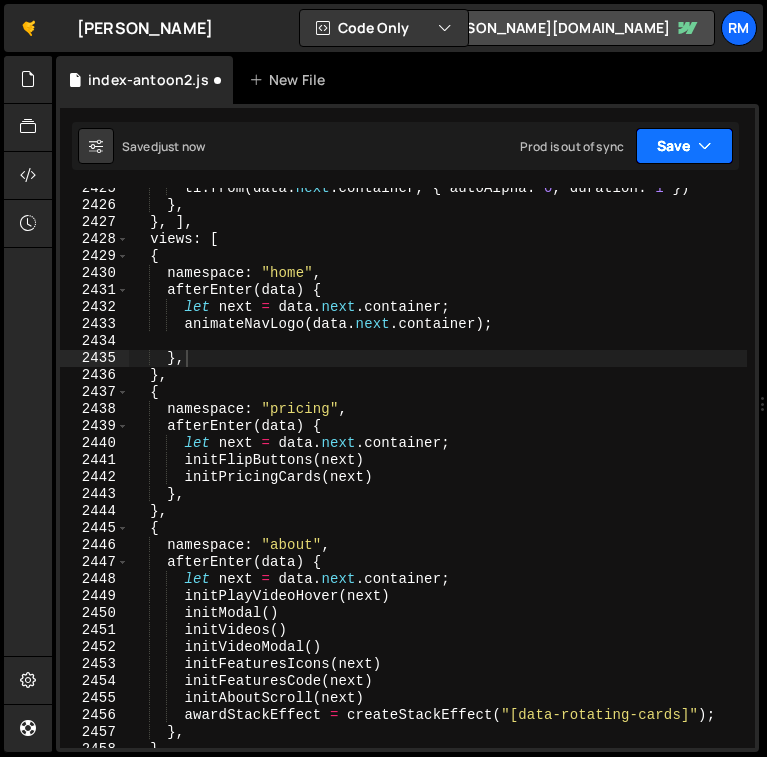 click on "Save" at bounding box center [684, 146] 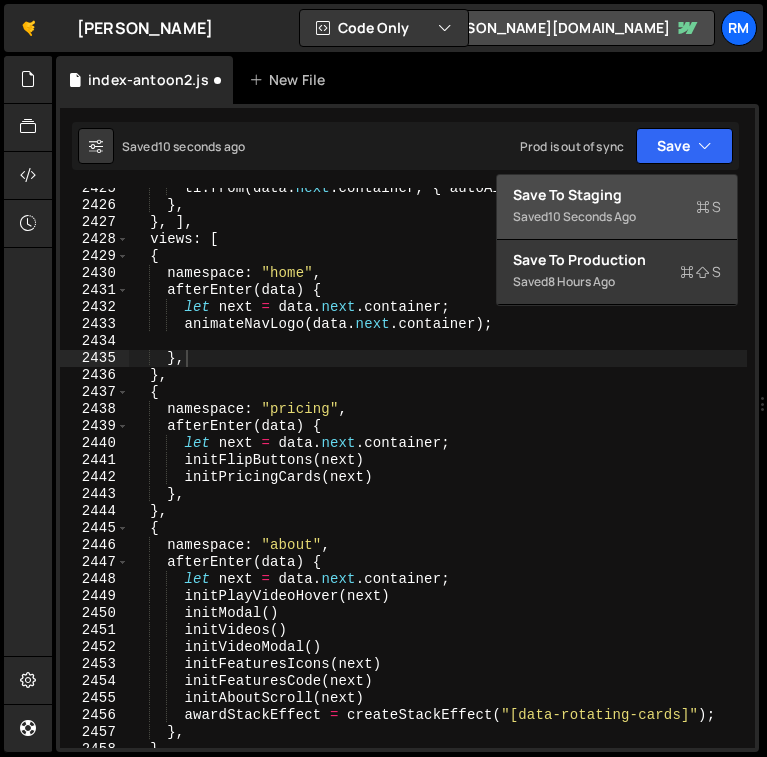 click on "Save to Staging
S" at bounding box center (617, 195) 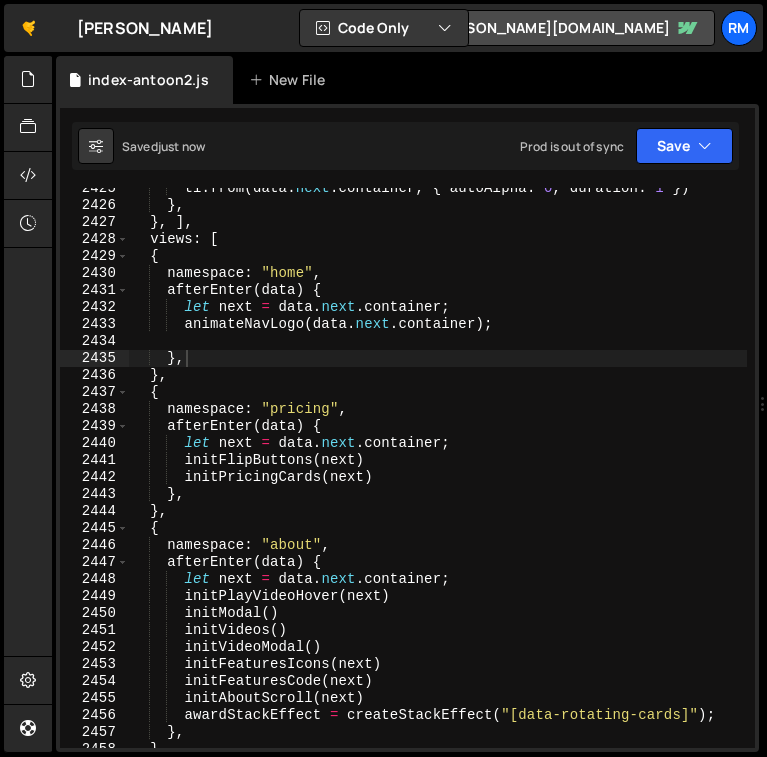 click on "tl . from ( data . next . container ,   {   autoAlpha :   0 ,   duration :   1   })       } ,    } ,   ] ,    views :   [    {       namespace :   "home" ,       afterEnter ( data )   {          let   next   =   data . next . container ;          animateNavLogo ( data . next . container ) ;       } ,    } ,    {       namespace :   "pricing" ,       afterEnter ( data )   {          let   next   =   data . next . container ;          initFlipButtons ( next )          initPricingCards ( next )       } ,    } ,    {       namespace :   "about" ,       afterEnter ( data )   {          let   next   =   data . next . container ;          initPlayVideoHover ( next )          initModal ( )          initVideos ( )          initVideoModal ( )          initFeaturesIcons ( next )          initFeaturesCode ( next )          initAboutScroll ( next )          awardStackEffect   =   createStackEffect ( "[data-rotating-cards]" ) ;       } ,    } ," at bounding box center [438, 477] 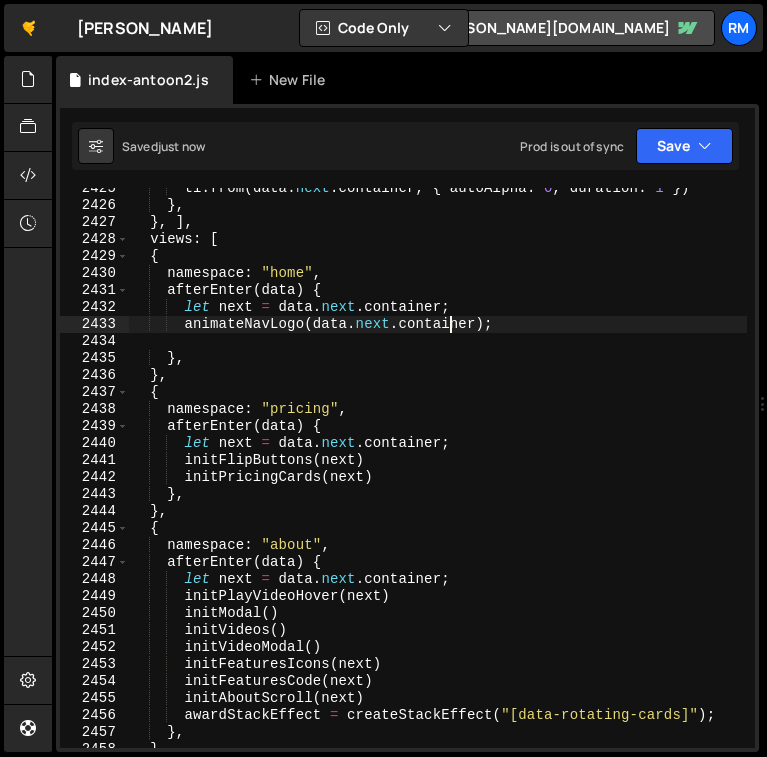 scroll, scrollTop: 0, scrollLeft: 1, axis: horizontal 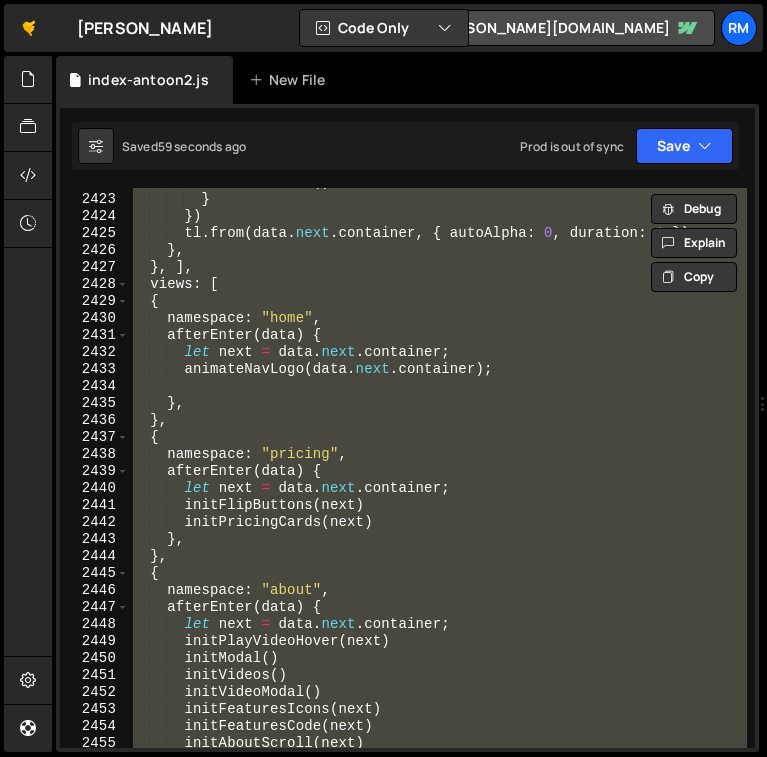 click on "[PERSON_NAME] . start ( )             }          })          tl . from ( data . next . container ,   {   autoAlpha :   0 ,   duration :   1   })       } ,    } ,   ] ,    views :   [    {       namespace :   "home" ,       afterEnter ( data )   {          let   next   =   data . next . container ;          animateNavLogo ( data . next . container ) ;       } ,    } ,    {       namespace :   "pricing" ,       afterEnter ( data )   {          let   next   =   data . next . container ;          initFlipButtons ( next )          initPricingCards ( next )       } ,    } ,    {       namespace :   "about" ,       afterEnter ( data )   {          let   next   =   data . next . container ;          initPlayVideoHover ( next )          initModal ( )          initVideos ( )          initVideoModal ( )          initFeaturesIcons ( next )          initFeaturesCode ( next )          initAboutScroll ( next ) navli ​ ​ All Replace All + 0 of 0 .* Aa \b S" at bounding box center (438, 468) 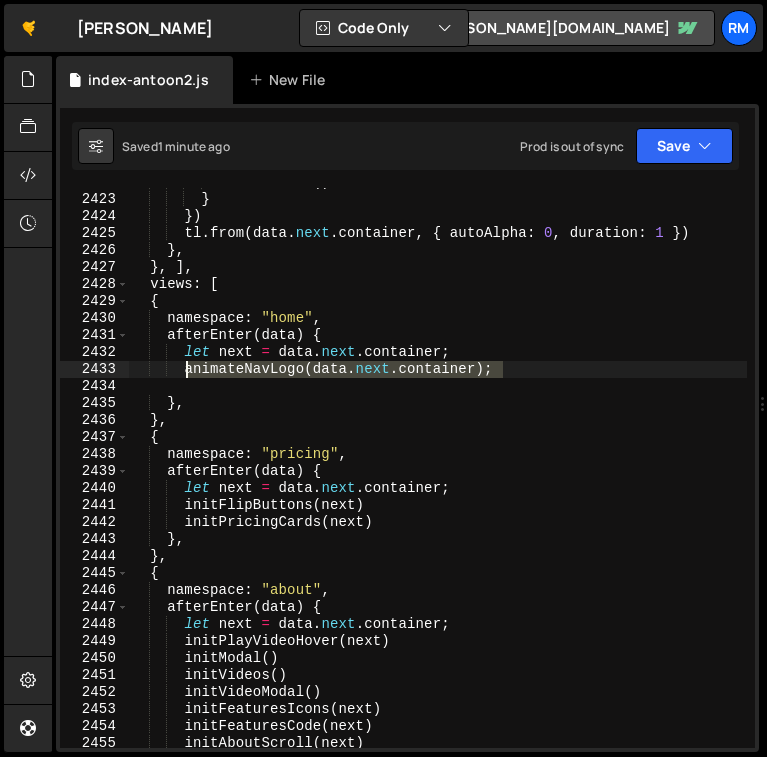 drag, startPoint x: 504, startPoint y: 364, endPoint x: 188, endPoint y: 363, distance: 316.0016 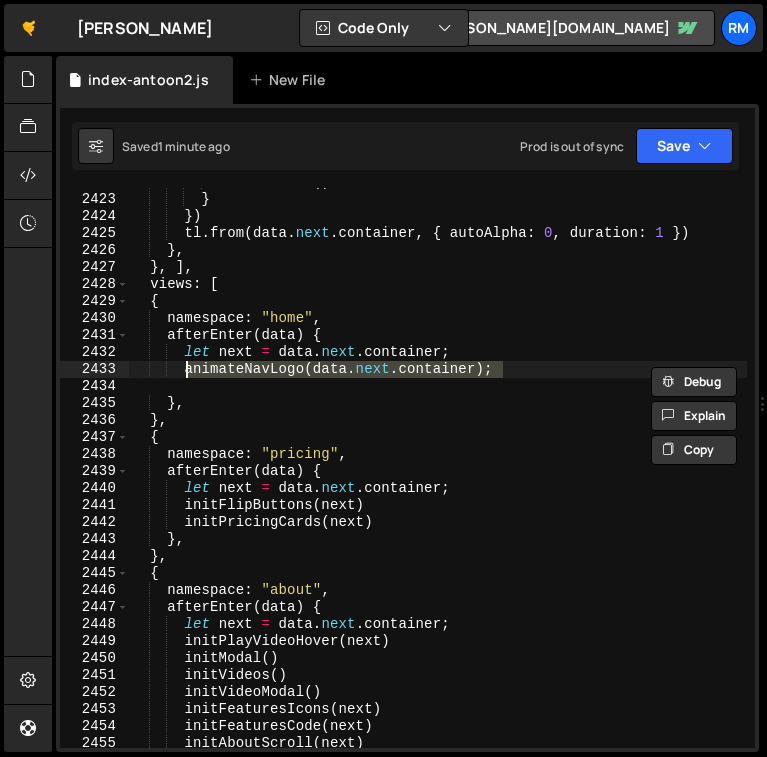 paste on "// …any other home inits…" 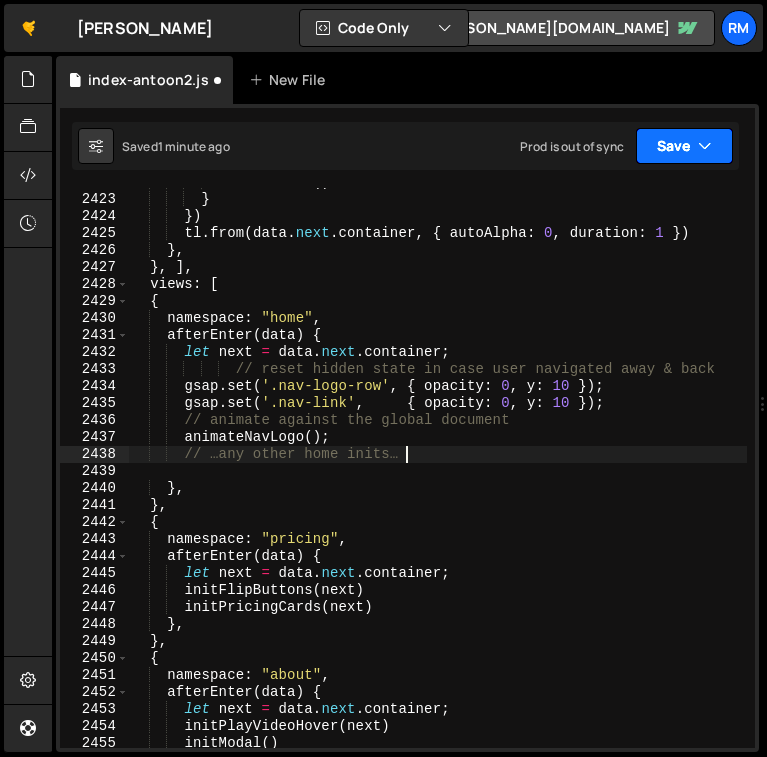 click on "Save" at bounding box center (684, 146) 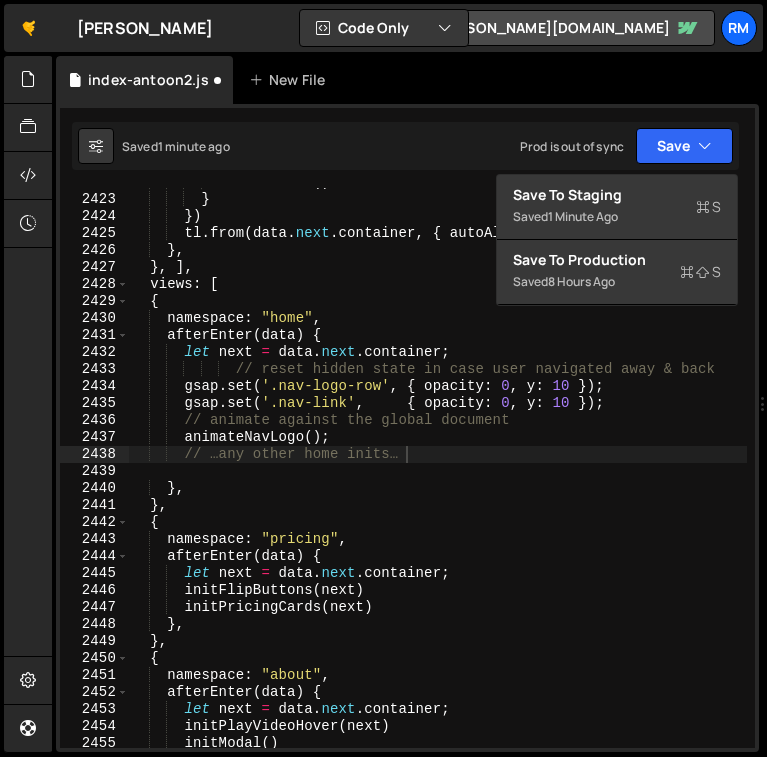 click on "// …any other home inits… 2422 2423 2424 2425 2426 2427 2428 2429 2430 2431 2432 2433 2434 2435 2436 2437 2438 2439 2440 2441 2442 2443 2444 2445 2446 2447 2448 2449 2450 2451 2452 2453 2454 2455 2456                [PERSON_NAME] . start ( )             }          })          tl . from ( data . next . container ,   {   autoAlpha :   0 ,   duration :   1   })       } ,    } ,   ] ,    views :   [    {       namespace :   "home" ,       afterEnter ( data )   {          let   next   =   data . next . container ;                   // reset hidden state in case user navigated away & back          gsap . set ( '.nav-logo-row' ,   {   opacity :   0 ,   y :   10   }) ;          gsap . set ( '.nav-link' ,       {   opacity :   0 ,   y :   10   }) ;          // animate against the global document          animateNavLogo ( ) ;          // …any other home inits…       } ,    } ,    {       namespace :   "pricing" ,       afterEnter ( data )   {          let   next   =   data . next . ;" at bounding box center (407, 428) 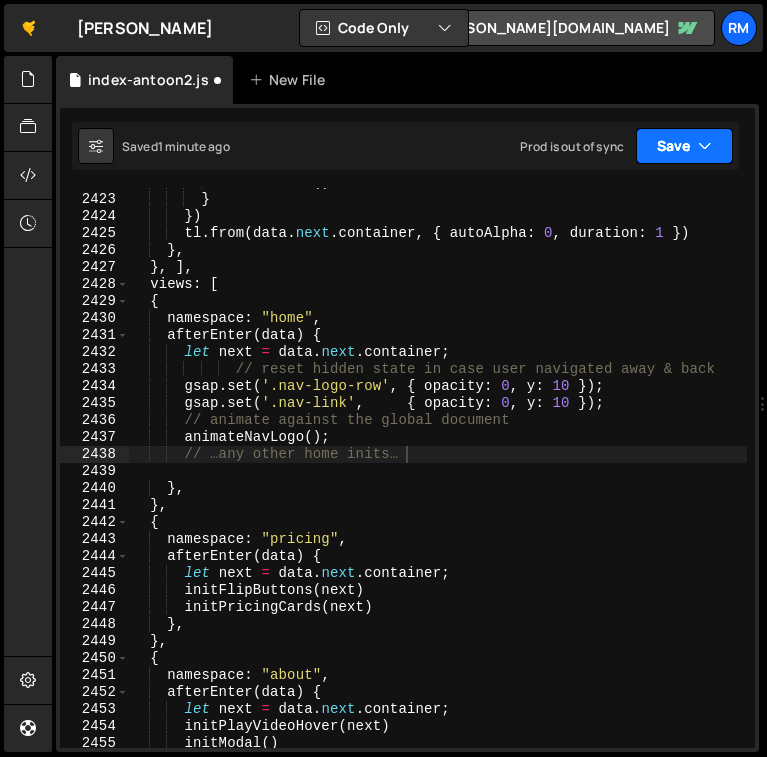 click on "Save" at bounding box center [684, 146] 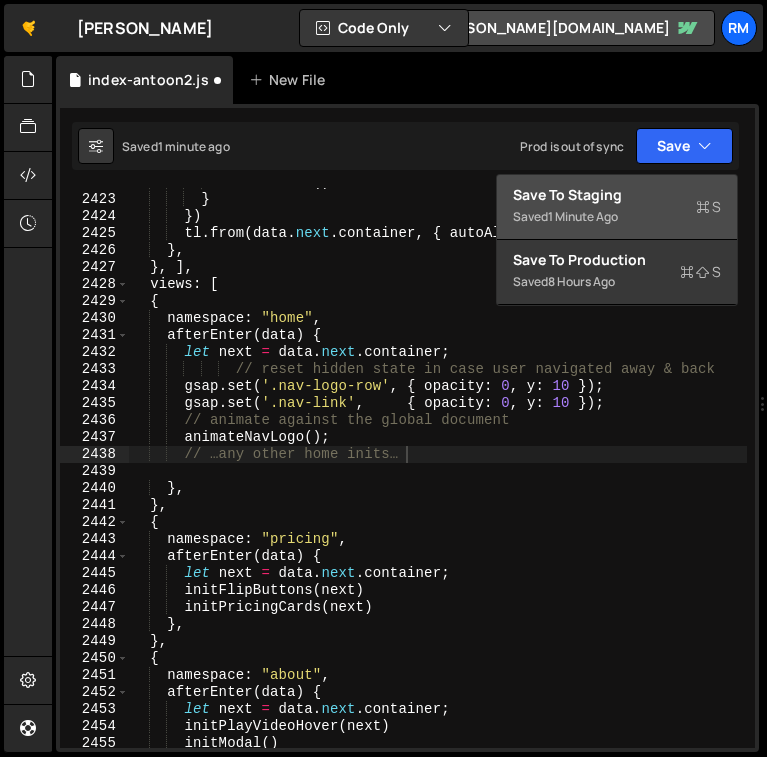 click on "Save to Staging
S
Saved  1 minute ago" at bounding box center [617, 207] 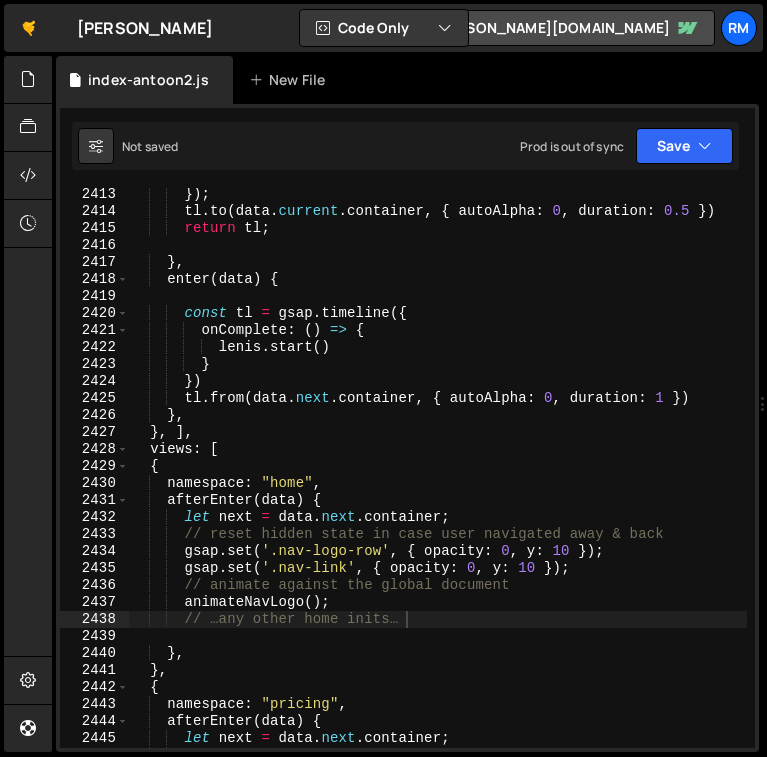 scroll, scrollTop: 31851, scrollLeft: 0, axis: vertical 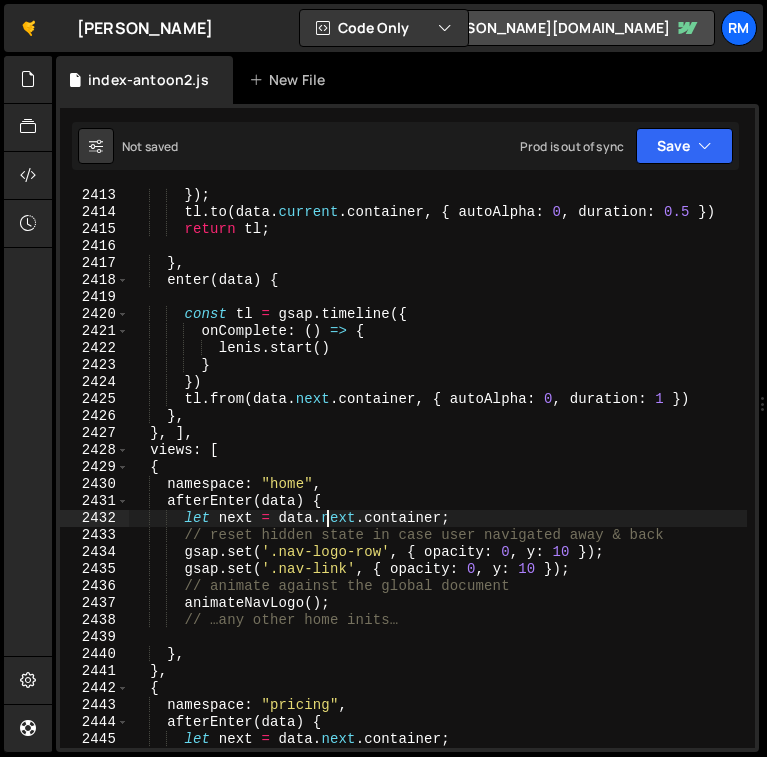 click on "}) ;          tl . to ( data . current . container ,   {   autoAlpha :   0 ,   duration :   0.5   })          return   tl ;       } ,       enter ( data )   {          const   tl   =   gsap . timeline ({             onComplete :   ( )   =>   {                [PERSON_NAME] . start ( )             }          })          tl . from ( data . next . container ,   {   autoAlpha :   0 ,   duration :   1   })       } ,    } ,   ] ,    views :   [    {       namespace :   "home" ,       afterEnter ( data )   {          let   next   =   data . next . container ;          // reset hidden state in case user navigated away & back          gsap . set ( '.nav-logo-row' ,   {   opacity :   0 ,   y :   10   }) ;          gsap . set ( '.nav-link' ,   {   opacity :   0 ,   y :   10   }) ;          // animate against the global document          animateNavLogo ( ) ;          // …any other home inits…       } ,    } ,    {       namespace :   "pricing" ,       afterEnter ( data )   {          let   next   =   data . next . ;" at bounding box center [438, 484] 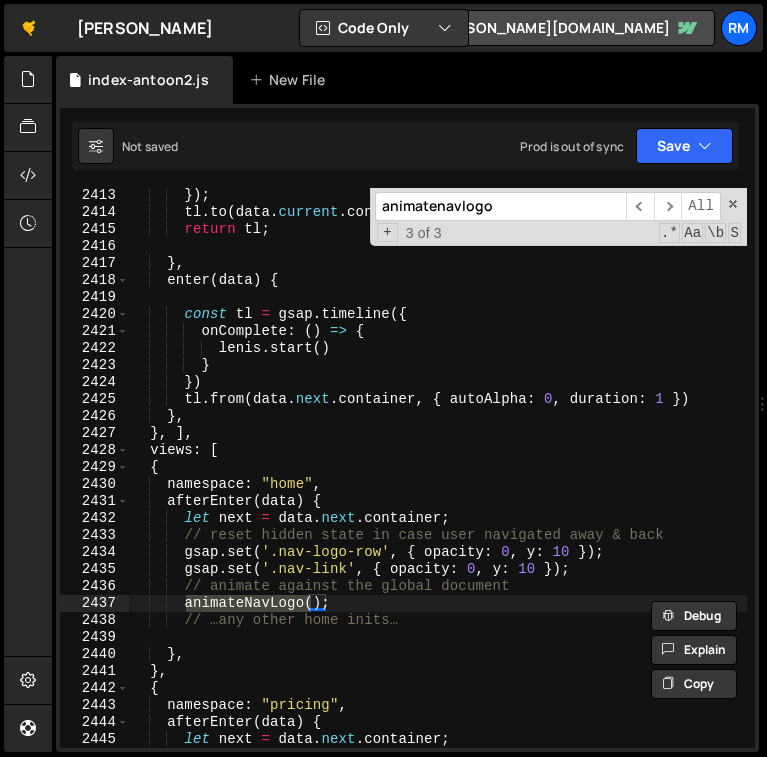 scroll, scrollTop: 1084, scrollLeft: 0, axis: vertical 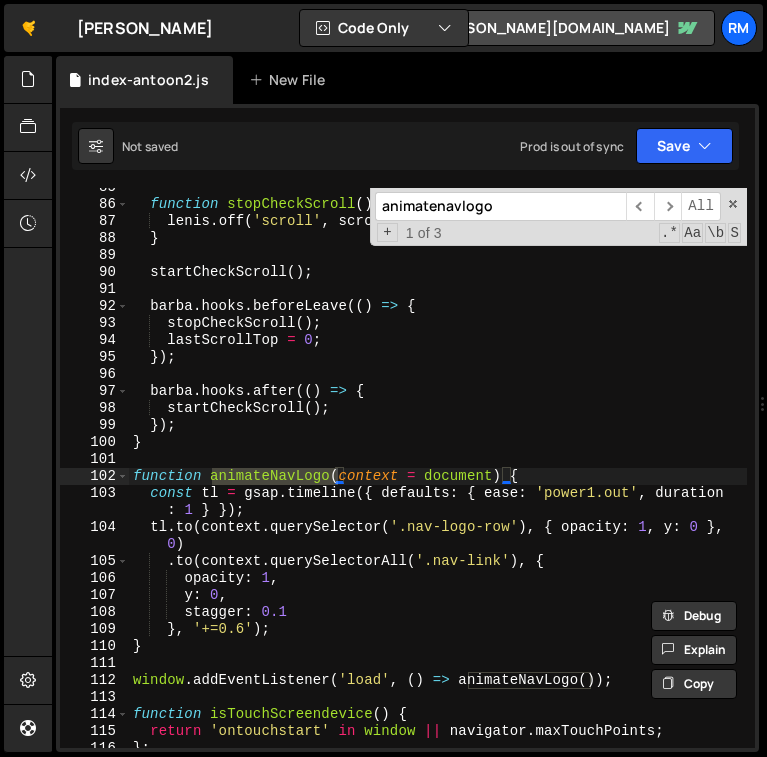type on "animatenavlogo" 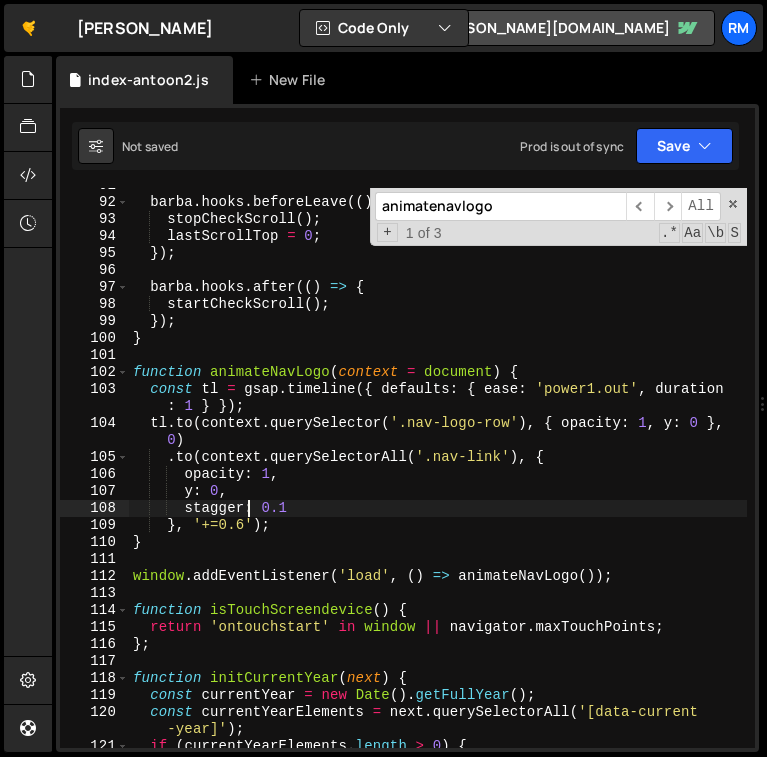 scroll, scrollTop: 1185, scrollLeft: 0, axis: vertical 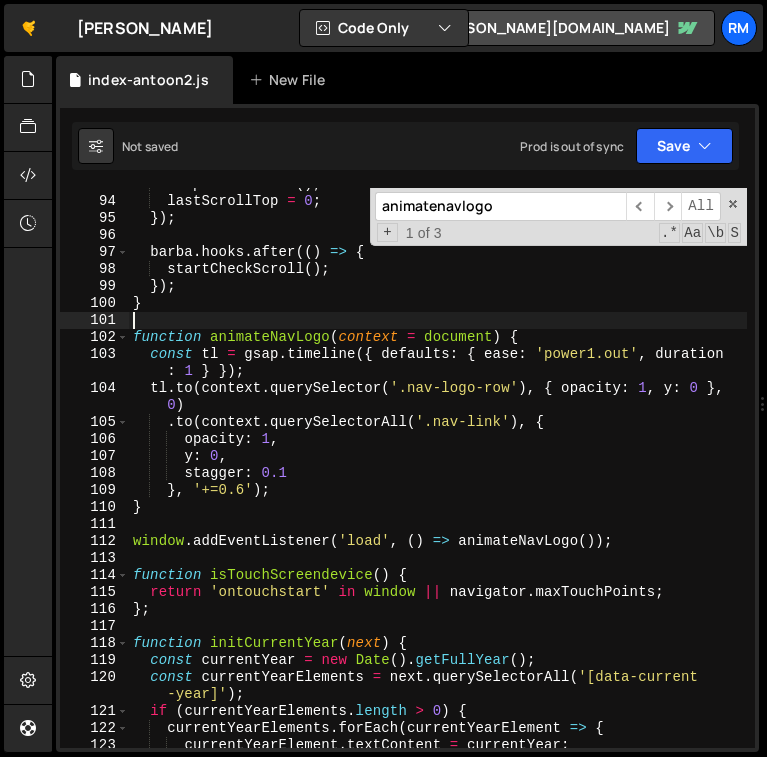 click on "stopCheckScroll ( ) ;       lastScrollTop   =   0 ;    }) ;    [PERSON_NAME] . hooks . after (( )   =>   {       startCheckScroll ( ) ;    }) ; } function   animateNavLogo ( context   =   document )   {    const   tl   =   gsap . timeline ({   defaults :   {   ease :   'power1.out' ,   duration      :   1   }   }) ;    tl . to ( context . querySelector ( '.nav-logo-row' ) ,   {   opacity :   1 ,   y :   0   } ,        0 )       . to ( context . querySelectorAll ( '.nav-link' ) ,   {          opacity :   1 ,          y :   0 ,          stagger :   0.1       } ,   '+=0.6' ) ; } window . addEventListener ( 'load' ,   ( )   =>   animateNavLogo ( )) ; function   isTouchScreendevice ( )   {    return   'ontouchstart'   in   window   ||   navigator . maxTouchPoints ; } ; function   initCurrentYear ( next )   {    const   currentYear   =   new   Date ( ) . getFullYear ( ) ;    const   currentYearElements   =   next . querySelectorAll ( '[data-current      -year]' ) ;    if   ( currentYearElements . length" at bounding box center [438, 473] 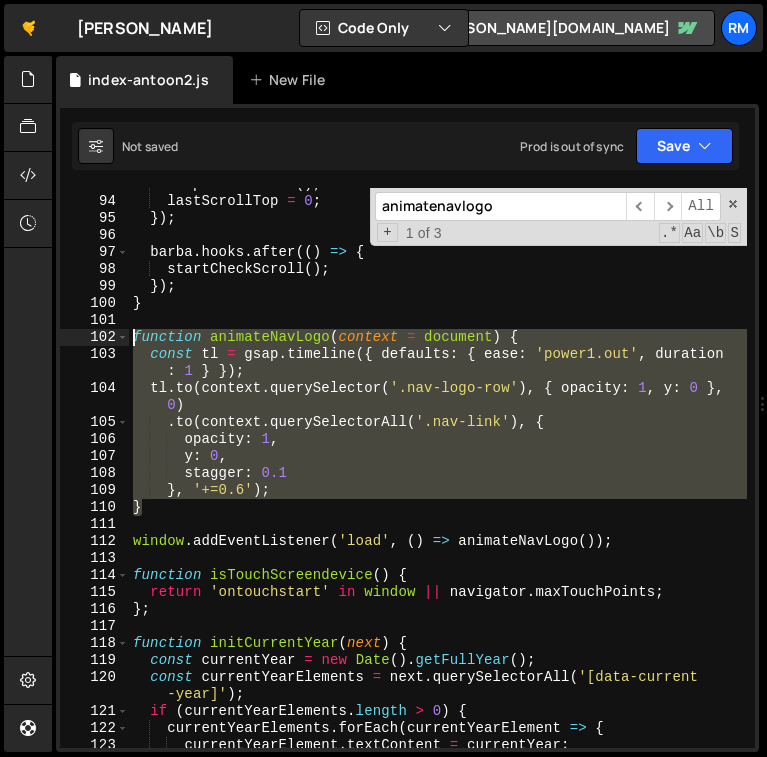 drag, startPoint x: 164, startPoint y: 509, endPoint x: 76, endPoint y: 336, distance: 194.09534 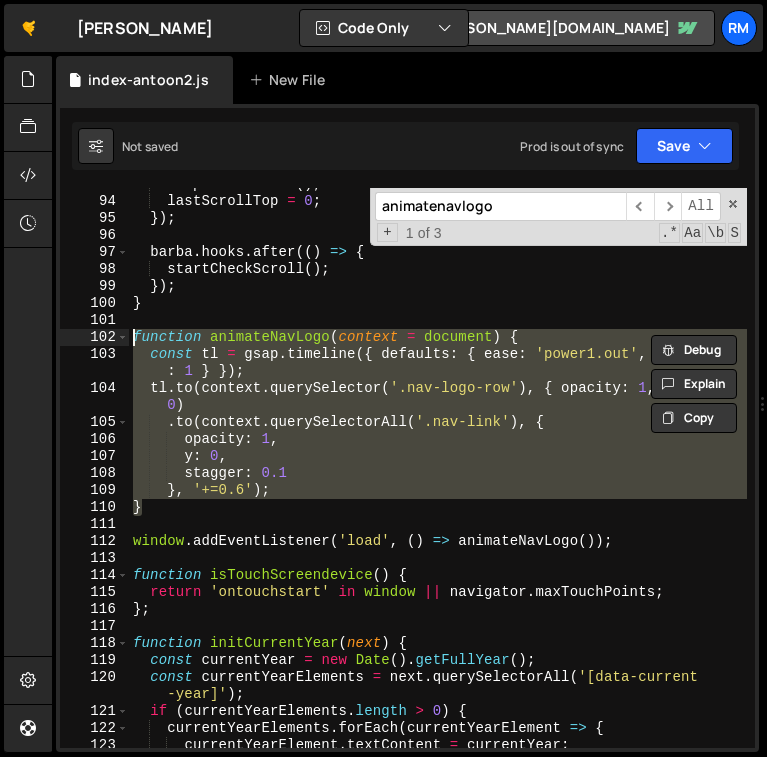 paste 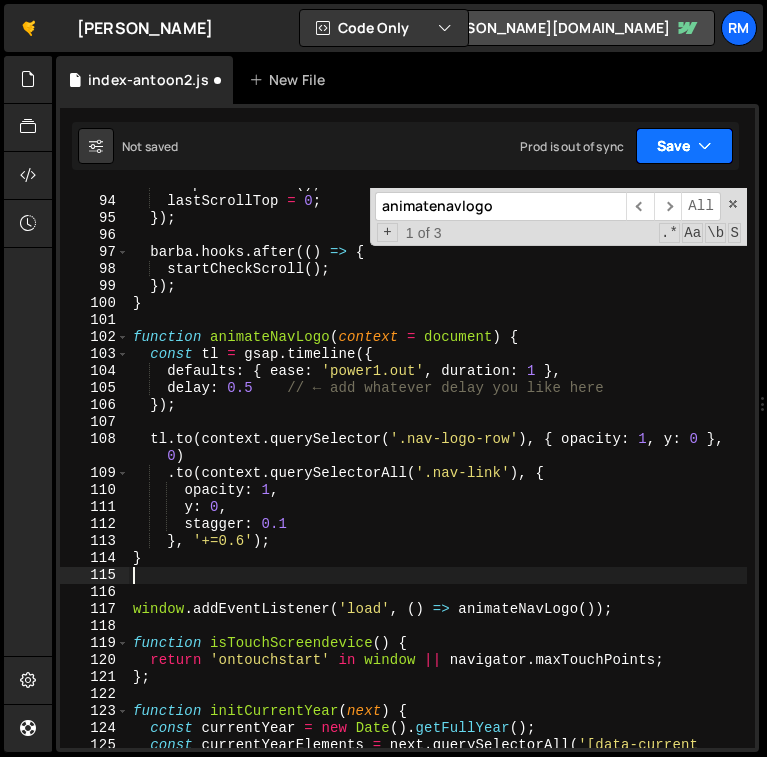 click on "Save" at bounding box center [684, 146] 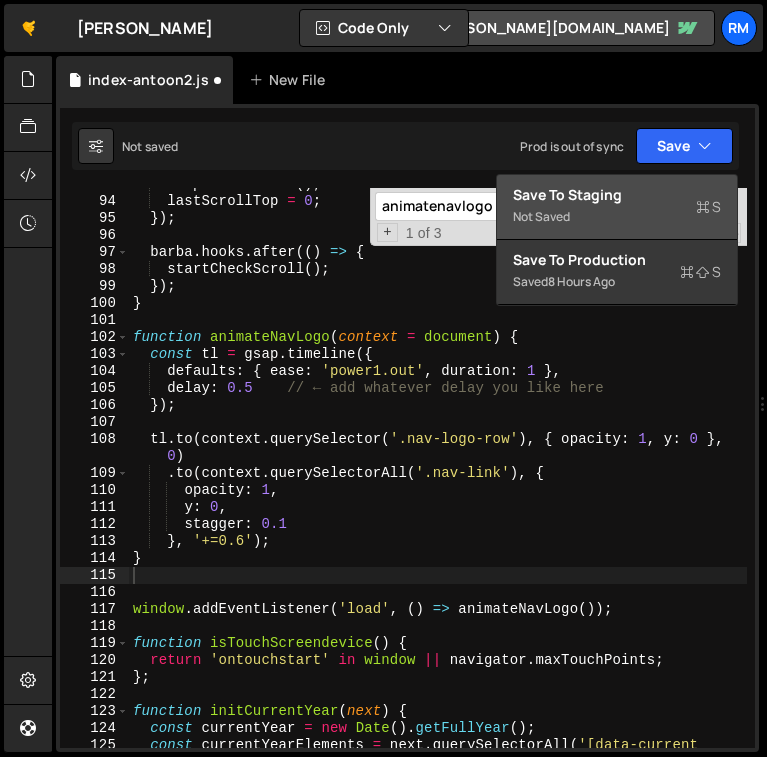 click on "Save to Staging
S" at bounding box center (617, 195) 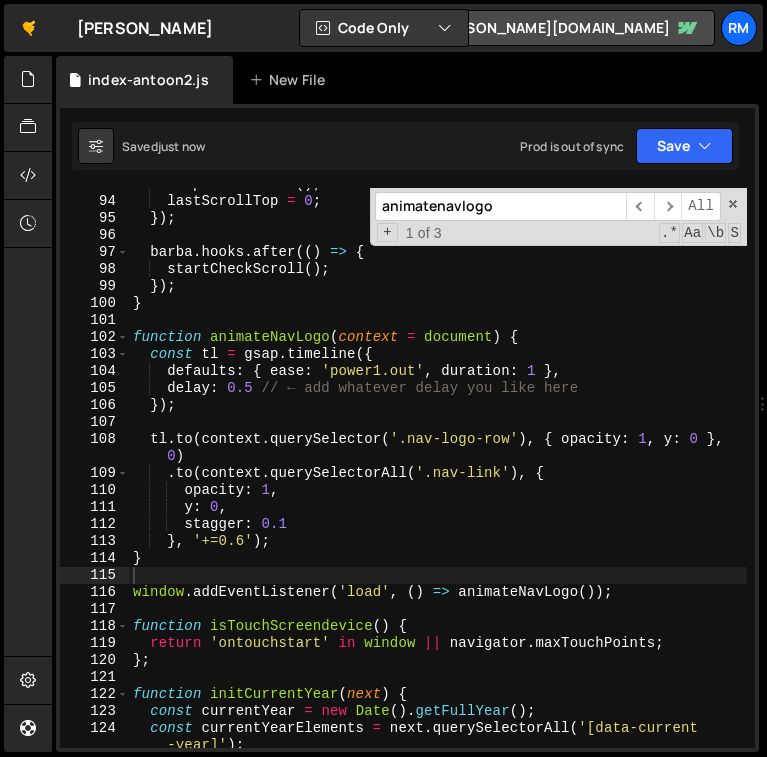 click on "stopCheckScroll ( ) ;       lastScrollTop   =   0 ;    }) ;    [PERSON_NAME] . hooks . after (( )   =>   {       startCheckScroll ( ) ;    }) ; } function   animateNavLogo ( context   =   document )   {    const   tl   =   gsap . timeline ({       defaults :   {   ease :   'power1.out' ,   duration :   1   } ,       delay :   0.5   // ← add whatever delay you like here    }) ;    tl . to ( context . querySelector ( '.nav-logo-row' ) ,   {   opacity :   1 ,   y :   0   } ,        0 )       . to ( context . querySelectorAll ( '.nav-link' ) ,   {          opacity :   1 ,          y :   0 ,          stagger :   0.1       } ,   '+=0.6' ) ; } window . addEventListener ( 'load' ,   ( )   =>   animateNavLogo ( )) ; function   isTouchScreendevice ( )   {    return   'ontouchstart'   in   window   ||   navigator . maxTouchPoints ; } ; function   initCurrentYear ( next )   {    const   currentYear   =   new   Date ( ) . getFullYear ( ) ;    const   currentYearElements   =   next . querySelectorAll ( '[data-current )" at bounding box center (438, 481) 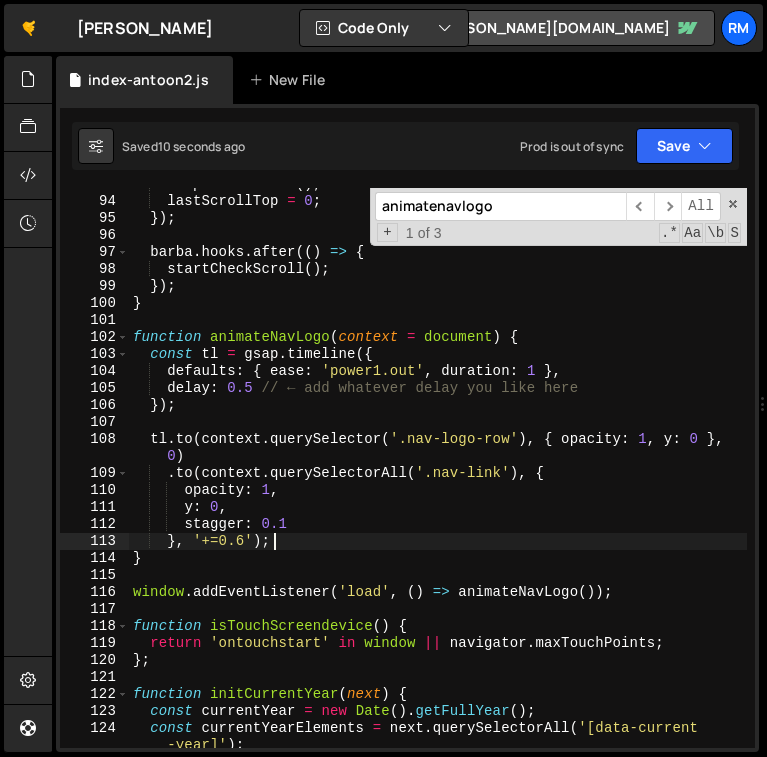 click on "stopCheckScroll ( ) ;       lastScrollTop   =   0 ;    }) ;    [PERSON_NAME] . hooks . after (( )   =>   {       startCheckScroll ( ) ;    }) ; } function   animateNavLogo ( context   =   document )   {    const   tl   =   gsap . timeline ({       defaults :   {   ease :   'power1.out' ,   duration :   1   } ,       delay :   0.5   // ← add whatever delay you like here    }) ;    tl . to ( context . querySelector ( '.nav-logo-row' ) ,   {   opacity :   1 ,   y :   0   } ,        0 )       . to ( context . querySelectorAll ( '.nav-link' ) ,   {          opacity :   1 ,          y :   0 ,          stagger :   0.1       } ,   '+=0.6' ) ; } window . addEventListener ( 'load' ,   ( )   =>   animateNavLogo ( )) ; function   isTouchScreendevice ( )   {    return   'ontouchstart'   in   window   ||   navigator . maxTouchPoints ; } ; function   initCurrentYear ( next )   {    const   currentYear   =   new   Date ( ) . getFullYear ( ) ;    const   currentYearElements   =   next . querySelectorAll ( '[data-current )" at bounding box center [438, 481] 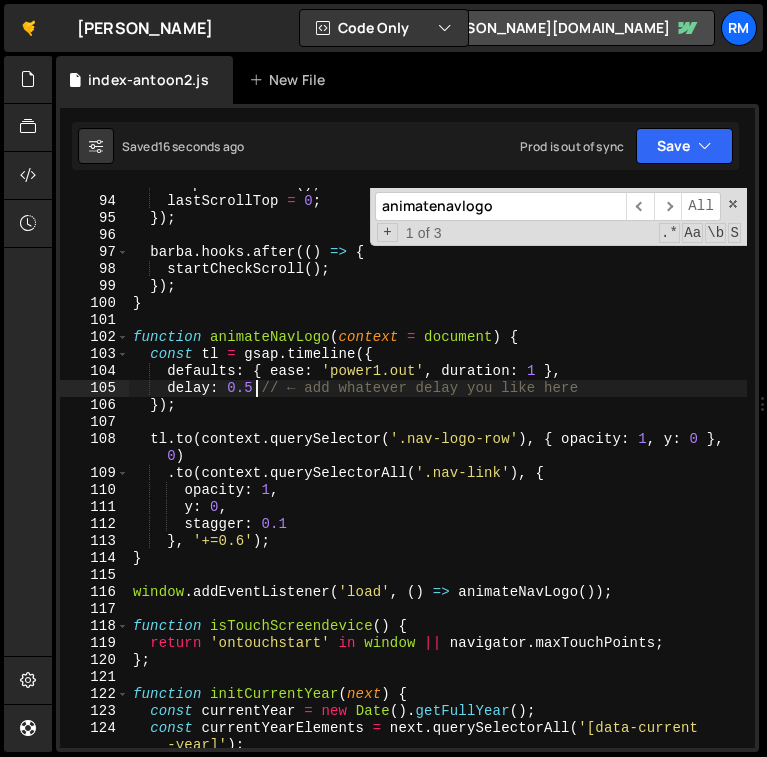 click on "stopCheckScroll ( ) ;       lastScrollTop   =   0 ;    }) ;    [PERSON_NAME] . hooks . after (( )   =>   {       startCheckScroll ( ) ;    }) ; } function   animateNavLogo ( context   =   document )   {    const   tl   =   gsap . timeline ({       defaults :   {   ease :   'power1.out' ,   duration :   1   } ,       delay :   0.5   // ← add whatever delay you like here    }) ;    tl . to ( context . querySelector ( '.nav-logo-row' ) ,   {   opacity :   1 ,   y :   0   } ,        0 )       . to ( context . querySelectorAll ( '.nav-link' ) ,   {          opacity :   1 ,          y :   0 ,          stagger :   0.1       } ,   '+=0.6' ) ; } window . addEventListener ( 'load' ,   ( )   =>   animateNavLogo ( )) ; function   isTouchScreendevice ( )   {    return   'ontouchstart'   in   window   ||   navigator . maxTouchPoints ; } ; function   initCurrentYear ( next )   {    const   currentYear   =   new   Date ( ) . getFullYear ( ) ;    const   currentYearElements   =   next . querySelectorAll ( '[data-current )" at bounding box center [438, 481] 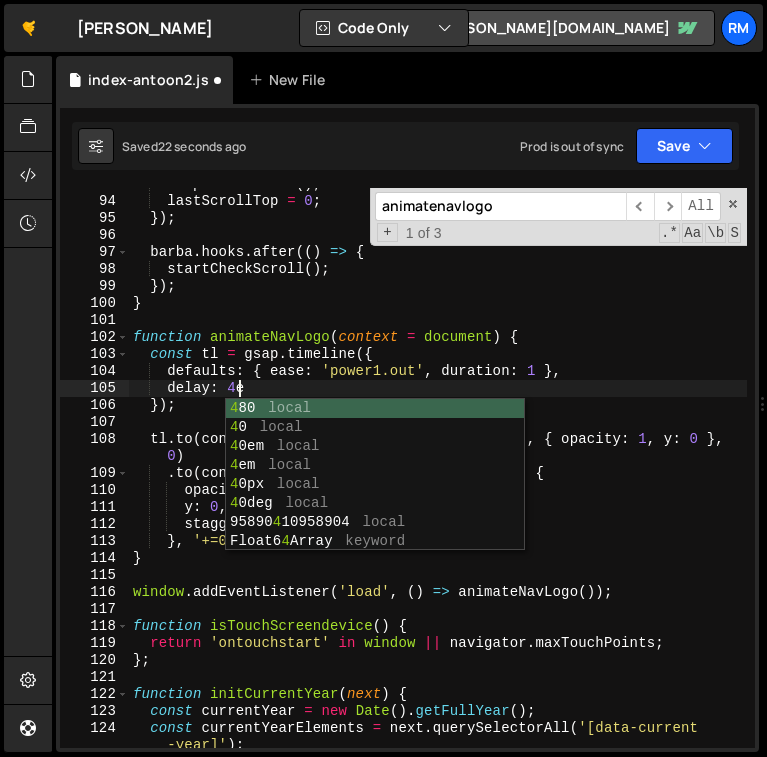 scroll, scrollTop: 0, scrollLeft: 6, axis: horizontal 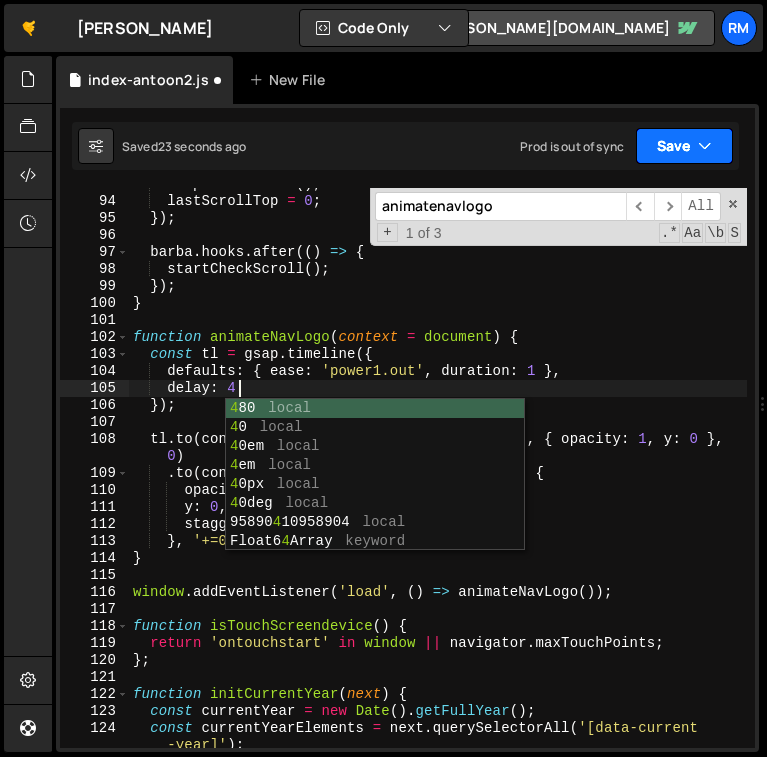 click on "Save" at bounding box center (684, 146) 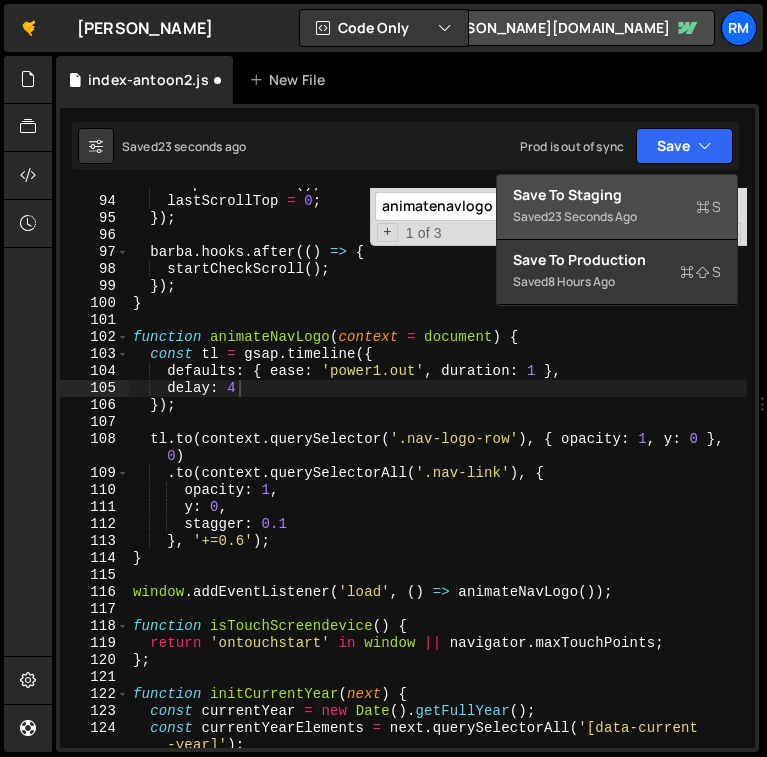 click on "Save to Staging
S" at bounding box center (617, 195) 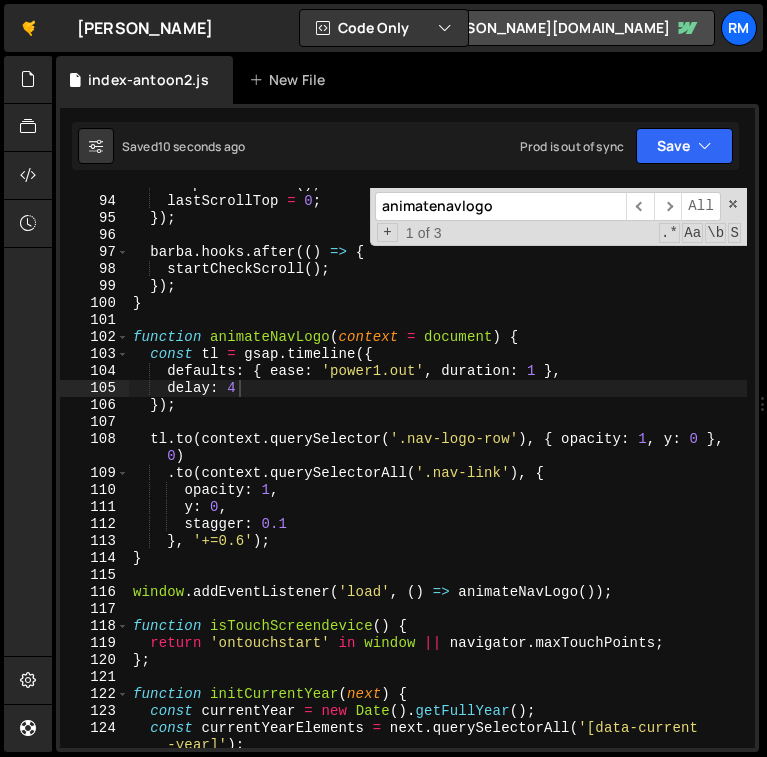 click on "stopCheckScroll ( ) ;       lastScrollTop   =   0 ;    }) ;    [PERSON_NAME] . hooks . after (( )   =>   {       startCheckScroll ( ) ;    }) ; } function   animateNavLogo ( context   =   document )   {    const   tl   =   gsap . timeline ({       defaults :   {   ease :   'power1.out' ,   duration :   1   } ,       delay :   4    }) ;    tl . to ( context . querySelector ( '.nav-logo-row' ) ,   {   opacity :   1 ,   y :   0   } ,        0 )       . to ( context . querySelectorAll ( '.nav-link' ) ,   {          opacity :   1 ,          y :   0 ,          stagger :   0.1       } ,   '+=0.6' ) ; } window . addEventListener ( 'load' ,   ( )   =>   animateNavLogo ( )) ; function   isTouchScreendevice ( )   {    return   'ontouchstart'   in   window   ||   navigator . maxTouchPoints ; } ; function   initCurrentYear ( next )   {    const   currentYear   =   new   Date ( ) . getFullYear ( ) ;    const   currentYearElements   =   next . querySelectorAll ( '[data-current      -year]' ) ;" at bounding box center (438, 481) 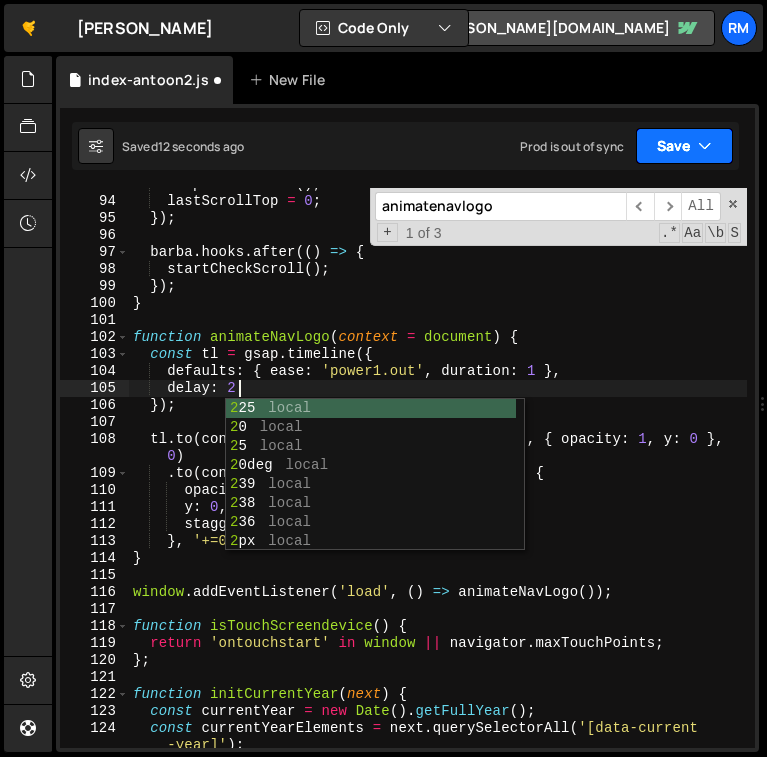 click on "Save" at bounding box center (684, 146) 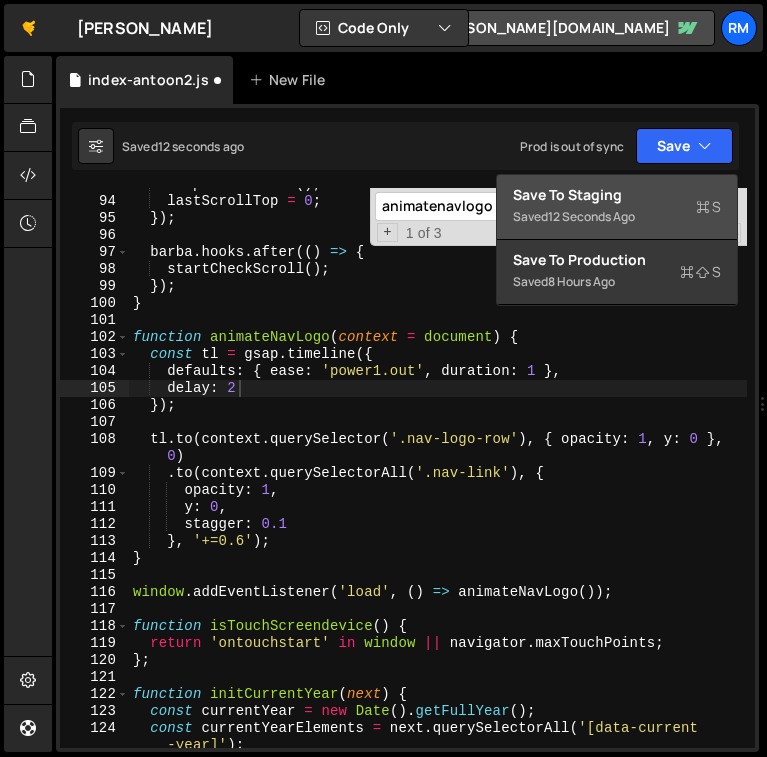 click on "Save to Staging
S" at bounding box center (617, 195) 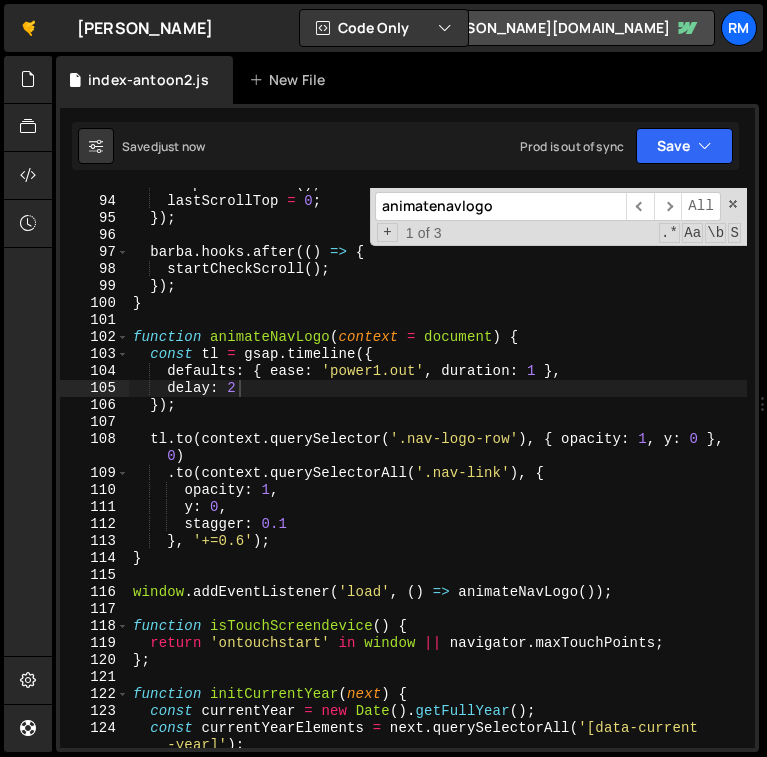 click on "stopCheckScroll ( ) ;       lastScrollTop   =   0 ;    }) ;    [PERSON_NAME] . hooks . after (( )   =>   {       startCheckScroll ( ) ;    }) ; } function   animateNavLogo ( context   =   document )   {    const   tl   =   gsap . timeline ({       defaults :   {   ease :   'power1.out' ,   duration :   1   } ,       delay :   2    }) ;    tl . to ( context . querySelector ( '.nav-logo-row' ) ,   {   opacity :   1 ,   y :   0   } ,        0 )       . to ( context . querySelectorAll ( '.nav-link' ) ,   {          opacity :   1 ,          y :   0 ,          stagger :   0.1       } ,   '+=0.6' ) ; } window . addEventListener ( 'load' ,   ( )   =>   animateNavLogo ( )) ; function   isTouchScreendevice ( )   {    return   'ontouchstart'   in   window   ||   navigator . maxTouchPoints ; } ; function   initCurrentYear ( next )   {    const   currentYear   =   new   Date ( ) . getFullYear ( ) ;    const   currentYearElements   =   next . querySelectorAll ( '[data-current      -year]' ) ;" at bounding box center (438, 481) 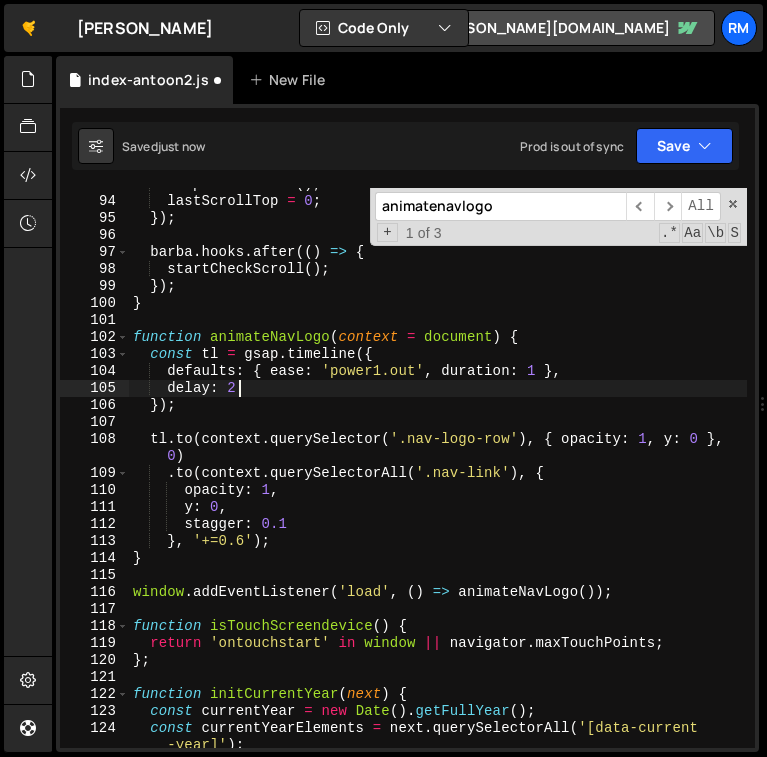 scroll, scrollTop: 0, scrollLeft: 6, axis: horizontal 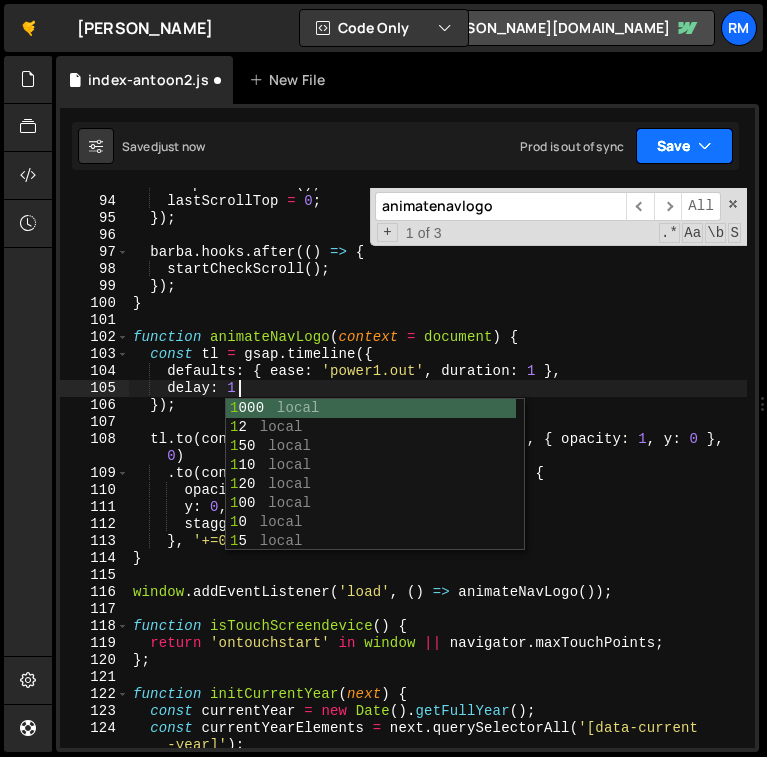 click on "Save" at bounding box center [684, 146] 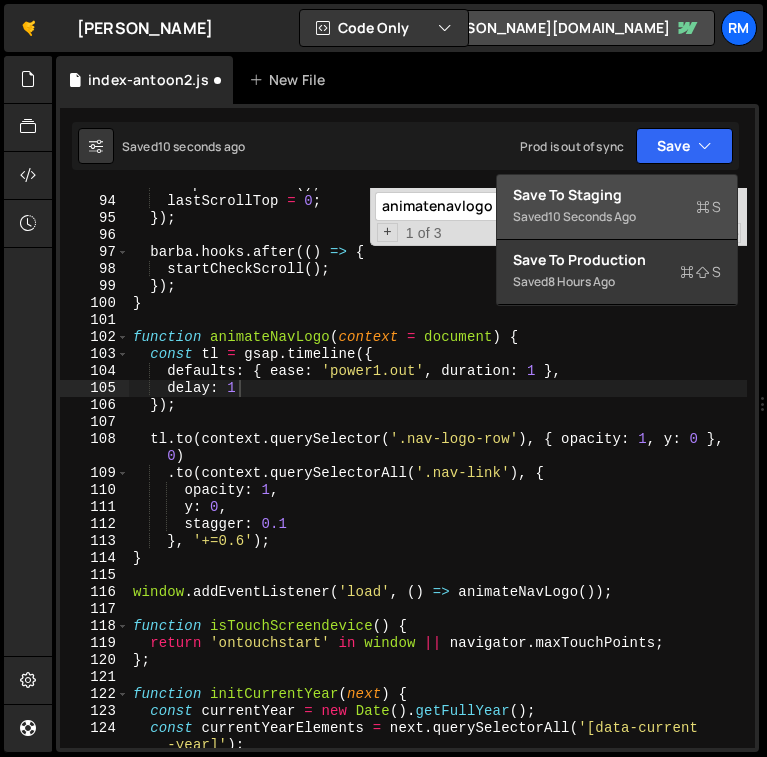 click on "Save to Staging
S
Saved  10 seconds ago" at bounding box center (617, 207) 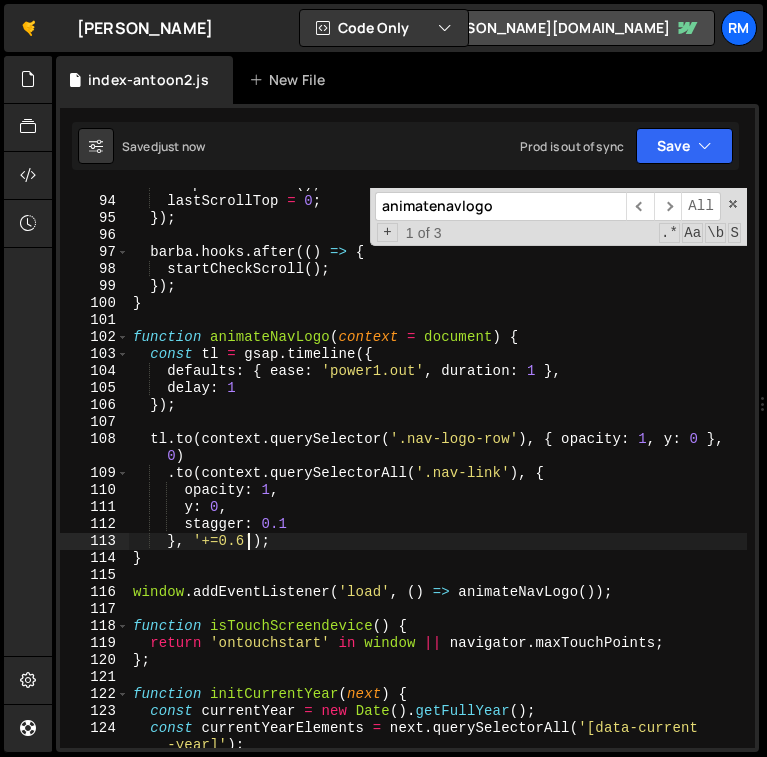 click on "stopCheckScroll ( ) ;       lastScrollTop   =   0 ;    }) ;    [PERSON_NAME] . hooks . after (( )   =>   {       startCheckScroll ( ) ;    }) ; } function   animateNavLogo ( context   =   document )   {    const   tl   =   gsap . timeline ({       defaults :   {   ease :   'power1.out' ,   duration :   1   } ,       delay :   1    }) ;    tl . to ( context . querySelector ( '.nav-logo-row' ) ,   {   opacity :   1 ,   y :   0   } ,        0 )       . to ( context . querySelectorAll ( '.nav-link' ) ,   {          opacity :   1 ,          y :   0 ,          stagger :   0.1       } ,   '+=0.6' ) ; } window . addEventListener ( 'load' ,   ( )   =>   animateNavLogo ( )) ; function   isTouchScreendevice ( )   {    return   'ontouchstart'   in   window   ||   navigator . maxTouchPoints ; } ; function   initCurrentYear ( next )   {    const   currentYear   =   new   Date ( ) . getFullYear ( ) ;    const   currentYearElements   =   next . querySelectorAll ( '[data-current      -year]' ) ;" at bounding box center (438, 481) 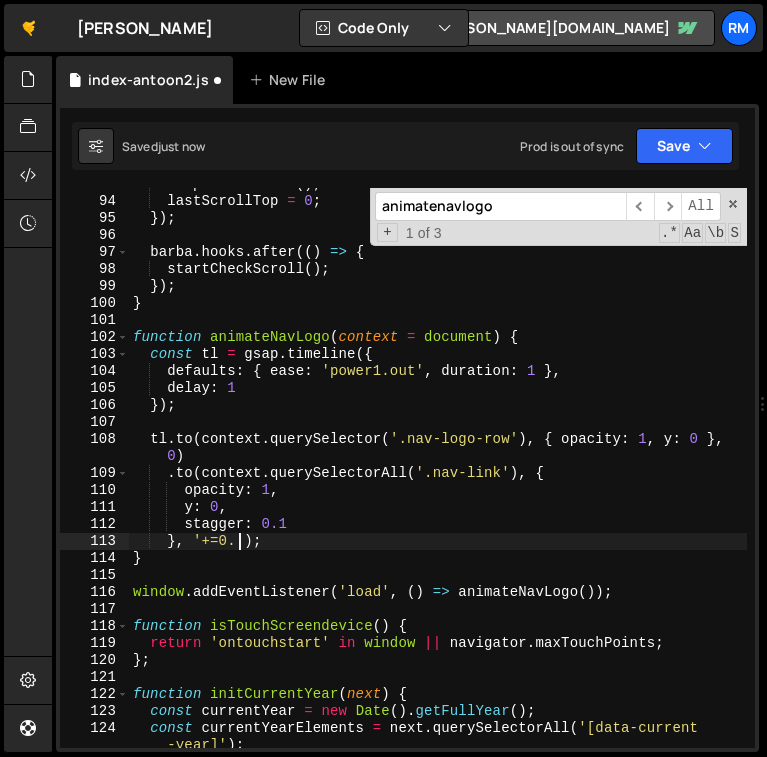 scroll, scrollTop: 0, scrollLeft: 8, axis: horizontal 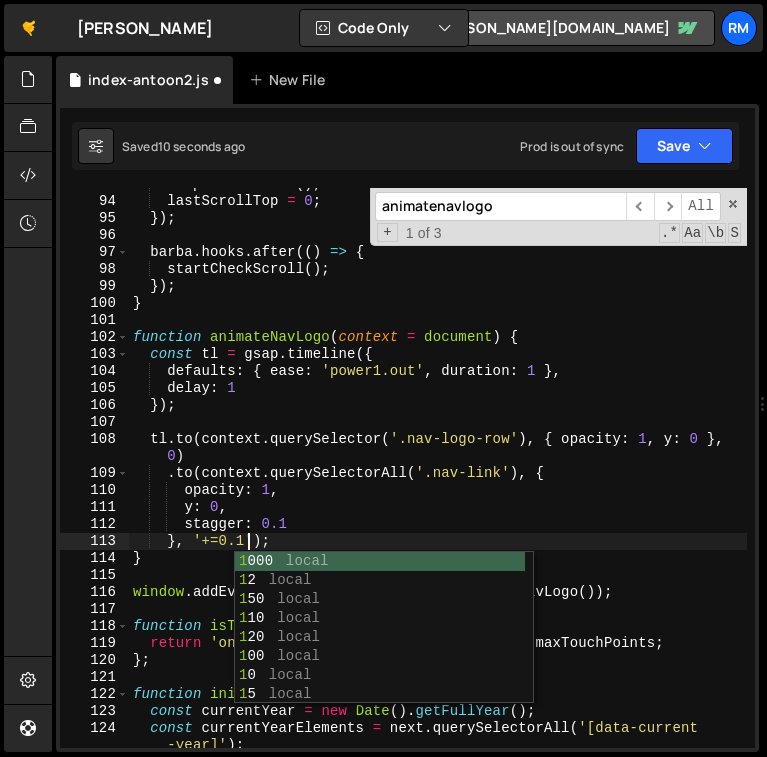click on "stopCheckScroll ( ) ;       lastScrollTop   =   0 ;    }) ;    [PERSON_NAME] . hooks . after (( )   =>   {       startCheckScroll ( ) ;    }) ; } function   animateNavLogo ( context   =   document )   {    const   tl   =   gsap . timeline ({       defaults :   {   ease :   'power1.out' ,   duration :   1   } ,       delay :   1    }) ;    tl . to ( context . querySelector ( '.nav-logo-row' ) ,   {   opacity :   1 ,   y :   0   } ,        0 )       . to ( context . querySelectorAll ( '.nav-link' ) ,   {          opacity :   1 ,          y :   0 ,          stagger :   0.1       } ,   '+=0.1' ) ; } window . addEventListener ( 'load' ,   ( )   =>   animateNavLogo ( )) ; function   isTouchScreendevice ( )   {    return   'ontouchstart'   in   window   ||   navigator . maxTouchPoints ; } ; function   initCurrentYear ( next )   {    const   currentYear   =   new   Date ( ) . getFullYear ( ) ;    const   currentYearElements   =   next . querySelectorAll ( '[data-current      -year]' ) ;" at bounding box center (438, 481) 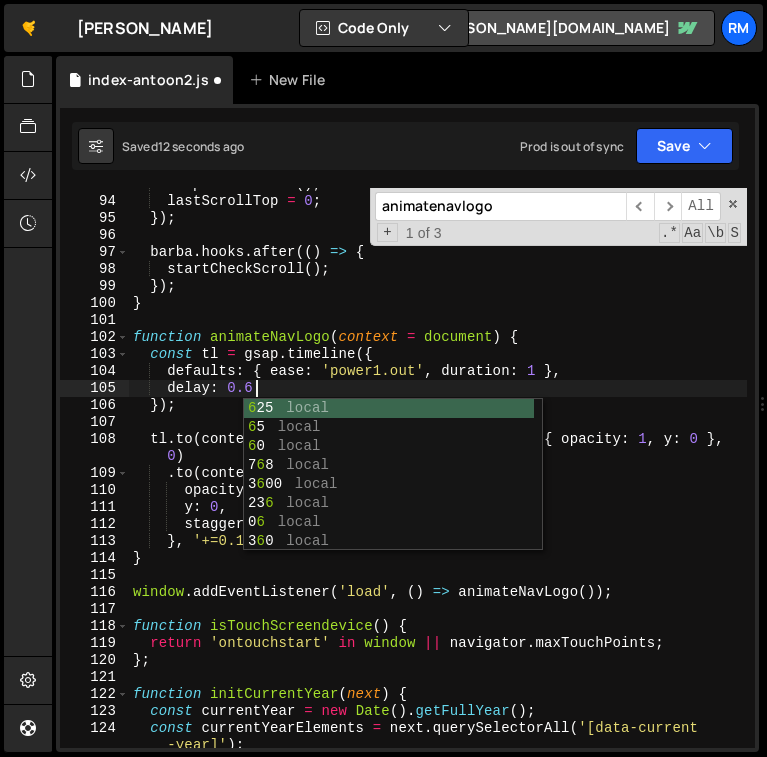 scroll, scrollTop: 0, scrollLeft: 8, axis: horizontal 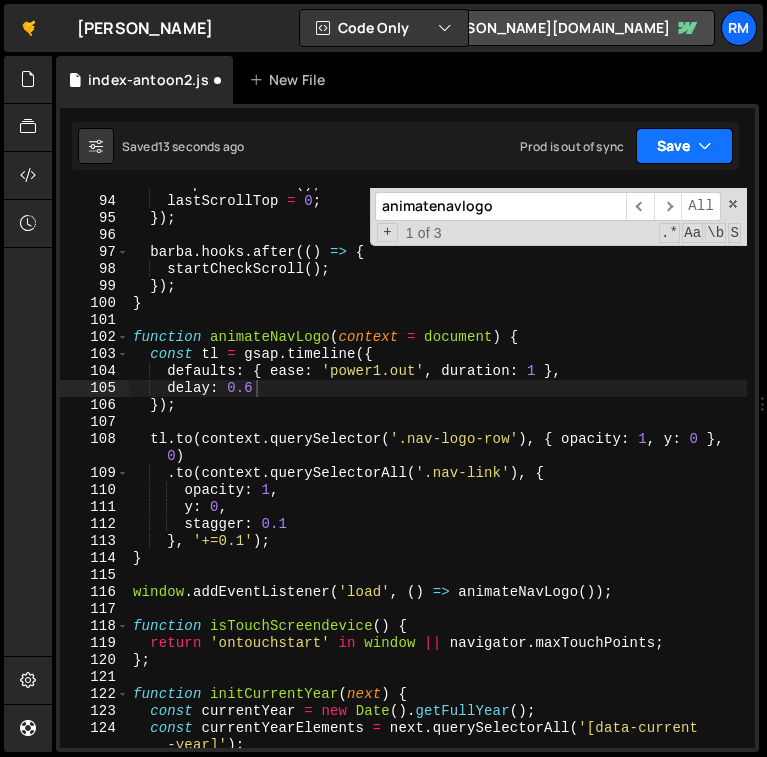 click on "Save" at bounding box center (684, 146) 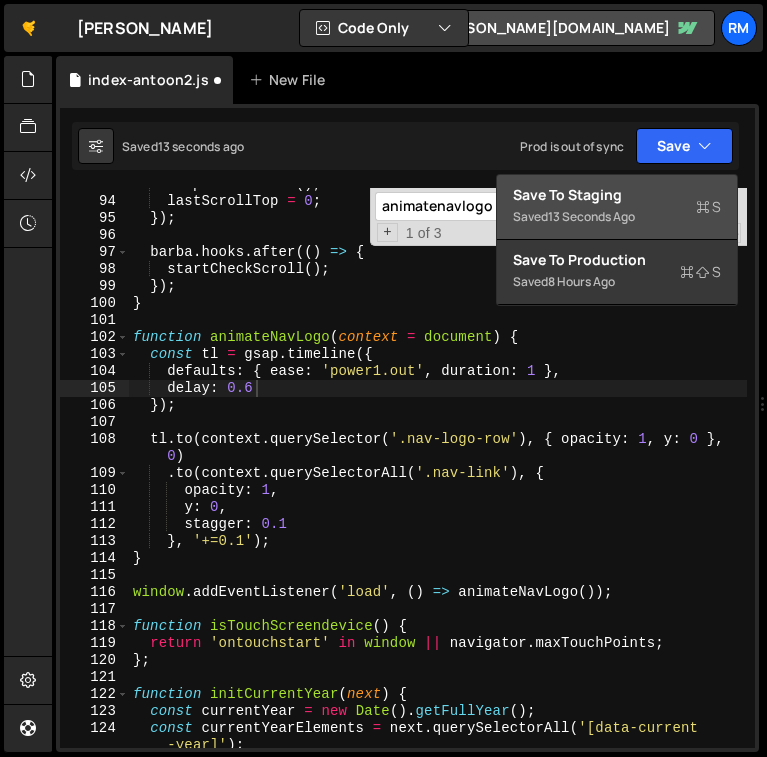 click on "13 seconds ago" at bounding box center [591, 216] 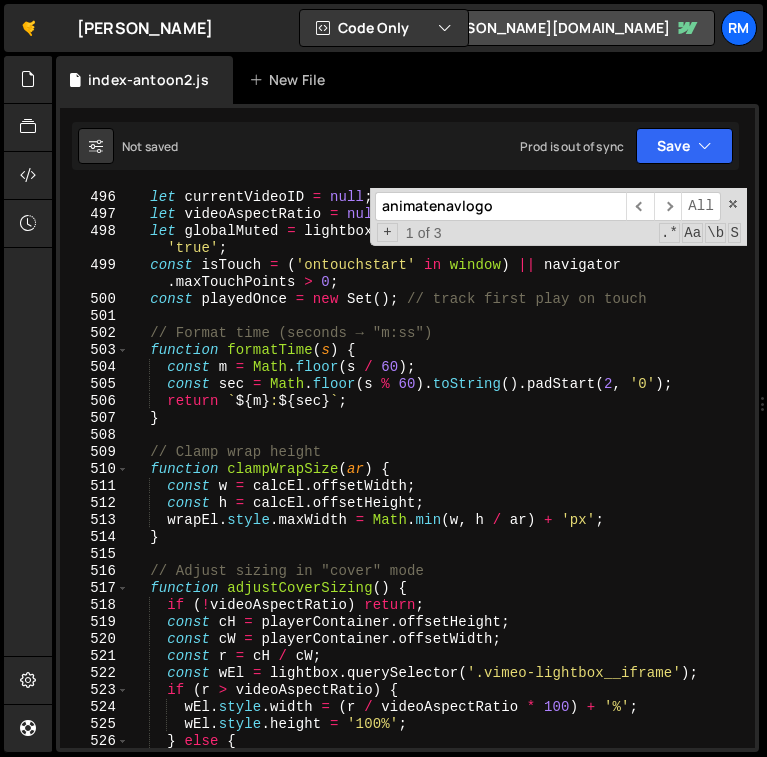 scroll, scrollTop: 6473, scrollLeft: 0, axis: vertical 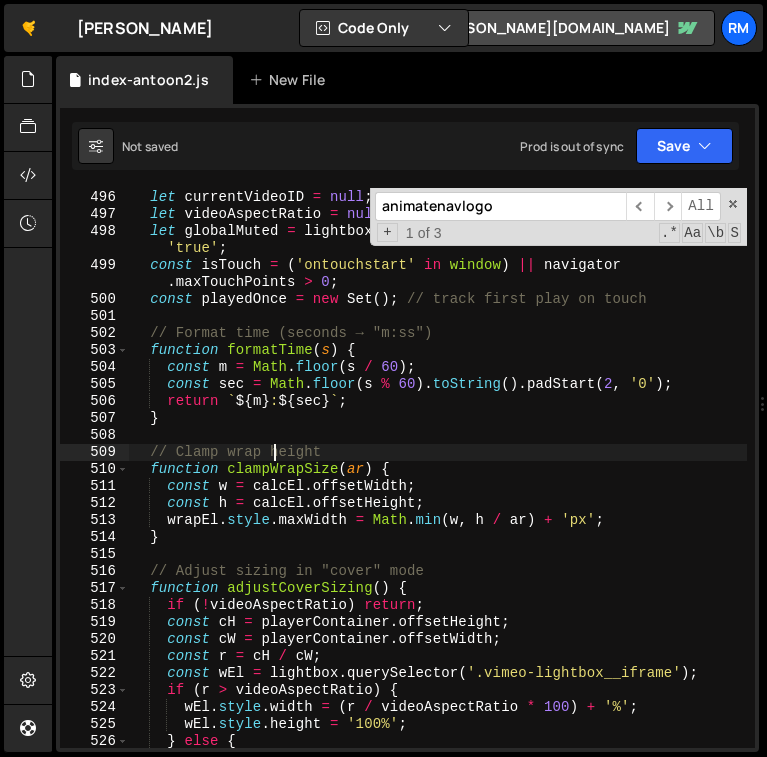 click on "let   player   =   null ;    let   currentVideoID   =   null ;    let   videoAspectRatio   =   null ;    let   globalMuted   =   lightbox . getAttribute ( 'data-vimeo-muted' )   ===        'true' ;    const   isTouch   =   ( 'ontouchstart'   in   window )   ||   navigator      . maxTouchPoints   >   0 ;    const   playedOnce   =   new   Set ( ) ;   // track first play on touch    // Format time (seconds → "m:ss")    function   formatTime ( s )   {       const   m   =   Math . floor ( s   /   60 ) ;       const   sec   =   Math . floor ( s   %   60 ) . toString ( ) . padStart ( 2 ,   '0' ) ;       return   ` ${ m } : ${ sec } ` ;    }    // Clamp wrap height    function   clampWrapSize ( ar )   {       const   w   =   calcEl . offsetWidth ;       const   h   =   calcEl . offsetHeight ;       wrapEl . style . maxWidth   =   Math . min ( w ,   h   /   ar )   +   'px' ;    }    // Adjust sizing in "cover" mode    function   adjustCoverSizing ( )   {       if   ( ! videoAspectRatio )   return ;" at bounding box center [438, 469] 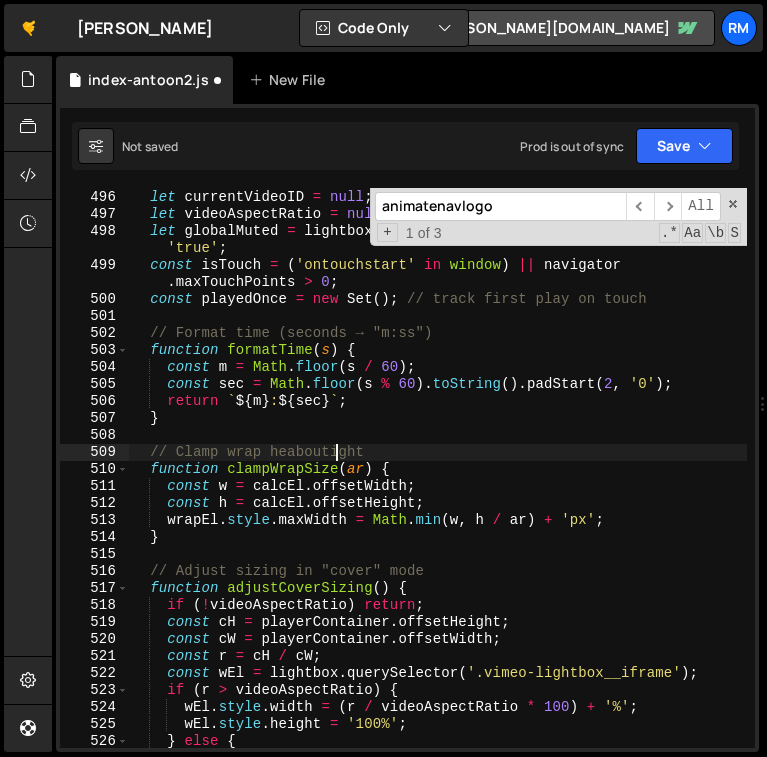 scroll, scrollTop: 0, scrollLeft: 2, axis: horizontal 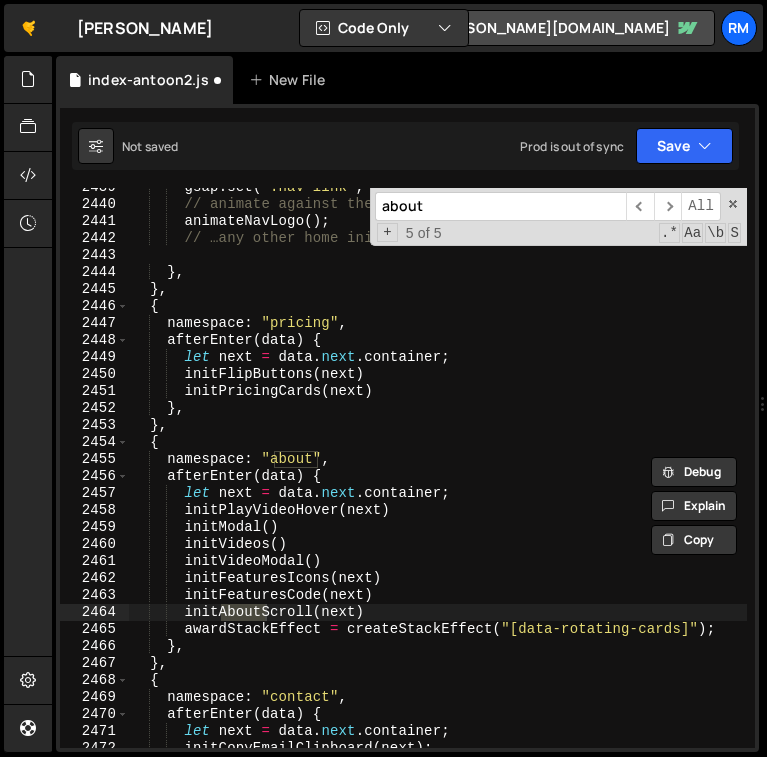 type on "about" 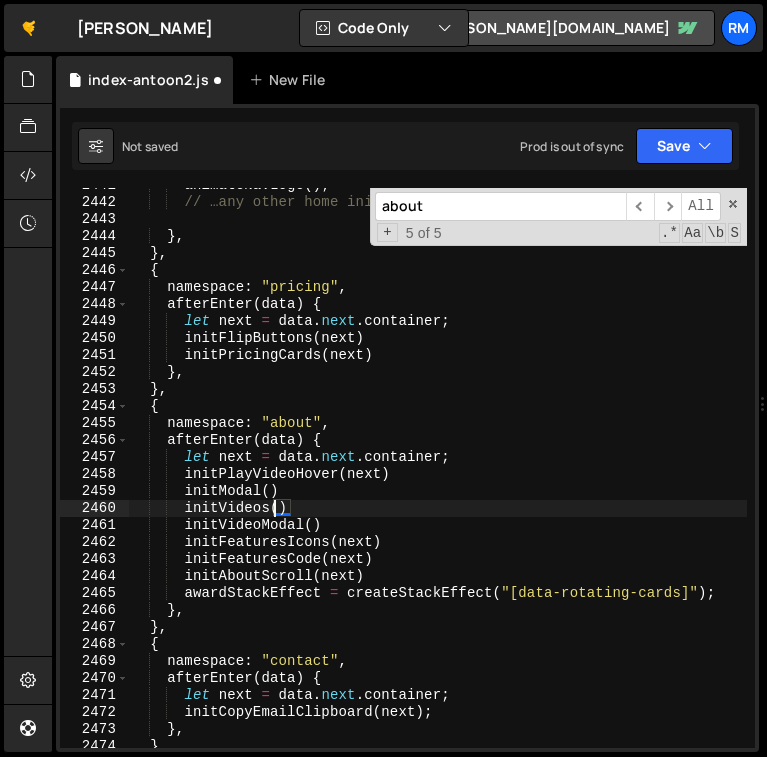 scroll, scrollTop: 32166, scrollLeft: 0, axis: vertical 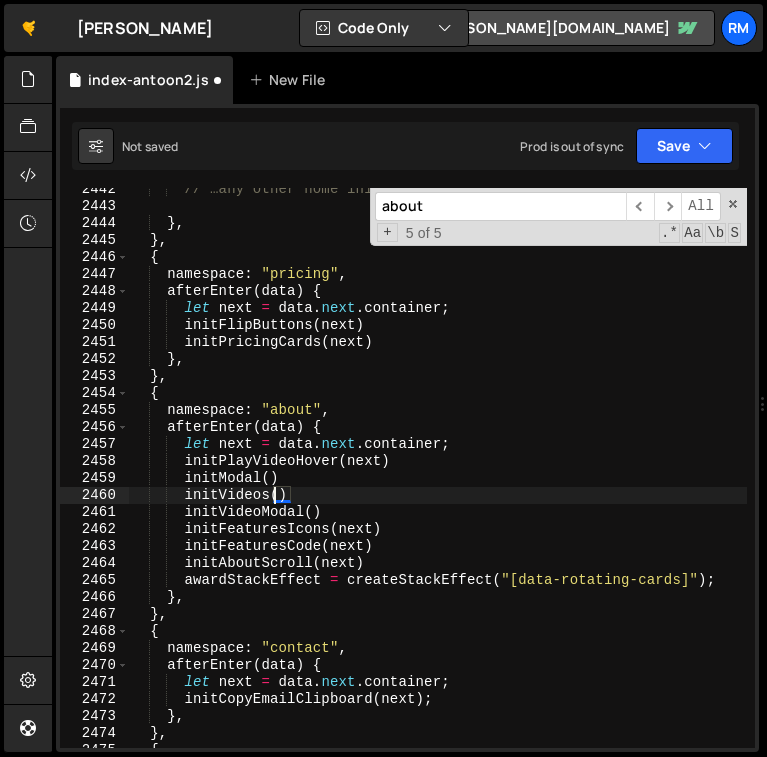 click on "// …any other home inits…       } ,    } ,    {       namespace :   "pricing" ,       afterEnter ( data )   {          let   next   =   data . next . container ;          initFlipButtons ( next )          initPricingCards ( next )       } ,    } ,    {       namespace :   "about" ,       afterEnter ( data )   {          let   next   =   data . next . container ;          initPlayVideoHover ( next )          initModal ( )          initVideos ( )          initVideoModal ( )          initFeaturesIcons ( next )          initFeaturesCode ( next )          initAboutScroll ( next )          awardStackEffect   =   createStackEffect ( "[data-rotating-cards]" ) ;       } ,    } ,    {       namespace :   "contact" ,       afterEnter ( data )   {          let   next   =   data . next . container ;          initCopyEmailClipboard ( next ) ;       } ,    } ,    {" at bounding box center [438, 478] 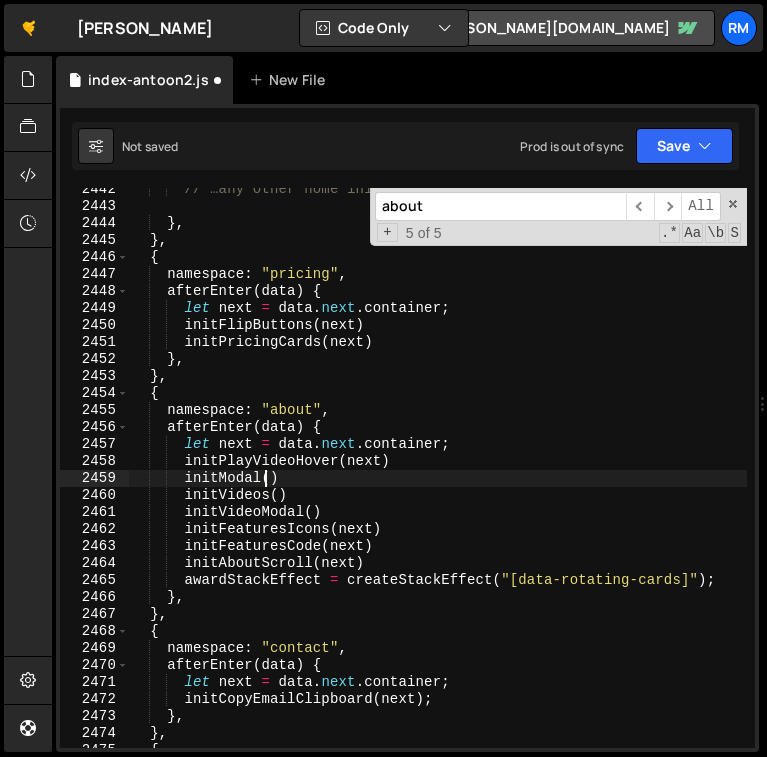 click on "// …any other home inits…       } ,    } ,    {       namespace :   "pricing" ,       afterEnter ( data )   {          let   next   =   data . next . container ;          initFlipButtons ( next )          initPricingCards ( next )       } ,    } ,    {       namespace :   "about" ,       afterEnter ( data )   {          let   next   =   data . next . container ;          initPlayVideoHover ( next )          initModal ( )          initVideos ( )          initVideoModal ( )          initFeaturesIcons ( next )          initFeaturesCode ( next )          initAboutScroll ( next )          awardStackEffect   =   createStackEffect ( "[data-rotating-cards]" ) ;       } ,    } ,    {       namespace :   "contact" ,       afterEnter ( data )   {          let   next   =   data . next . container ;          initCopyEmailClipboard ( next ) ;       } ,    } ,    {" at bounding box center [438, 478] 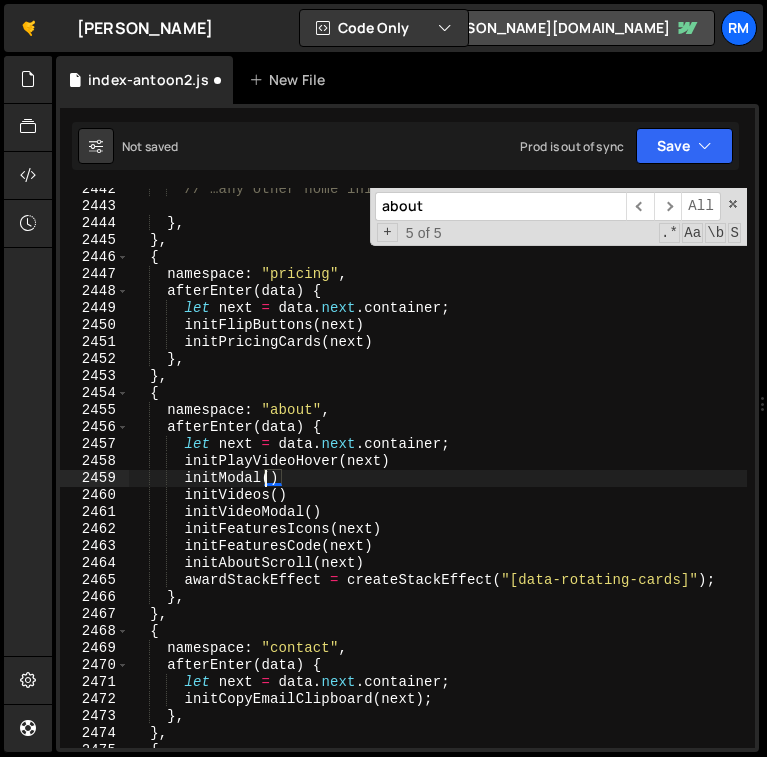 click on "// …any other home inits…       } ,    } ,    {       namespace :   "pricing" ,       afterEnter ( data )   {          let   next   =   data . next . container ;          initFlipButtons ( next )          initPricingCards ( next )       } ,    } ,    {       namespace :   "about" ,       afterEnter ( data )   {          let   next   =   data . next . container ;          initPlayVideoHover ( next )          initModal ( )          initVideos ( )          initVideoModal ( )          initFeaturesIcons ( next )          initFeaturesCode ( next )          initAboutScroll ( next )          awardStackEffect   =   createStackEffect ( "[data-rotating-cards]" ) ;       } ,    } ,    {       namespace :   "contact" ,       afterEnter ( data )   {          let   next   =   data . next . container ;          initCopyEmailClipboard ( next ) ;       } ,    } ,    {" at bounding box center [438, 478] 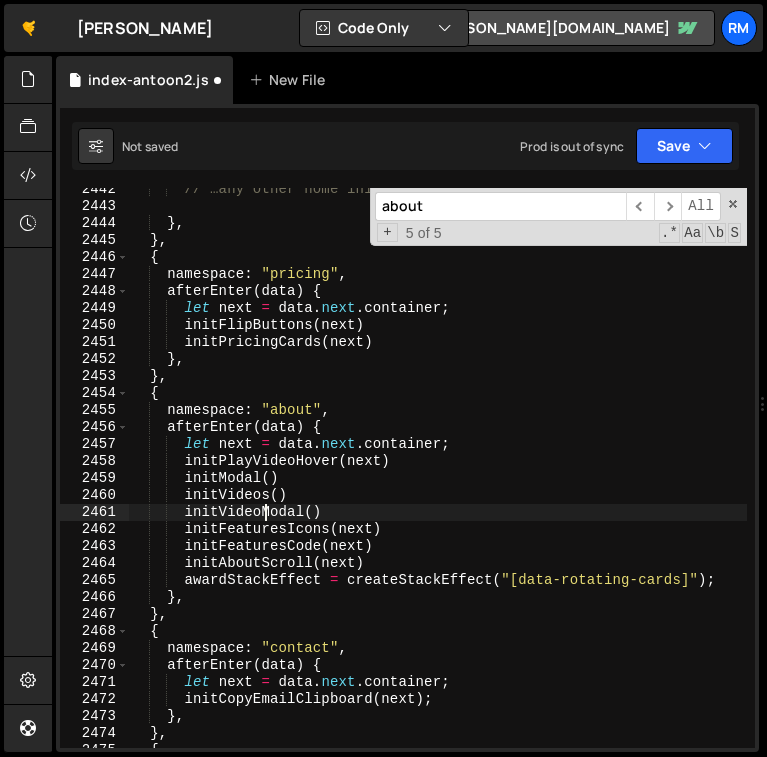 click on "// …any other home inits…       } ,    } ,    {       namespace :   "pricing" ,       afterEnter ( data )   {          let   next   =   data . next . container ;          initFlipButtons ( next )          initPricingCards ( next )       } ,    } ,    {       namespace :   "about" ,       afterEnter ( data )   {          let   next   =   data . next . container ;          initPlayVideoHover ( next )          initModal ( )          initVideos ( )          initVideoModal ( )          initFeaturesIcons ( next )          initFeaturesCode ( next )          initAboutScroll ( next )          awardStackEffect   =   createStackEffect ( "[data-rotating-cards]" ) ;       } ,    } ,    {       namespace :   "contact" ,       afterEnter ( data )   {          let   next   =   data . next . container ;          initCopyEmailClipboard ( next ) ;       } ,    } ,    {" at bounding box center (438, 478) 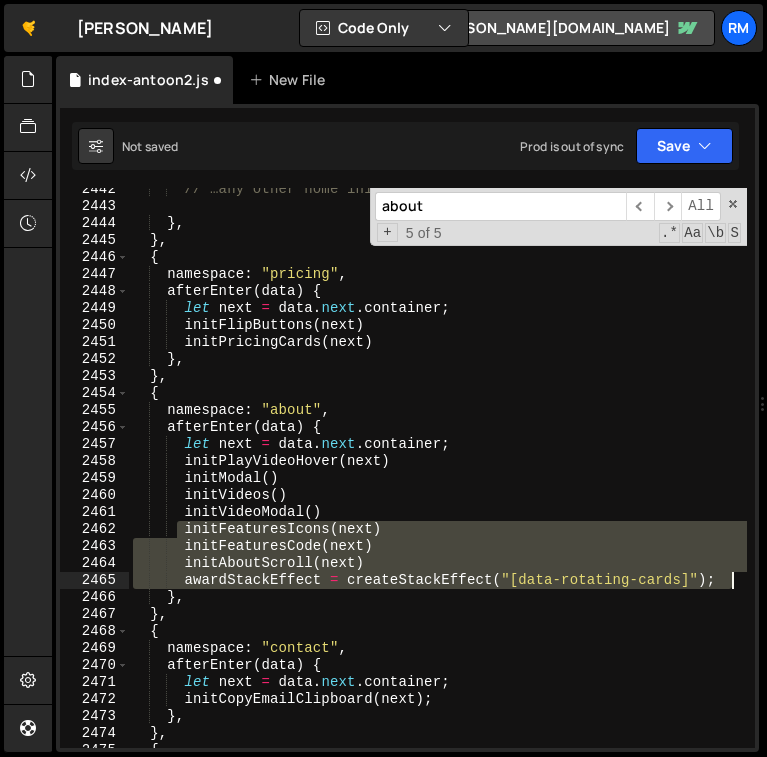 drag, startPoint x: 180, startPoint y: 530, endPoint x: 748, endPoint y: 578, distance: 570.02454 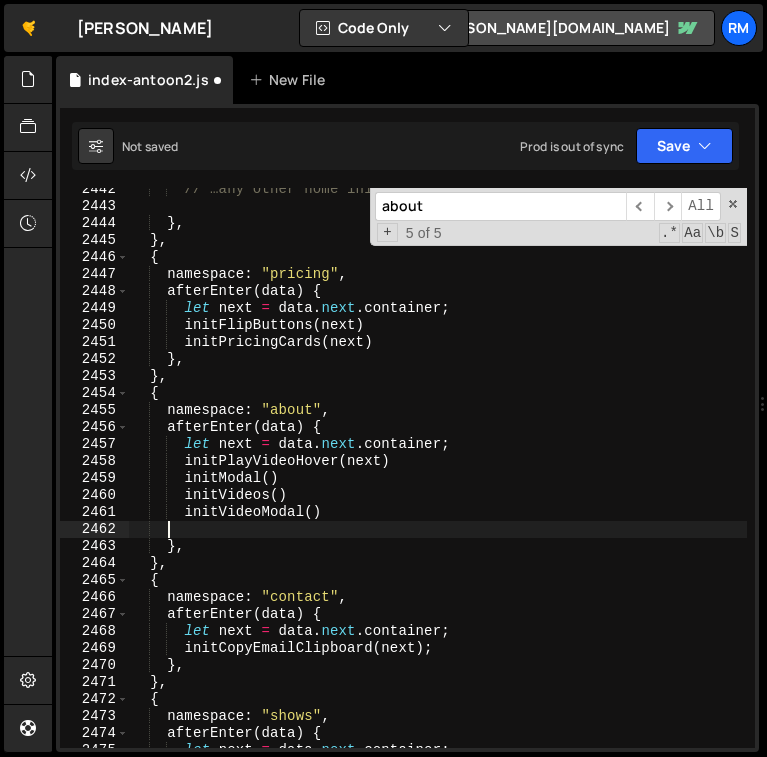 scroll, scrollTop: 0, scrollLeft: 0, axis: both 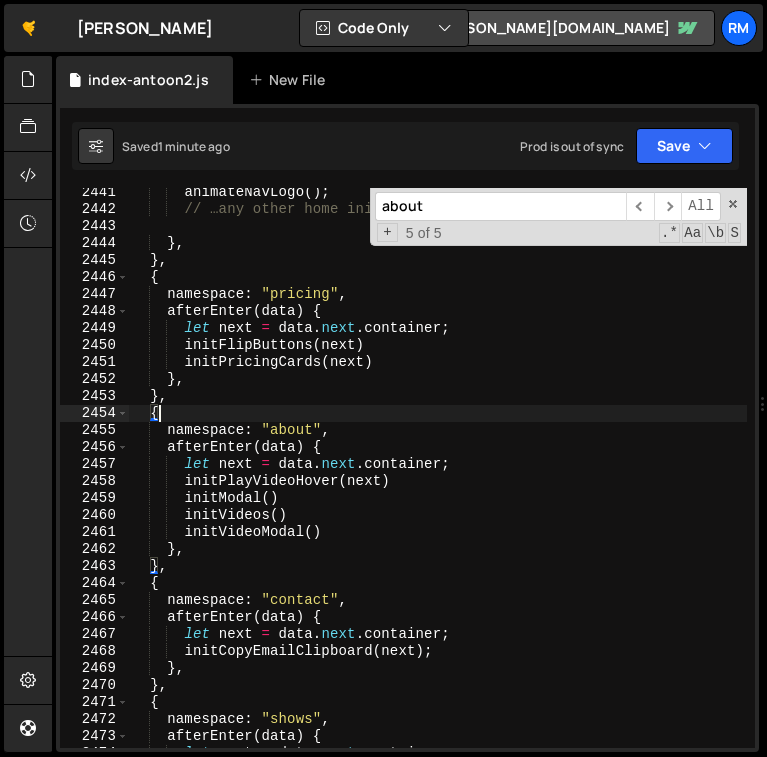 click on "animateNavLogo ( ) ;          // …any other home inits…       } ,    } ,    {       namespace :   "pricing" ,       afterEnter ( data )   {          let   next   =   data . next . container ;          initFlipButtons ( next )          initPricingCards ( next )       } ,    } ,    {       namespace :   "about" ,       afterEnter ( data )   {          let   next   =   data . next . container ;          initPlayVideoHover ( next )          initModal ( )          initVideos ( )          initVideoModal ( )       } ,    } ,    {       namespace :   "contact" ,       afterEnter ( data )   {          let   next   =   data . next . container ;          initCopyEmailClipboard ( next ) ;       } ,    } ,    {       namespace :   "shows" ,       afterEnter ( data )   {          let   next   =   data . next . container ;" at bounding box center [438, 481] 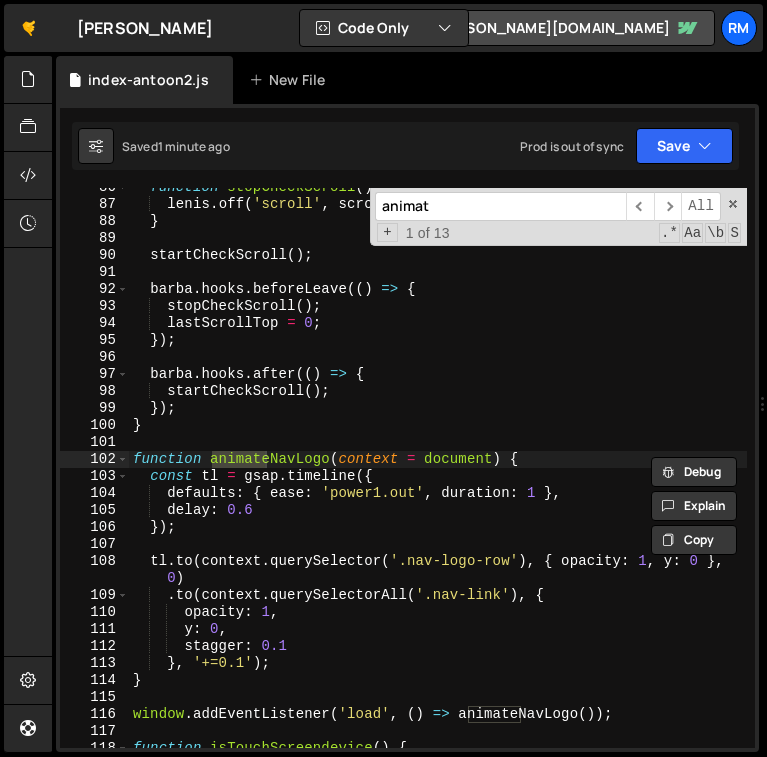 scroll, scrollTop: 1152, scrollLeft: 0, axis: vertical 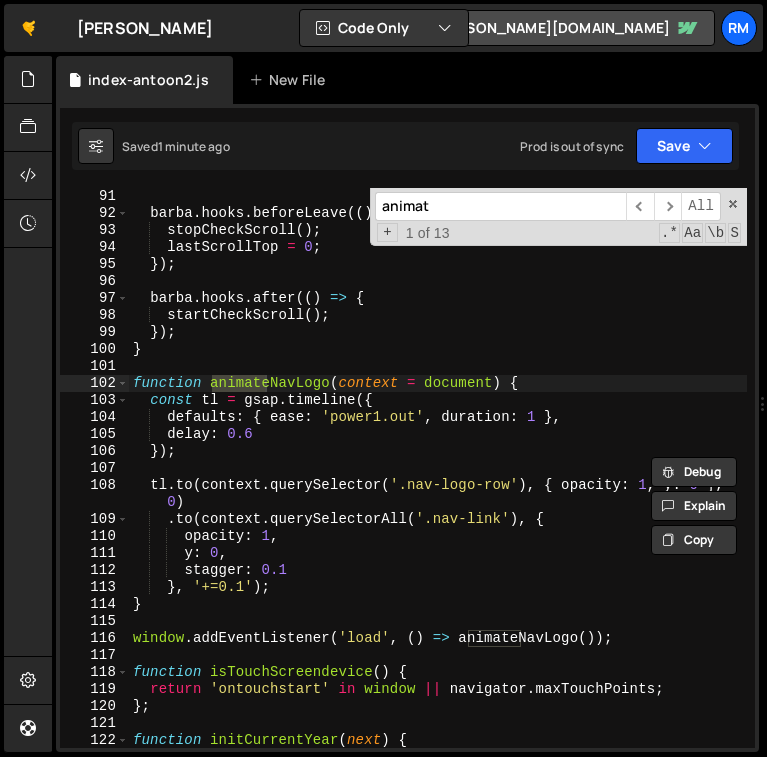type on "animat" 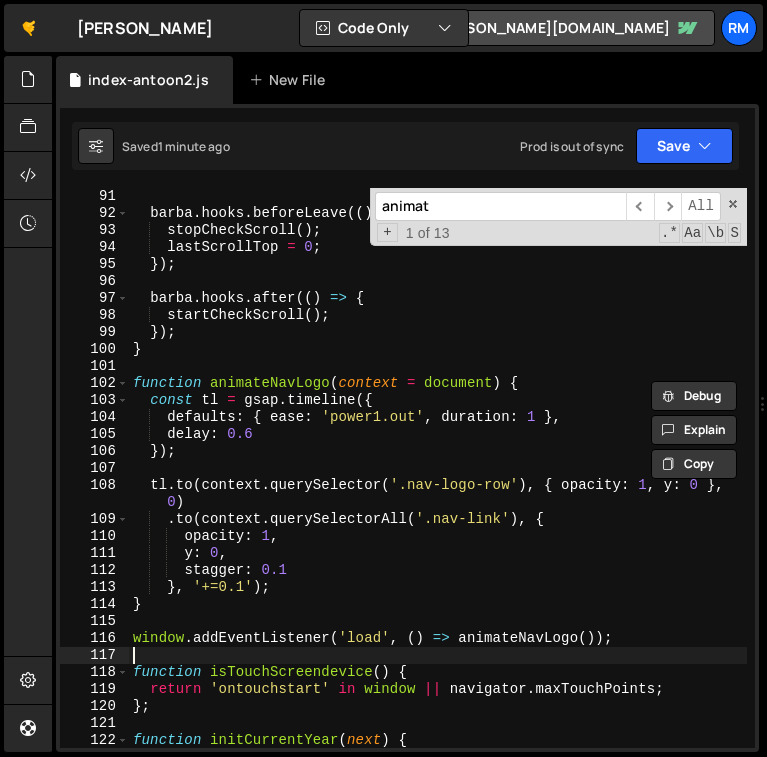 click on "startCheckScroll ( ) ;    [PERSON_NAME] . hooks . beforeLeave (( )   =>   {       stopCheckScroll ( ) ;       lastScrollTop   =   0 ;    }) ;    [PERSON_NAME] . hooks . after (( )   =>   {       startCheckScroll ( ) ;    }) ; } function   animateNavLogo ( context   =   document )   {    const   tl   =   gsap . timeline ({       defaults :   {   ease :   'power1.out' ,   duration :   1   } ,       delay :   0.6    }) ;    tl . to ( context . querySelector ( '.nav-logo-row' ) ,   {   opacity :   1 ,   y :   0   } ,        0 )       . to ( context . querySelectorAll ( '.nav-link' ) ,   {          opacity :   1 ,          y :   0 ,          stagger :   0.1       } ,   '+=0.1' ) ; } window . addEventListener ( 'load' ,   ( )   =>   animateNavLogo ( )) ; function   isTouchScreendevice ( )   {    return   'ontouchstart'   in   window   ||   navigator . maxTouchPoints ; } ; function   initCurrentYear ( next )   {" at bounding box center [438, 468] 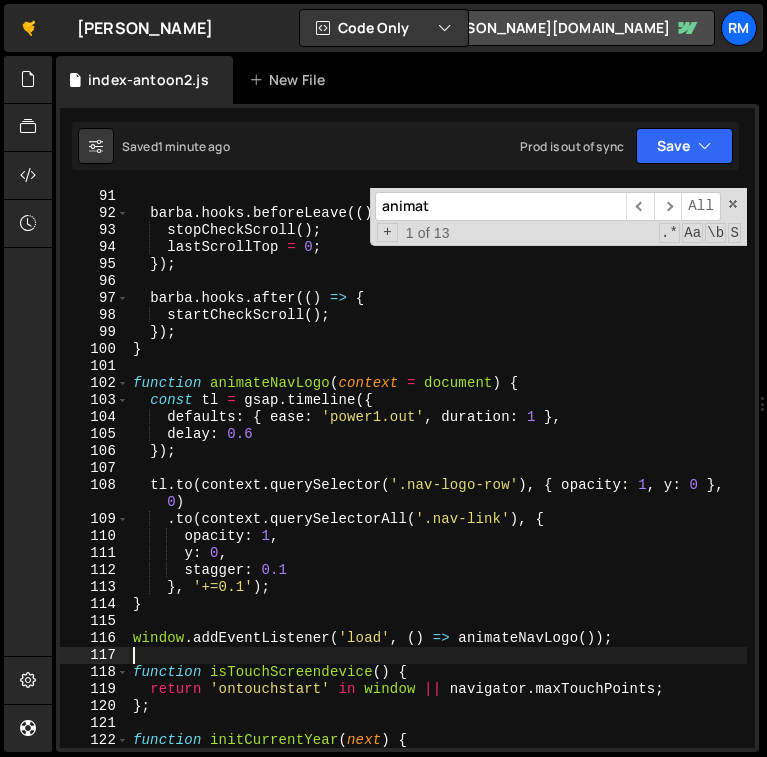 click on "startCheckScroll ( ) ;    [PERSON_NAME] . hooks . beforeLeave (( )   =>   {       stopCheckScroll ( ) ;       lastScrollTop   =   0 ;    }) ;    [PERSON_NAME] . hooks . after (( )   =>   {       startCheckScroll ( ) ;    }) ; } function   animateNavLogo ( context   =   document )   {    const   tl   =   gsap . timeline ({       defaults :   {   ease :   'power1.out' ,   duration :   1   } ,       delay :   0.6    }) ;    tl . to ( context . querySelector ( '.nav-logo-row' ) ,   {   opacity :   1 ,   y :   0   } ,        0 )       . to ( context . querySelectorAll ( '.nav-link' ) ,   {          opacity :   1 ,          y :   0 ,          stagger :   0.1       } ,   '+=0.1' ) ; } window . addEventListener ( 'load' ,   ( )   =>   animateNavLogo ( )) ; function   isTouchScreendevice ( )   {    return   'ontouchstart'   in   window   ||   navigator . maxTouchPoints ; } ; function   initCurrentYear ( next )   {" at bounding box center [438, 468] 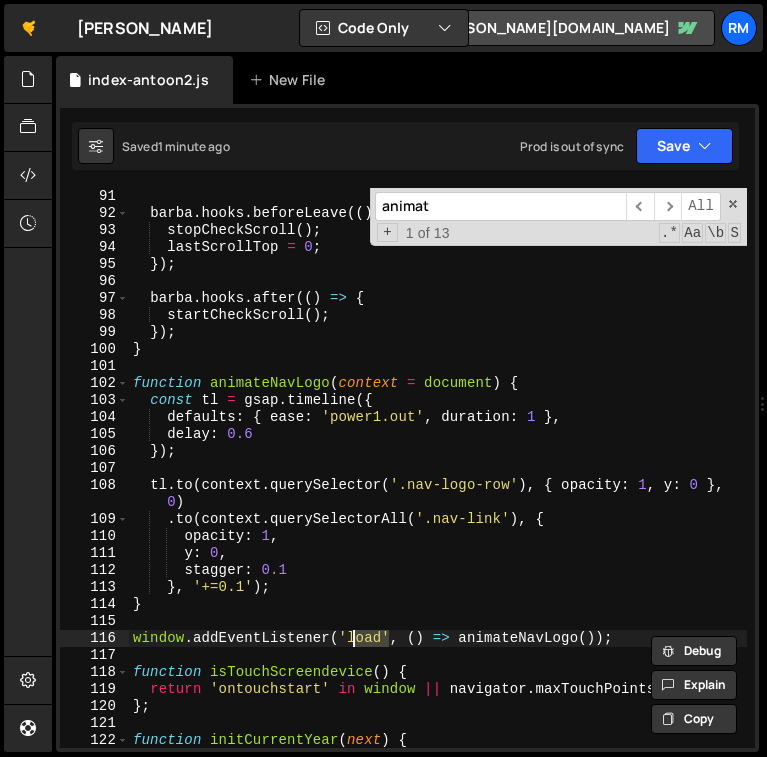 click on "startCheckScroll ( ) ;    [PERSON_NAME] . hooks . beforeLeave (( )   =>   {       stopCheckScroll ( ) ;       lastScrollTop   =   0 ;    }) ;    [PERSON_NAME] . hooks . after (( )   =>   {       startCheckScroll ( ) ;    }) ; } function   animateNavLogo ( context   =   document )   {    const   tl   =   gsap . timeline ({       defaults :   {   ease :   'power1.out' ,   duration :   1   } ,       delay :   0.6    }) ;    tl . to ( context . querySelector ( '.nav-logo-row' ) ,   {   opacity :   1 ,   y :   0   } ,        0 )       . to ( context . querySelectorAll ( '.nav-link' ) ,   {          opacity :   1 ,          y :   0 ,          stagger :   0.1       } ,   '+=0.1' ) ; } window . addEventListener ( 'load' ,   ( )   =>   animateNavLogo ( )) ; function   isTouchScreendevice ( )   {    return   'ontouchstart'   in   window   ||   navigator . maxTouchPoints ; } ; function   initCurrentYear ( next )   {" at bounding box center (438, 468) 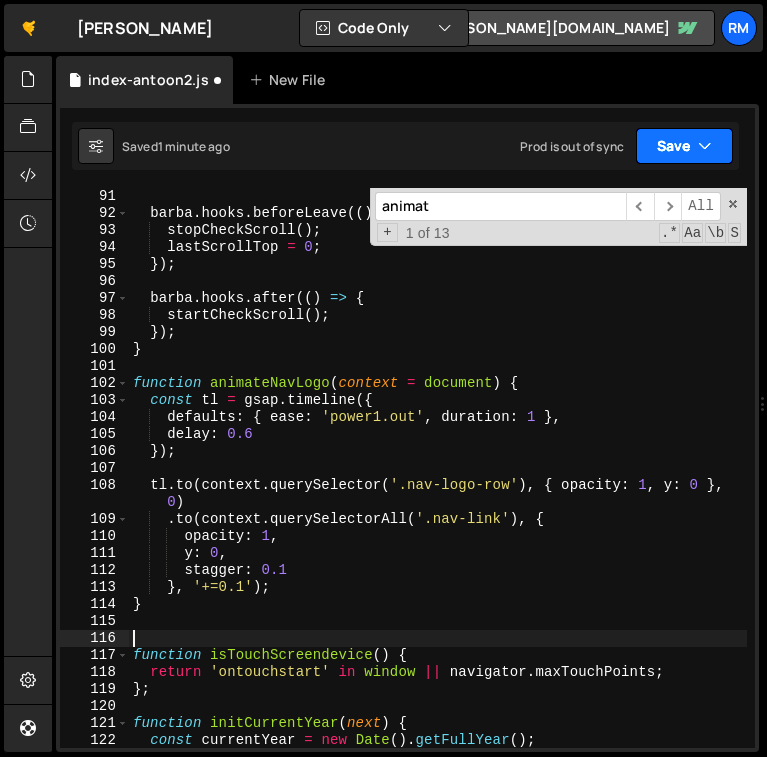 type on "function isTouchScreendevice() {" 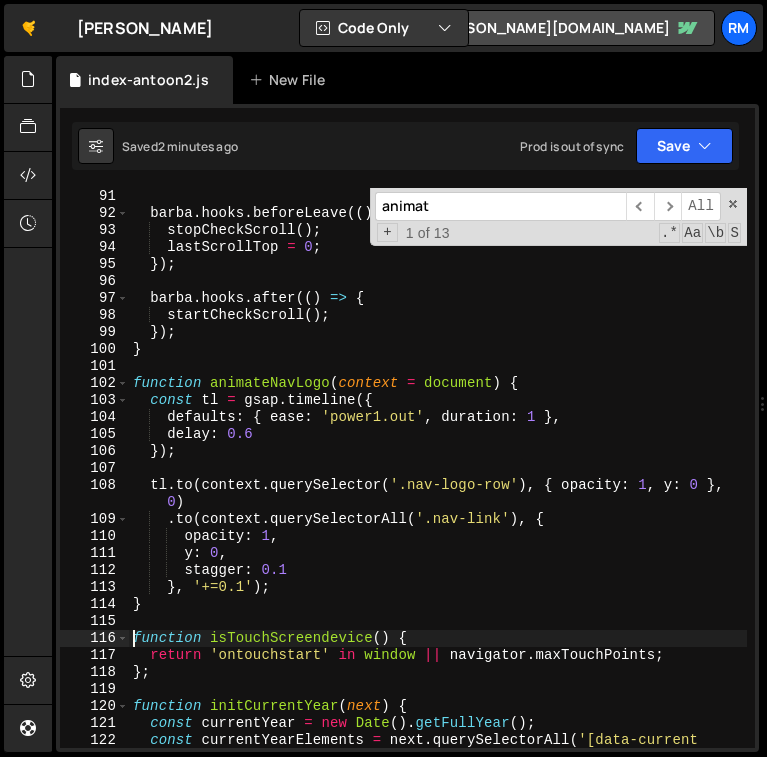 click on "startCheckScroll ( ) ;    [PERSON_NAME] . hooks . beforeLeave (( )   =>   {       stopCheckScroll ( ) ;       lastScrollTop   =   0 ;    }) ;    [PERSON_NAME] . hooks . after (( )   =>   {       startCheckScroll ( ) ;    }) ; } function   animateNavLogo ( context   =   document )   {    const   tl   =   gsap . timeline ({       defaults :   {   ease :   'power1.out' ,   duration :   1   } ,       delay :   0.6    }) ;    tl . to ( context . querySelector ( '.nav-logo-row' ) ,   {   opacity :   1 ,   y :   0   } ,        0 )       . to ( context . querySelectorAll ( '.nav-link' ) ,   {          opacity :   1 ,          y :   0 ,          stagger :   0.1       } ,   '+=0.1' ) ; } function   isTouchScreendevice ( )   {    return   'ontouchstart'   in   window   ||   navigator . maxTouchPoints ; } ; function   initCurrentYear ( next )   {    const   currentYear   =   new   Date ( ) . getFullYear ( ) ;    const   currentYearElements   =   next . querySelectorAll ( '[data-current      -year]' ) ;" at bounding box center [438, 476] 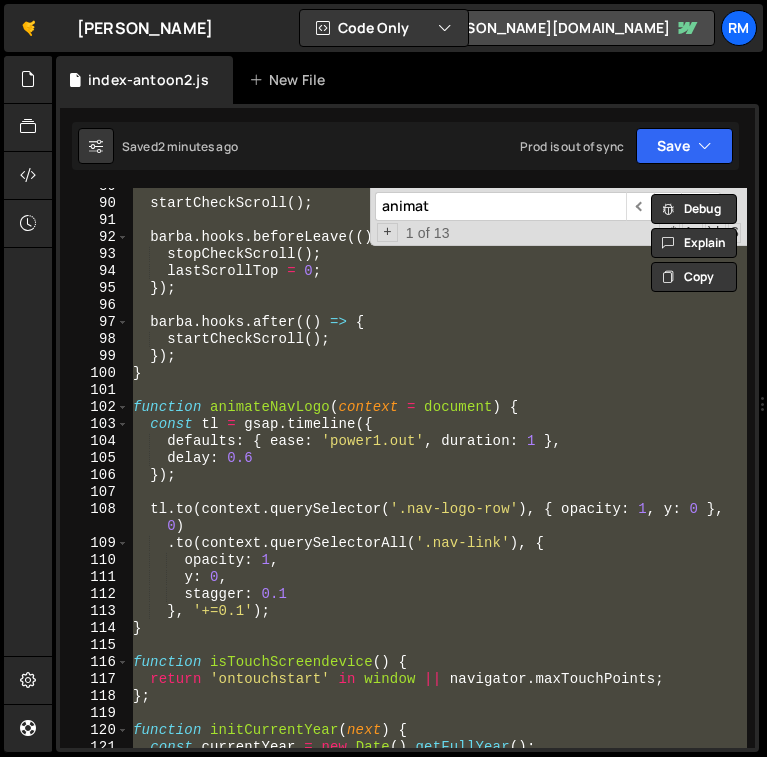 scroll, scrollTop: 1130, scrollLeft: 0, axis: vertical 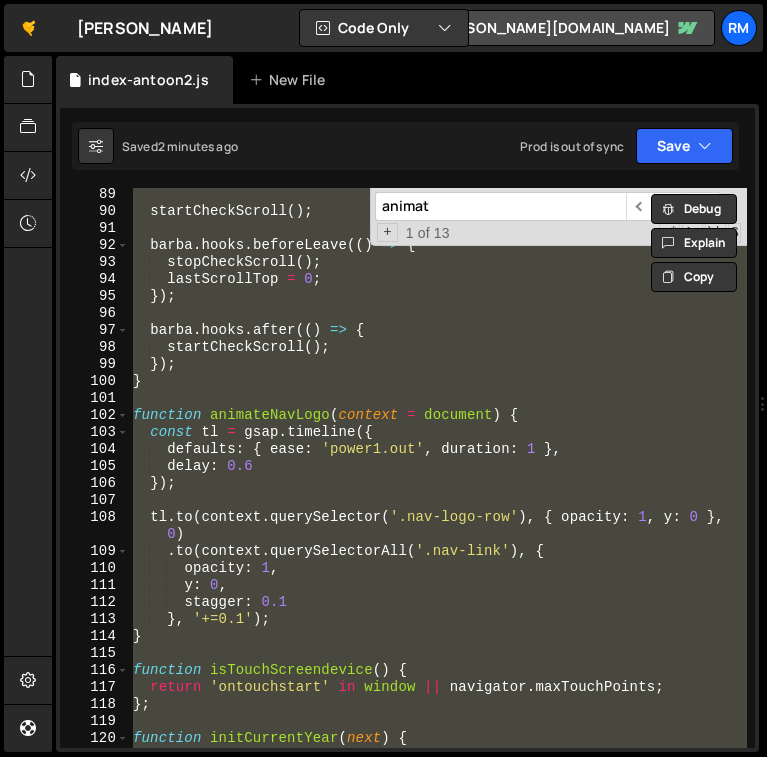 click on "startCheckScroll ( ) ;    [PERSON_NAME] . hooks . beforeLeave (( )   =>   {       stopCheckScroll ( ) ;       lastScrollTop   =   0 ;    }) ;    [PERSON_NAME] . hooks . after (( )   =>   {       startCheckScroll ( ) ;    }) ; } function   animateNavLogo ( context   =   document )   {    const   tl   =   gsap . timeline ({       defaults :   {   ease :   'power1.out' ,   duration :   1   } ,       delay :   0.6    }) ;    tl . to ( context . querySelector ( '.nav-logo-row' ) ,   {   opacity :   1 ,   y :   0   } ,        0 )       . to ( context . querySelectorAll ( '.nav-link' ) ,   {          opacity :   1 ,          y :   0 ,          stagger :   0.1       } ,   '+=0.1' ) ; } function   isTouchScreendevice ( )   {    return   'ontouchstart'   in   window   ||   navigator . maxTouchPoints ; } ; function   initCurrentYear ( next )   {    const   currentYear   =   new   Date ( ) . getFullYear ( ) ;" at bounding box center [438, 483] 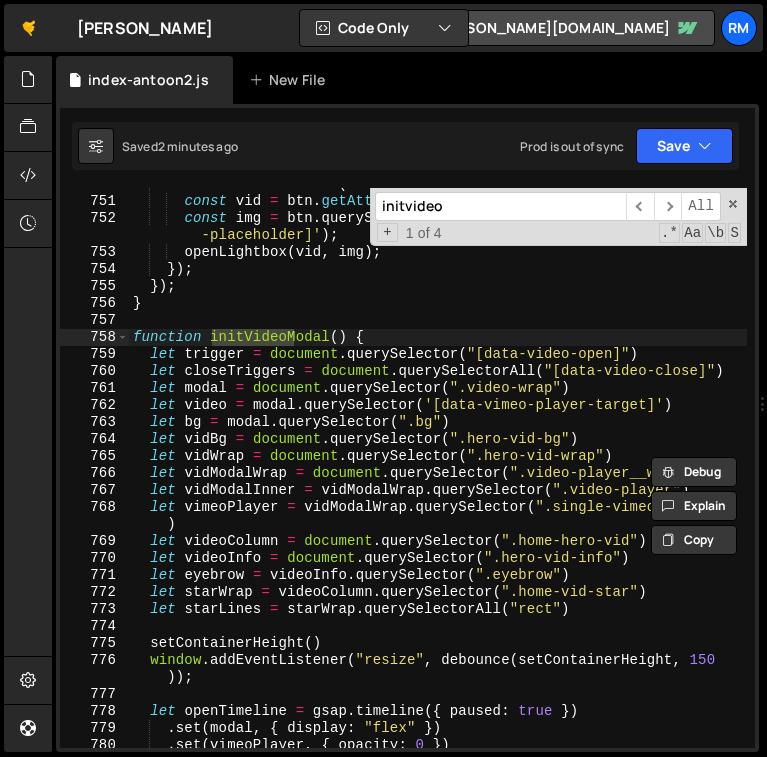 scroll, scrollTop: 9878, scrollLeft: 0, axis: vertical 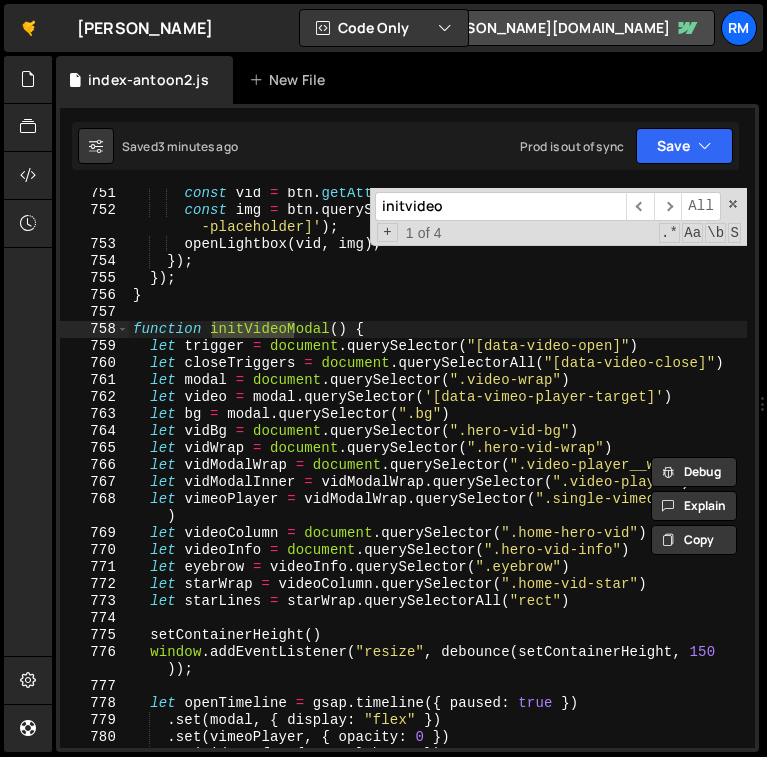 type on "initvideo" 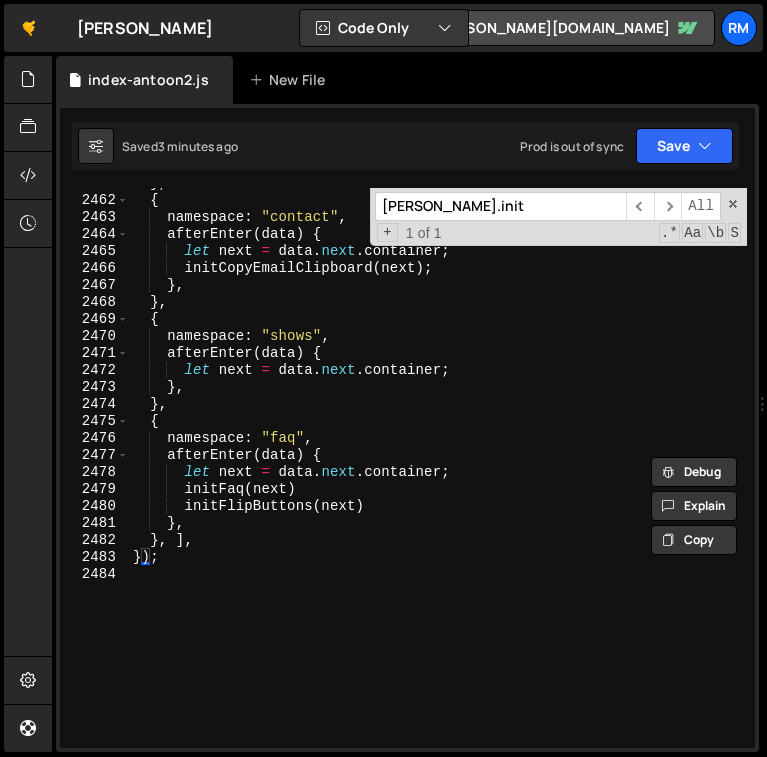 scroll, scrollTop: 32208, scrollLeft: 0, axis: vertical 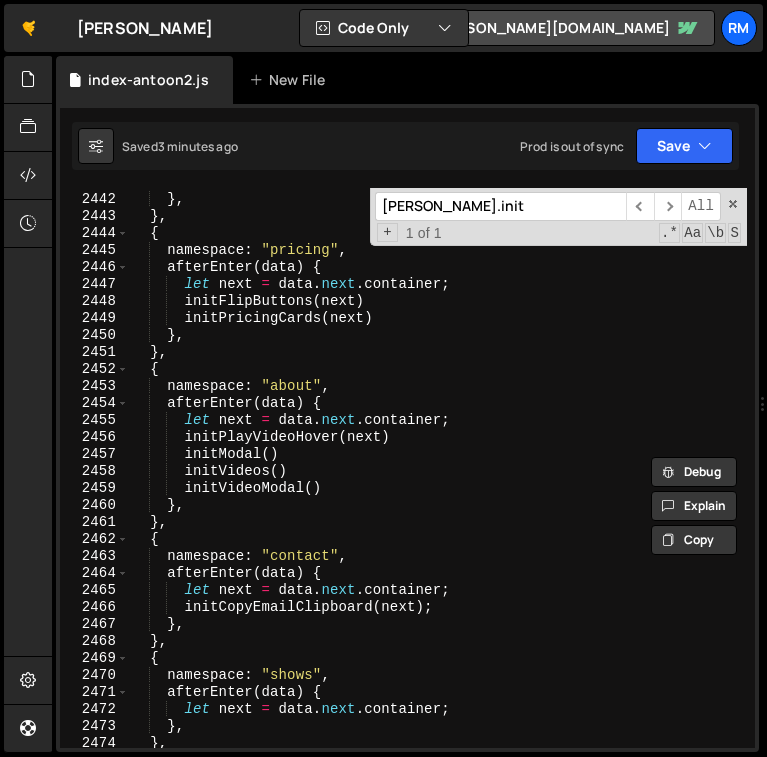 type on "[PERSON_NAME].init" 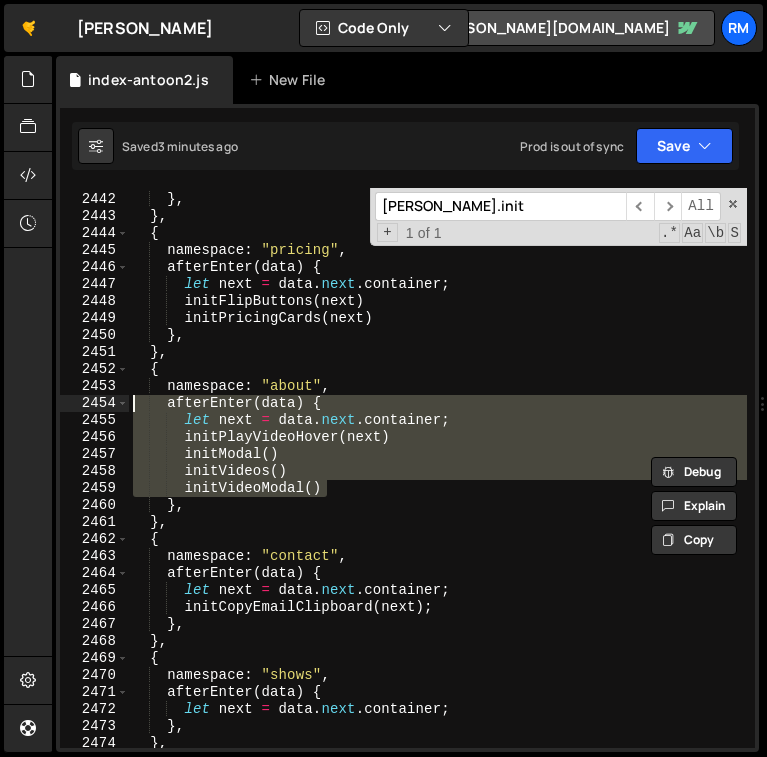drag, startPoint x: 363, startPoint y: 484, endPoint x: 86, endPoint y: 406, distance: 287.7725 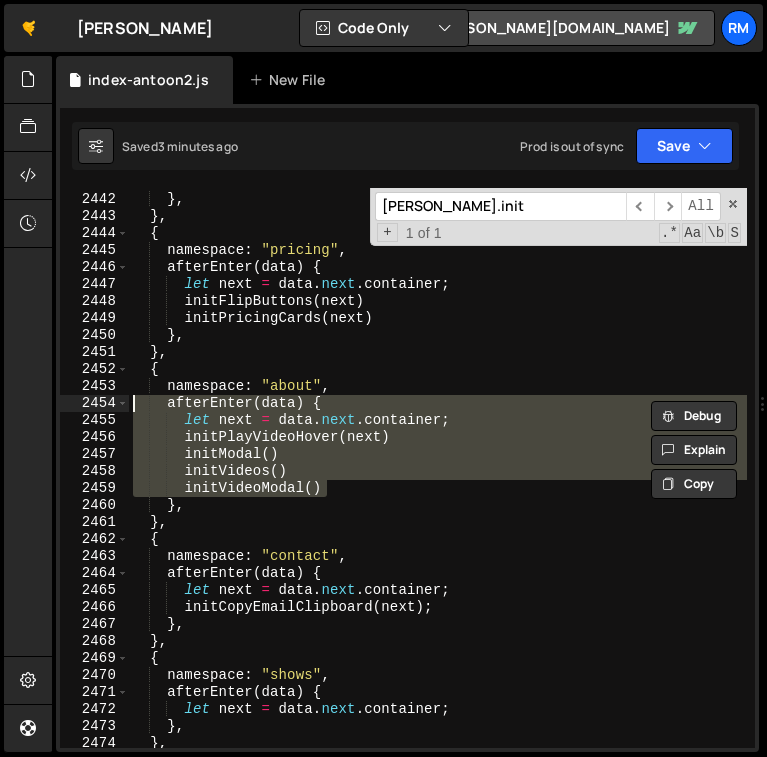 paste on "initVideoModal(next)" 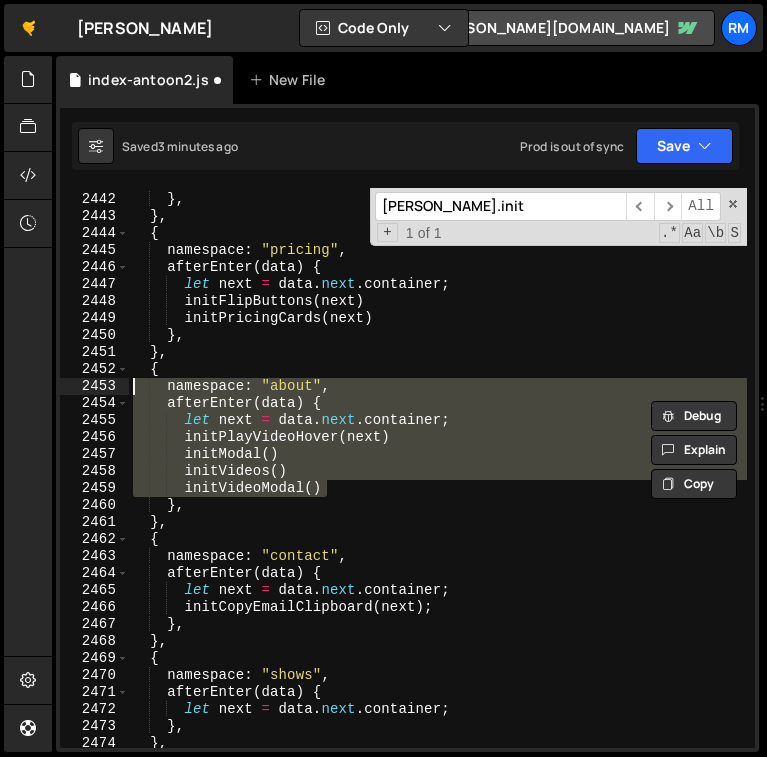 drag, startPoint x: 325, startPoint y: 485, endPoint x: 72, endPoint y: 391, distance: 269.89813 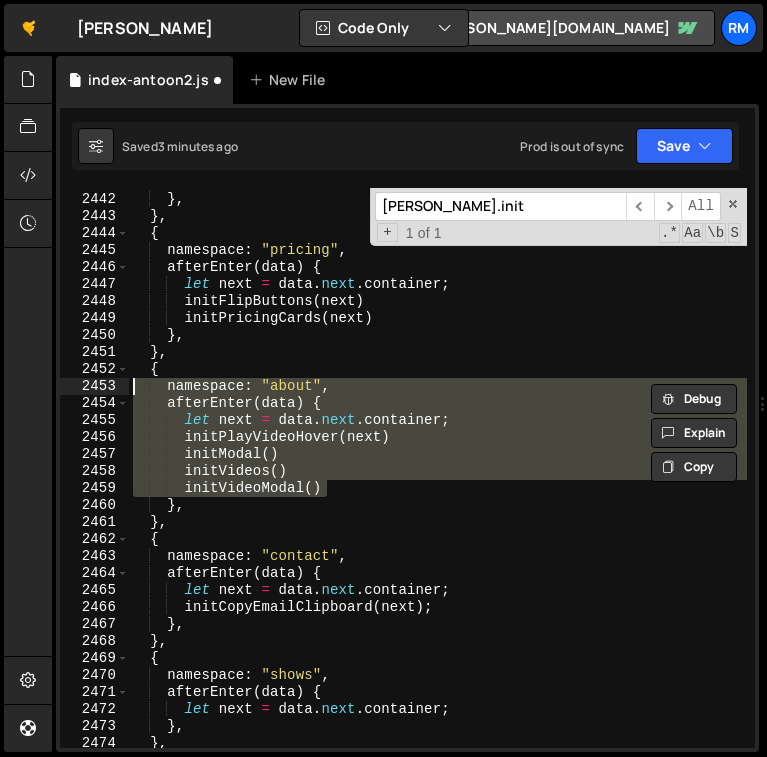 paste on "initVideoModal(next);" 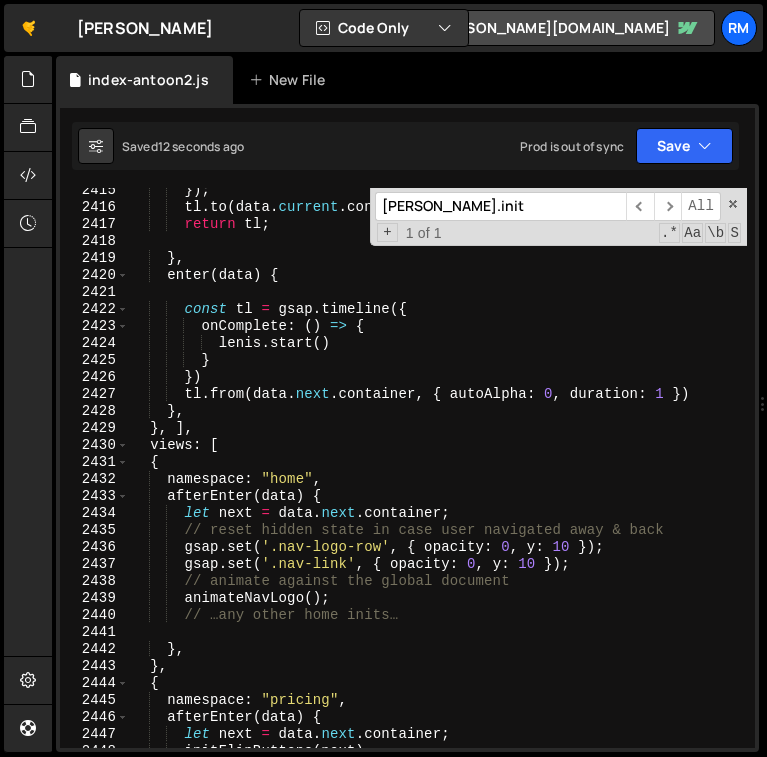 scroll, scrollTop: 31598, scrollLeft: 0, axis: vertical 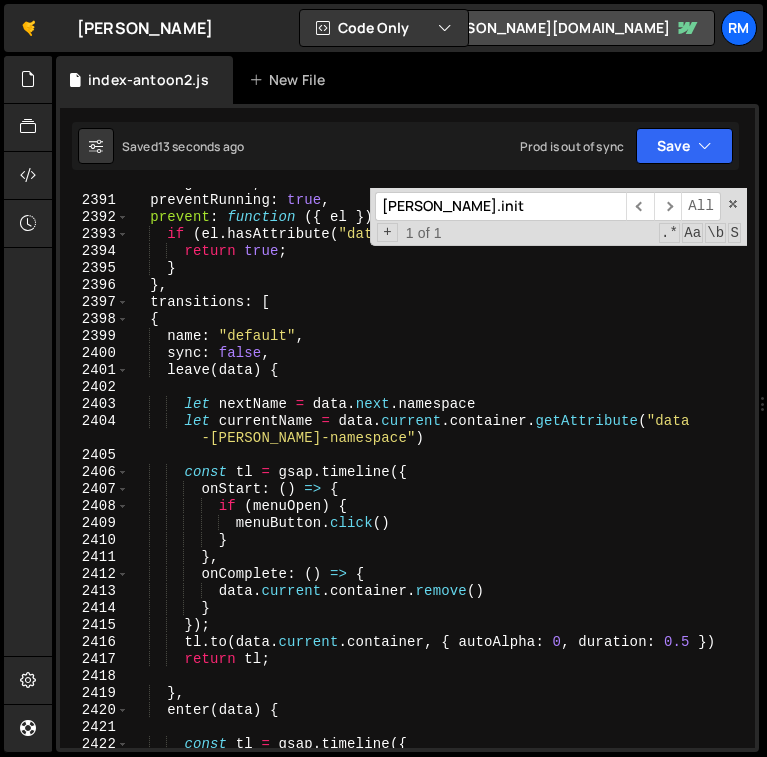 click on "debug :   false ,    preventRunning :   true ,    prevent :   function   ( {   el   })   {       if   ( el . hasAttribute ( "data-[PERSON_NAME]-prevent" ))   {          return   true ;       }    } ,    transitions :   [    {       name :   "default" ,       sync :   false ,       leave ( data )   {          let   nextName   =   data . next . namespace          let   currentName   =   data . current . container . getAttribute ( "data          -[PERSON_NAME]-namespace" )          const   tl   =   gsap . timeline ({             onStart :   ( )   =>   {                if   ( menuOpen )   {                   menuButton . click ( )                }             } ,             onComplete :   ( )   =>   {                data . current . container . remove ( )             }          }) ;          tl . to ( data . current . container ,   {   autoAlpha :   0 ,   duration :   0.5   })          return   tl ;       } ,       enter ( data )   {          const   tl   =   gsap . timeline ({" at bounding box center (438, 472) 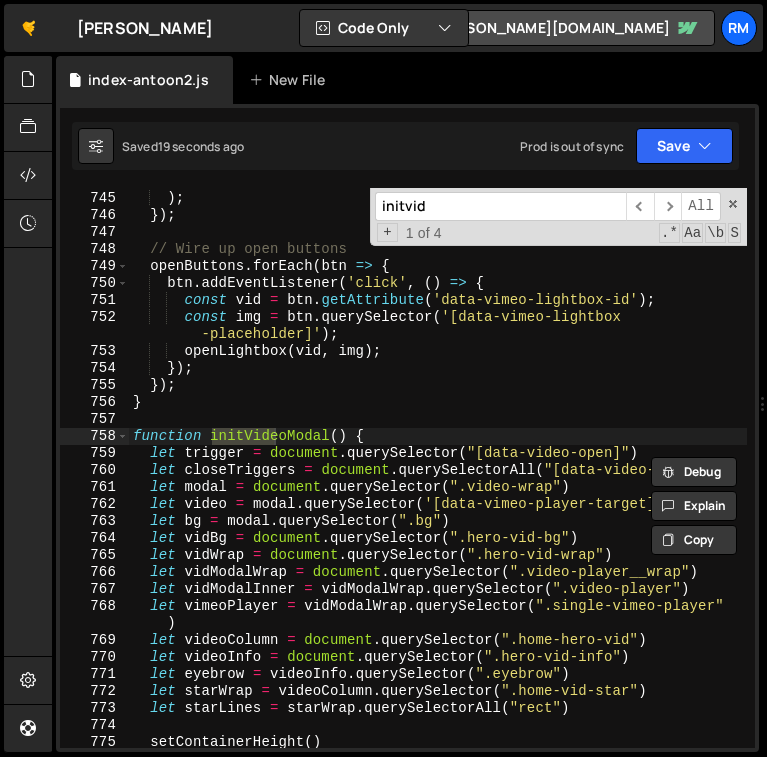 scroll, scrollTop: 9803, scrollLeft: 0, axis: vertical 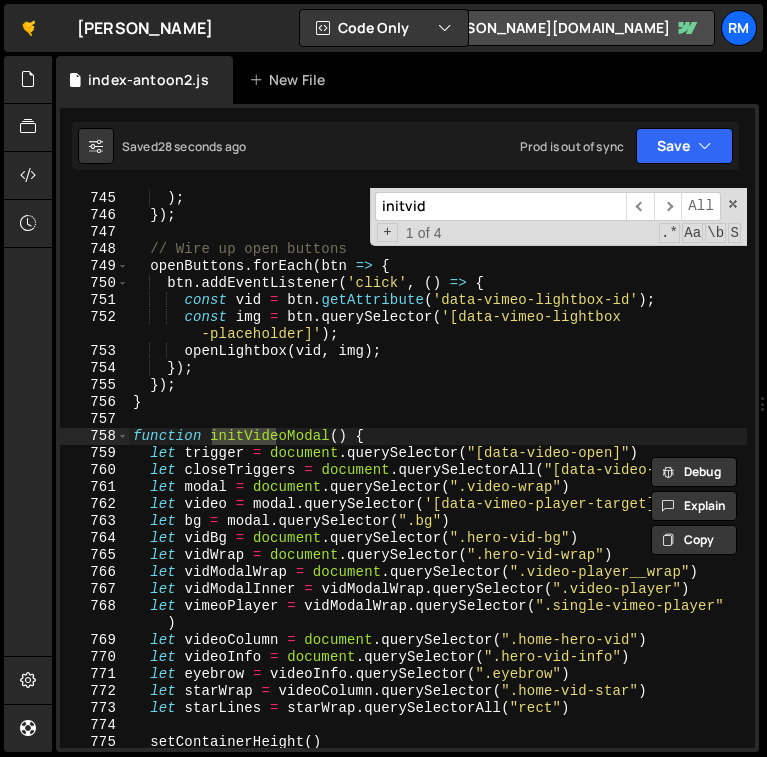 type on "initvid" 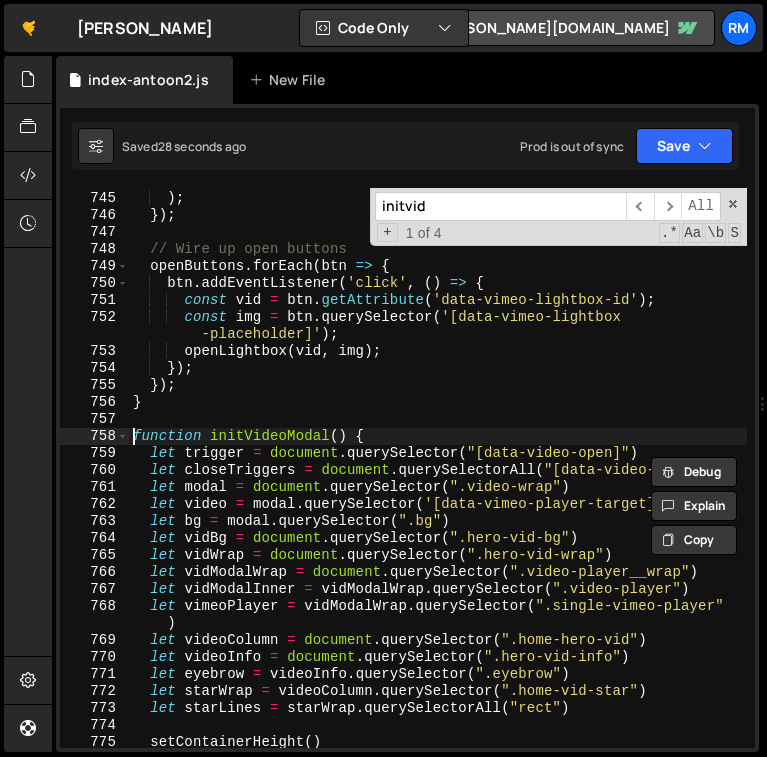drag, startPoint x: 130, startPoint y: 435, endPoint x: 281, endPoint y: 457, distance: 152.59424 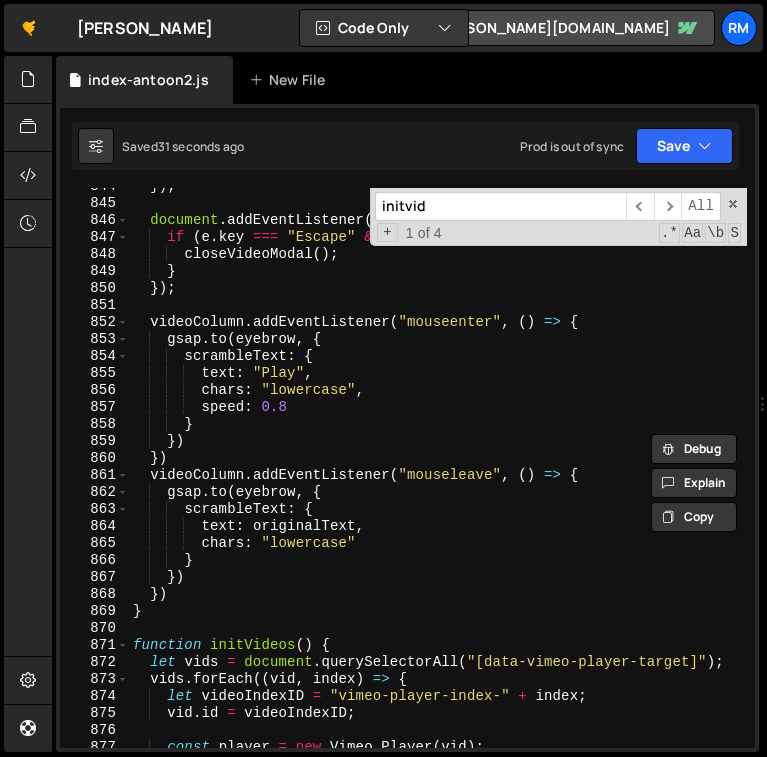 scroll, scrollTop: 11147, scrollLeft: 0, axis: vertical 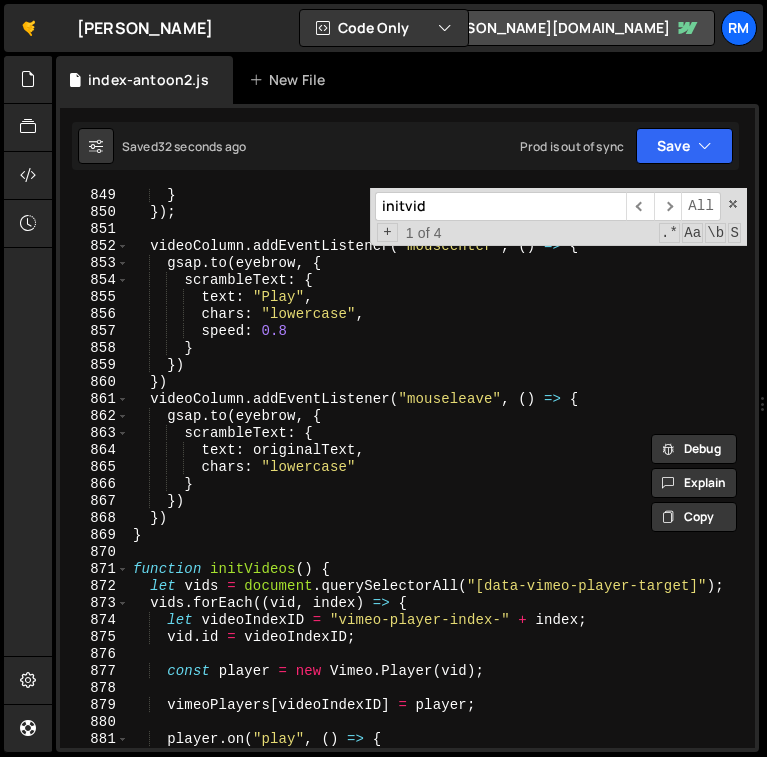 click on "}    }) ;    videoColumn . addEventListener ( "mouseenter" ,   ( )   =>   {       gsap . to ( eyebrow ,   {          scrambleText :   {             text :   "Play" ,             chars :   "lowercase" ,             speed :   0.8          }       })    })    videoColumn . addEventListener ( "mouseleave" ,   ( )   =>   {       gsap . to ( eyebrow ,   {          scrambleText :   {             text :   originalText ,             chars :   "lowercase"          }       })    }) } function   initVideos ( )   {    let   vids   =   document . querySelectorAll ( "[data-vimeo-player-target]" ) ;    vids . forEach (( vid ,   index )   =>   {       let   videoIndexID   =   "vimeo-player-index-"   +   index ;       vid . id   =   videoIndexID ;       const   player   =   new   Vimeo . Player ( vid ) ;       vimeoPlayers [ videoIndexID ]   =   player ;       player . on ( "play" ,   ( )   =>   {          vid . setAttribute ( "data-vimeo-status-loaded" ,   "true" ) ;" at bounding box center [438, 484] 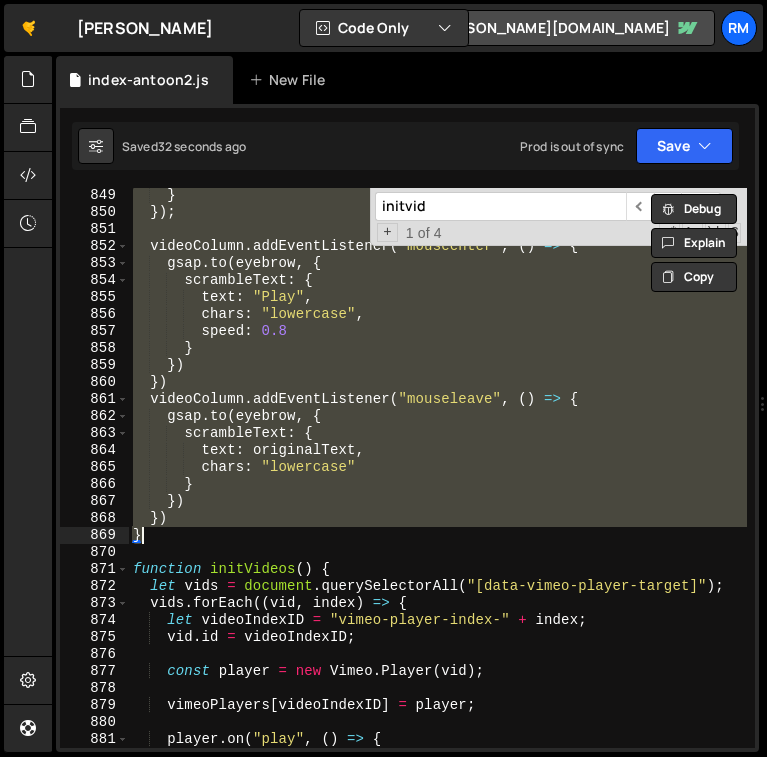 paste 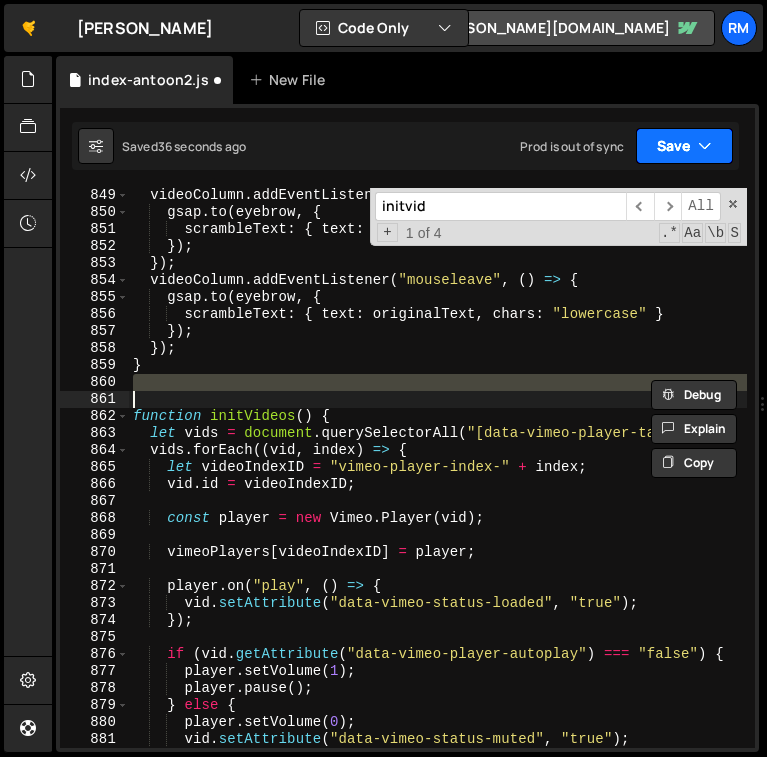 scroll, scrollTop: 11197, scrollLeft: 0, axis: vertical 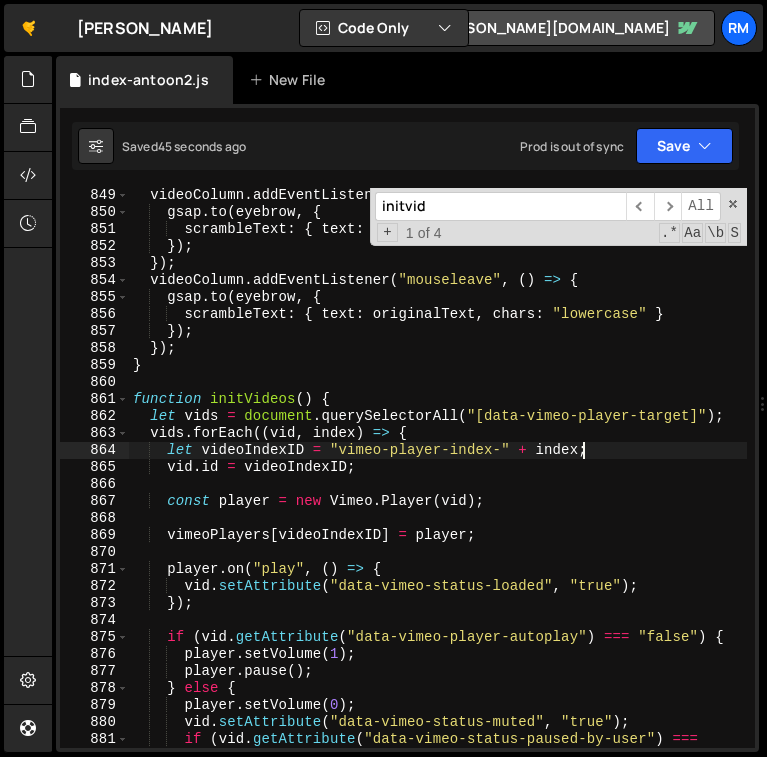 click on "videoColumn . addEventListener ( "mouseenter" ,   ( )   =>   {       gsap . to ( eyebrow ,   {          scrambleText :   {   text :   "play" ,   chars :   "lowercase" ,   speed :   0.8   }       }) ;    }) ;    videoColumn . addEventListener ( "mouseleave" ,   ( )   =>   {       gsap . to ( eyebrow ,   {          scrambleText :   {   text :   originalText ,   chars :   "lowercase"   }       }) ;    }) ; } function   initVideos ( )   {    let   vids   =   document . querySelectorAll ( "[data-vimeo-player-target]" ) ;    vids . forEach (( vid ,   index )   =>   {       let   videoIndexID   =   "vimeo-player-index-"   +   index ;       vid . id   =   videoIndexID ;       const   player   =   new   Vimeo . Player ( vid ) ;       vimeoPlayers [ videoIndexID ]   =   player ;       player . on ( "play" ,   ( )   =>   {          vid . setAttribute ( "data-vimeo-status-loaded" ,   "true" ) ;       }) ;       if   ( vid . getAttribute ( "data-vimeo-player-autoplay" )   ===   "false" )   {          player . setVolume" at bounding box center (438, 492) 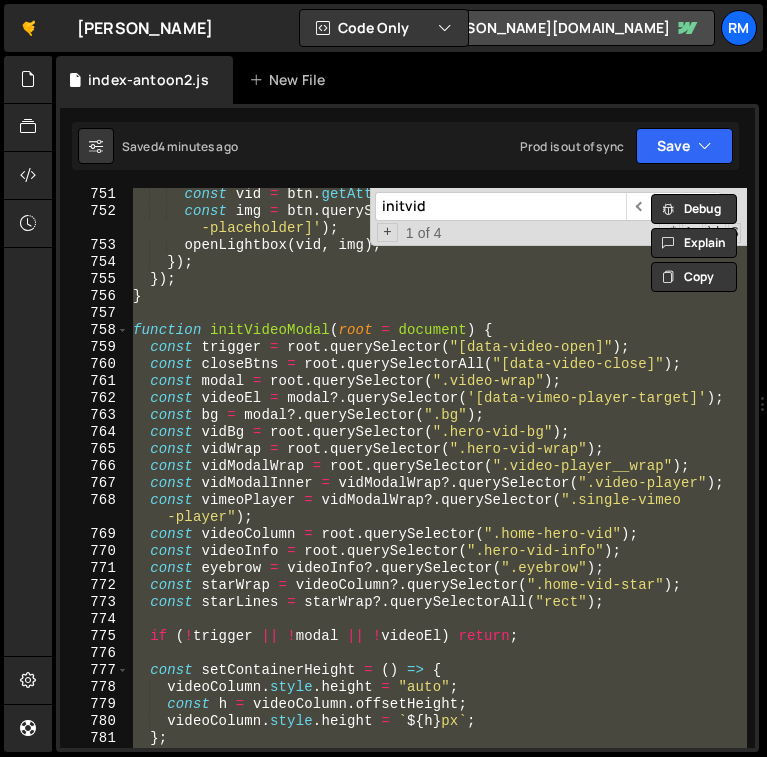 scroll, scrollTop: 9915, scrollLeft: 0, axis: vertical 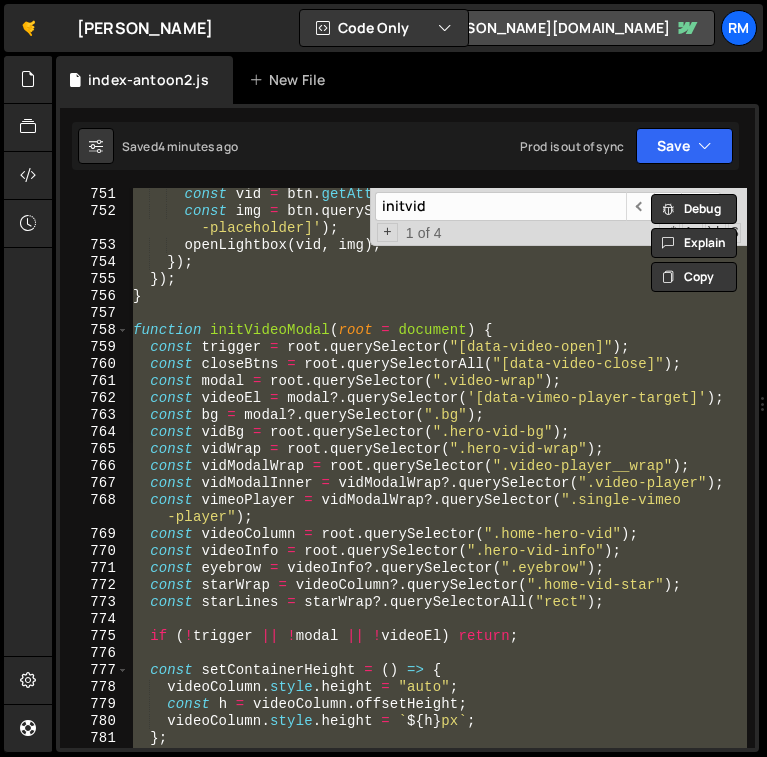 click on "const   vid   =   btn . getAttribute ( 'data-vimeo-lightbox-id' ) ;          const   img   =   btn . querySelector ( '[data-vimeo-lightbox          -placeholder]' ) ;          openLightbox ( vid ,   img ) ;       }) ;    }) ; } function   initVideoModal ( root   =   document )   {    const   trigger   =   root . querySelector ( "[data-video-open]" ) ;    const   closeBtns   =   root . querySelectorAll ( "[data-video-close]" ) ;    const   modal   =   root . querySelector ( ".video-wrap" ) ;    const   videoEl   =   modal ?. querySelector ( '[data-vimeo-player-target]' ) ;    const   bg   =   modal ?. querySelector ( ".bg" ) ;    const   vidBg   =   root . querySelector ( ".hero-vid-bg" ) ;    const   vidWrap   =   root . querySelector ( ".hero-vid-wrap" ) ;    const   vidModalWrap   =   root . querySelector ( ".video-player__wrap" ) ;    const   vidModalInner   =   vidModalWrap ?. querySelector ( ".video-player" ) ;    const   vimeoPlayer   =   vidModalWrap ?. querySelector ( ".single-vimeo )" at bounding box center [438, 468] 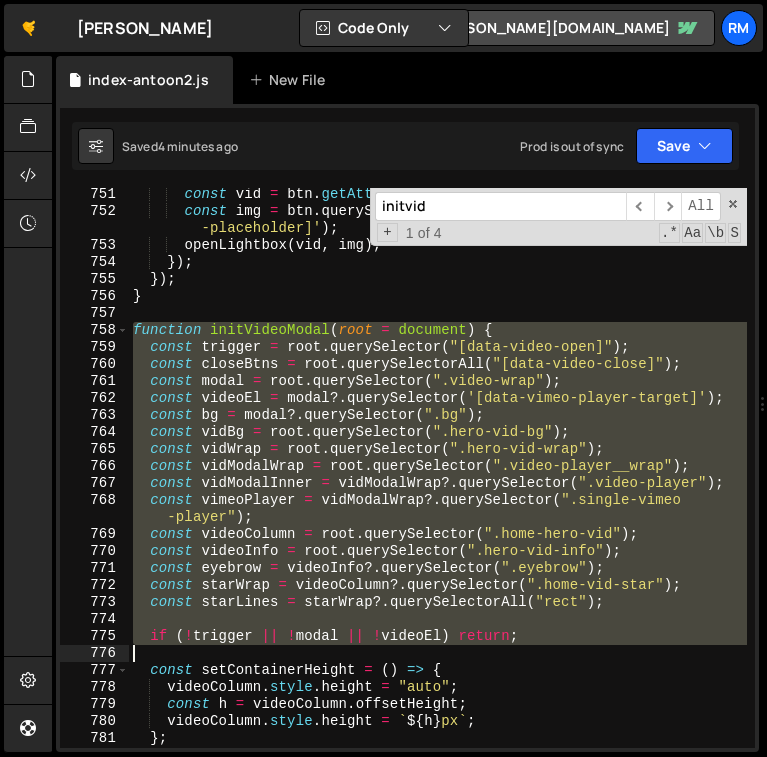 drag, startPoint x: 135, startPoint y: 329, endPoint x: 565, endPoint y: 652, distance: 537.8002 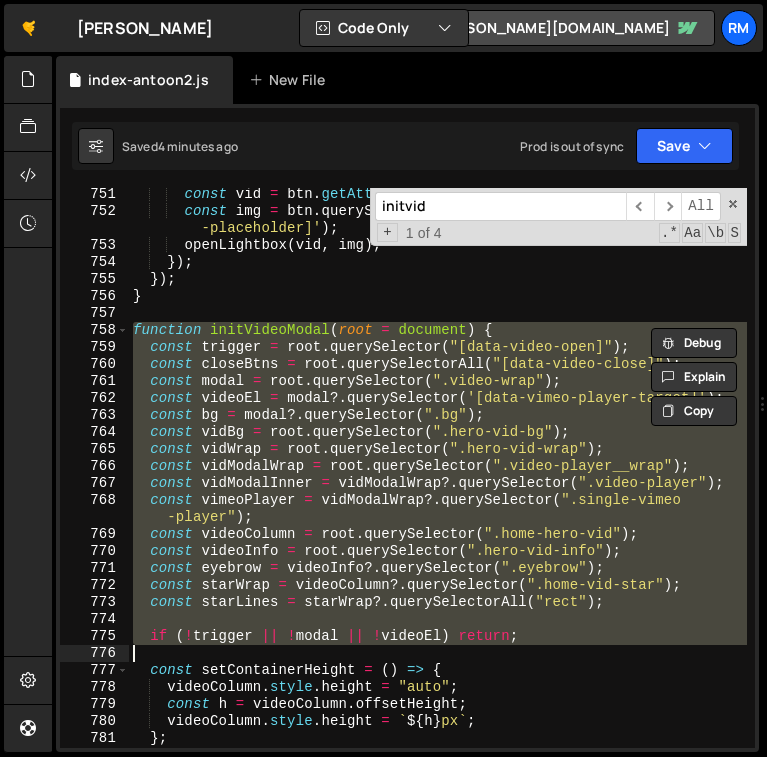 paste on "}" 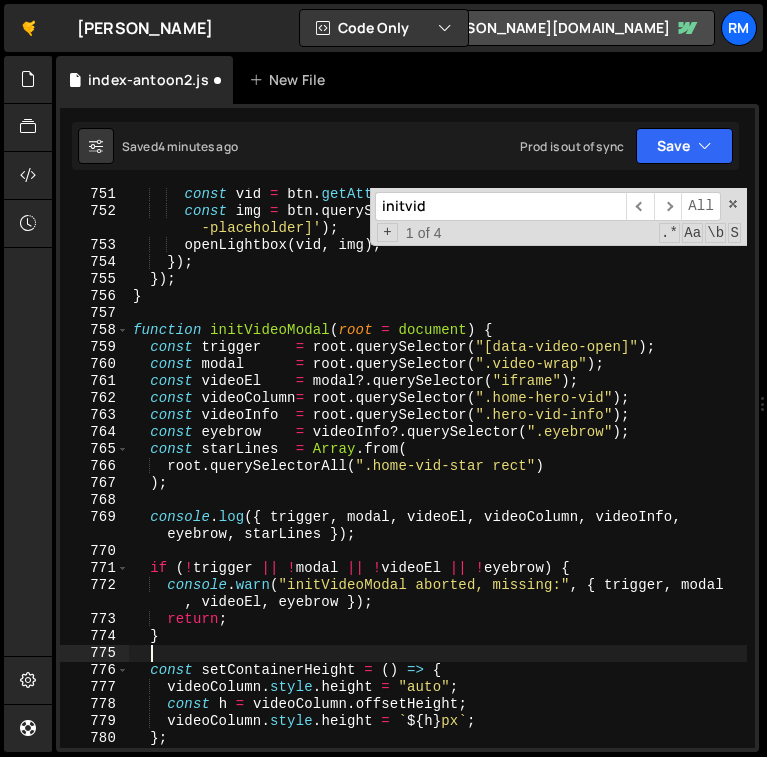 type 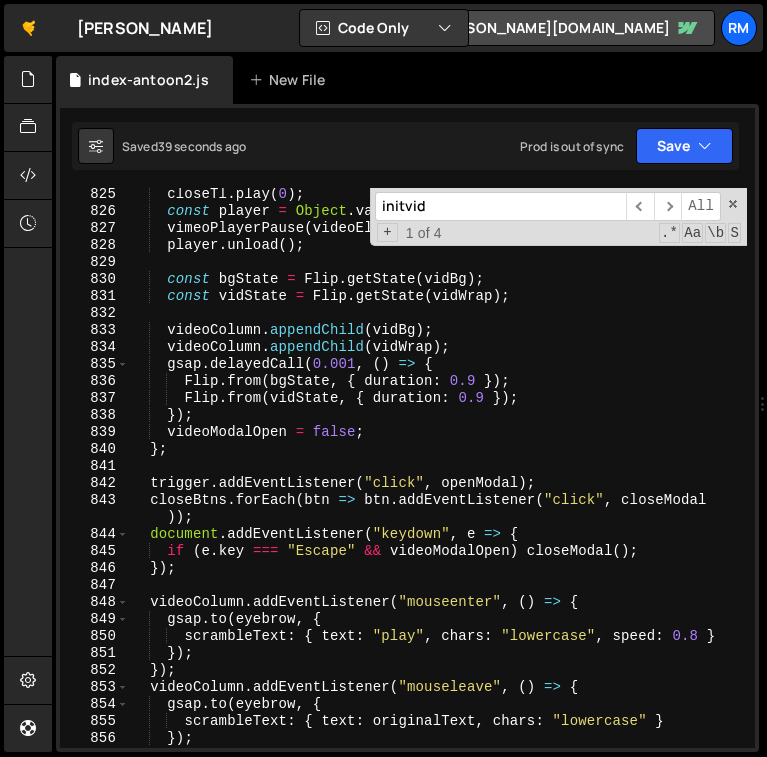scroll, scrollTop: 10899, scrollLeft: 0, axis: vertical 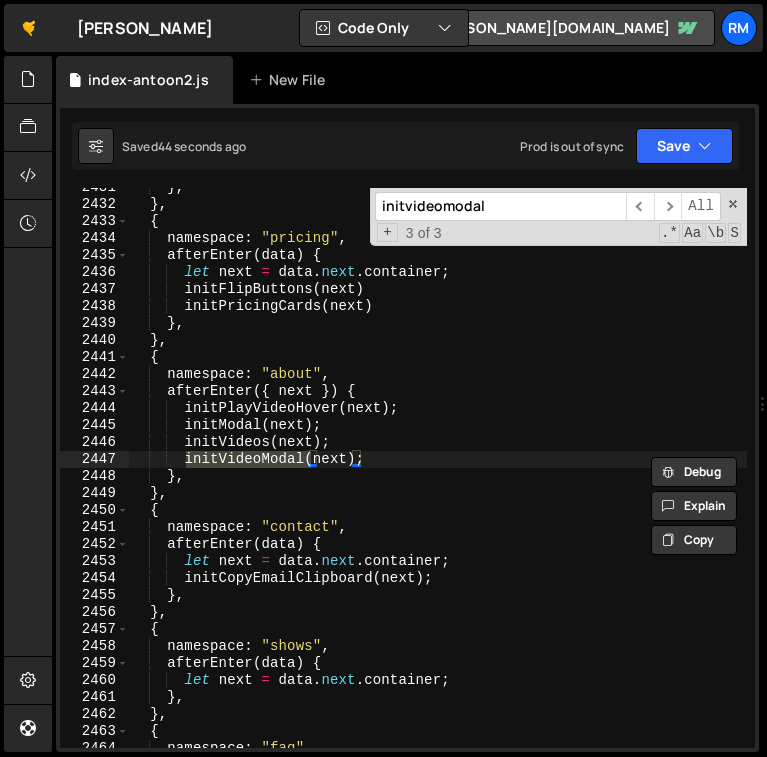 type on "initvideomodal" 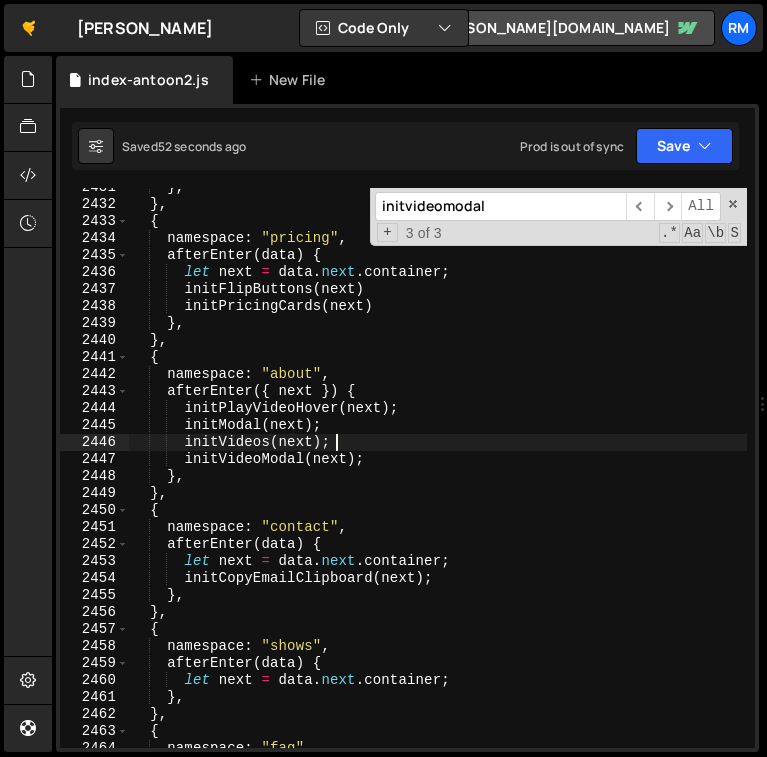 click on "} ,    } ,    {       namespace :   "pricing" ,       afterEnter ( data )   {          let   next   =   data . next . container ;          initFlipButtons ( next )          initPricingCards ( next )       } ,    } ,    {       namespace :   "about" ,       afterEnter ({   next   })   {          initPlayVideoHover ( next ) ;          initModal ( next ) ;          initVideos ( next ) ;          initVideoModal ( next ) ;       } ,    } ,    {       namespace :   "contact" ,       afterEnter ( data )   {          let   next   =   data . next . container ;          initCopyEmailClipboard ( next ) ;       } ,    } ,    {       namespace :   "shows" ,       afterEnter ( data )   {          let   next   =   data . next . container ;       } ,    } ,    {       namespace :   "faq" ," at bounding box center (438, 476) 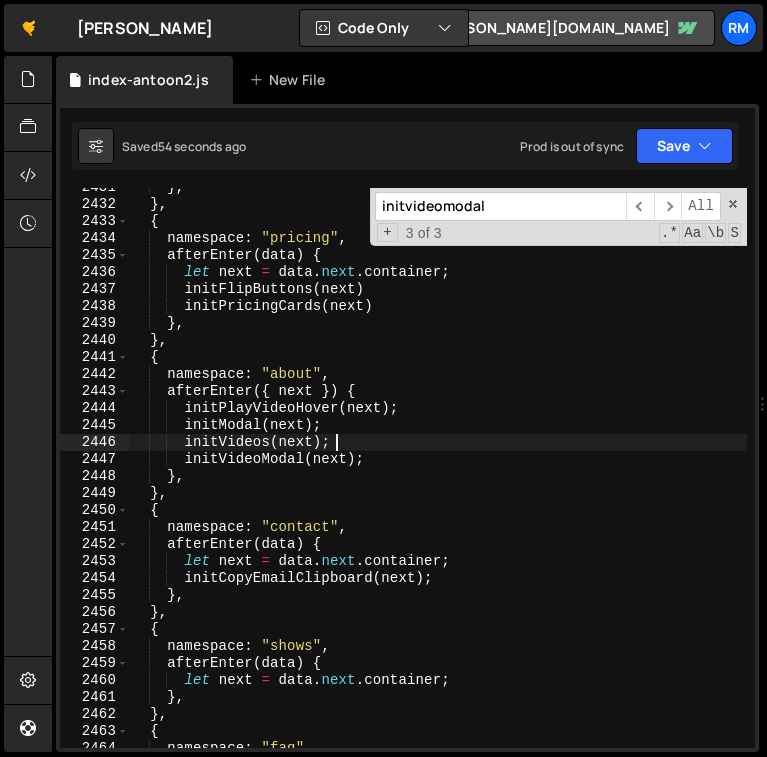 scroll, scrollTop: 0, scrollLeft: 3, axis: horizontal 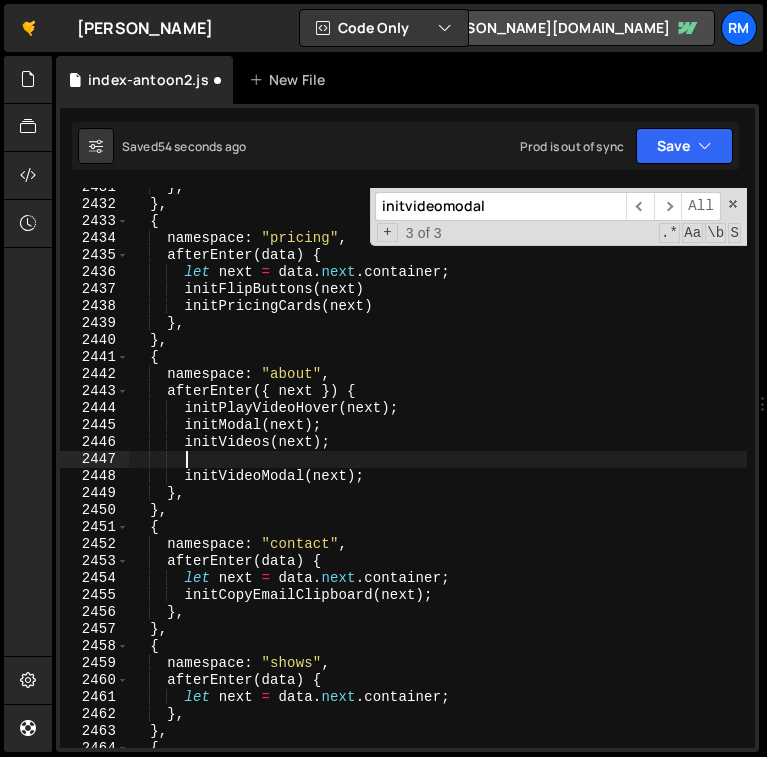 paste 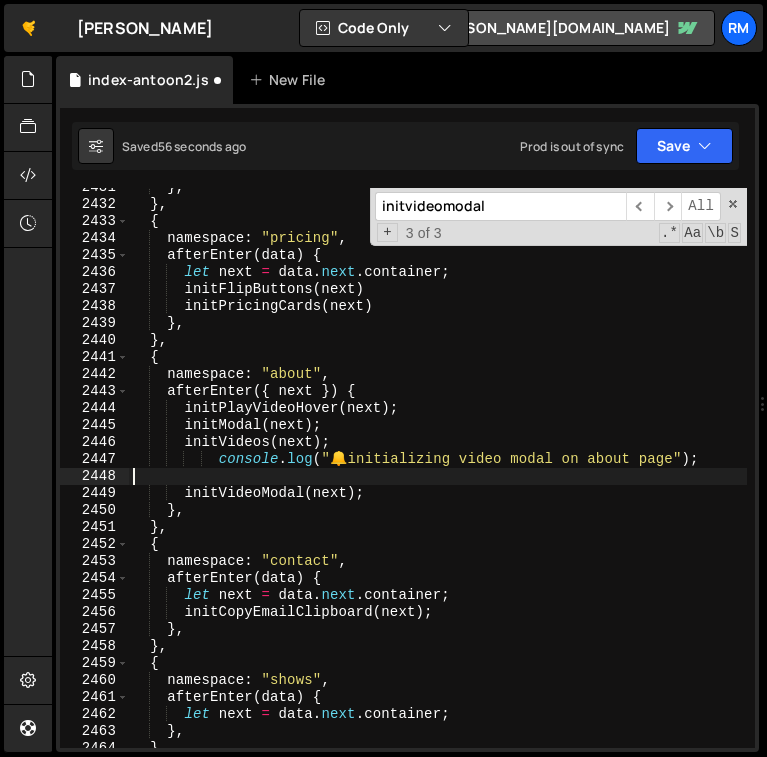 click on "} ,    } ,    {       namespace :   "pricing" ,       afterEnter ( data )   {          let   next   =   data . next . container ;          initFlipButtons ( next )          initPricingCards ( next )       } ,    } ,    {       namespace :   "about" ,       afterEnter ({   next   })   {          initPlayVideoHover ( next ) ;          initModal ( next ) ;          initVideos ( next ) ;                console . log ( " 🔔  initializing video modal on about page" ) ;          initVideoModal ( next ) ;       } ,    } ,    {       namespace :   "contact" ,       afterEnter ( data )   {          let   next   =   data . next . container ;          initCopyEmailClipboard ( next ) ;       } ,    } ,    {       namespace :   "shows" ,       afterEnter ( data )   {          let   next   =   data . next . container ;       } ,    } ," at bounding box center [438, 476] 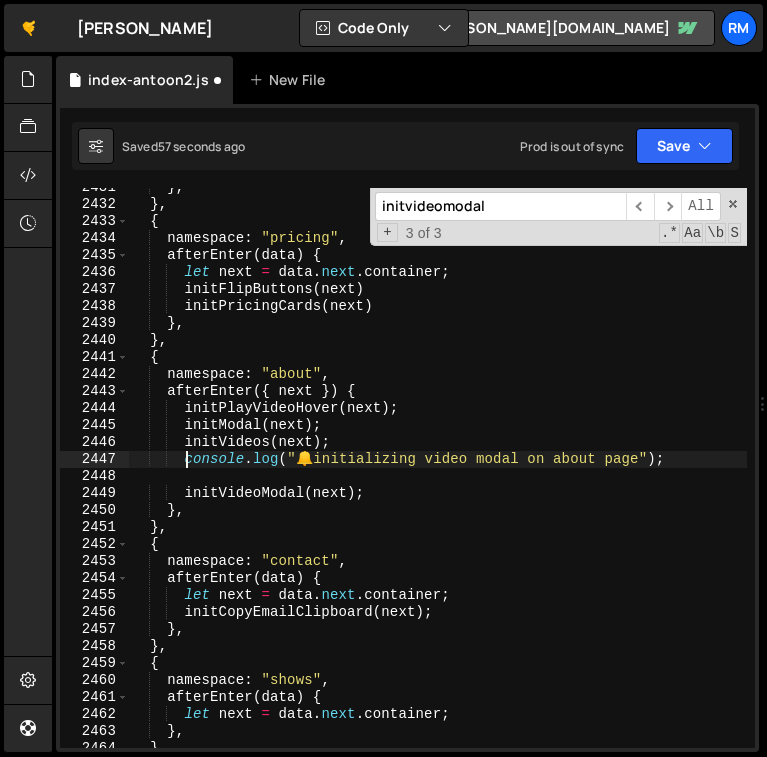 type on "console.log("🔔 initializing video modal on about page");" 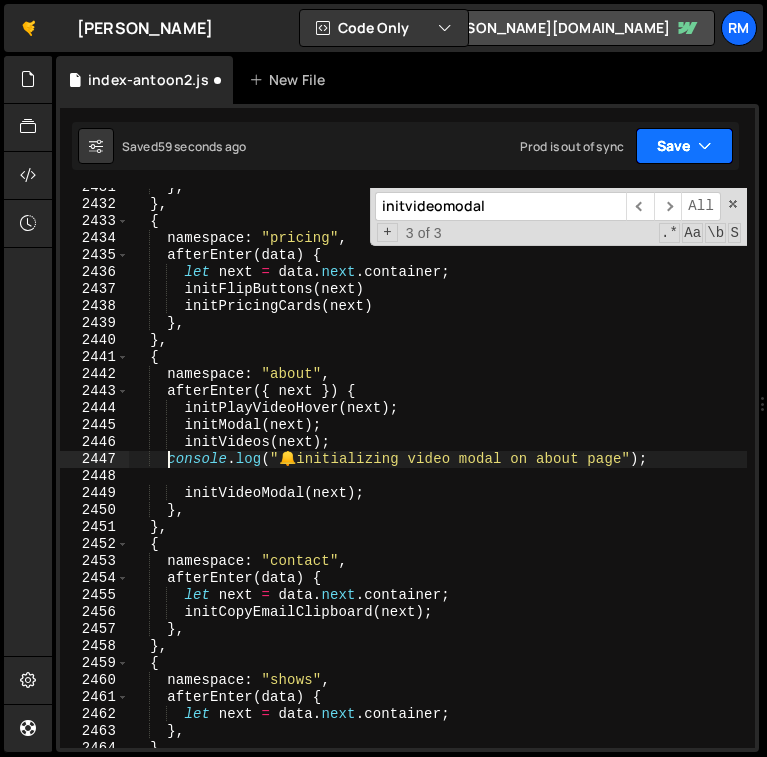 click on "Save" at bounding box center [684, 146] 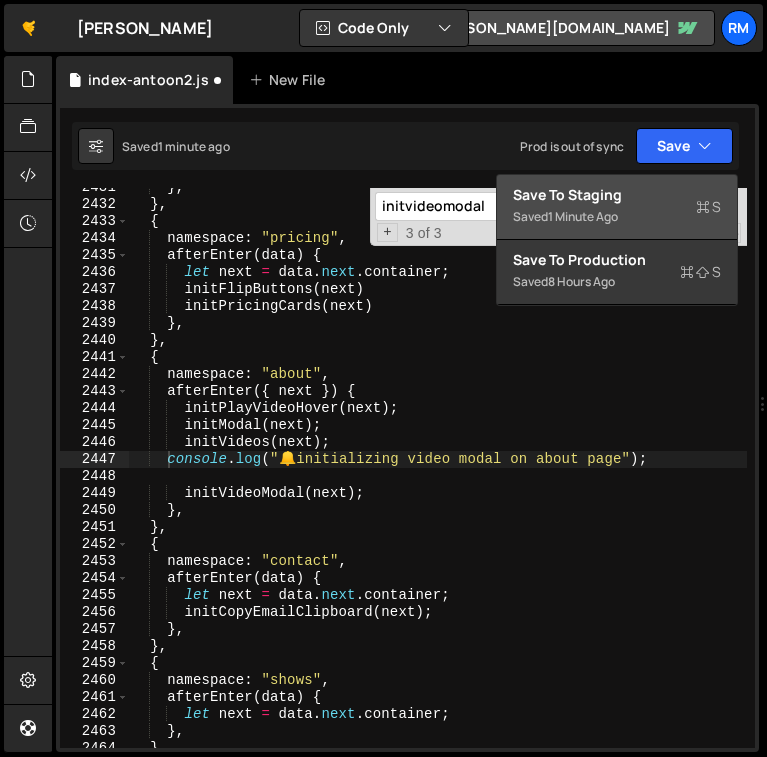 click on "Saved  1 minute ago" at bounding box center (617, 217) 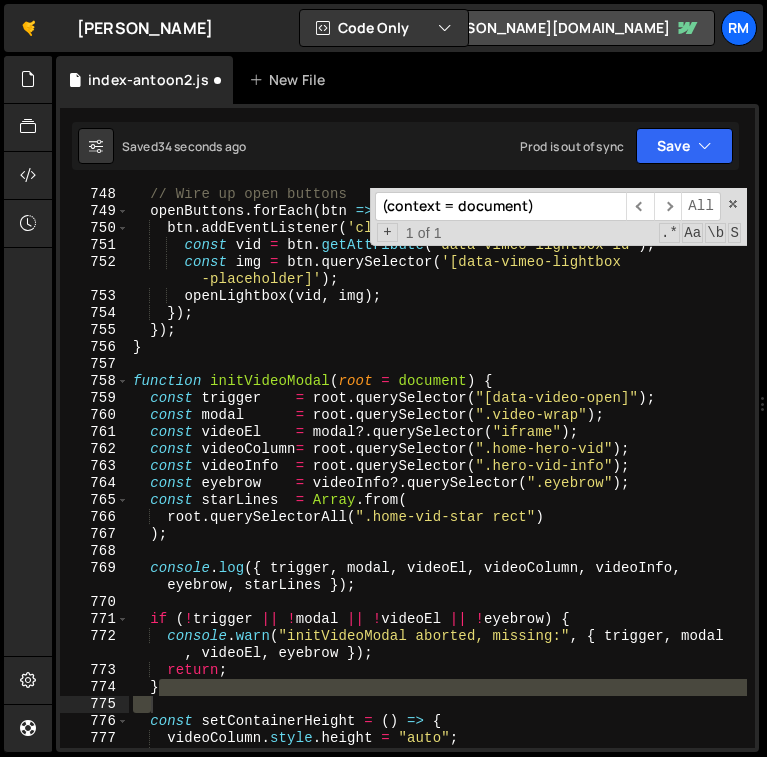 scroll, scrollTop: 9878, scrollLeft: 0, axis: vertical 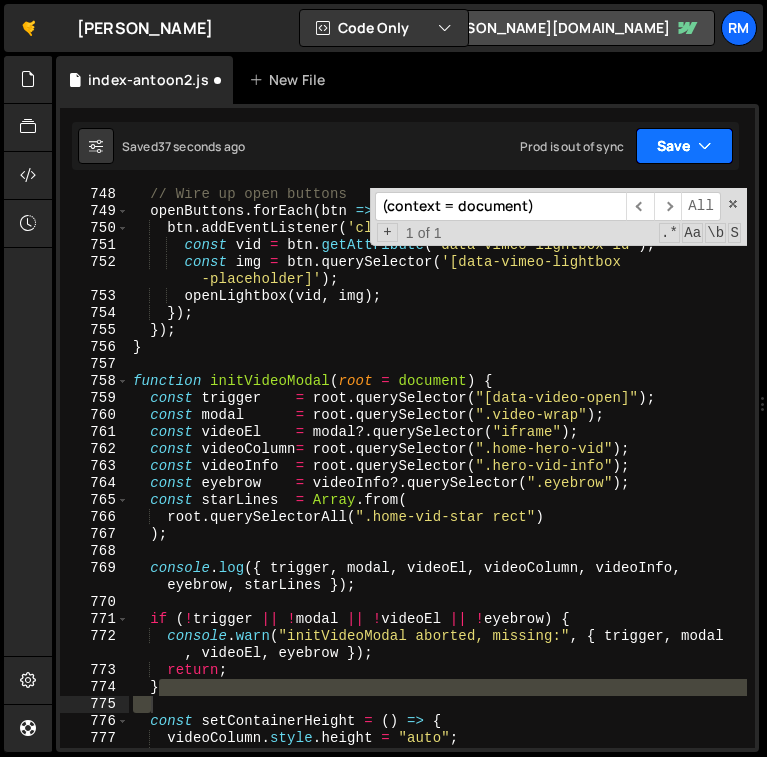 type on "(context = document)" 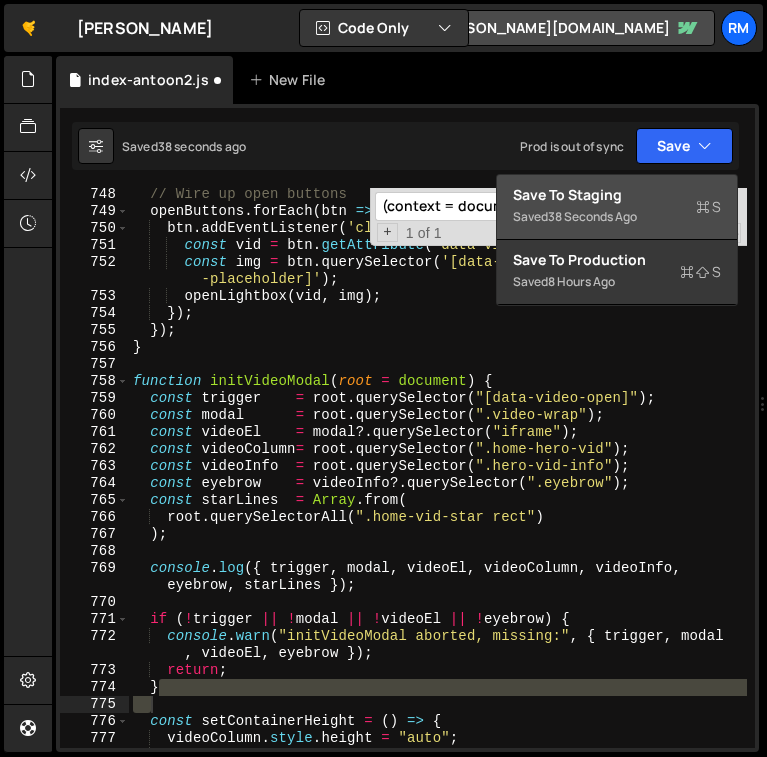 click on "Saved  38 seconds ago" at bounding box center (617, 217) 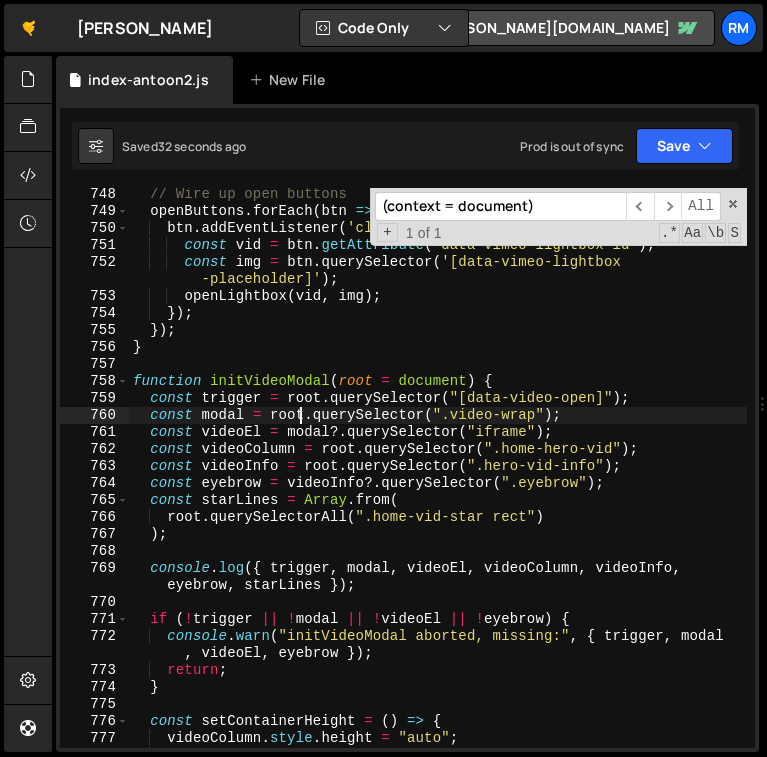 click on "// Wire up open buttons    openButtons . forEach ( btn   =>   {       btn . addEventListener ( 'click' ,   ( )   =>   {          const   vid   =   btn . getAttribute ( 'data-vimeo-lightbox-id' ) ;          const   img   =   btn . querySelector ( '[data-vimeo-lightbox          -placeholder]' ) ;          openLightbox ( vid ,   img ) ;       }) ;    }) ; } function   initVideoModal ( root   =   document )   {    const   trigger   =   root . querySelector ( "[data-video-open]" ) ;    const   modal   =   root . querySelector ( ".video-wrap" ) ;    const   videoEl   =   modal ?. querySelector ( "iframe" ) ;    const   videoColumn   =   root . querySelector ( ".home-hero-vid" ) ;    const   videoInfo   =   root . querySelector ( ".hero-vid-info" ) ;    const   eyebrow   =   videoInfo ?. querySelector ( ".eyebrow" ) ;    const   starLines   =   Array . from (       root . querySelectorAll ( ".home-vid-star rect" )    ) ;    console . log ({   trigger ,   modal ,   videoEl ,   videoColumn ,   videoInfo ," at bounding box center (438, 483) 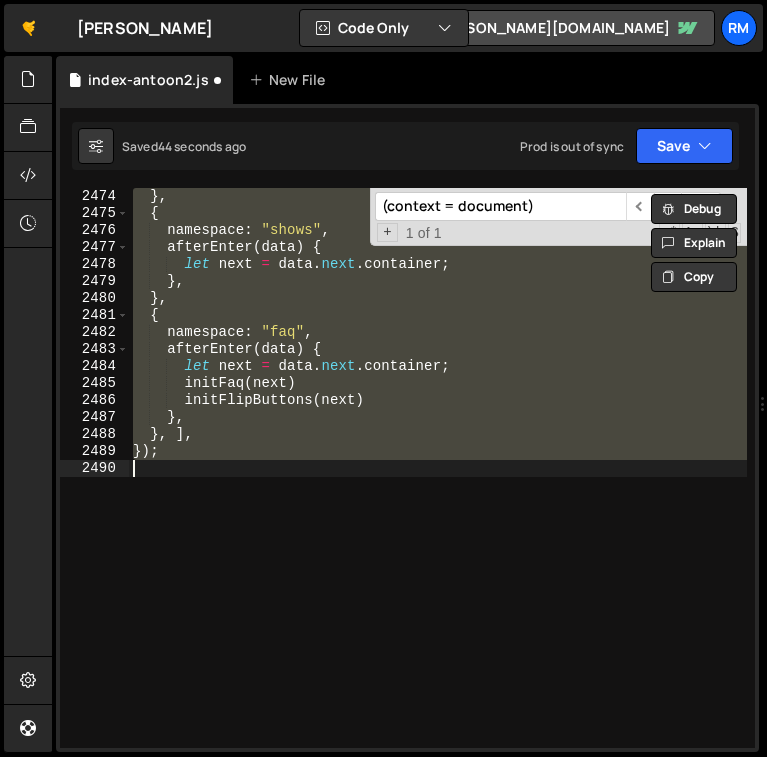 scroll, scrollTop: 32208, scrollLeft: 0, axis: vertical 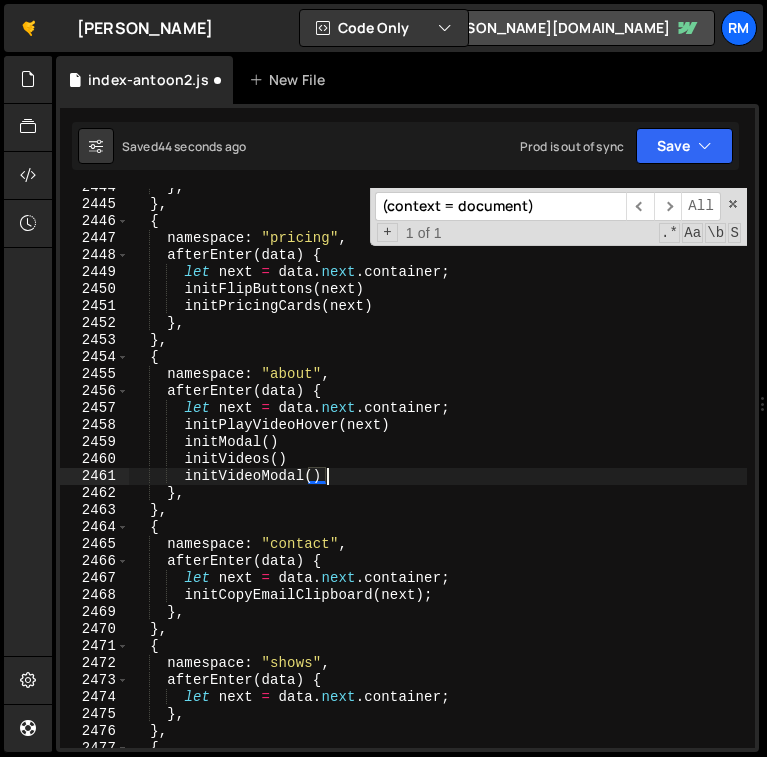 type on "});" 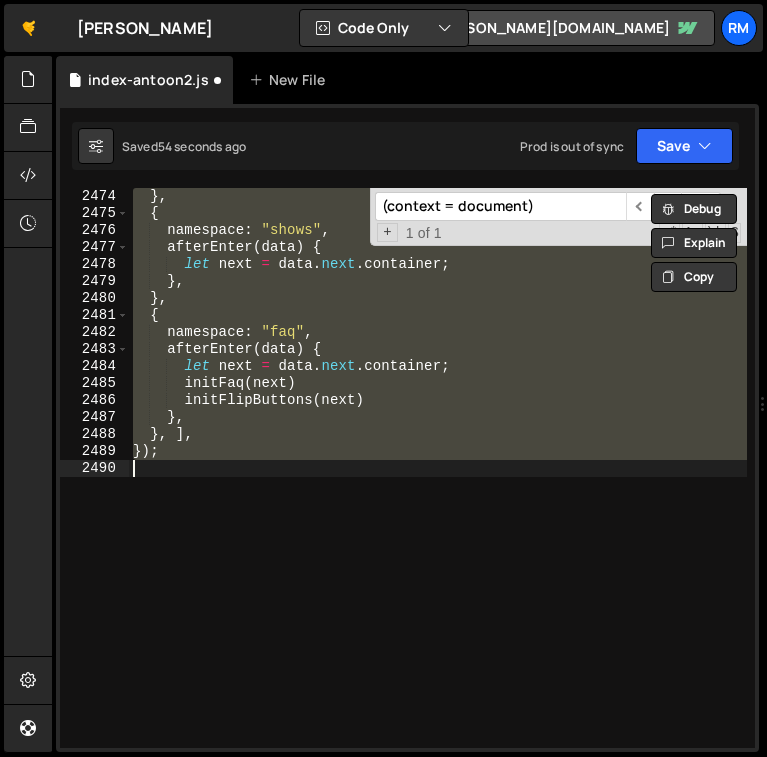 scroll, scrollTop: 32208, scrollLeft: 0, axis: vertical 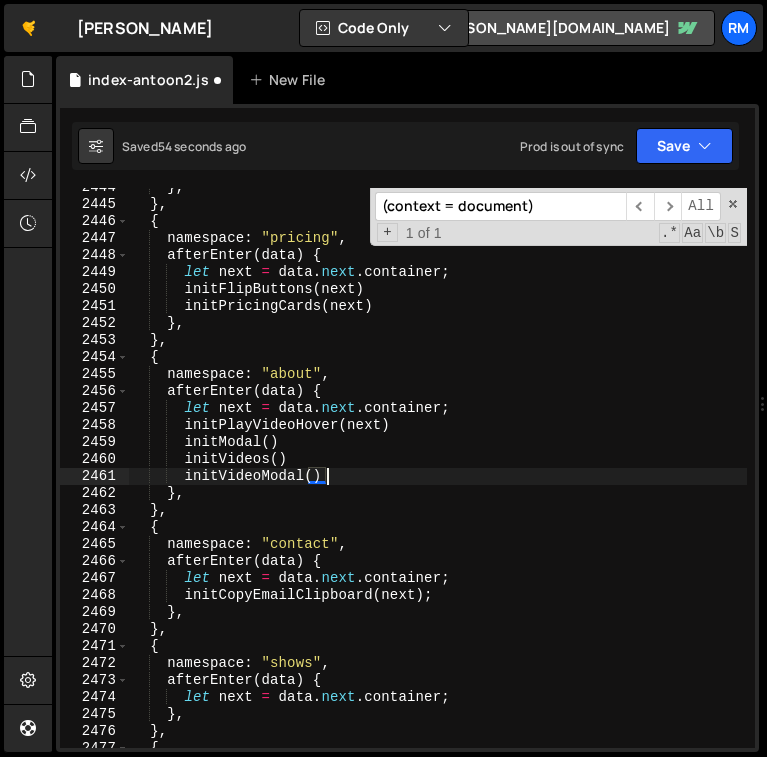 type on "});" 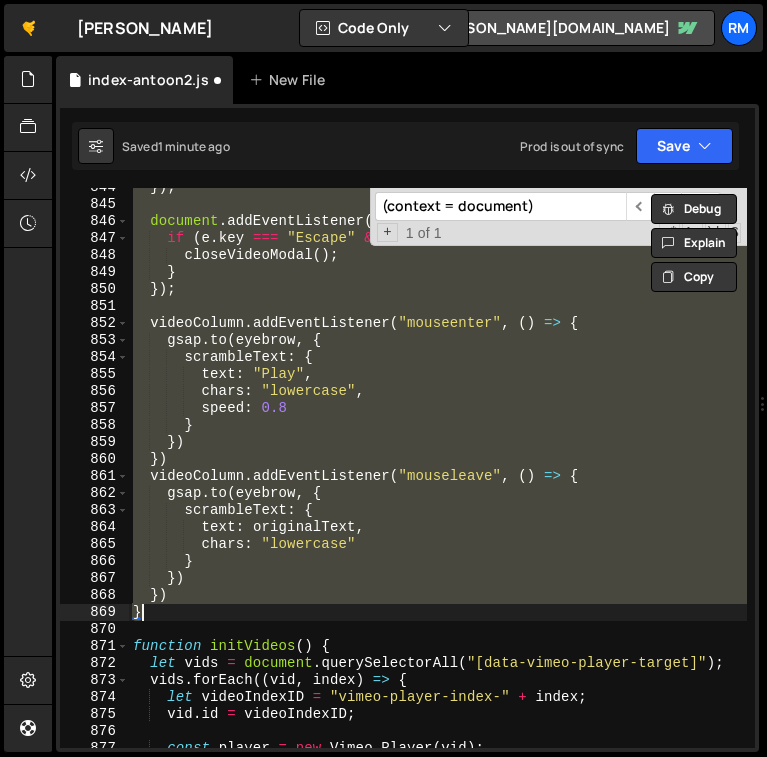 scroll, scrollTop: 32208, scrollLeft: 0, axis: vertical 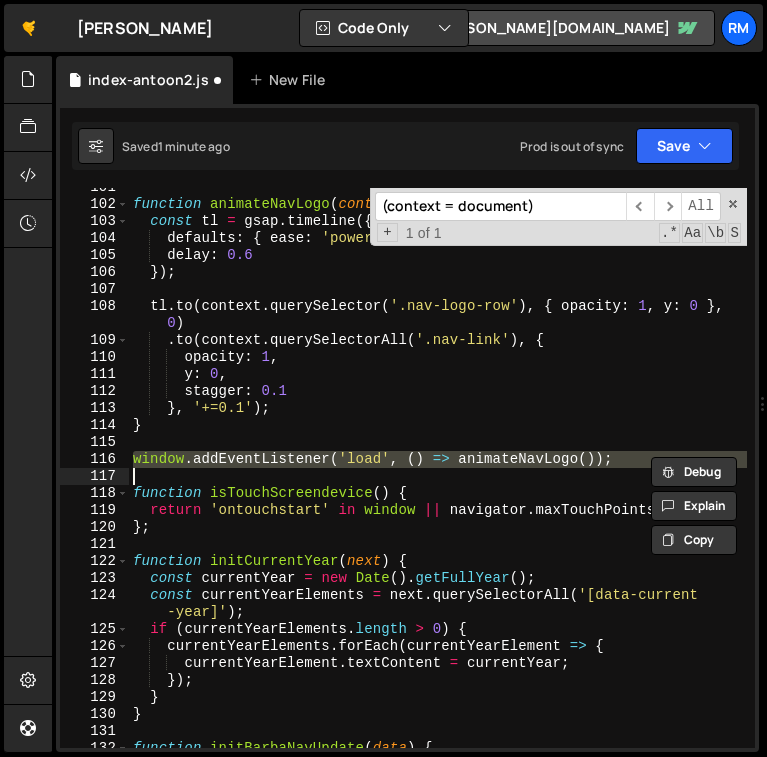 type on "});" 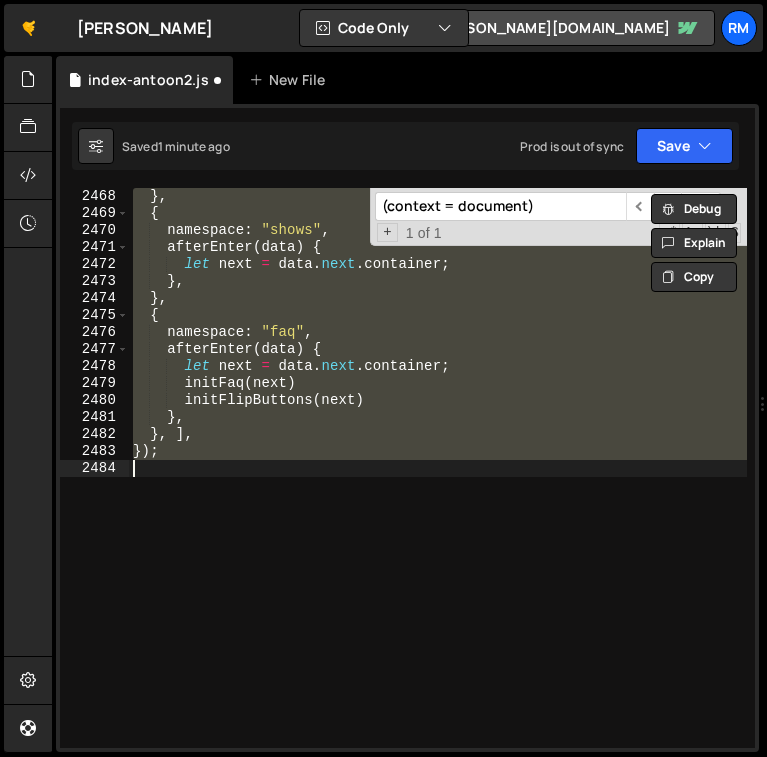 scroll, scrollTop: 32208, scrollLeft: 0, axis: vertical 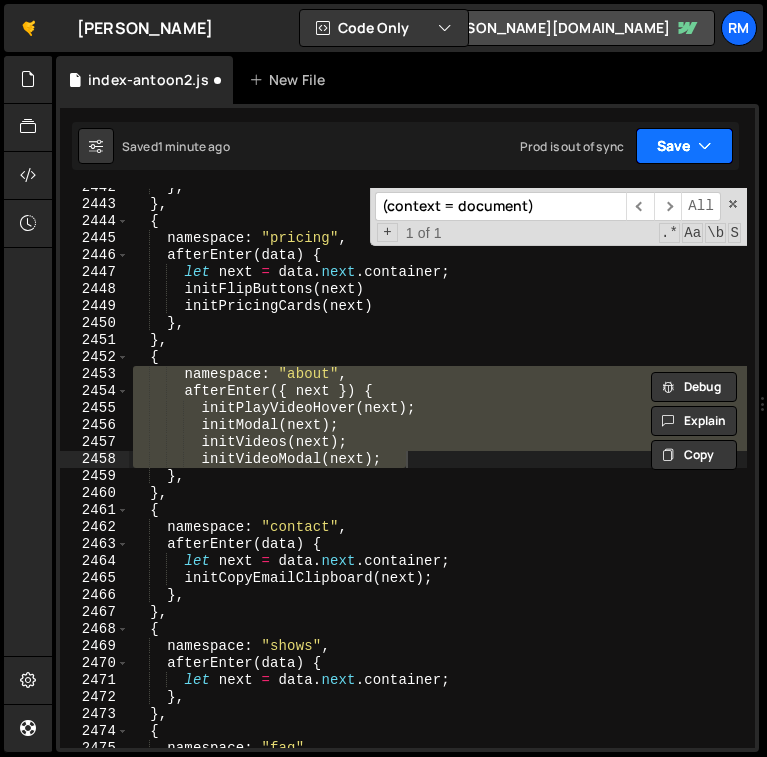 click on "Save" at bounding box center [684, 146] 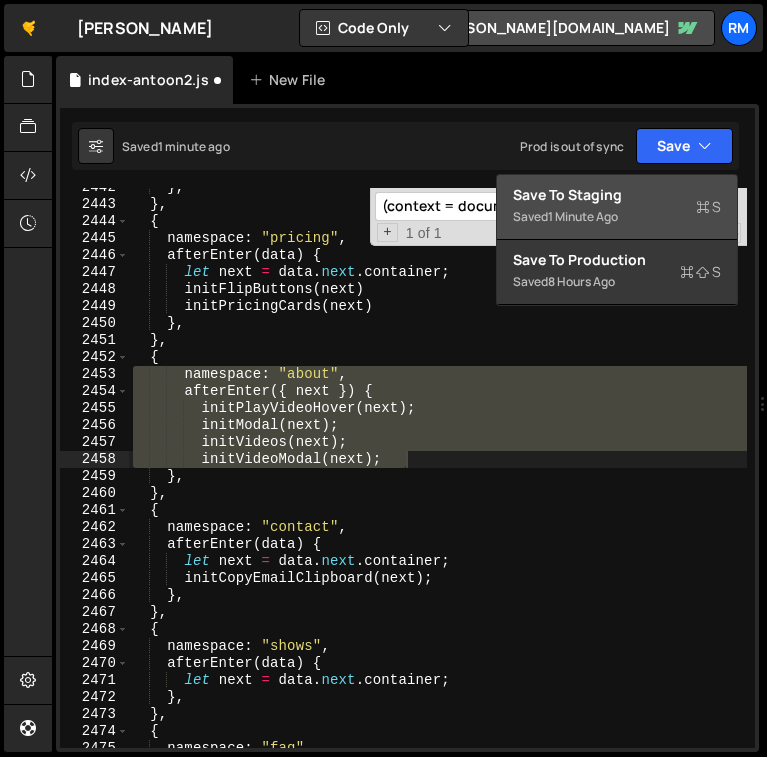 click on "Save to Staging
S" at bounding box center (617, 195) 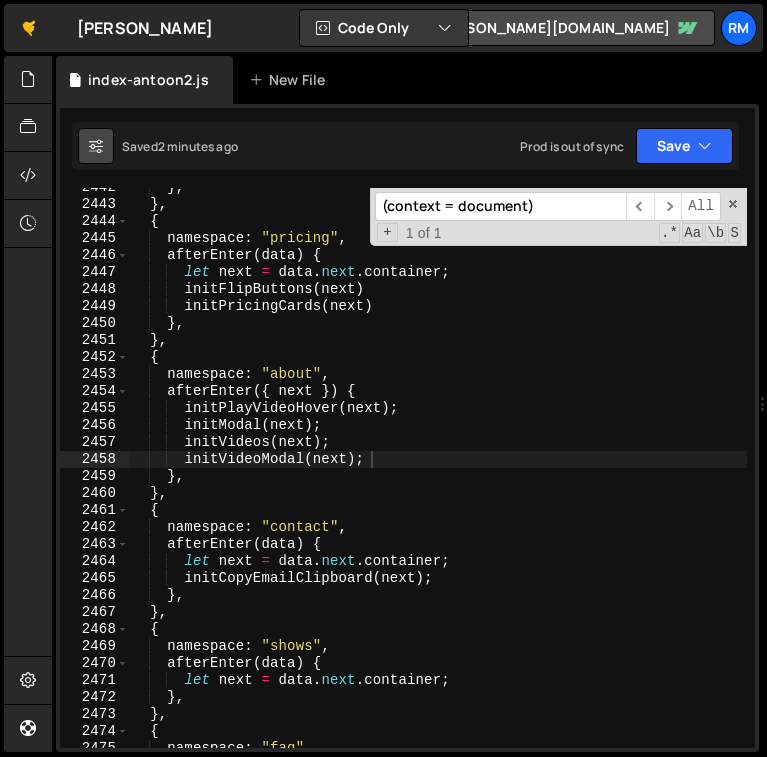 click at bounding box center (96, 146) 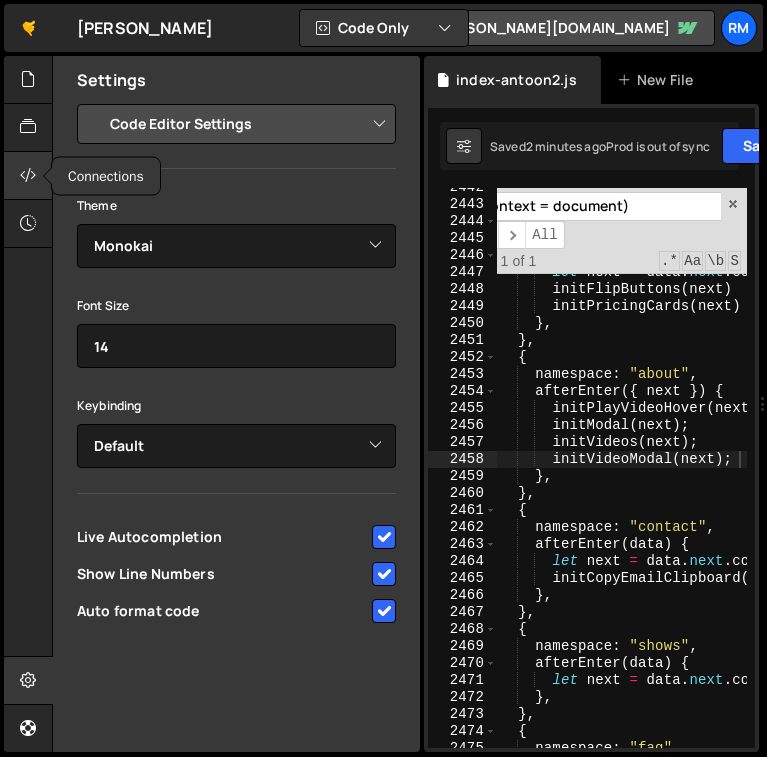 click at bounding box center [28, 175] 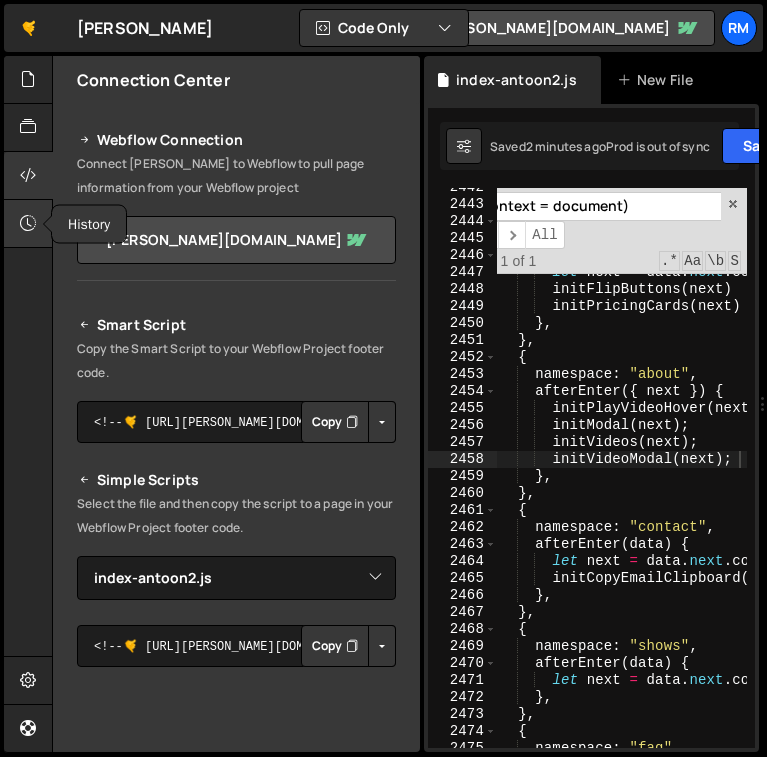 click at bounding box center (28, 223) 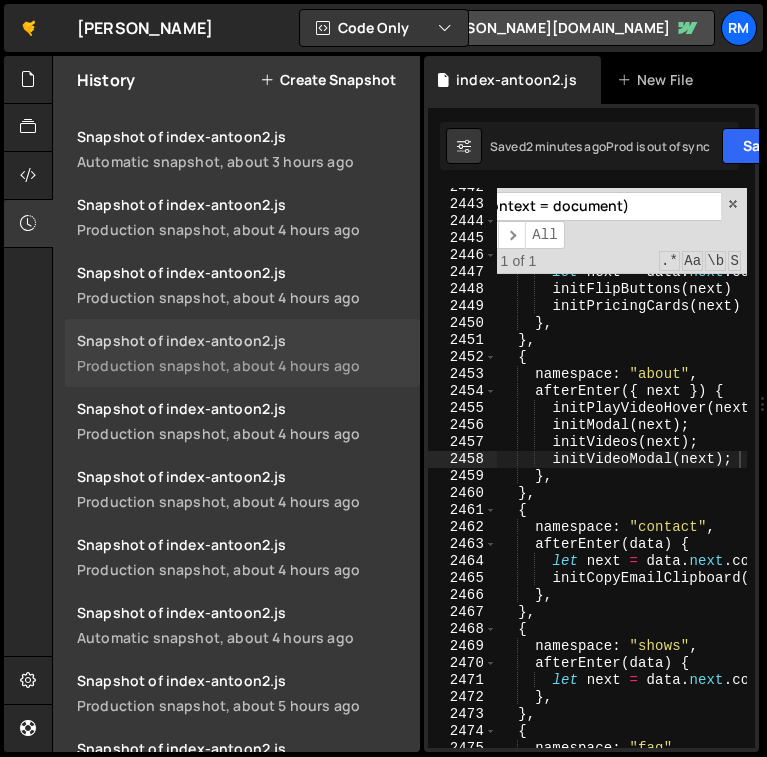scroll, scrollTop: 5145, scrollLeft: 0, axis: vertical 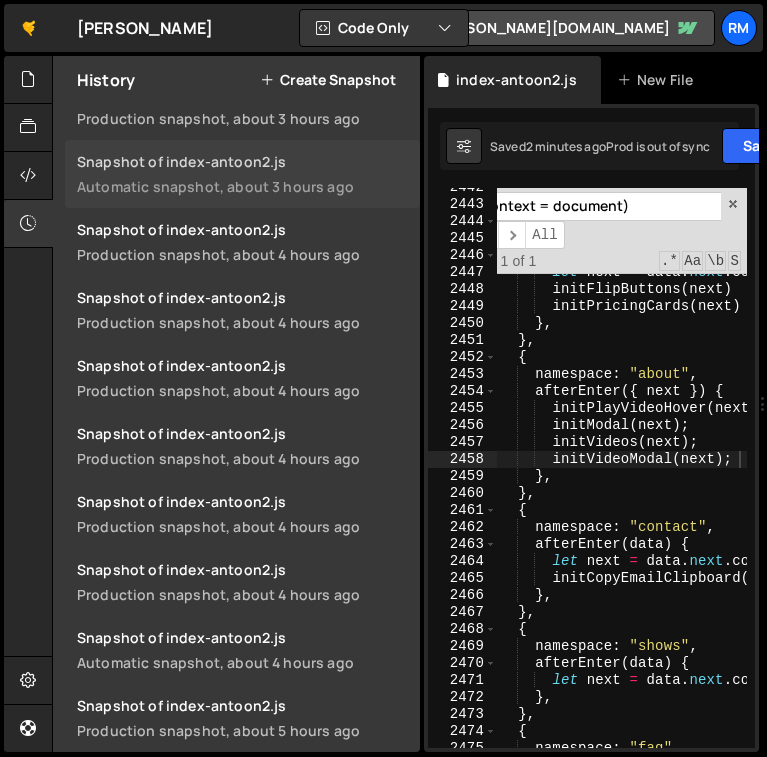 click on "Automatic snapshot,
about 3 hours ago" at bounding box center [242, 186] 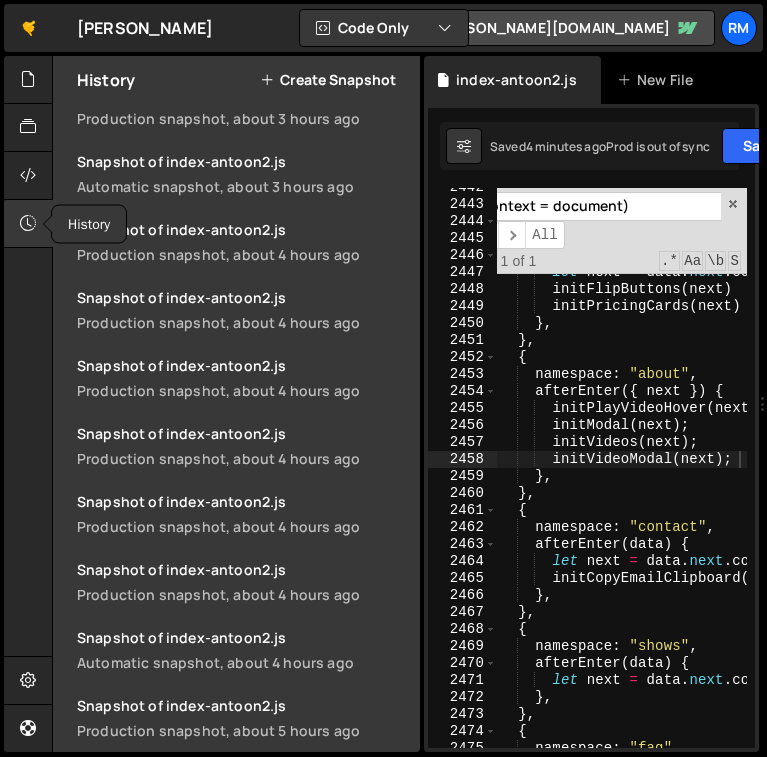 click at bounding box center [28, 223] 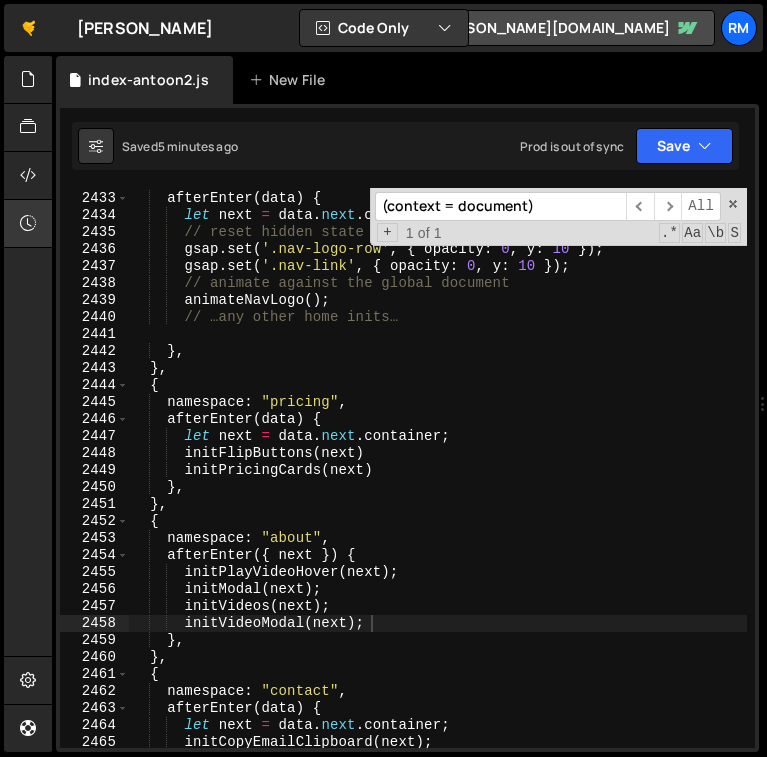 scroll, scrollTop: 32133, scrollLeft: 0, axis: vertical 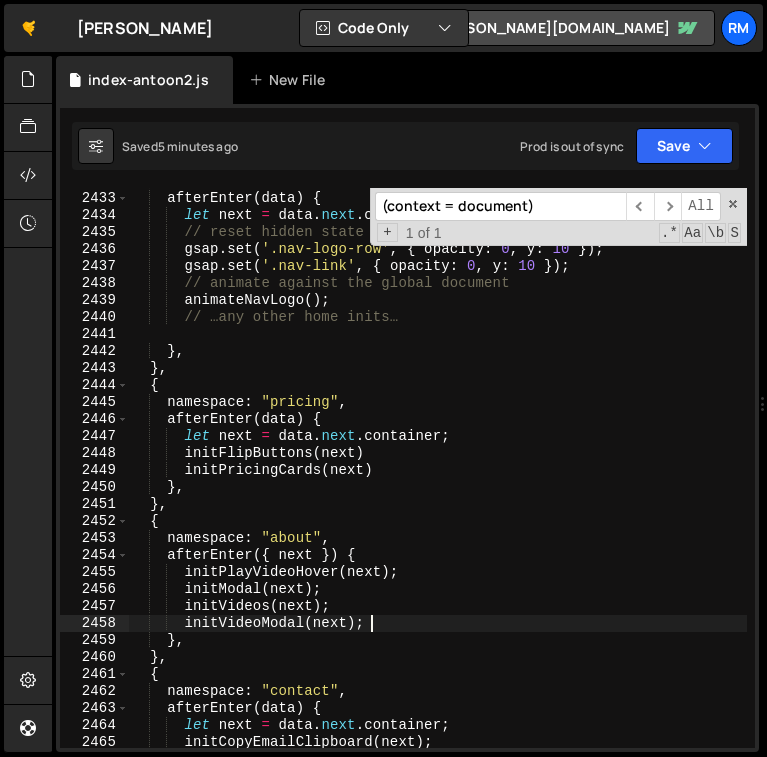 click on "(context = document)" at bounding box center [500, 206] 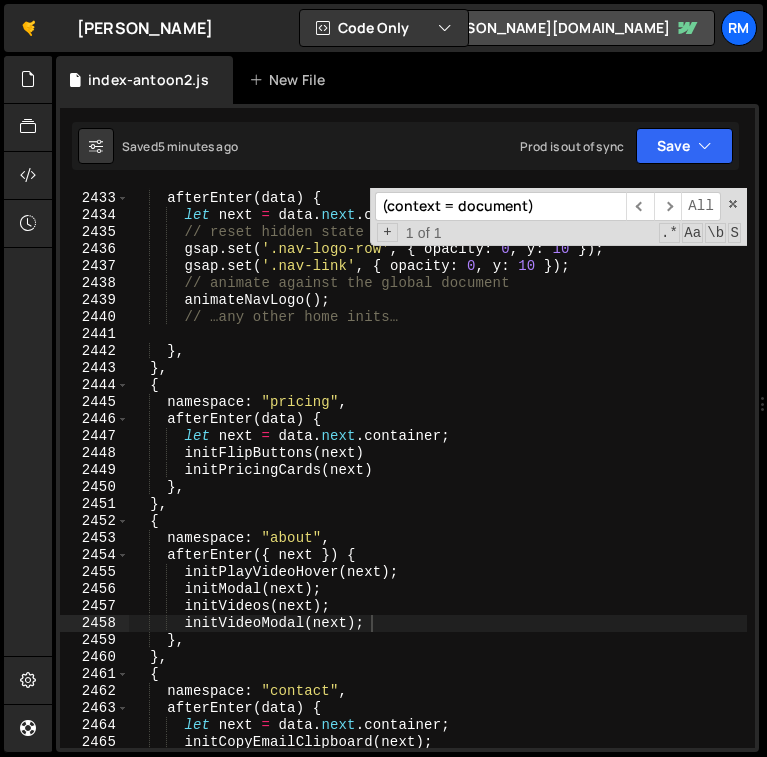 type on "f" 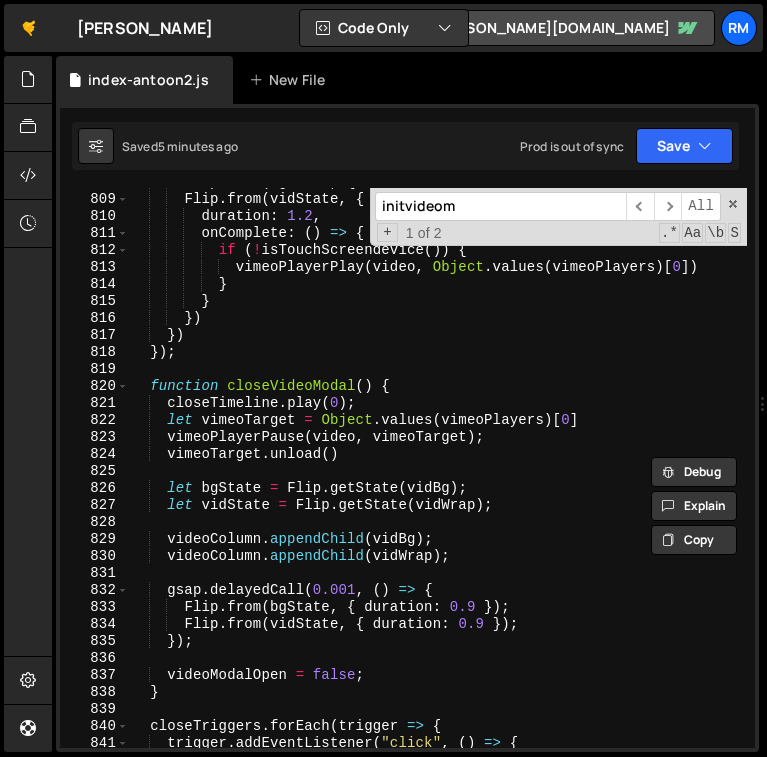 scroll, scrollTop: 10653, scrollLeft: 0, axis: vertical 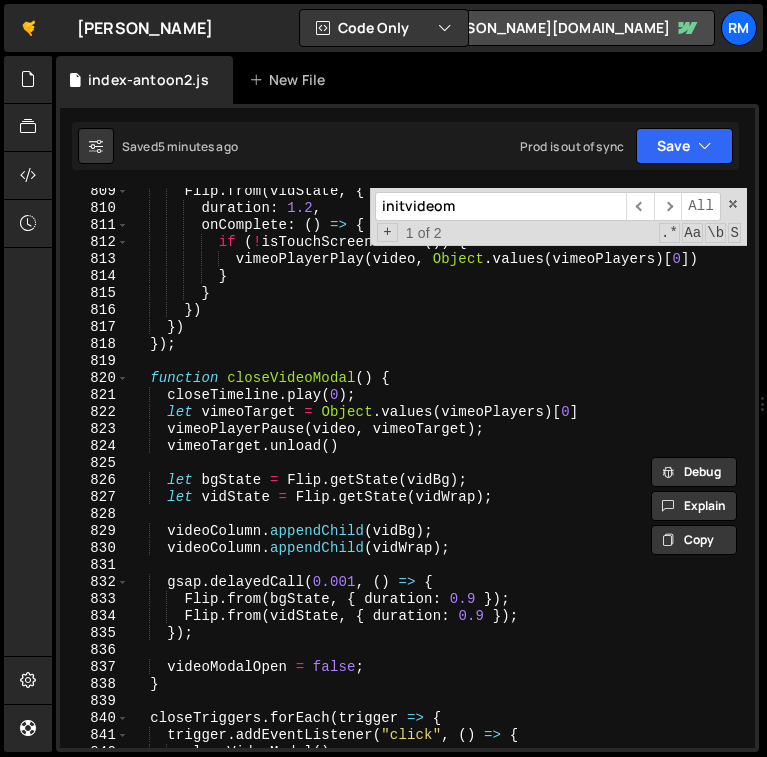 type on "initvideom" 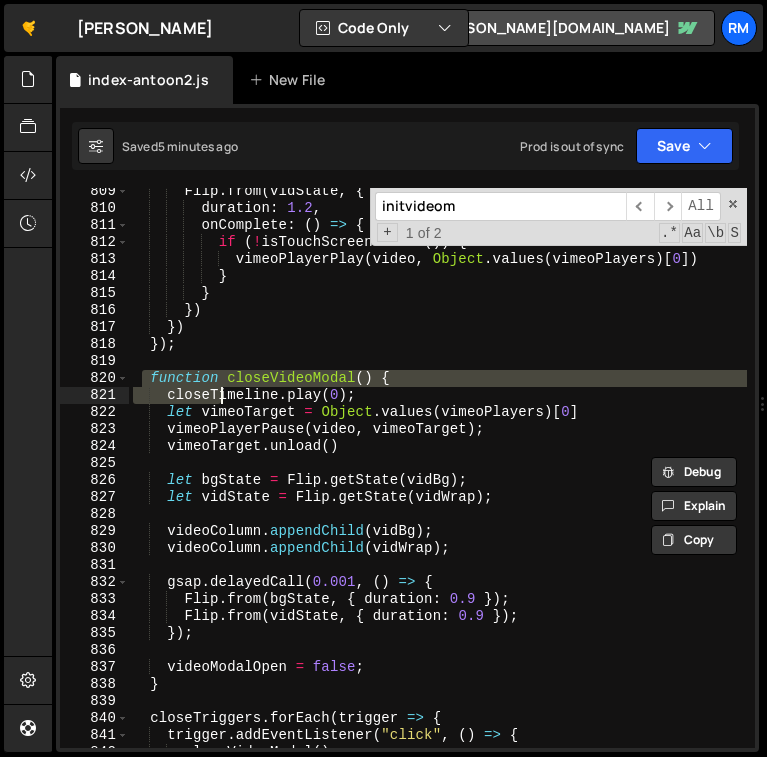 drag, startPoint x: 144, startPoint y: 378, endPoint x: 267, endPoint y: 425, distance: 131.67384 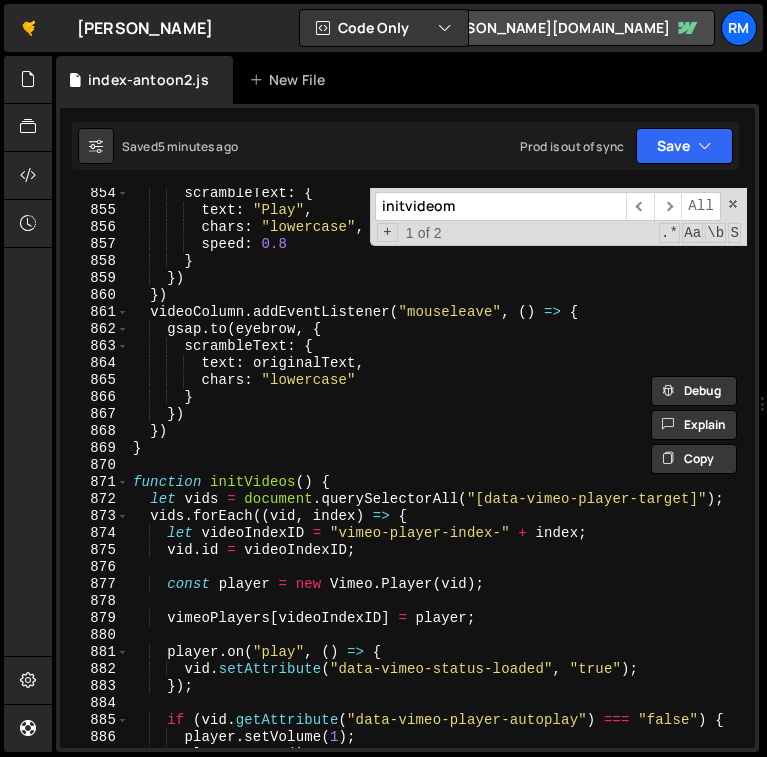 scroll, scrollTop: 11210, scrollLeft: 0, axis: vertical 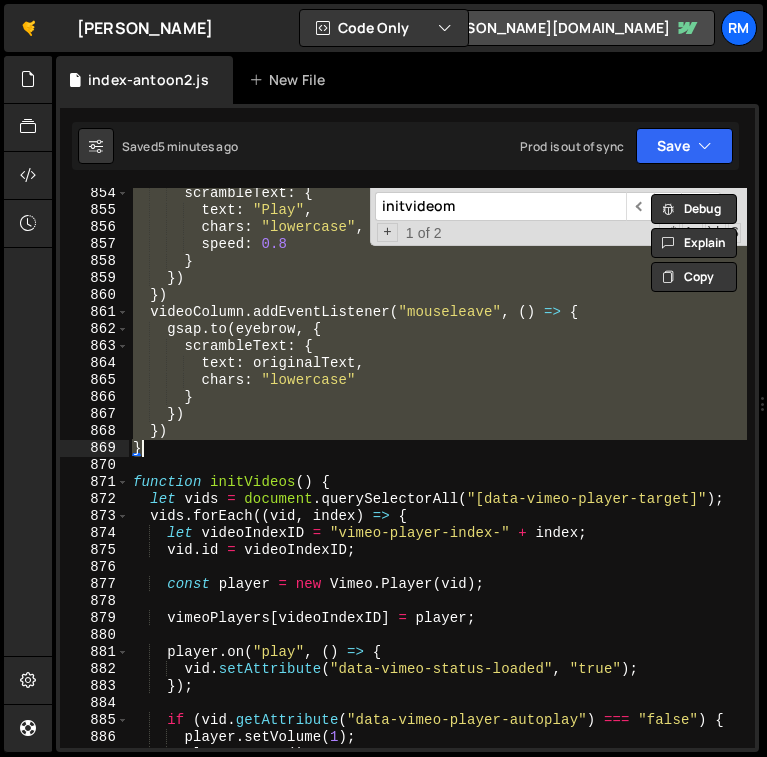 paste 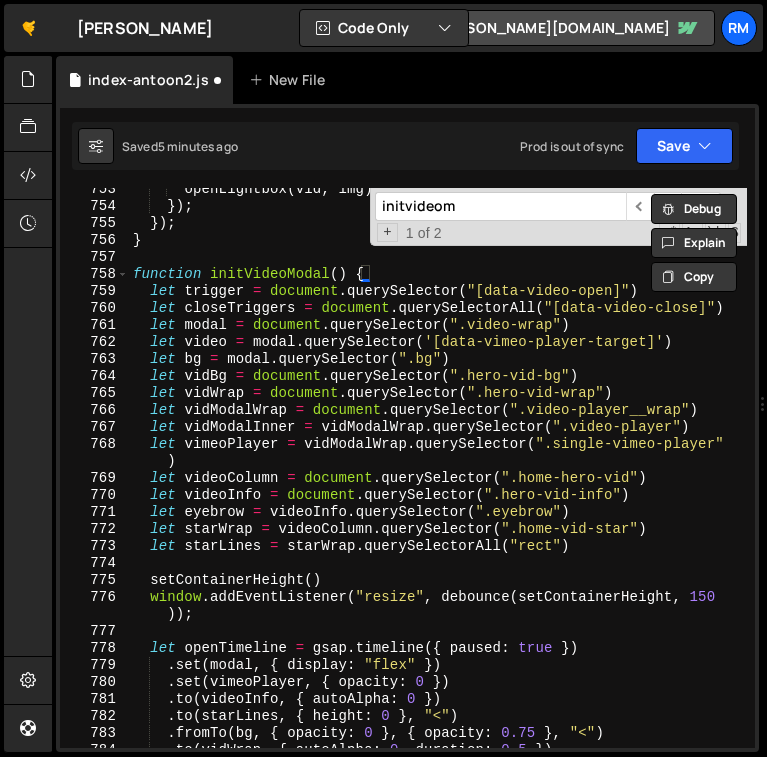 scroll, scrollTop: 9886, scrollLeft: 0, axis: vertical 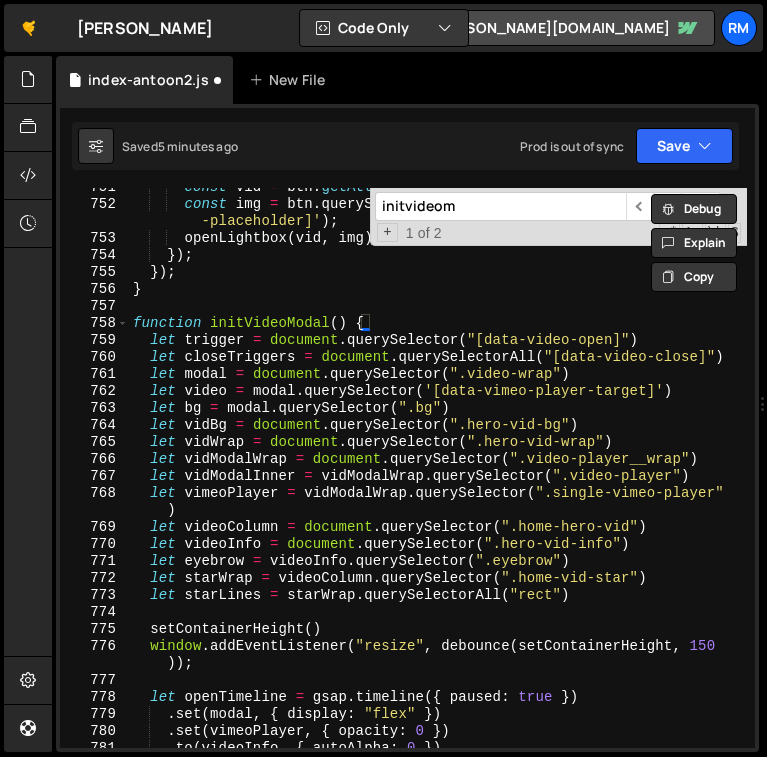 click on "const   vid   =   btn . getAttribute ( 'data-vimeo-lightbox-id' ) ;          const   img   =   btn . querySelector ( '[data-vimeo-lightbox          -placeholder]' ) ;          openLightbox ( vid ,   img ) ;       }) ;    }) ; } function   initVideoModal ( )   {    let   trigger   =   document . querySelector ( "[data-video-open]" )    let   closeTriggers   =   document . querySelectorAll ( "[data-video-close]" )    let   modal   =   document . querySelector ( ".video-wrap" )    let   video   =   modal . querySelector ( '[data-vimeo-player-target]' )    let   bg   =   modal . querySelector ( ".bg" )    let   vidBg   =   document . querySelector ( ".hero-vid-bg" )    let   vidWrap   =   document . querySelector ( ".hero-vid-wrap" )    let   vidModalWrap   =   document . querySelector ( ".video-player__wrap" )    let   vidModalInner   =   vidModalWrap . querySelector ( ".video-player" )    let   vimeoPlayer   =   vidModalWrap . querySelector ( ".single-vimeo-player"      )    let     =   . (" at bounding box center (438, 476) 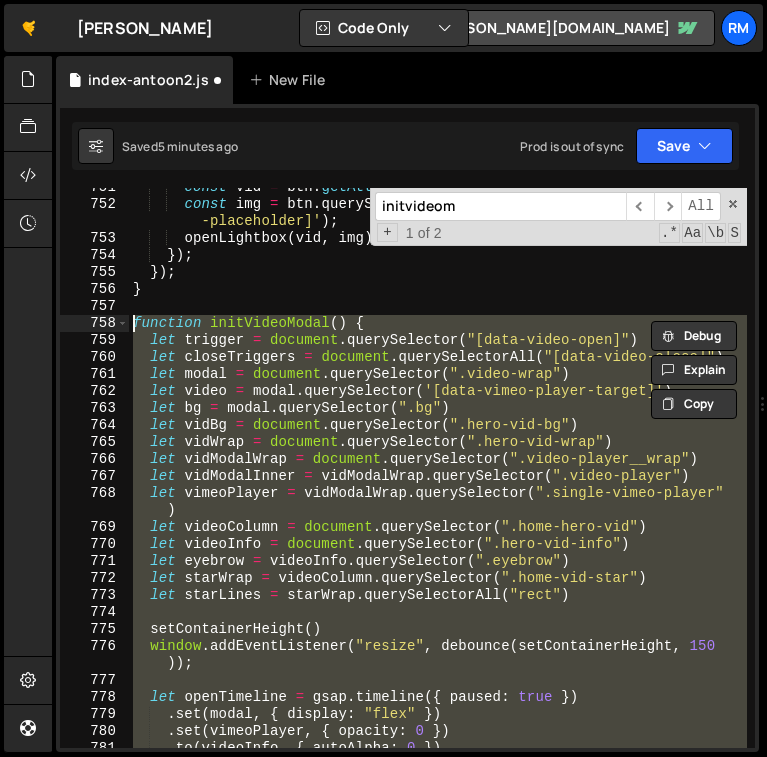 paste on "} function closeVideoModal() {" 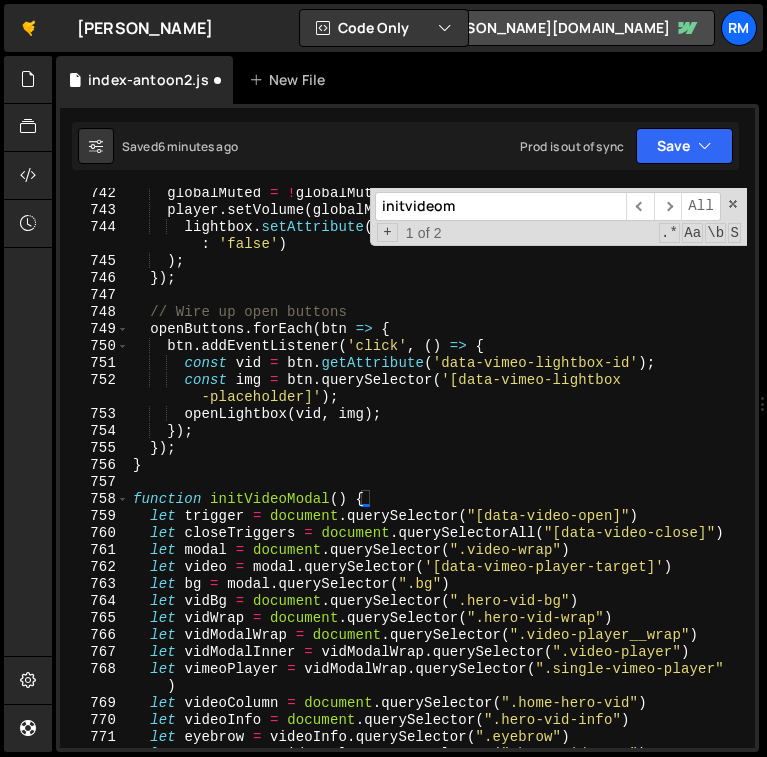 scroll, scrollTop: 9580, scrollLeft: 0, axis: vertical 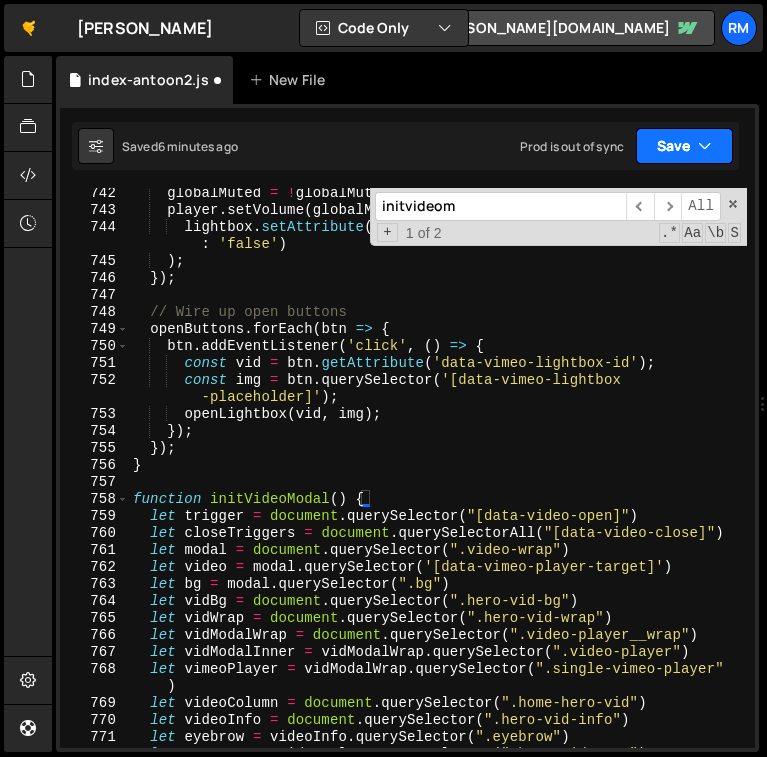 click on "Save" at bounding box center [684, 146] 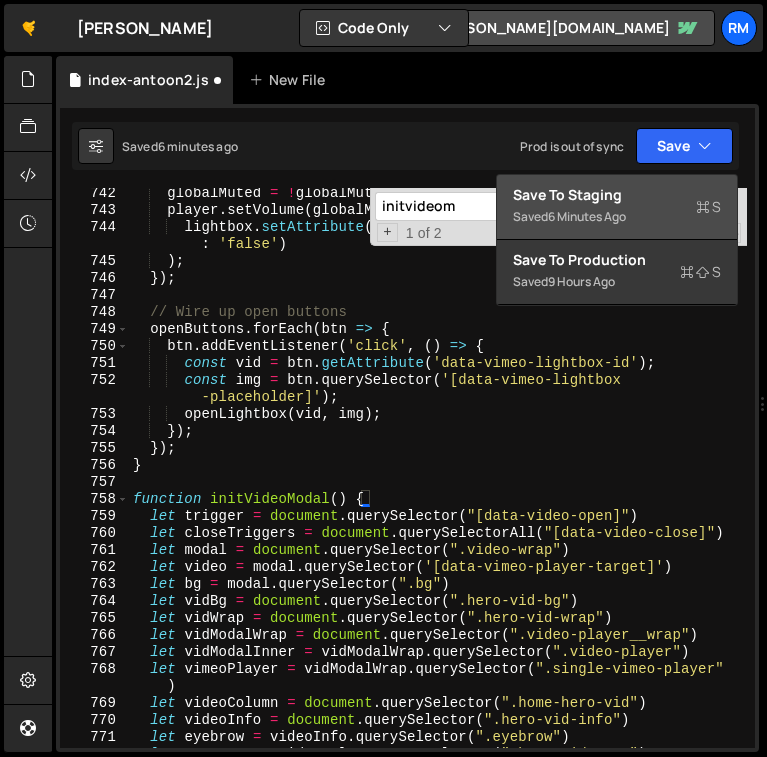 click on "Save to Staging
S" at bounding box center (617, 195) 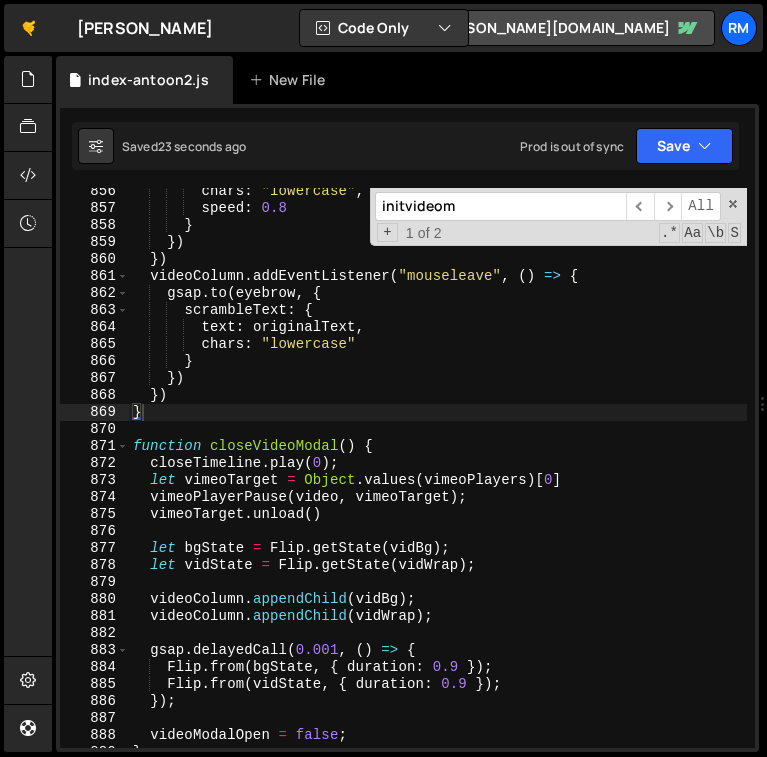 scroll, scrollTop: 11065, scrollLeft: 0, axis: vertical 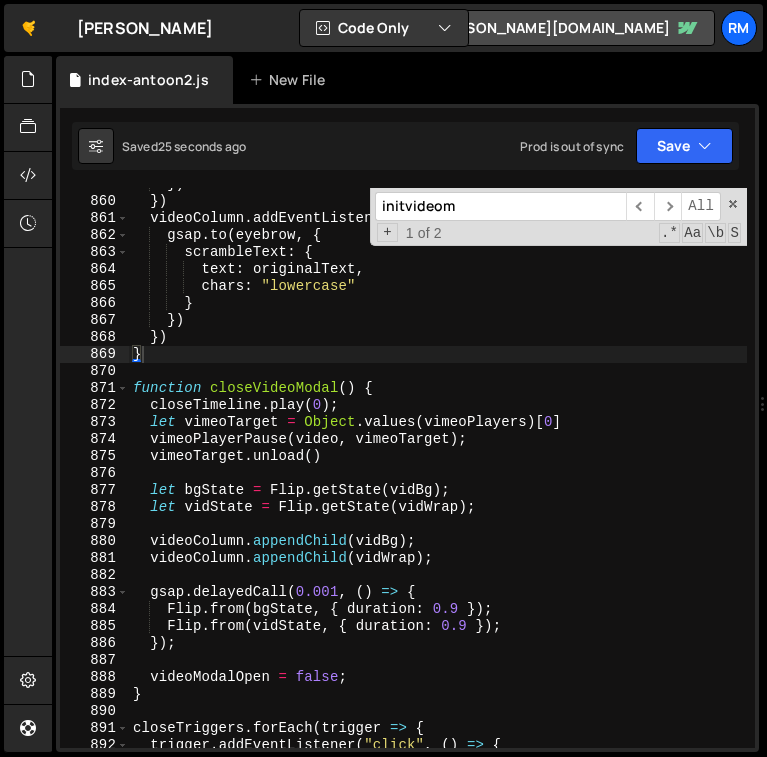 click on "})    })    videoColumn . addEventListener ( "mouseleave" ,   ( )   =>   {       gsap . to ( eyebrow ,   {          scrambleText :   {             text :   originalText ,             chars :   "lowercase"          }       })    }) } function   closeVideoModal ( )   {    closeTimeline . play ( 0 ) ;    let   vimeoTarget   =   Object . values ( vimeoPlayers ) [ 0 ]    vimeoPlayerPause ( video ,   vimeoTarget ) ;    vimeoTarget . unload ( )    let   bgState   =   Flip . getState ( vidBg ) ;    let   vidState   =   Flip . getState ( vidWrap ) ;    videoColumn . appendChild ( vidBg ) ;    videoColumn . appendChild ( vidWrap ) ;    gsap . delayedCall ( 0.001 ,   ( )   =>   {       Flip . from ( bgState ,   {   duration :   0.9   }) ;       Flip . from ( vidState ,   {   duration :   0.9   }) ;    }) ;    videoModalOpen   =   false ; } closeTriggers . forEach ( trigger   =>   {    trigger . addEventListener ( "click" ,   ( )   =>   {" at bounding box center (438, 473) 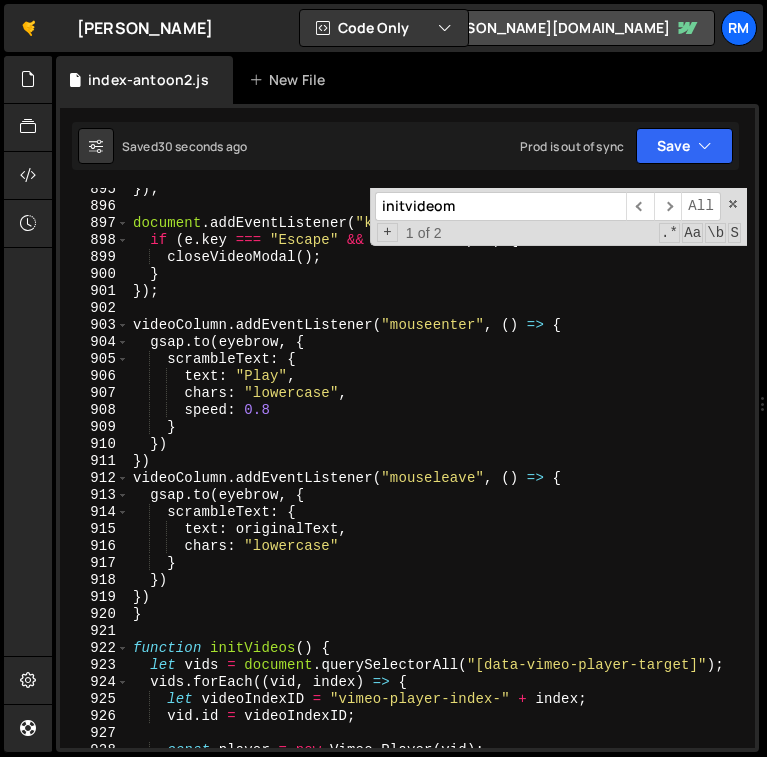 scroll, scrollTop: 11499, scrollLeft: 0, axis: vertical 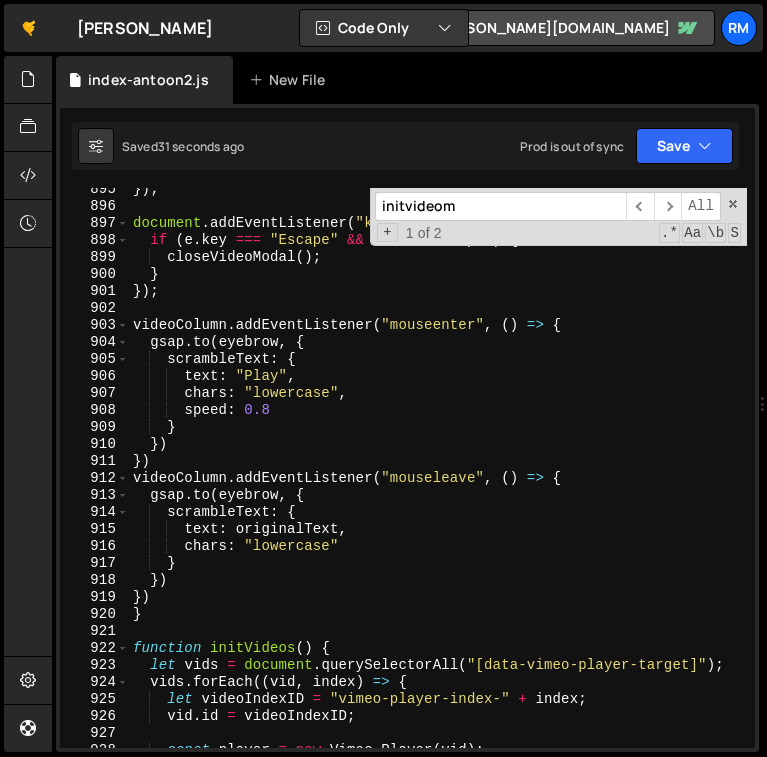 click on "}) ; document . addEventListener ( "keydown" ,   ( e )   =>   {    if   ( e . key   ===   "Escape"   &&   videoModalOpen )   {       closeVideoModal ( ) ;    } }) ; videoColumn . addEventListener ( "mouseenter" ,   ( )   =>   {    gsap . to ( eyebrow ,   {       scrambleText :   {          text :   "Play" ,          chars :   "lowercase" ,          speed :   0.8       }    }) }) videoColumn . addEventListener ( "mouseleave" ,   ( )   =>   {    gsap . to ( eyebrow ,   {       scrambleText :   {          text :   originalText ,          chars :   "lowercase"       }    }) }) } function   initVideos ( )   {    let   vids   =   document . querySelectorAll ( "[data-vimeo-player-target]" ) ;    vids . forEach (( vid ,   index )   =>   {       let   videoIndexID   =   "vimeo-player-index-"   +   index ;       vid . id   =   videoIndexID ;       const   player   =   new   Vimeo . Player ( vid ) ;" at bounding box center (438, 478) 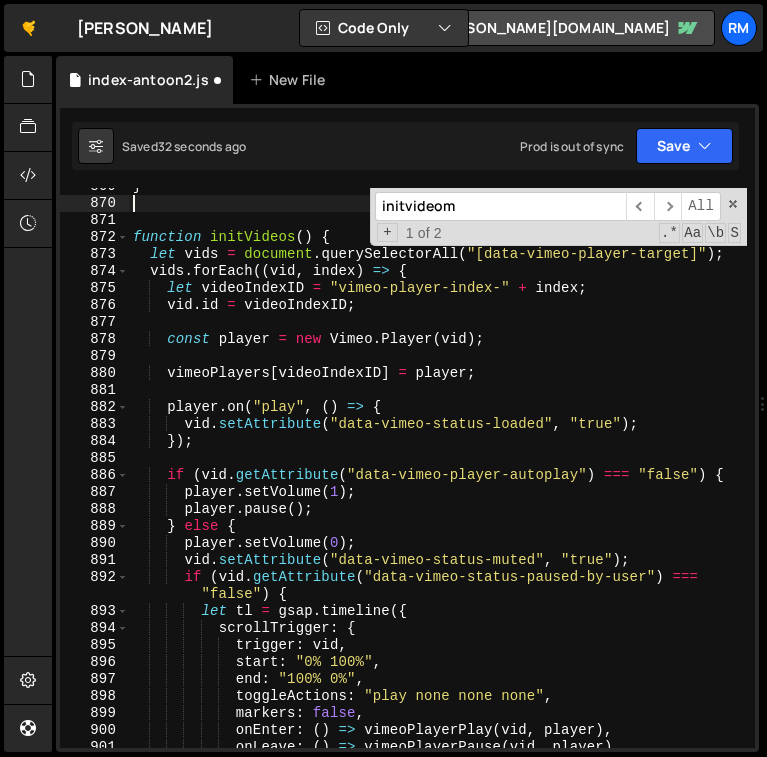 scroll, scrollTop: 11231, scrollLeft: 0, axis: vertical 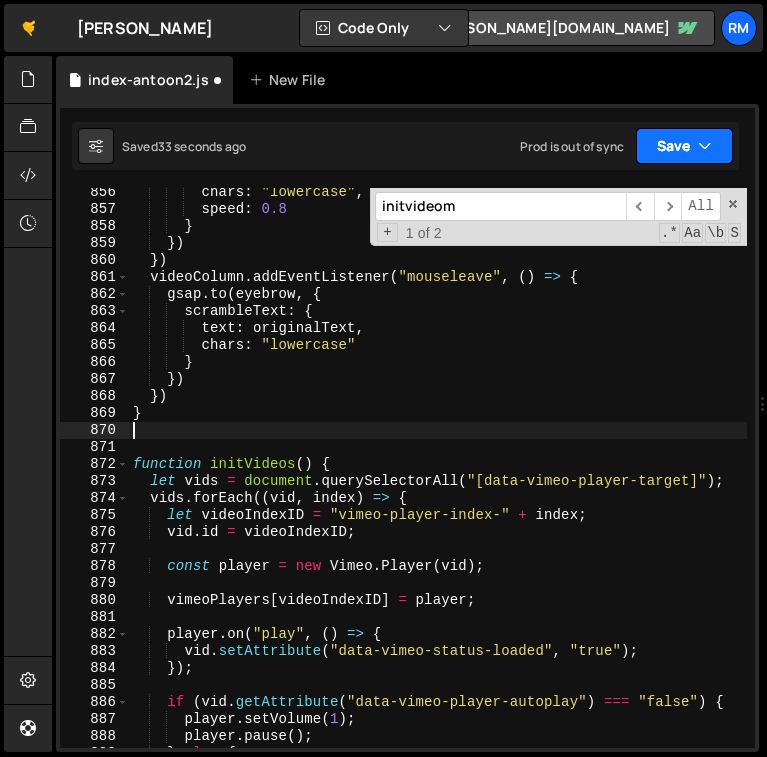 click on "Save" at bounding box center [684, 146] 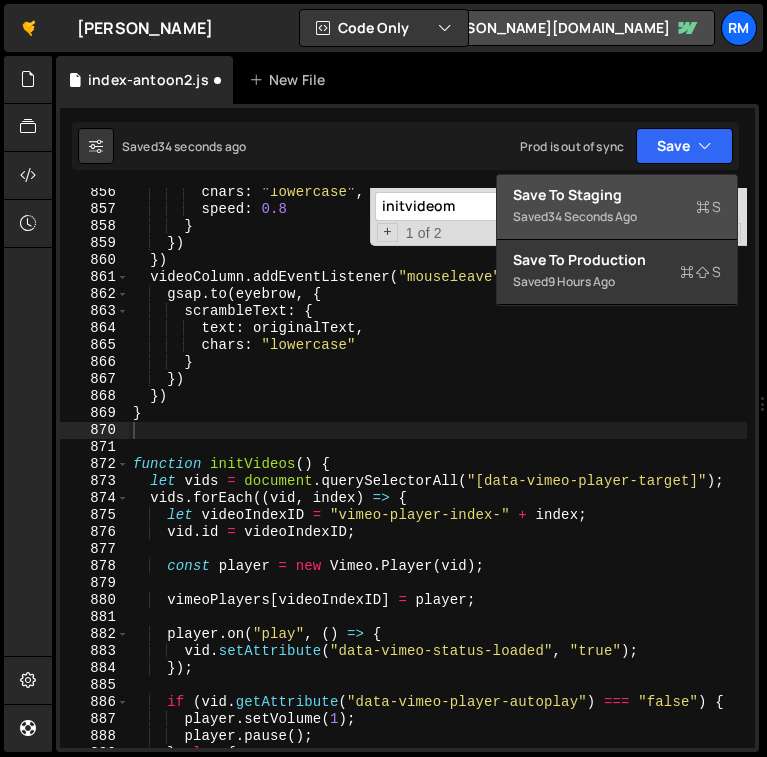 click on "Save to Staging
S
Saved  34 seconds ago" at bounding box center [617, 207] 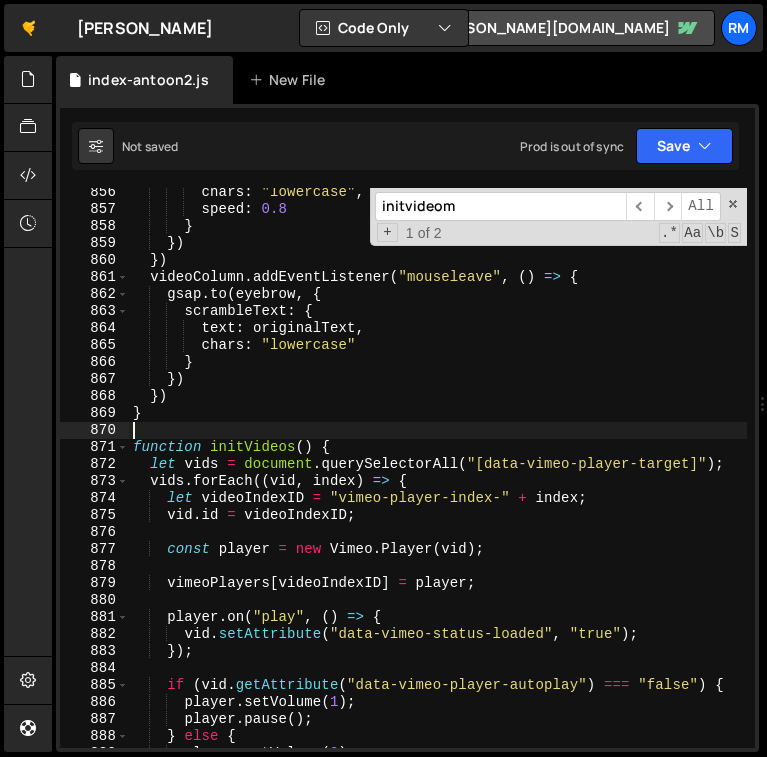click on "chars :   "lowercase" ,             speed :   0.8          }       })    })    videoColumn . addEventListener ( "mouseleave" ,   ( )   =>   {       gsap . to ( eyebrow ,   {          scrambleText :   {             text :   originalText ,             chars :   "lowercase"          }       })    }) } function   initVideos ( )   {    let   vids   =   document . querySelectorAll ( "[data-vimeo-player-target]" ) ;    vids . forEach (( vid ,   index )   =>   {       let   videoIndexID   =   "vimeo-player-index-"   +   index ;       vid . id   =   videoIndexID ;       const   player   =   new   Vimeo . Player ( vid ) ;       vimeoPlayers [ videoIndexID ]   =   player ;       player . on ( "play" ,   ( )   =>   {          vid . setAttribute ( "data-vimeo-status-loaded" ,   "true" ) ;       }) ;       if   ( vid . getAttribute ( "data-vimeo-player-autoplay" )   ===   "false" )   {          player . setVolume ( 1 ) ;          player . pause ( ) ;       }   else   {          player . setVolume ( 0 ) ;" at bounding box center [438, 481] 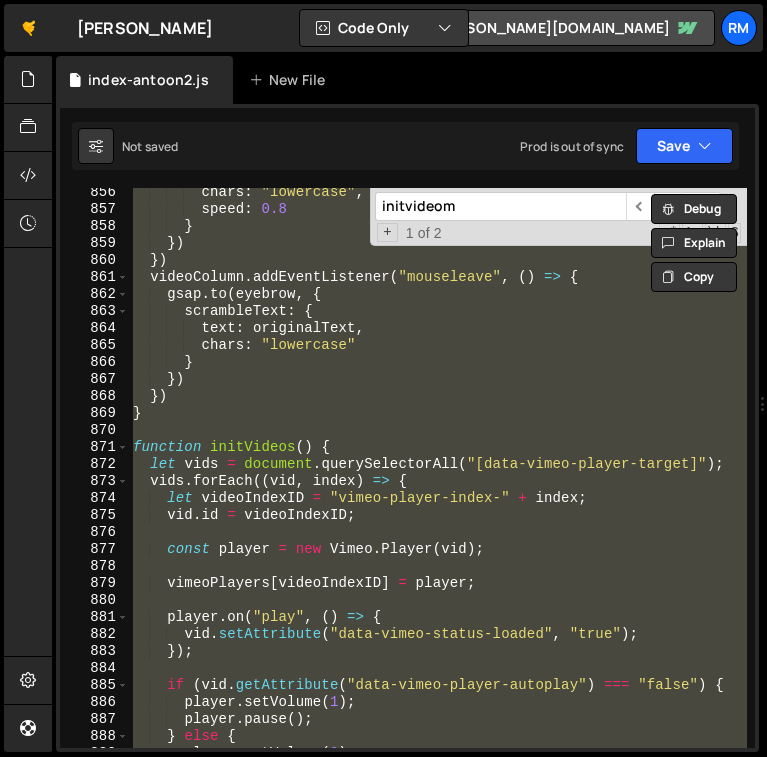 click on "chars :   "lowercase" ,             speed :   0.8          }       })    })    videoColumn . addEventListener ( "mouseleave" ,   ( )   =>   {       gsap . to ( eyebrow ,   {          scrambleText :   {             text :   originalText ,             chars :   "lowercase"          }       })    }) } function   initVideos ( )   {    let   vids   =   document . querySelectorAll ( "[data-vimeo-player-target]" ) ;    vids . forEach (( vid ,   index )   =>   {       let   videoIndexID   =   "vimeo-player-index-"   +   index ;       vid . id   =   videoIndexID ;       const   player   =   new   Vimeo . Player ( vid ) ;       vimeoPlayers [ videoIndexID ]   =   player ;       player . on ( "play" ,   ( )   =>   {          vid . setAttribute ( "data-vimeo-status-loaded" ,   "true" ) ;       }) ;       if   ( vid . getAttribute ( "data-vimeo-player-autoplay" )   ===   "false" )   {          player . setVolume ( 1 ) ;          player . pause ( ) ;       }   else   {          player . setVolume ( 0 ) ; ​ +" at bounding box center (438, 468) 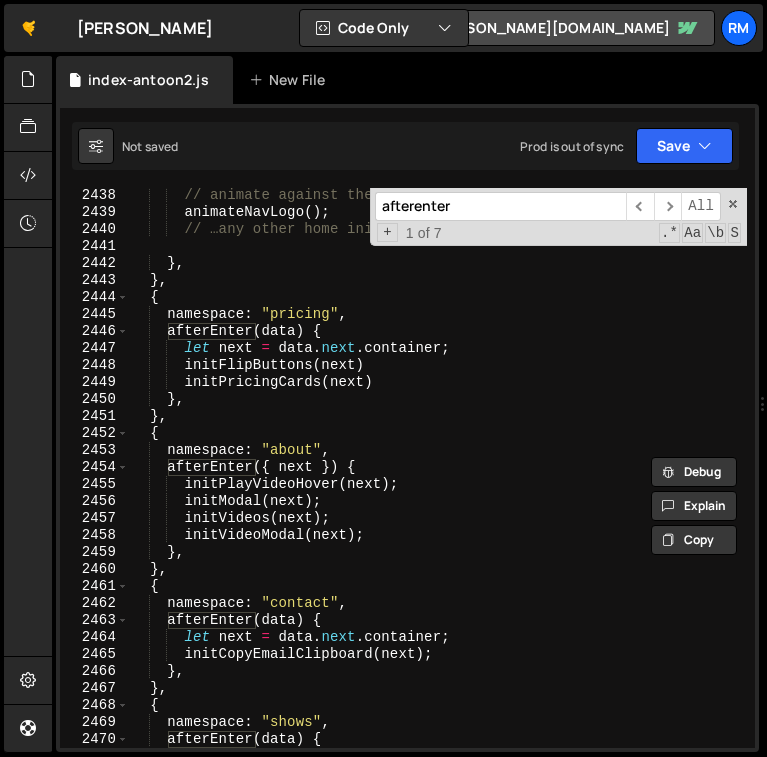 scroll, scrollTop: 32197, scrollLeft: 0, axis: vertical 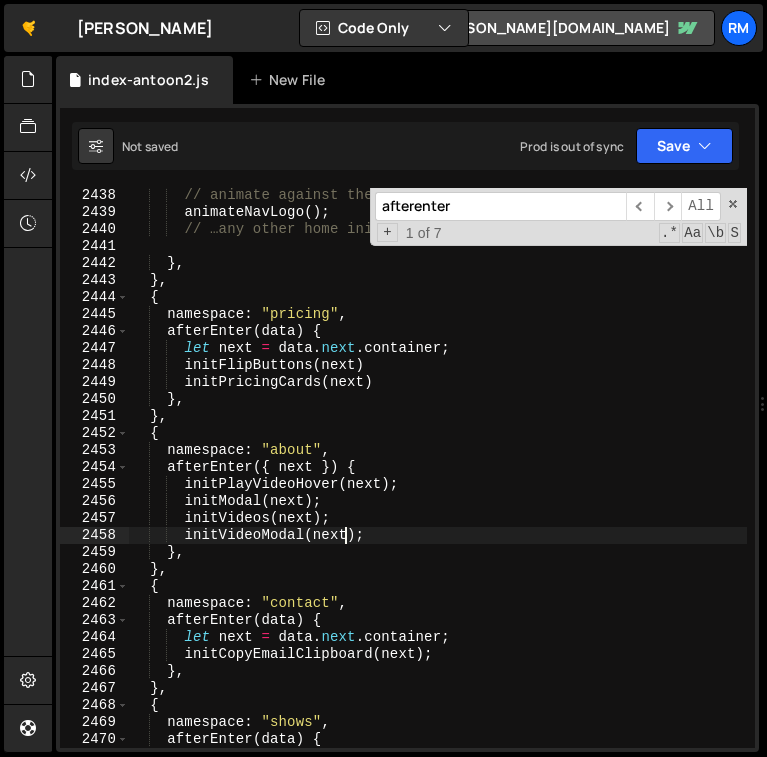 click on "// animate against the global document          animateNavLogo ( ) ;          // …any other home inits…       } ,    } ,    {       namespace :   "pricing" ,       afterEnter ( data )   {          let   next   =   data . next . container ;          initFlipButtons ( next )          initPricingCards ( next )       } ,    } ,    {       namespace :   "about" ,       afterEnter ({   next   })   {          initPlayVideoHover ( next ) ;          initModal ( next ) ;          initVideos ( next ) ;          initVideoModal ( next ) ;       } ,    } ,    {       namespace :   "contact" ,       afterEnter ( data )   {          let   next   =   data . next . container ;          initCopyEmailClipboard ( next ) ;       } ,    } ,    {       namespace :   "shows" ,       afterEnter ( data )   {          let   next   =   data . next . container ;" at bounding box center [438, 484] 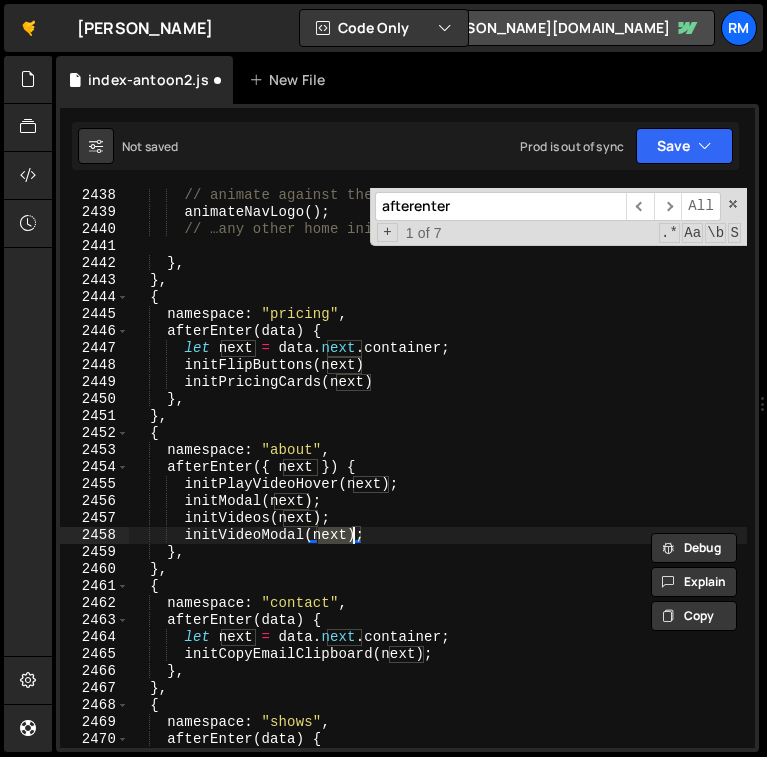click on "// animate against the global document          animateNavLogo ( ) ;          // …any other home inits…       } ,    } ,    {       namespace :   "pricing" ,       afterEnter ( data )   {          let   next   =   data . next . container ;          initFlipButtons ( next )          initPricingCards ( next )       } ,    } ,    {       namespace :   "about" ,       afterEnter ({   next   })   {          initPlayVideoHover ( next ) ;          initModal ( next ) ;          initVideos ( next ) ;          initVideoModal ( next ) ;       } ,    } ,    {       namespace :   "contact" ,       afterEnter ( data )   {          let   next   =   data . next . container ;          initCopyEmailClipboard ( next ) ;       } ,    } ,    {       namespace :   "shows" ,       afterEnter ( data )   {          let   next   =   data . next . container ;" at bounding box center [438, 484] 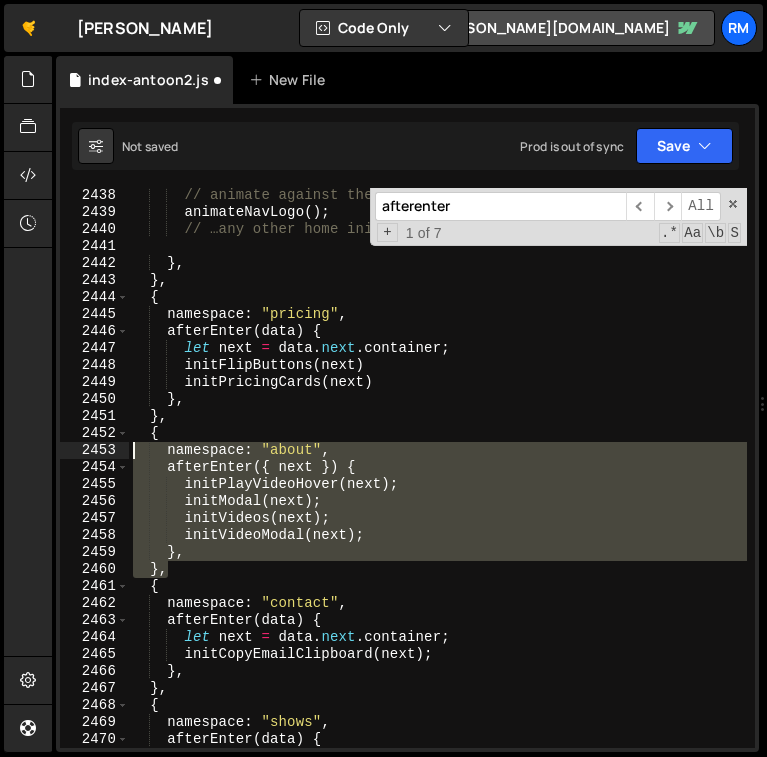 drag, startPoint x: 213, startPoint y: 568, endPoint x: 109, endPoint y: 453, distance: 155.0516 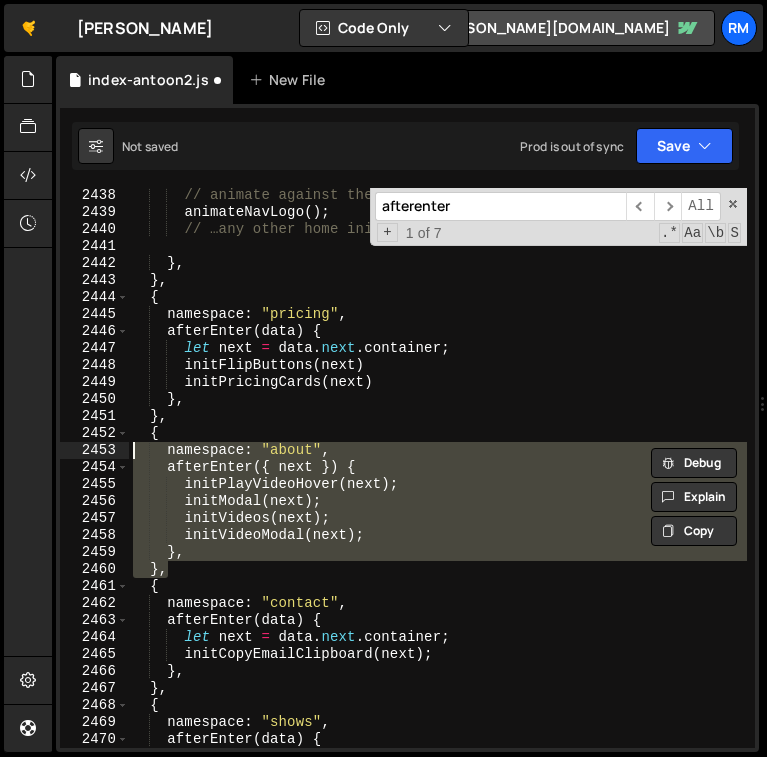 click on "// animate against the global document          animateNavLogo ( ) ;          // …any other home inits…       } ,    } ,    {       namespace :   "pricing" ,       afterEnter ( data )   {          let   next   =   data . next . container ;          initFlipButtons ( next )          initPricingCards ( next )       } ,    } ,    {       namespace :   "about" ,       afterEnter ({   next   })   {          initPlayVideoHover ( next ) ;          initModal ( next ) ;          initVideos ( next ) ;          initVideoModal ( next ) ;       } ,    } ,    {       namespace :   "contact" ,       afterEnter ( data )   {          let   next   =   data . next . container ;          initCopyEmailClipboard ( next ) ;       } ,    } ,    {       namespace :   "shows" ,       afterEnter ( data )   {          let   next   =   data . next . container ; afterenter ​ ​ All Replace All + 1 of 7 .* Aa \b S" at bounding box center (438, 468) 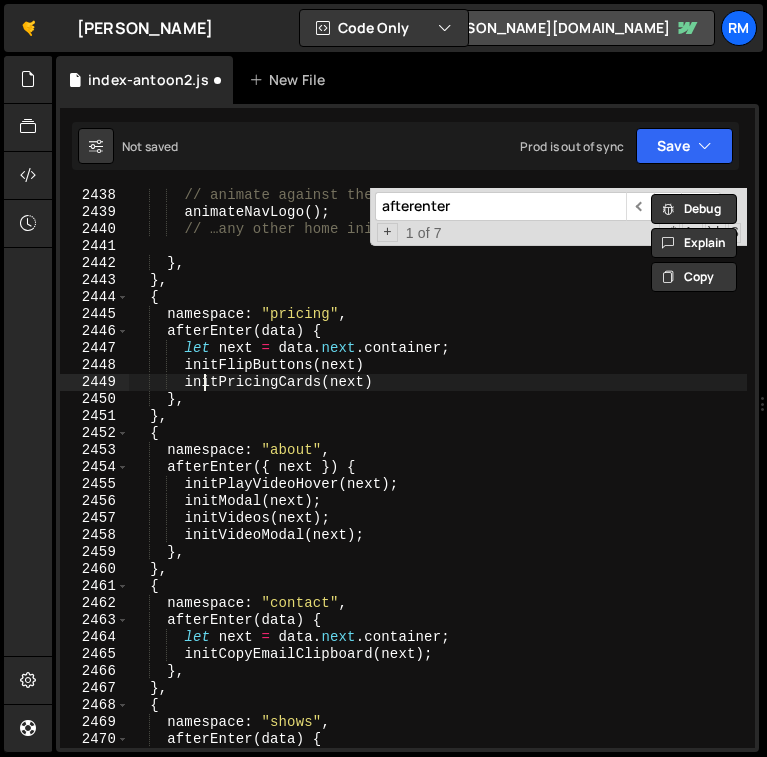 scroll, scrollTop: 32208, scrollLeft: 0, axis: vertical 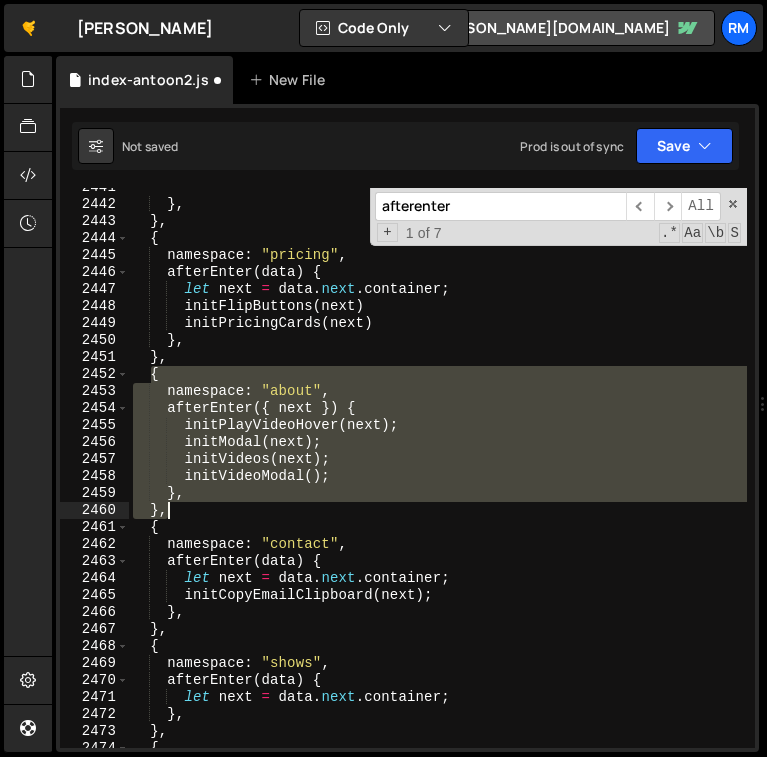 drag, startPoint x: 152, startPoint y: 373, endPoint x: 184, endPoint y: 504, distance: 134.85178 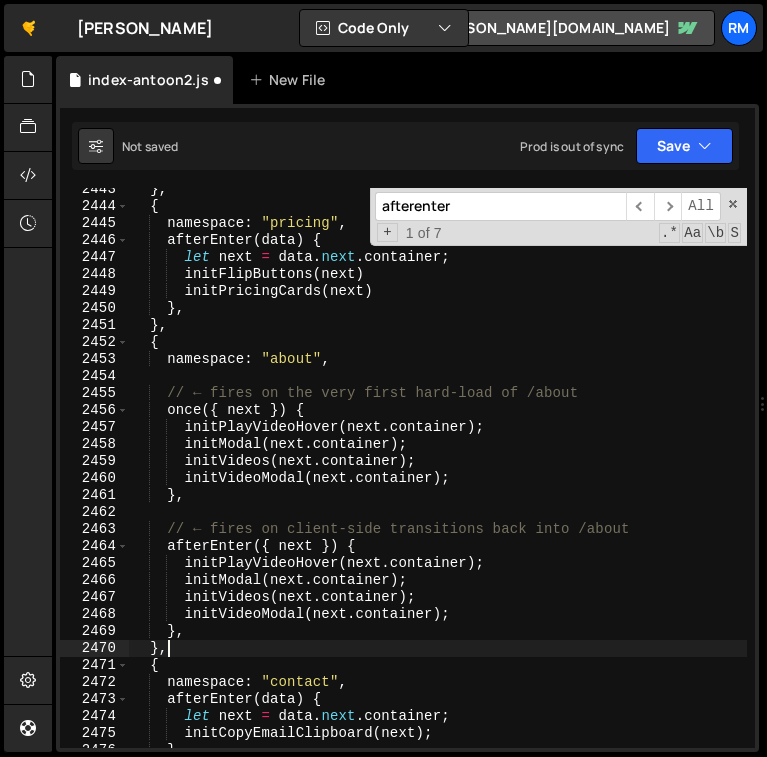 scroll, scrollTop: 32168, scrollLeft: 0, axis: vertical 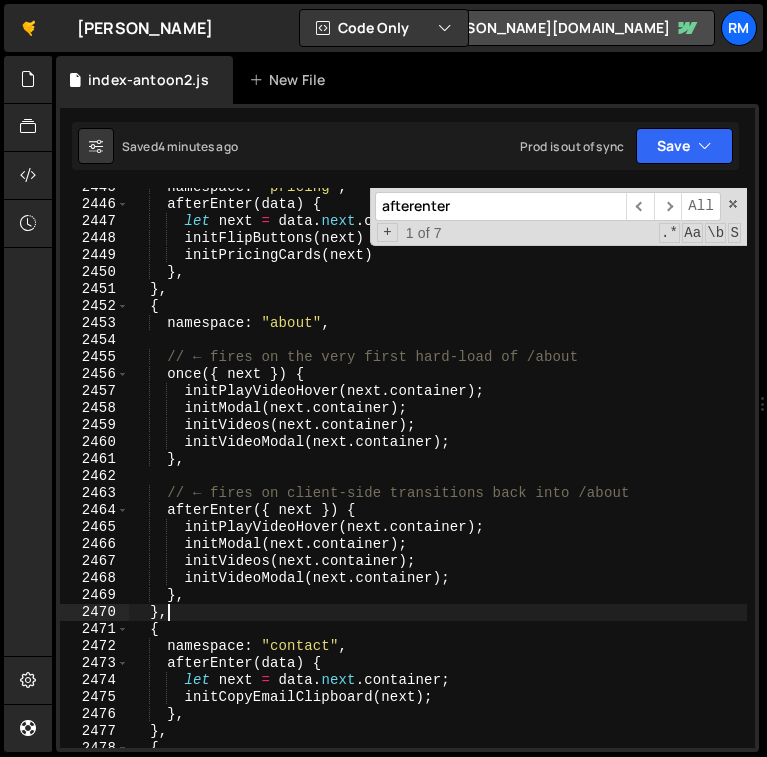 click on "namespace :   "pricing" ,       afterEnter ( data )   {          let   next   =   data . next . container ;          initFlipButtons ( next )          initPricingCards ( next )       } ,    } ,    {       namespace :   "about" ,       // ← fires on the very first hard‑load of /about       once ({   next   })   {          initPlayVideoHover ( next . container ) ;          initModal ( next . container ) ;          initVideos ( next . container ) ;          initVideoModal ( next . container ) ;       } ,       // ← fires on client‑side transitions back into /about       afterEnter ({   next   })   {          initPlayVideoHover ( next . container ) ;          initModal ( next . container ) ;          initVideos ( next . container ) ;          initVideoModal ( next . container ) ;       } ,    } ,    {       namespace :   "contact" ,       afterEnter ( data )   {          let   next   =   data . next . container ;          initCopyEmailClipboard ( next ) ;       } ,    } ,    {" at bounding box center (438, 476) 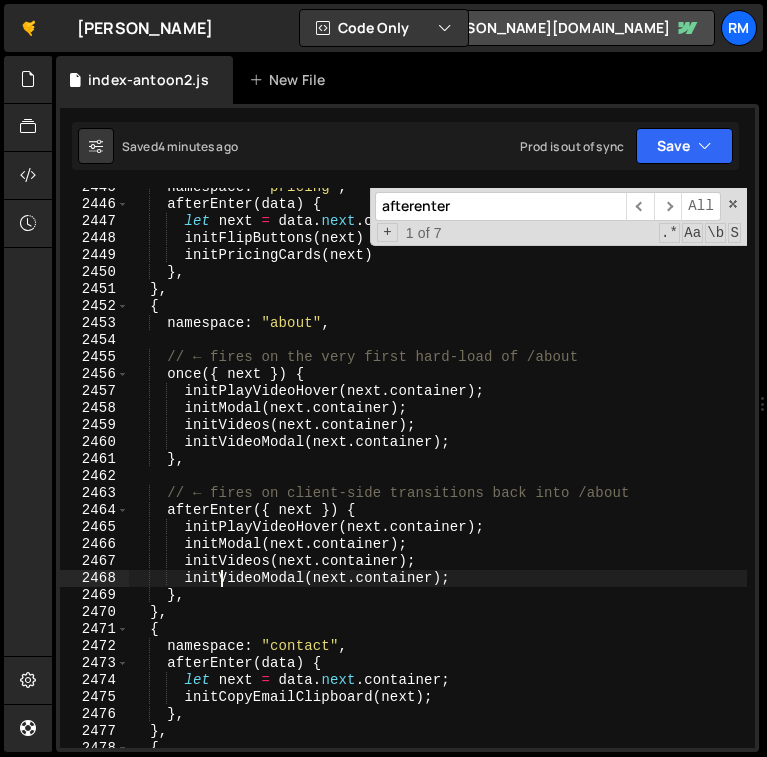 click on "namespace :   "pricing" ,       afterEnter ( data )   {          let   next   =   data . next . container ;          initFlipButtons ( next )          initPricingCards ( next )       } ,    } ,    {       namespace :   "about" ,       // ← fires on the very first hard‑load of /about       once ({   next   })   {          initPlayVideoHover ( next . container ) ;          initModal ( next . container ) ;          initVideos ( next . container ) ;          initVideoModal ( next . container ) ;       } ,       // ← fires on client‑side transitions back into /about       afterEnter ({   next   })   {          initPlayVideoHover ( next . container ) ;          initModal ( next . container ) ;          initVideos ( next . container ) ;          initVideoModal ( next . container ) ;       } ,    } ,    {       namespace :   "contact" ,       afterEnter ( data )   {          let   next   =   data . next . container ;          initCopyEmailClipboard ( next ) ;       } ,    } ,    {" at bounding box center [438, 476] 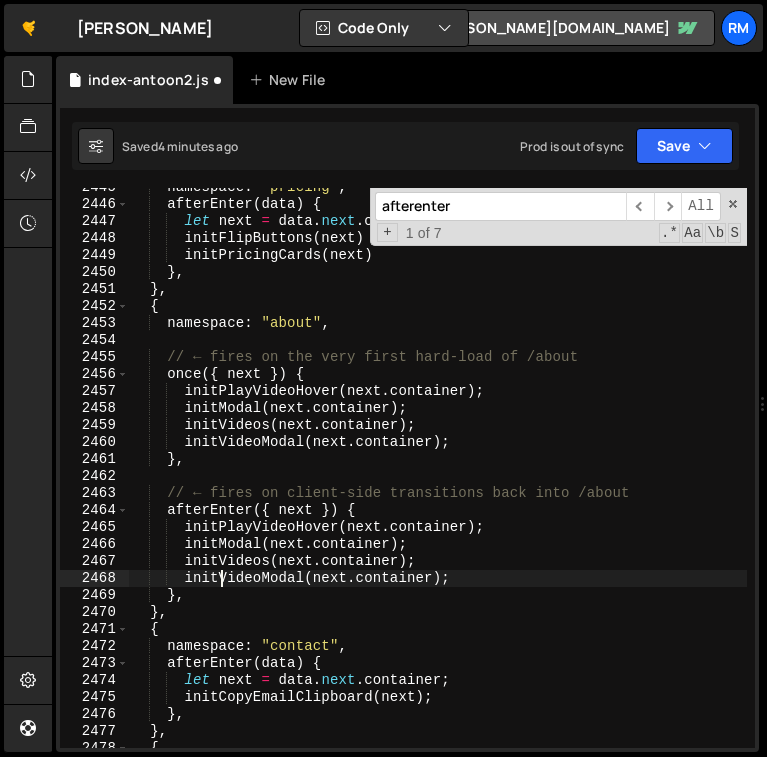scroll, scrollTop: 32208, scrollLeft: 0, axis: vertical 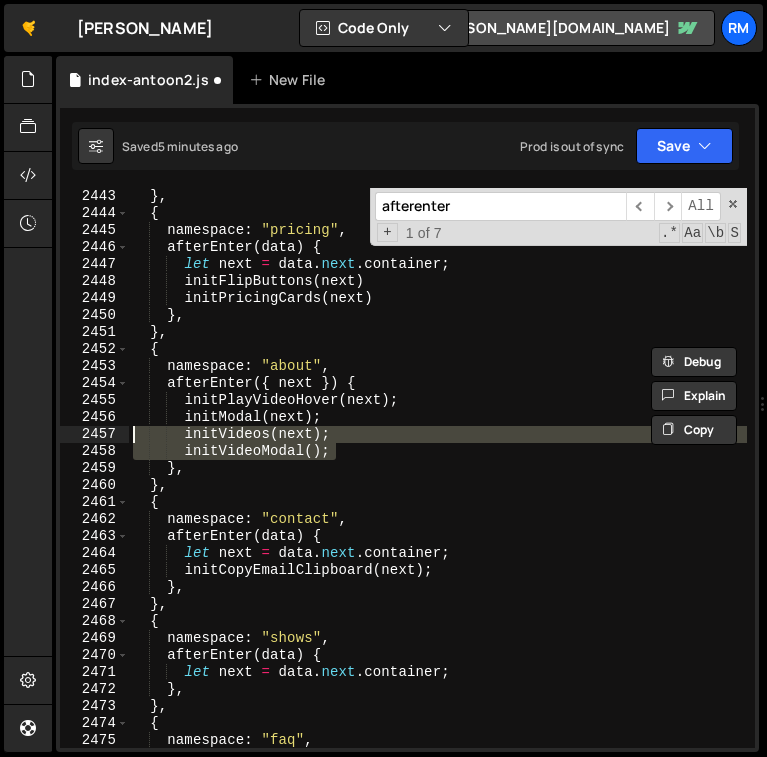 drag, startPoint x: 355, startPoint y: 455, endPoint x: 118, endPoint y: 437, distance: 237.68256 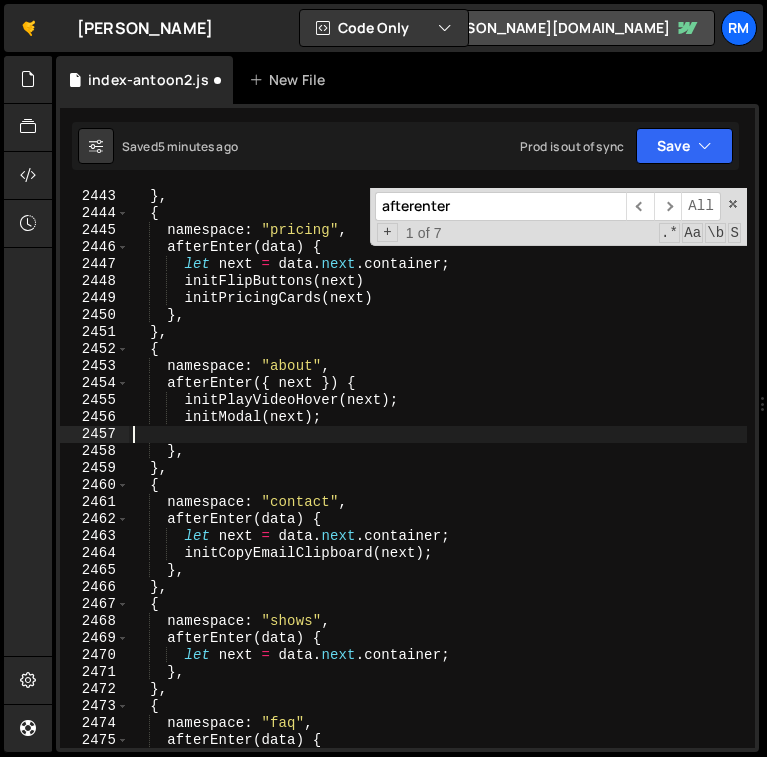 type on "initModal(next);" 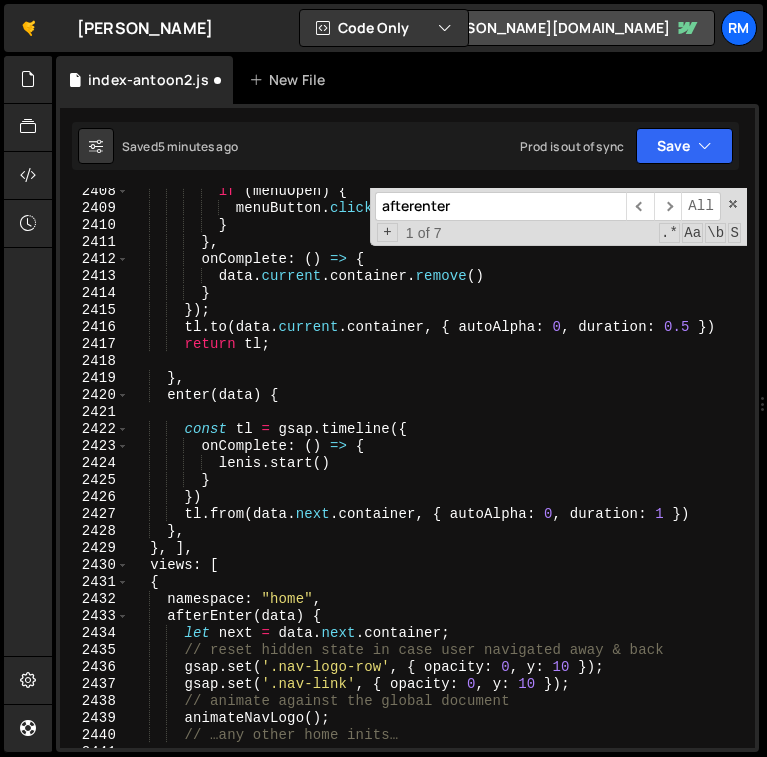 scroll, scrollTop: 31852, scrollLeft: 0, axis: vertical 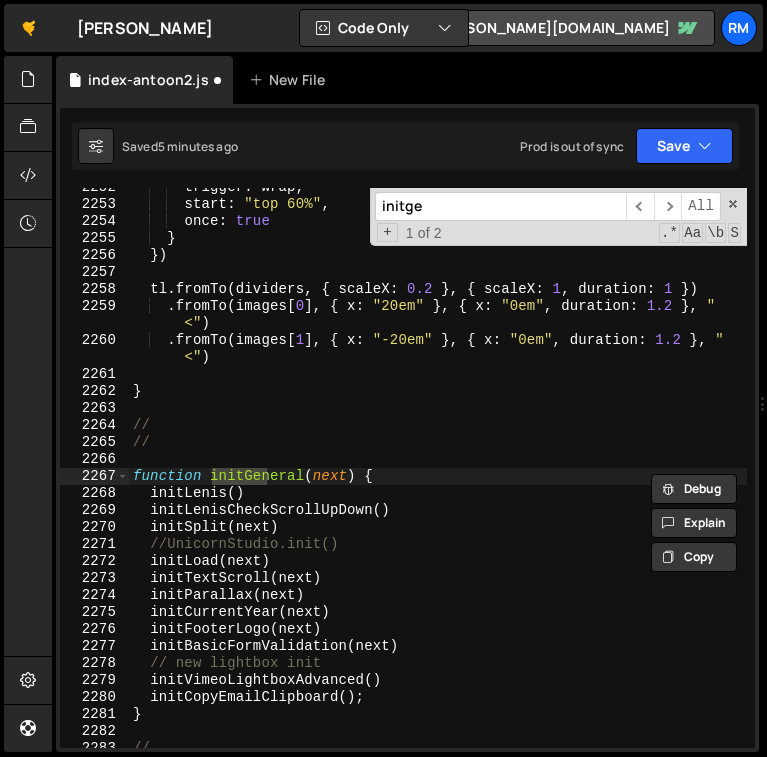 type on "initge" 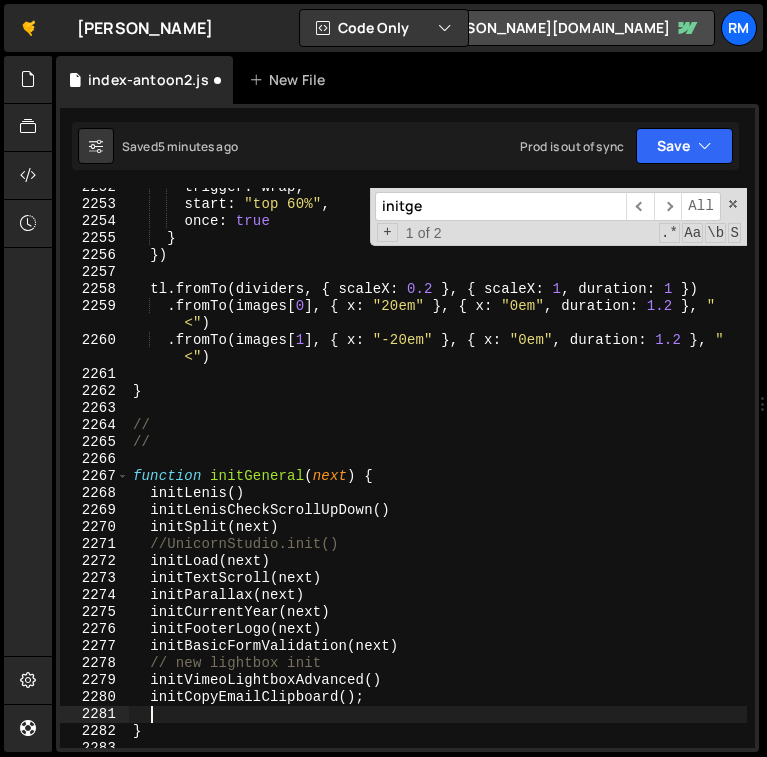 paste on "initVideoModal(next);" 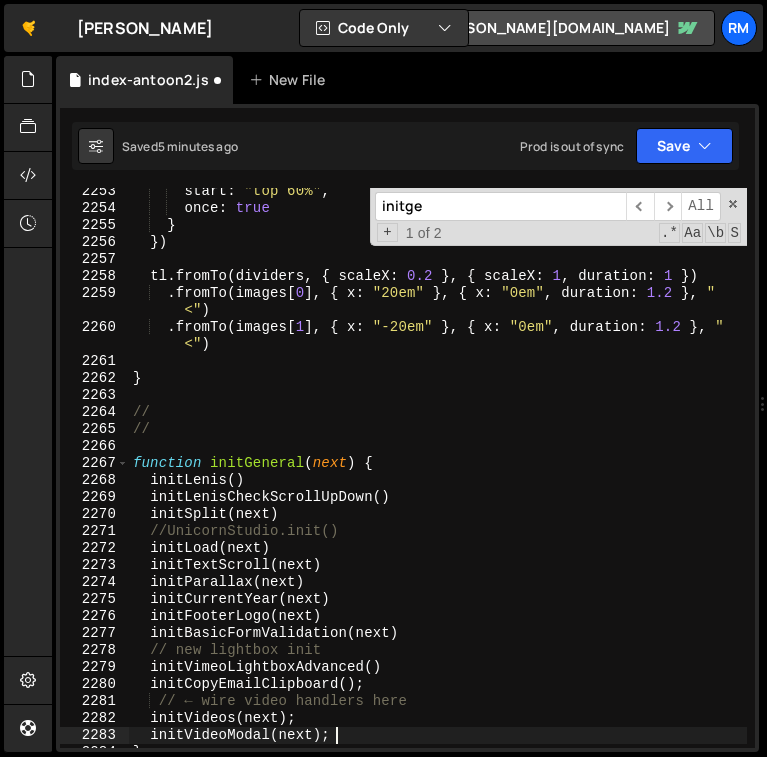 scroll, scrollTop: 29885, scrollLeft: 0, axis: vertical 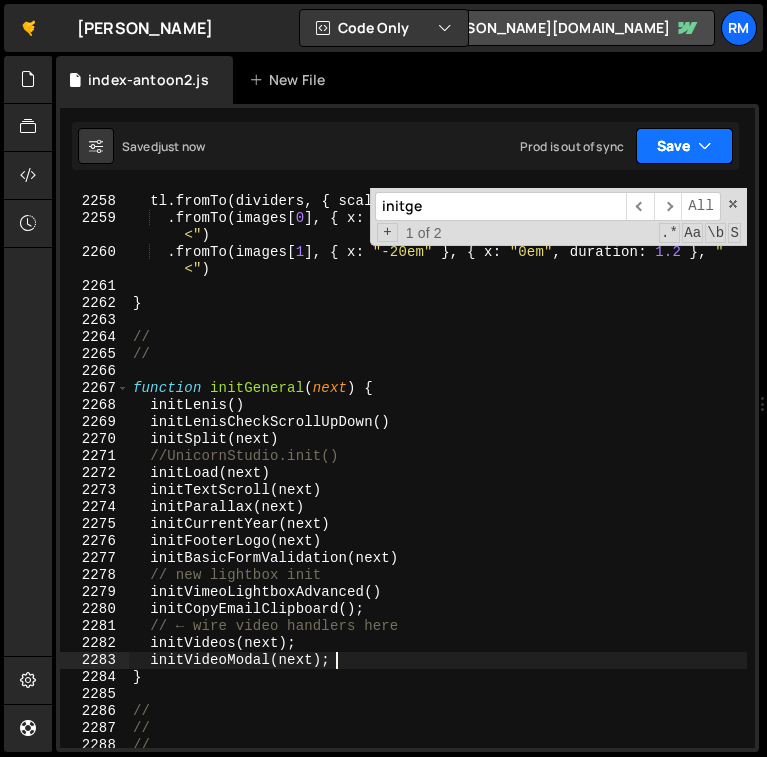 click on "Save" at bounding box center [684, 146] 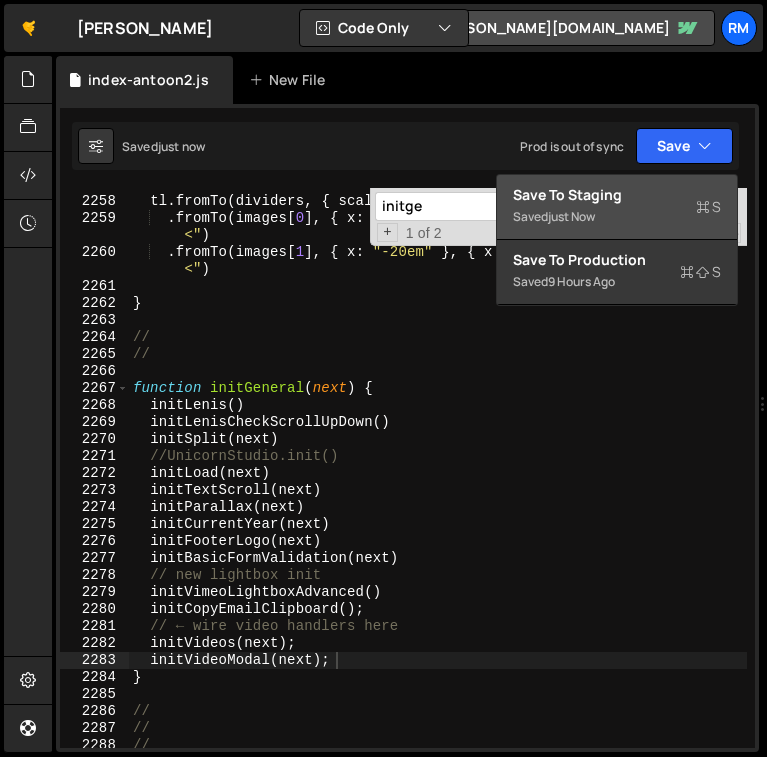 click on "Save to Staging
S
Saved  just now" at bounding box center [617, 207] 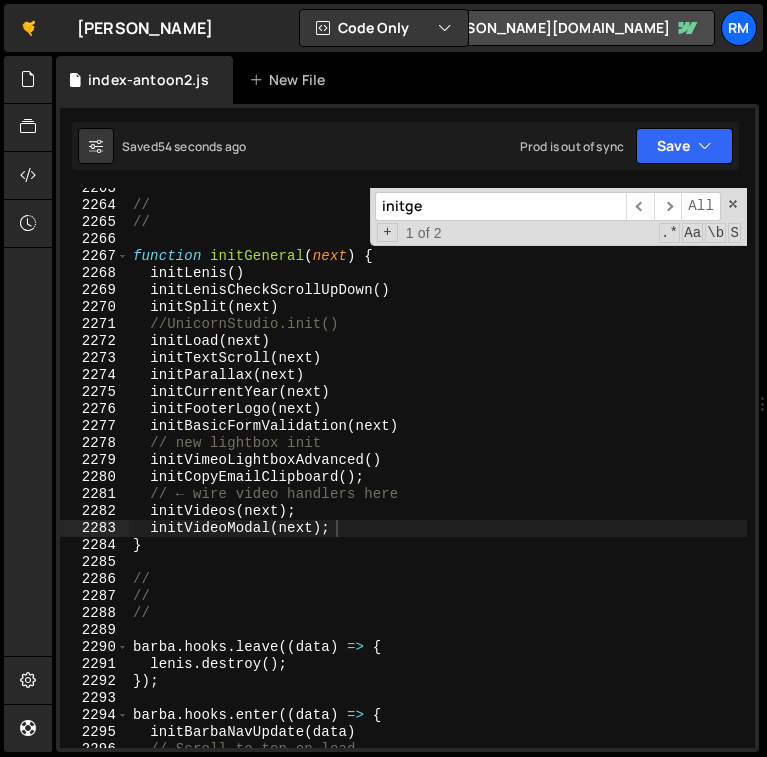 scroll, scrollTop: 30043, scrollLeft: 0, axis: vertical 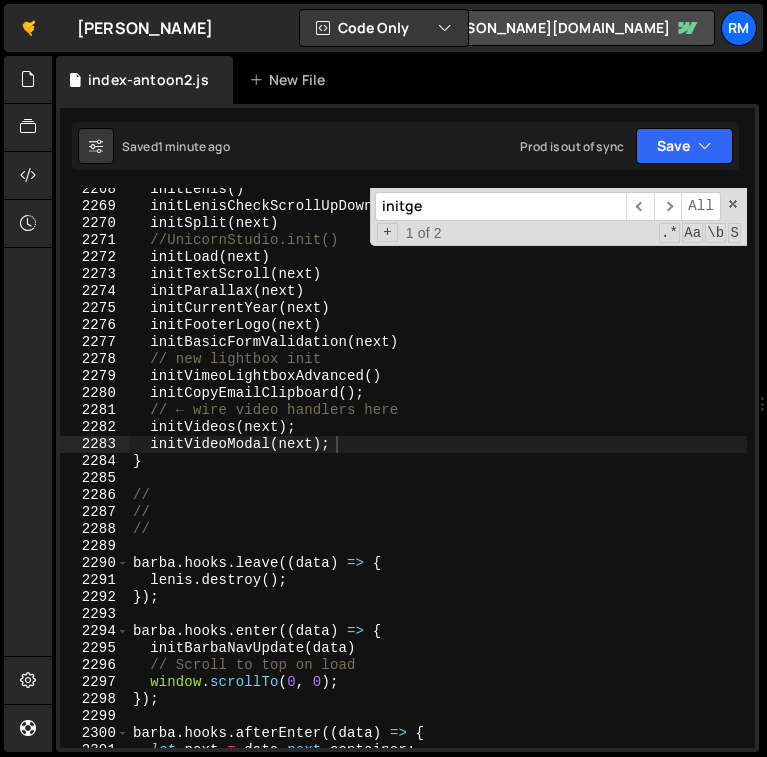 click on "initLenis ( )    initLenisCheckScrollUpDown ( )    initSplit ( next )    //UnicornStudio.init()    initLoad ( next )    initTextScroll ( next )    initParallax ( next )    initCurrentYear ( next )    initFooterLogo ( next )    initBasicFormValidation ( next )    // new lightbox init    initVimeoLightboxAdvanced ( )    initCopyEmailClipboard ( ) ;    // ← wire video handlers here    initVideos ( next ) ;    initVideoModal ( next ) ; } // // // [PERSON_NAME] . hooks . leave (( data )   =>   {    [PERSON_NAME] . destroy ( ) ; }) ; [PERSON_NAME] . hooks . enter (( data )   =>   {    initBarbaNavUpdate ( data )    // Scroll to top on load    window . scrollTo ( 0 ,   0 ) ; }) ; [PERSON_NAME] . hooks . afterEnter (( data )   =>   {    let   next   =   data . next . container ;" at bounding box center [438, 478] 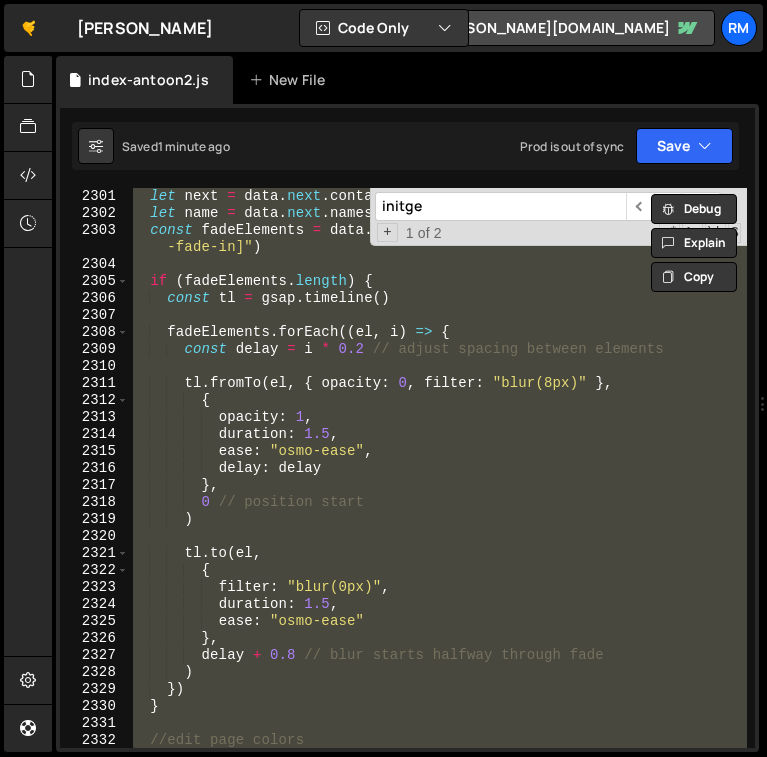 scroll, scrollTop: 30451, scrollLeft: 0, axis: vertical 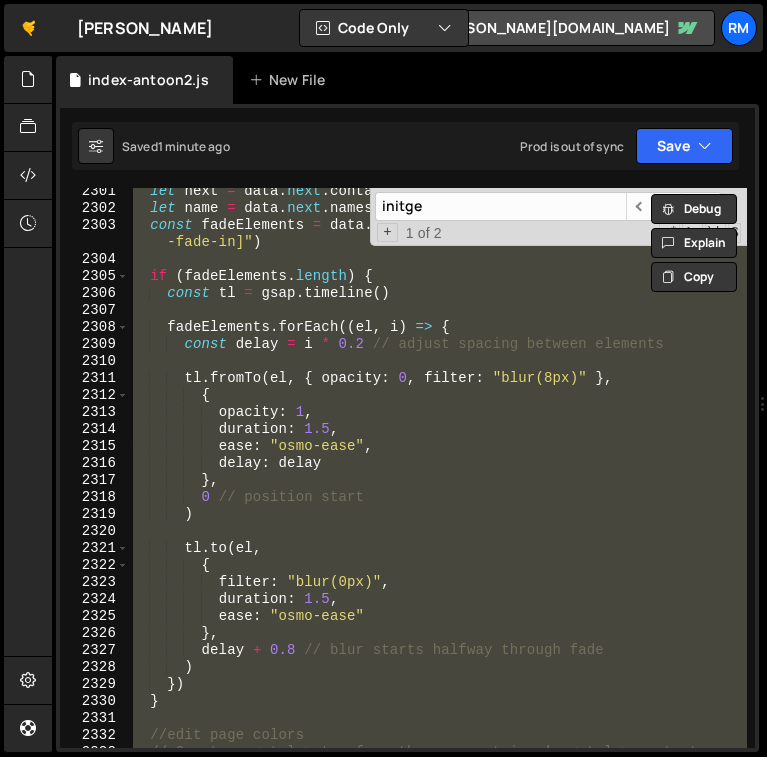 click on "let   next   =   data . next . container ;    let   name   =   data . next . namespace ;    const   fadeElements   =   data . next . container . querySelectorAll ( "[data      -fade-in]" )    if   ( fadeElements . length )   {       const   tl   =   gsap . timeline ( )       fadeElements . forEach (( el ,   i )   =>   {          const   delay   =   i   *   0.2   // adjust spacing between elements          tl . fromTo ( el ,   {   opacity :   0 ,   filter :   "blur(8px)"   } ,             {                opacity :   1 ,                duration :   1.5 ,                ease :   "osmo-ease" ,                delay :   delay             } ,             0   // position start          )          tl . to ( el ,             {                filter :   "blur(0px)" ,                duration :   1.5 ,                ease :   "osmo-ease"             } ,             delay   +   0.8   // blur starts halfway through fade          )       })    }    //edit page colors    initge ​ ​ All Replace All + 1 of 2 .* Aa S" at bounding box center [438, 468] 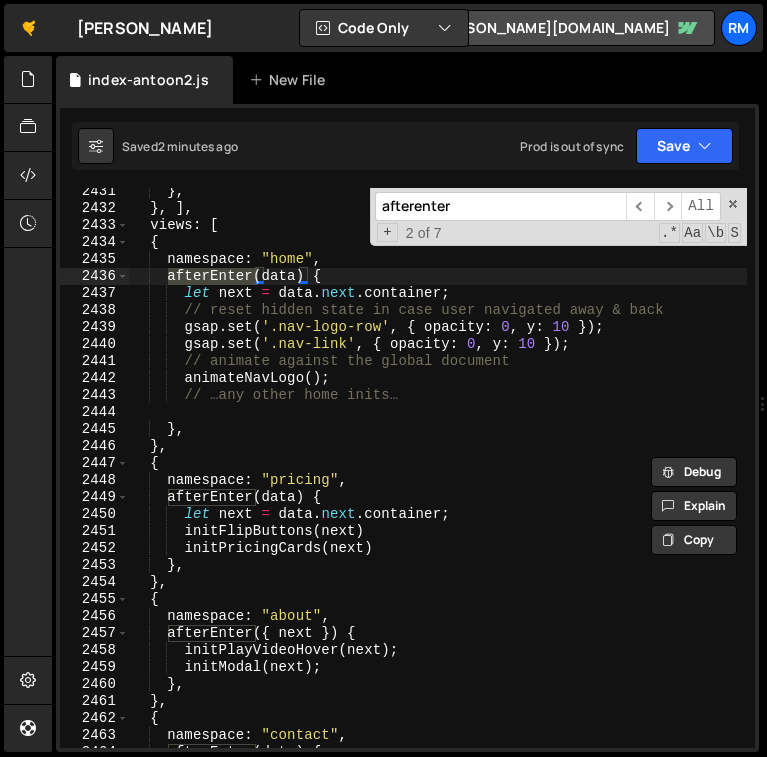 scroll, scrollTop: 32101, scrollLeft: 0, axis: vertical 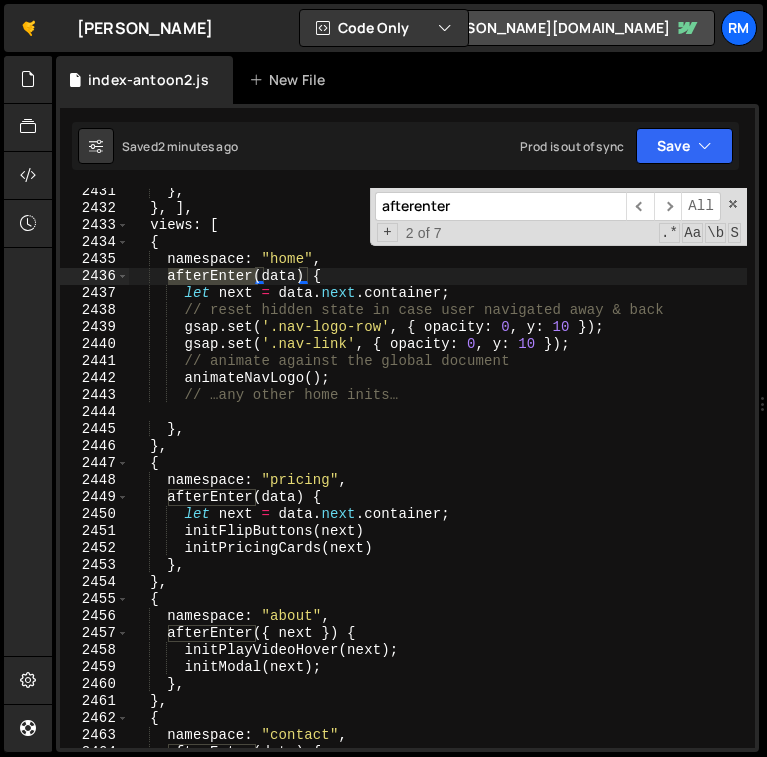 click on "Saved  2 minutes ago
Prod is out of sync
Upgrade to Edit
Save
Save to Staging
S
Saved  2 minutes ago  S Saved  9 hours ago" at bounding box center (405, 146) 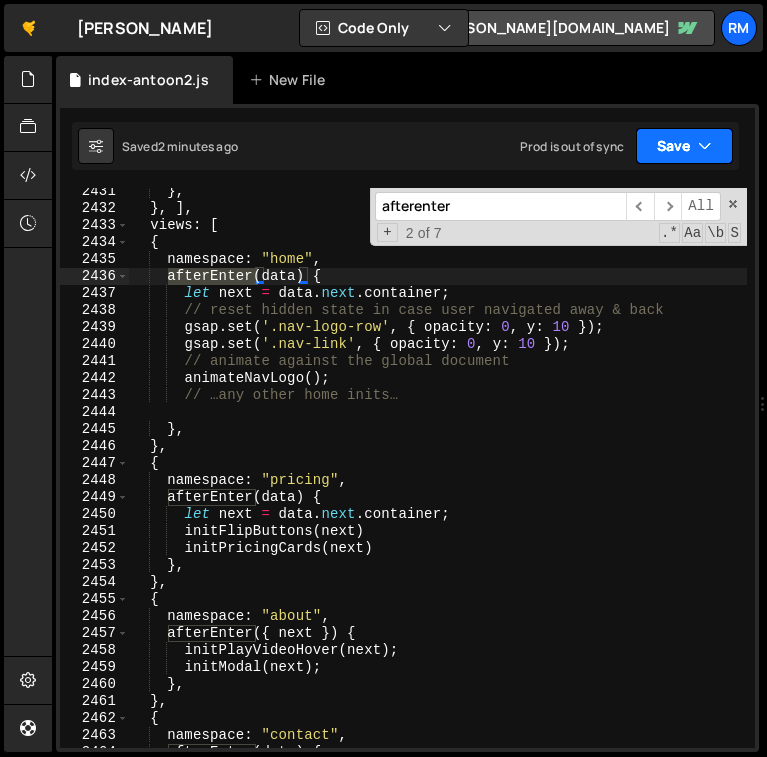 click on "Save" at bounding box center [684, 146] 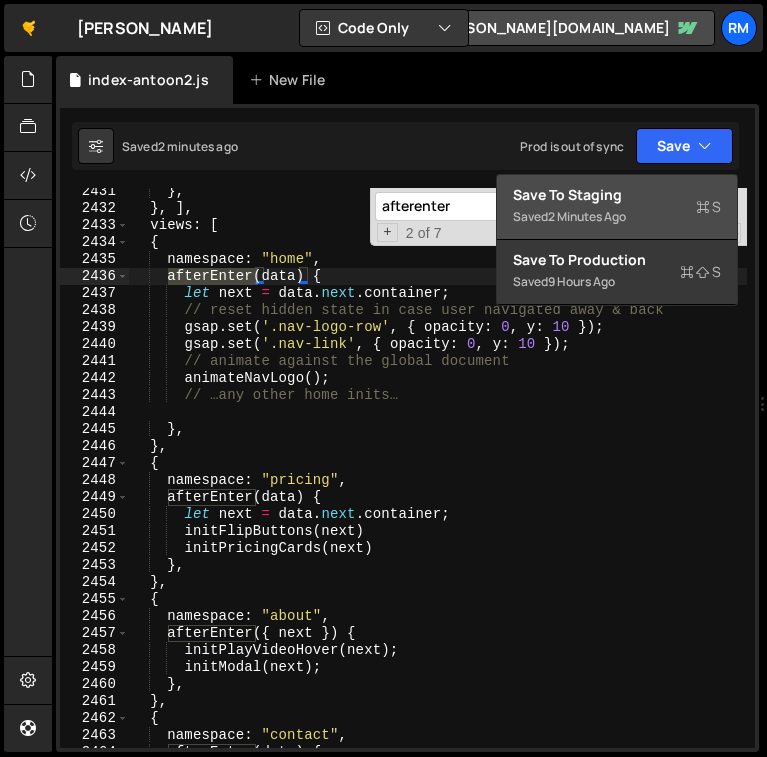 click on "Save to Staging
S
Saved  2 minutes ago" at bounding box center [617, 207] 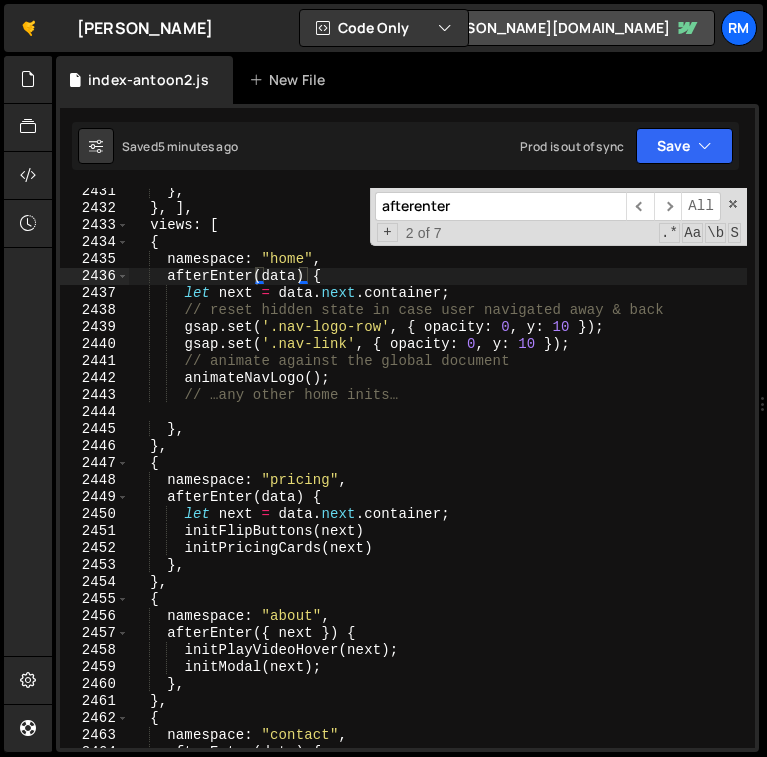 click on "} ,    } ,   ] ,    views :   [    {       namespace :   "home" ,       afterEnter ( data )   {          let   next   =   data . next . container ;          // reset hidden state in case user navigated away & back          gsap . set ( '.nav-logo-row' ,   {   opacity :   0 ,   y :   10   }) ;          gsap . set ( '.nav-link' ,   {   opacity :   0 ,   y :   10   }) ;          // animate against the global document          animateNavLogo ( ) ;          // …any other home inits…       } ,    } ,    {       namespace :   "pricing" ,       afterEnter ( data )   {          let   next   =   data . next . container ;          initFlipButtons ( next )          initPricingCards ( next )       } ,    } ,    {       namespace :   "about" ,       afterEnter ({   next   })   {          initPlayVideoHover ( next ) ;          initModal ( next ) ;       } ,    } ,    {       namespace :   "contact" ,       afterEnter ( data )   {" at bounding box center [438, 480] 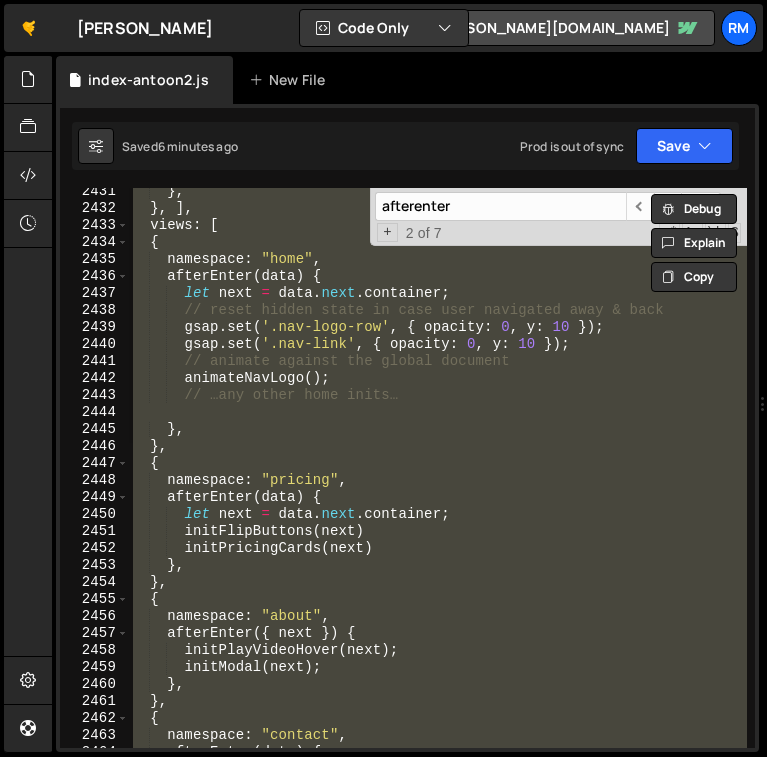 click on "} ,    } ,   ] ,    views :   [    {       namespace :   "home" ,       afterEnter ( data )   {          let   next   =   data . next . container ;          // reset hidden state in case user navigated away & back          gsap . set ( '.nav-logo-row' ,   {   opacity :   0 ,   y :   10   }) ;          gsap . set ( '.nav-link' ,   {   opacity :   0 ,   y :   10   }) ;          // animate against the global document          animateNavLogo ( ) ;          // …any other home inits…       } ,    } ,    {       namespace :   "pricing" ,       afterEnter ( data )   {          let   next   =   data . next . container ;          initFlipButtons ( next )          initPricingCards ( next )       } ,    } ,    {       namespace :   "about" ,       afterEnter ({   next   })   {          initPlayVideoHover ( next ) ;          initModal ( next ) ;       } ,    } ,    {       namespace :   "contact" ,       afterEnter ( data )   { afterenter ​ ​ All Replace All + 2 of 7 .* Aa \b S" at bounding box center [438, 468] 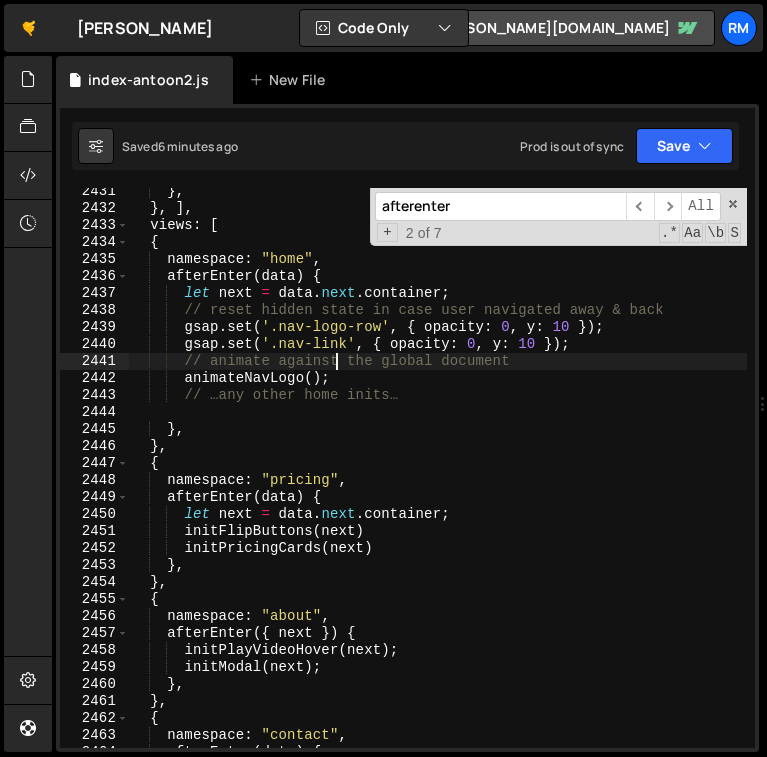 type on "});" 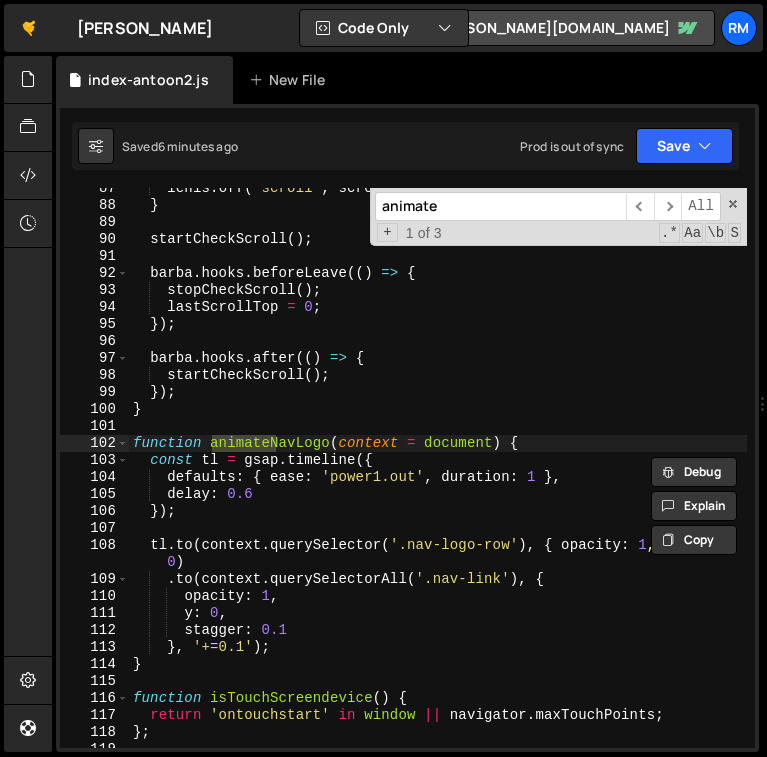 scroll, scrollTop: 1109, scrollLeft: 0, axis: vertical 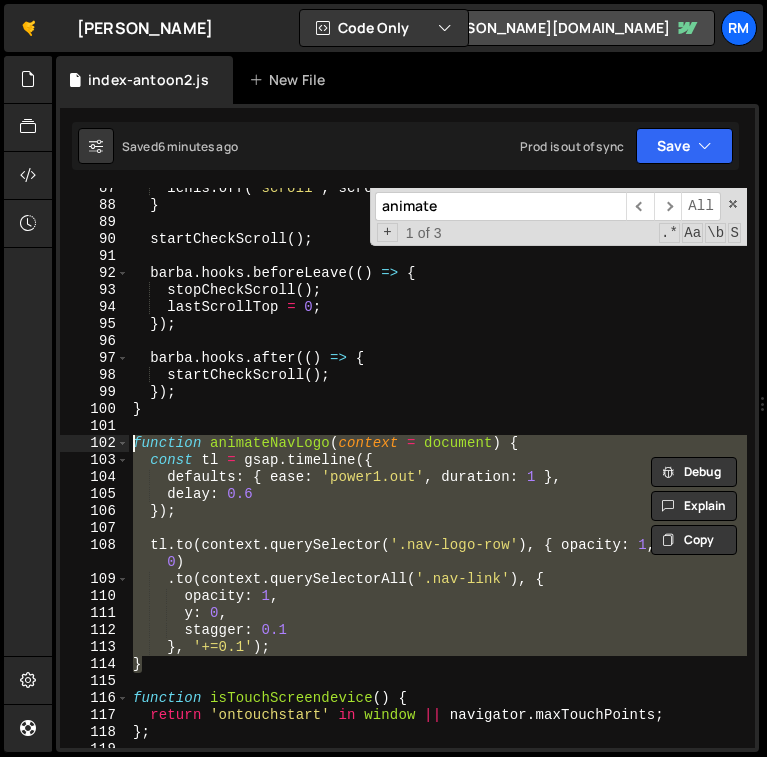 drag, startPoint x: 205, startPoint y: 667, endPoint x: 114, endPoint y: 433, distance: 251.0717 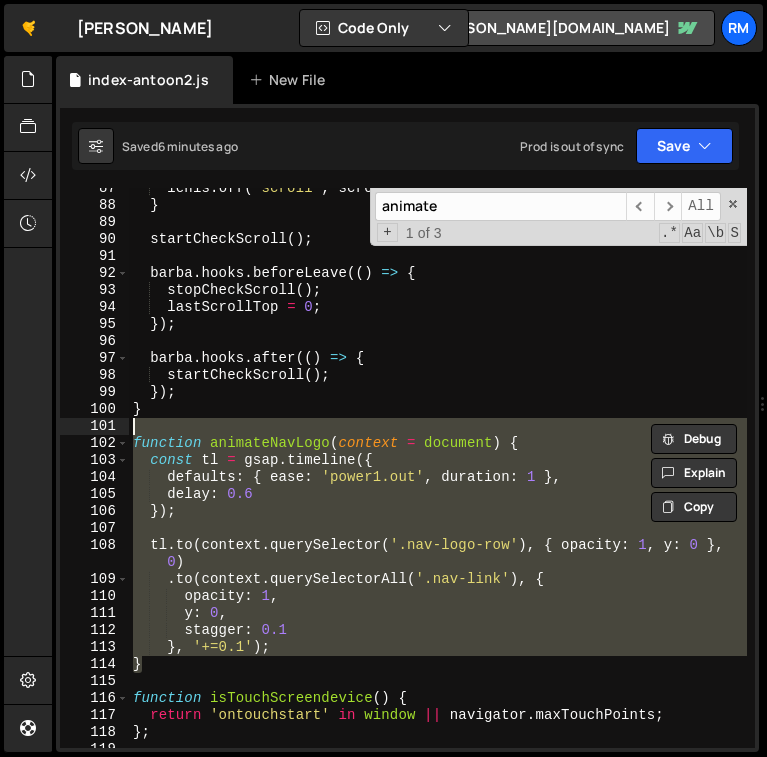 click on "[PERSON_NAME] . off ( 'scroll' ,   scrollHandler ) ;    }    startCheckScroll ( ) ;    [PERSON_NAME] . hooks . beforeLeave (( )   =>   {       stopCheckScroll ( ) ;       lastScrollTop   =   0 ;    }) ;    [PERSON_NAME] . hooks . after (( )   =>   {       startCheckScroll ( ) ;    }) ; } function   animateNavLogo ( context   =   document )   {    const   tl   =   gsap . timeline ({       defaults :   {   ease :   'power1.out' ,   duration :   1   } ,       delay :   0.6    }) ;    tl . to ( context . querySelector ( '.nav-logo-row' ) ,   {   opacity :   1 ,   y :   0   } ,        0 )       . to ( context . querySelectorAll ( '.nav-link' ) ,   {          opacity :   1 ,          y :   0 ,          stagger :   0.1       } ,   '+=0.1' ) ; } function   isTouchScreendevice ( )   {    return   'ontouchstart'   in   window   ||   navigator . maxTouchPoints ; } ; animate ​ ​ All Replace All + 1 of 3 .* Aa \b S" at bounding box center (438, 468) 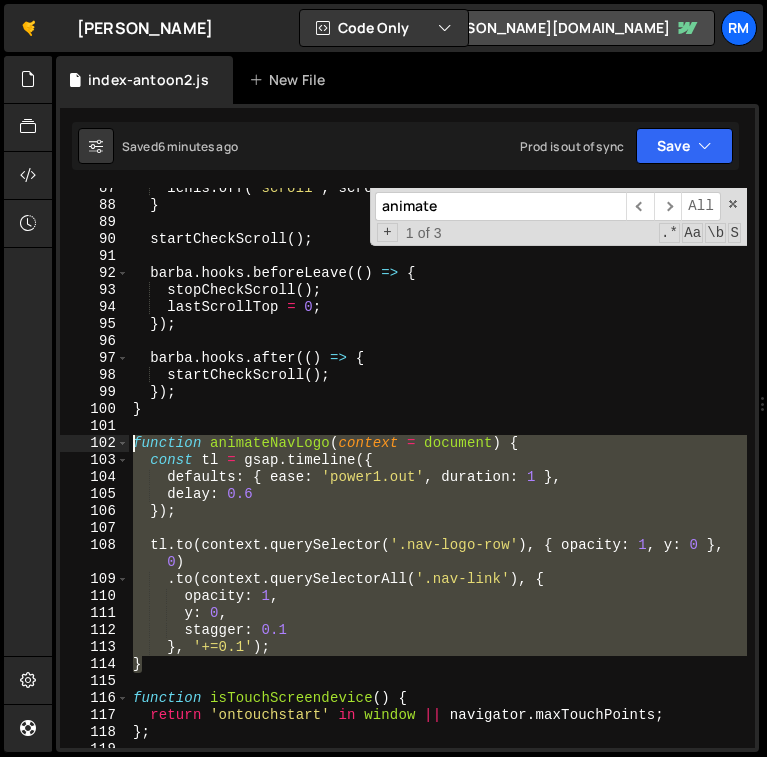 drag, startPoint x: 179, startPoint y: 665, endPoint x: 89, endPoint y: 439, distance: 243.26117 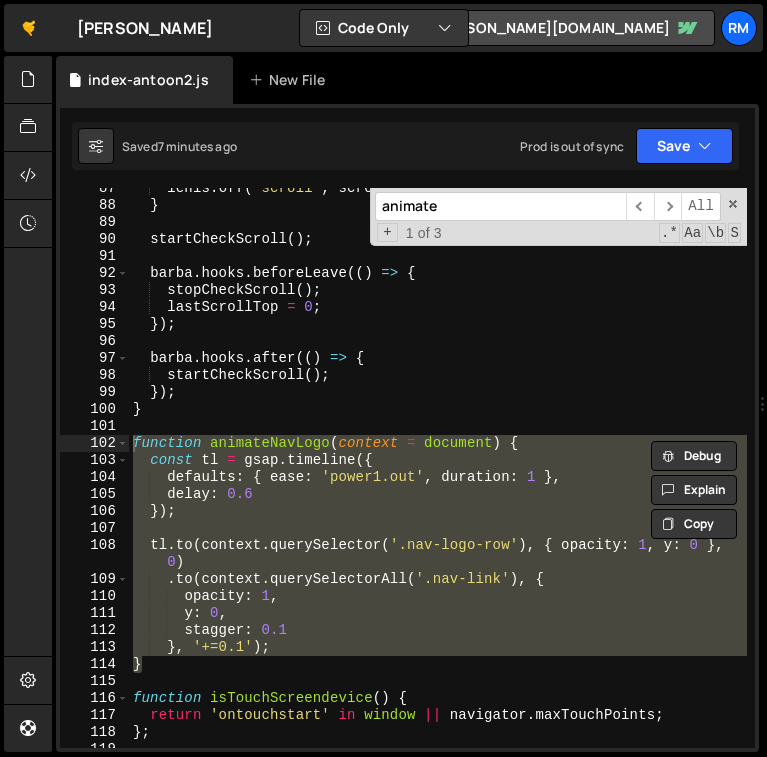 click on "[PERSON_NAME] . off ( 'scroll' ,   scrollHandler ) ;    }    startCheckScroll ( ) ;    [PERSON_NAME] . hooks . beforeLeave (( )   =>   {       stopCheckScroll ( ) ;       lastScrollTop   =   0 ;    }) ;    [PERSON_NAME] . hooks . after (( )   =>   {       startCheckScroll ( ) ;    }) ; } function   animateNavLogo ( context   =   document )   {    const   tl   =   gsap . timeline ({       defaults :   {   ease :   'power1.out' ,   duration :   1   } ,       delay :   0.6    }) ;    tl . to ( context . querySelector ( '.nav-logo-row' ) ,   {   opacity :   1 ,   y :   0   } ,        0 )       . to ( context . querySelectorAll ( '.nav-link' ) ,   {          opacity :   1 ,          y :   0 ,          stagger :   0.1       } ,   '+=0.1' ) ; } function   isTouchScreendevice ( )   {    return   'ontouchstart'   in   window   ||   navigator . maxTouchPoints ; } ;" at bounding box center (438, 477) 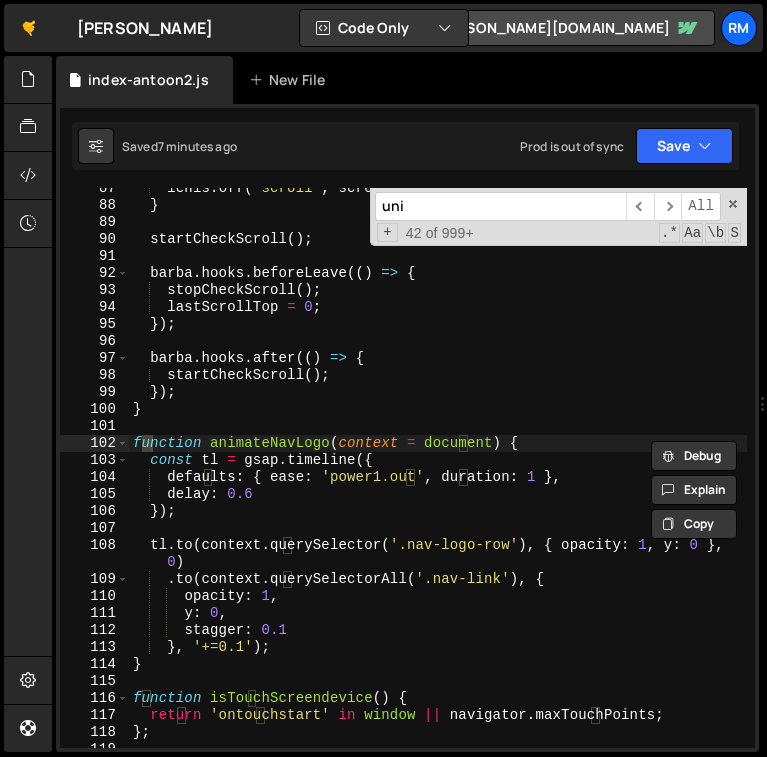 scroll, scrollTop: 29883, scrollLeft: 0, axis: vertical 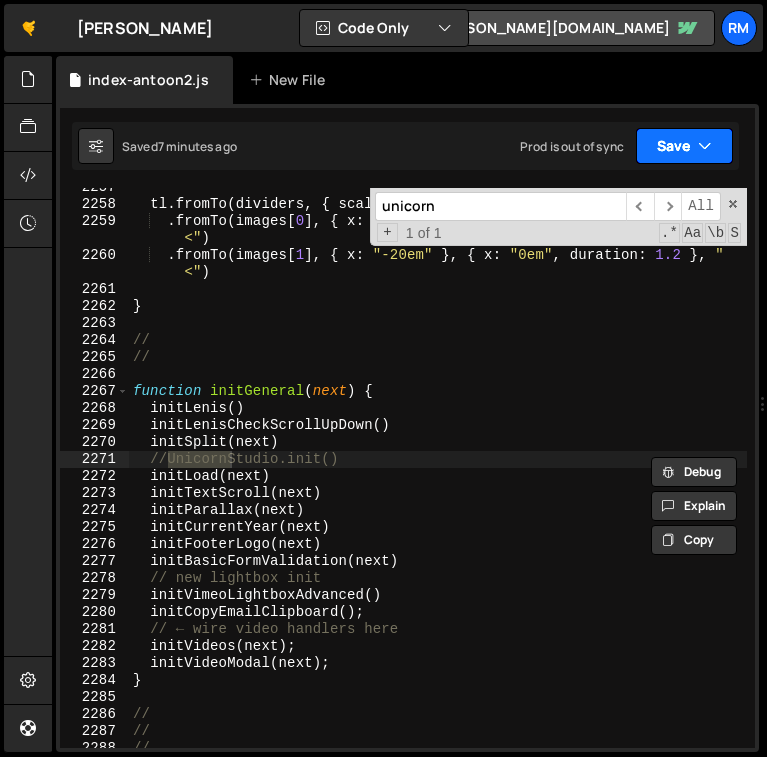 type on "unicorn" 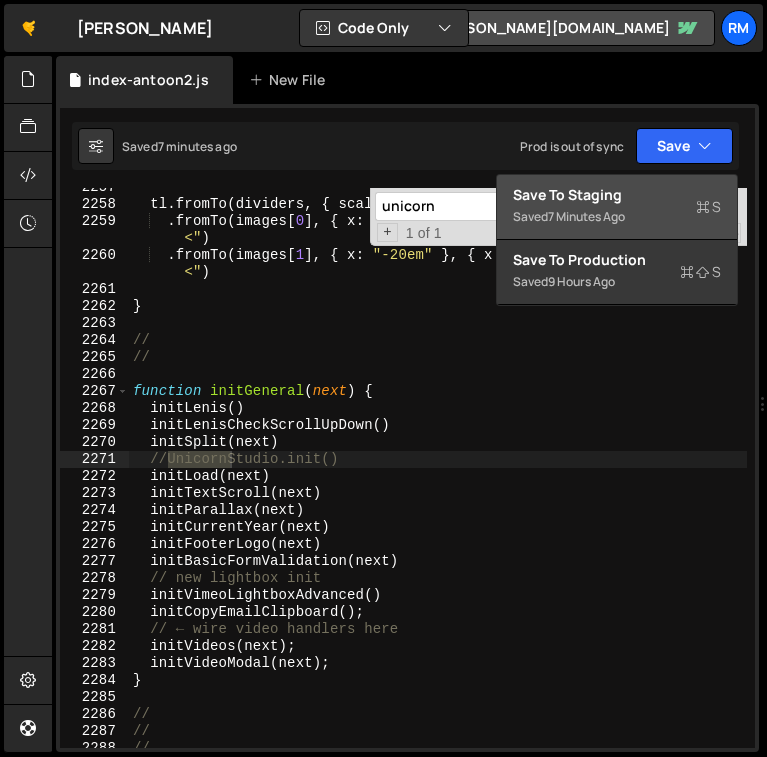 click on "Save to Staging
S
Saved  7 minutes ago" at bounding box center [617, 207] 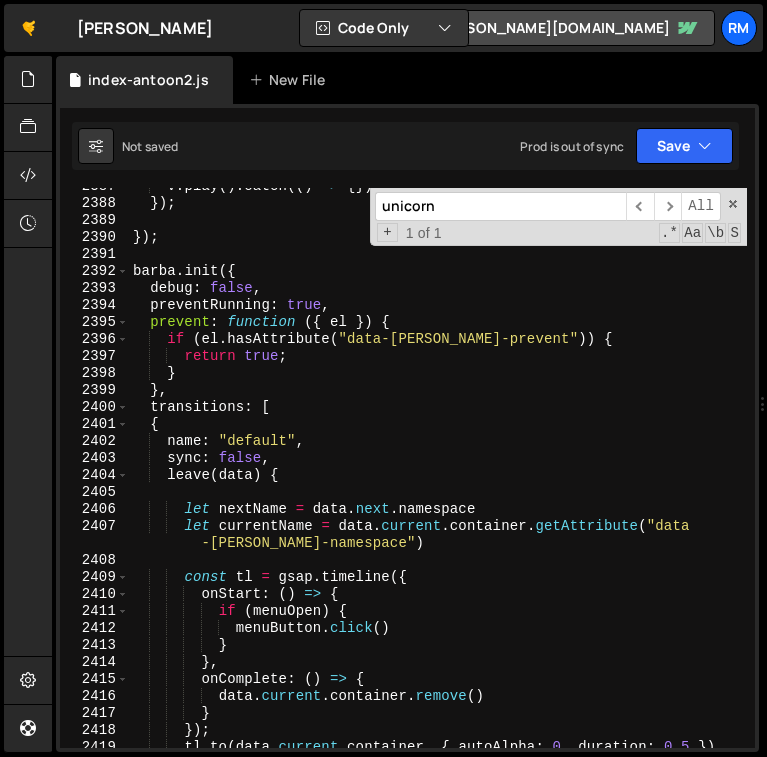 scroll, scrollTop: 31778, scrollLeft: 0, axis: vertical 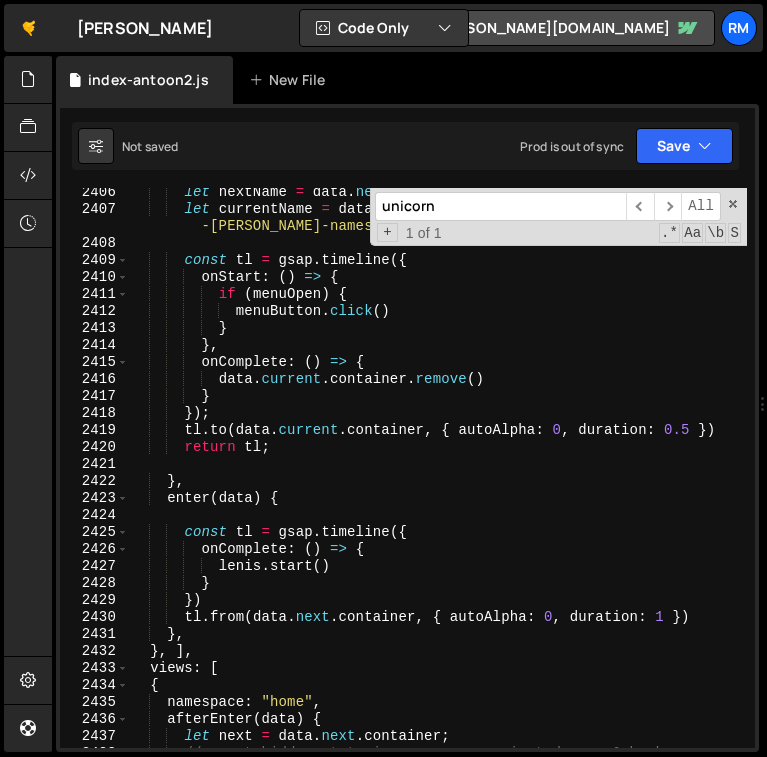 type 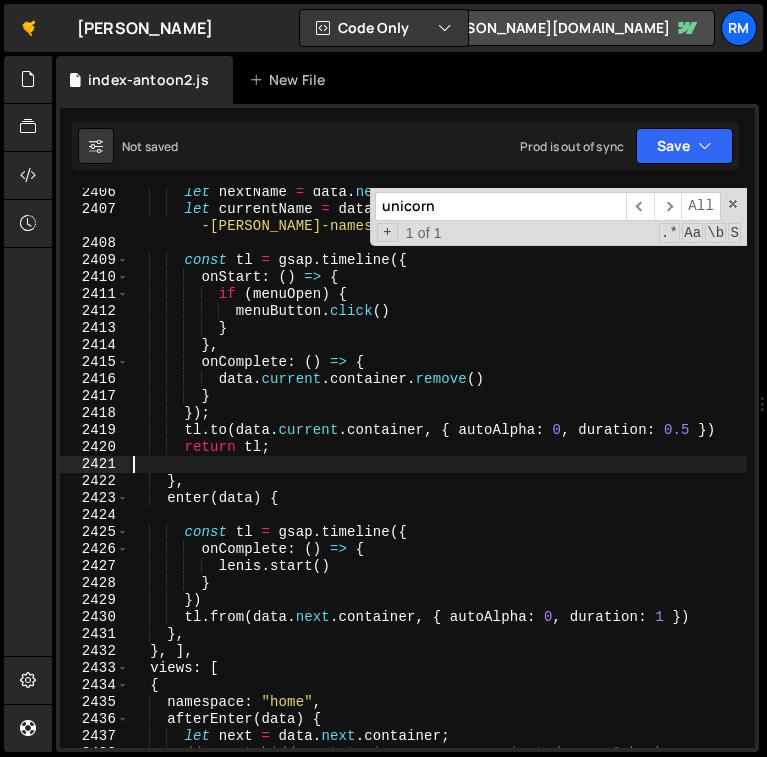 click on "let   nextName   =   data . next . namespace          let   currentName   =   data . current . container . getAttribute ( "data          -[PERSON_NAME]-namespace" )          const   tl   =   gsap . timeline ({             onStart :   ( )   =>   {                if   ( menuOpen )   {                   menuButton . click ( )                }             } ,             onComplete :   ( )   =>   {                data . current . container . remove ( )             }          }) ;          tl . to ( data . current . container ,   {   autoAlpha :   0 ,   duration :   0.5   })          return   tl ;       } ,       enter ( data )   {          const   tl   =   gsap . timeline ({             onComplete :   ( )   =>   {                [PERSON_NAME] . start ( )             }          })          tl . from ( data . next . container ,   {   autoAlpha :   0 ,   duration :   1   })       } ,    } ,   ] ,    views :   [    {       namespace :   "home" ,       afterEnter ( data )   {          let   next   =   data . next . ;" at bounding box center (438, 481) 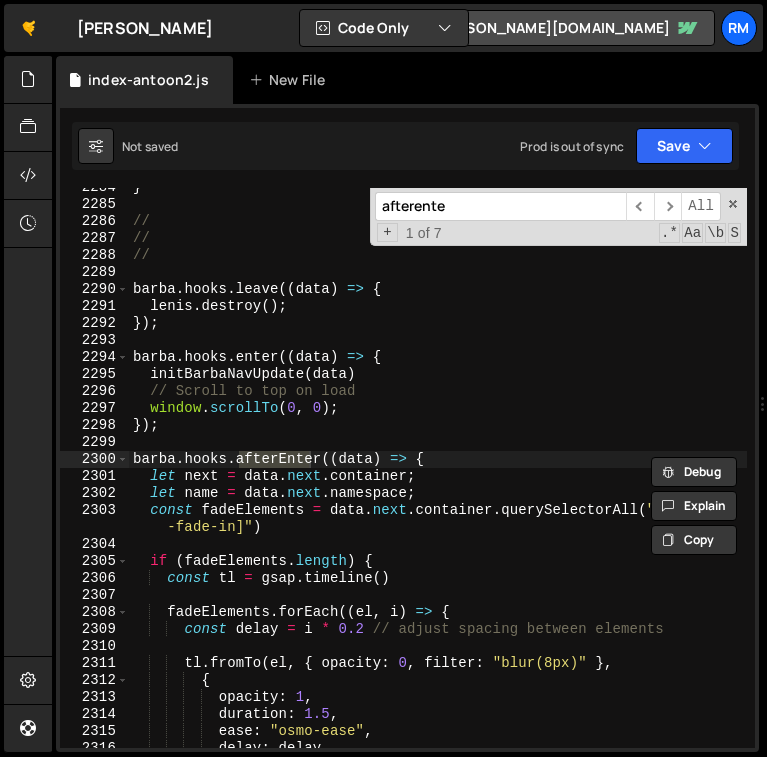 type on "afterenter" 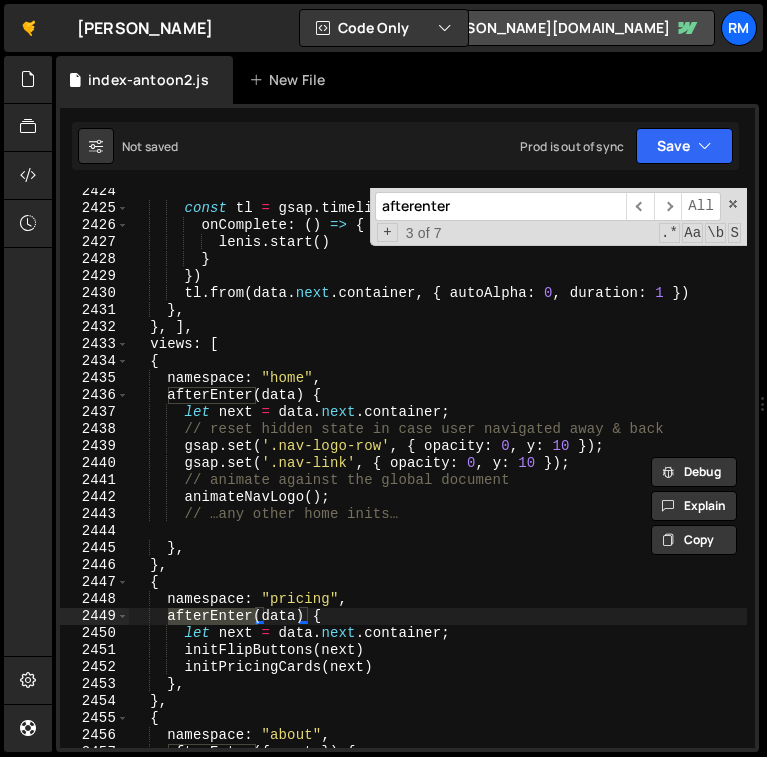 scroll, scrollTop: 32020, scrollLeft: 0, axis: vertical 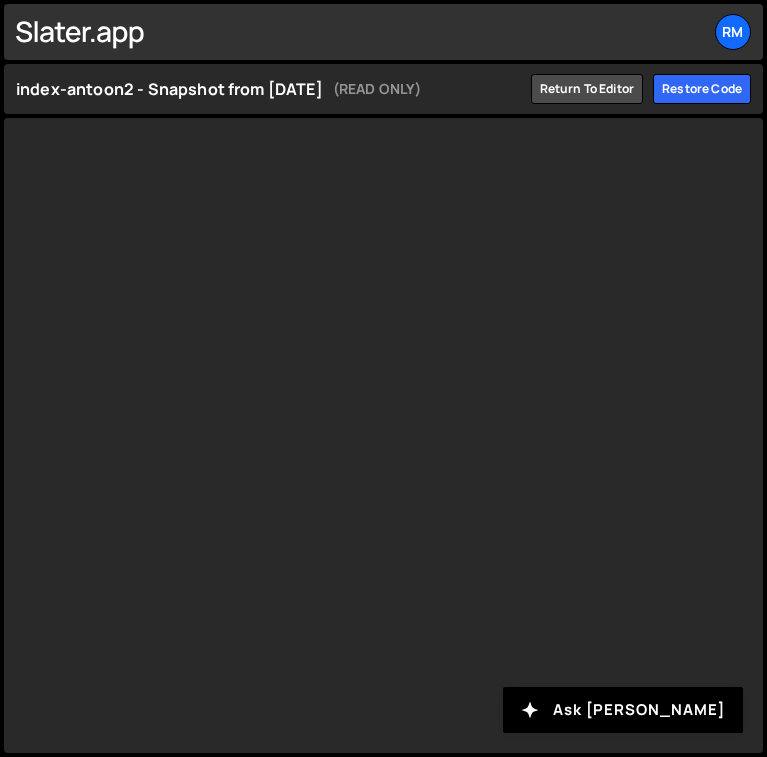 click on "index-antoon2  - Snapshot from 1 day ago
(READ ONLY)" at bounding box center (268, 89) 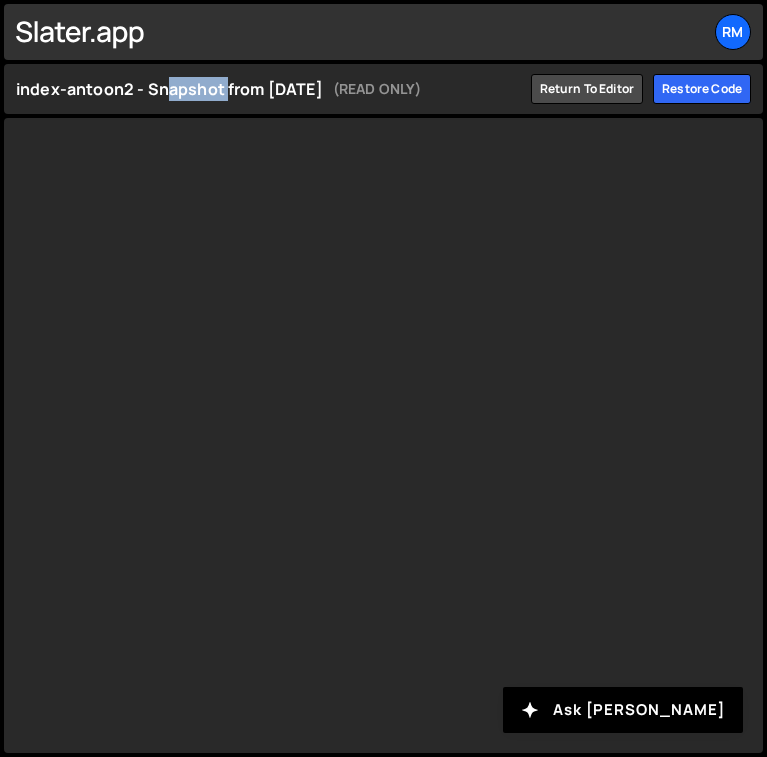 click on "index-antoon2  - Snapshot from 1 day ago
(READ ONLY)" at bounding box center [268, 89] 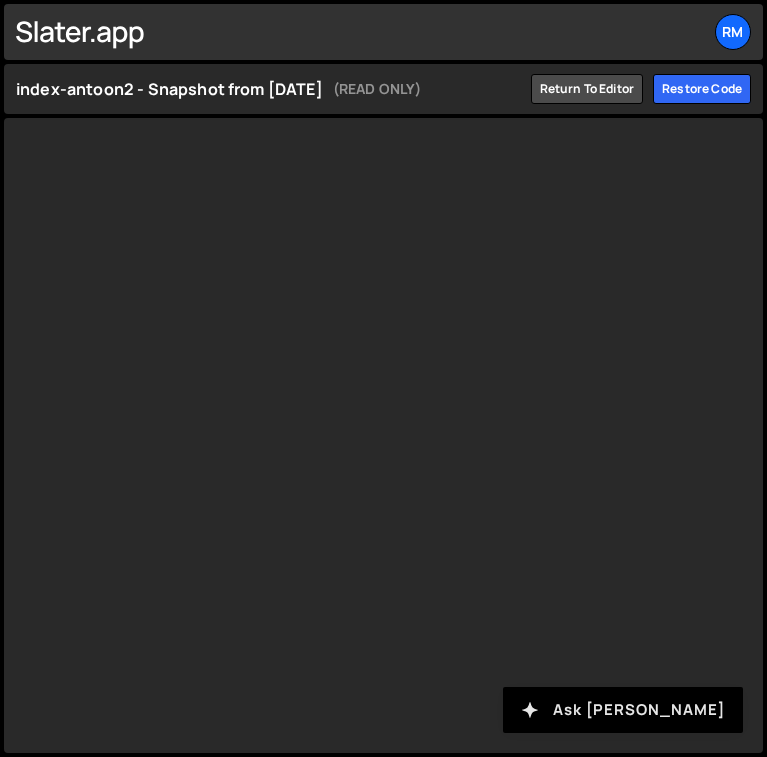 click on "Ask [PERSON_NAME]" at bounding box center (623, 710) 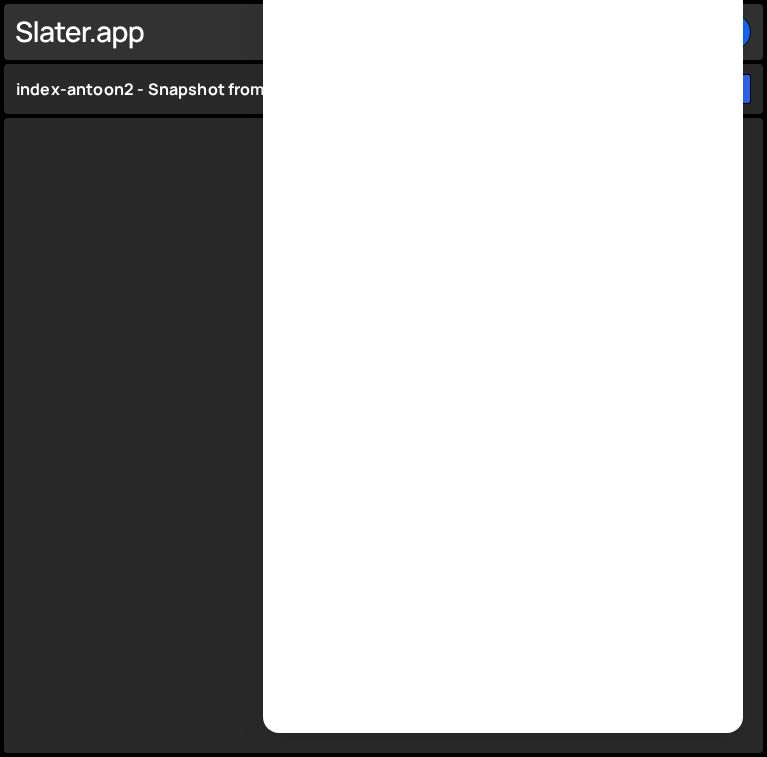 click on "XXXXXXXXXXXXXXXXXXXXXXXXXXXXXXXXXXXXXXXXXXXXXXXXXXXXXXXXXXXXXXXXXXXXXXXXXXXXXXXXXXXXXXXXXXXXXXXXXXXXXXXXXXXXXXXXXXXXXXXXXXXXXXXXXXXXXXXXXXXXXXXXXXXXXXXXXXXXXXXXXXXXXXXXXXXXXXXXXXXXXXXXXXXXXXXXXXXXXXXXXXXXXXXXXXXXXXXXXXXXXXXXXXXXXXXXXXXXXXXXXXXXXXXXXX" at bounding box center [383, 435] 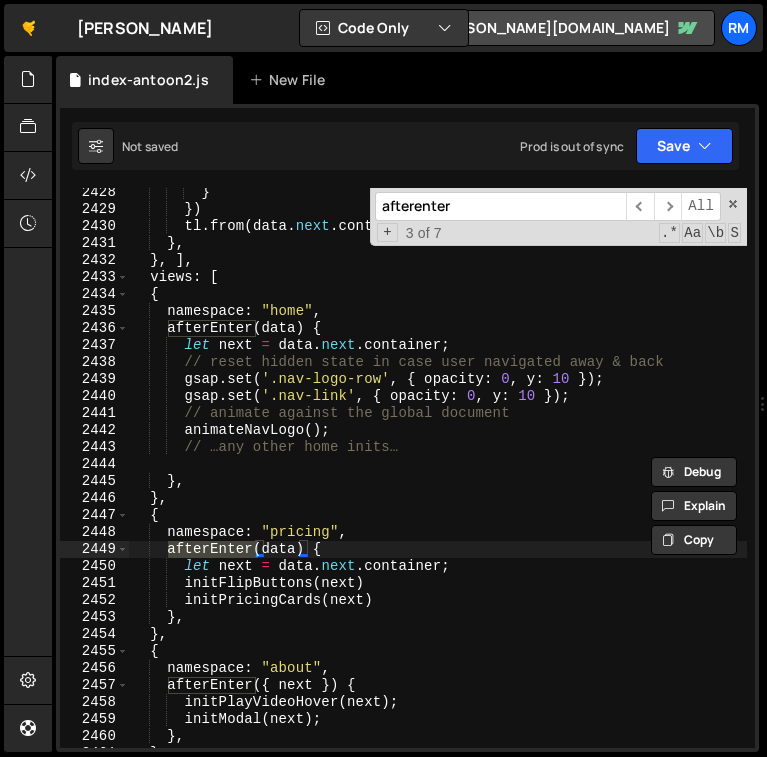 scroll, scrollTop: 0, scrollLeft: 0, axis: both 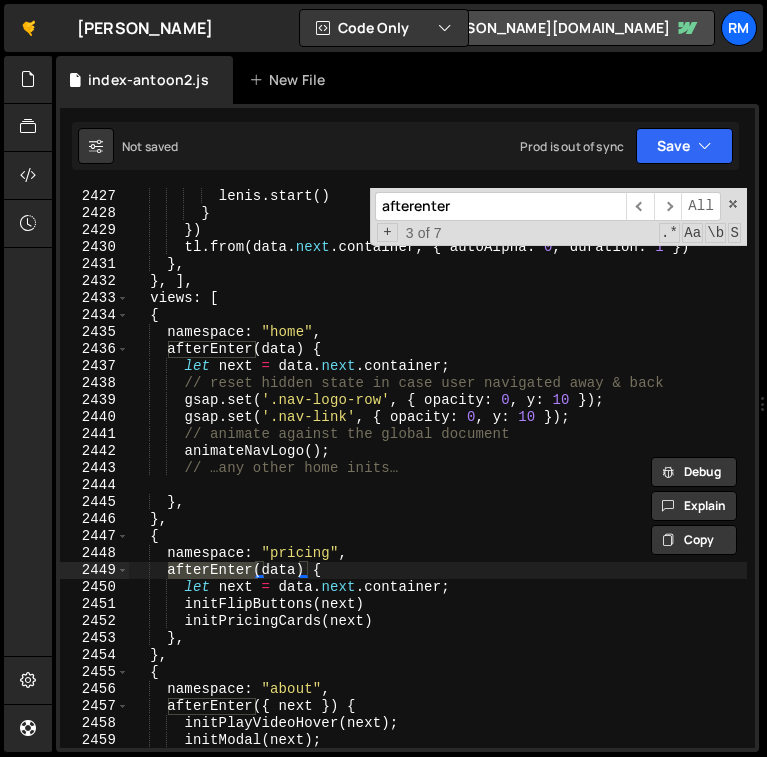 type on "afterenter" 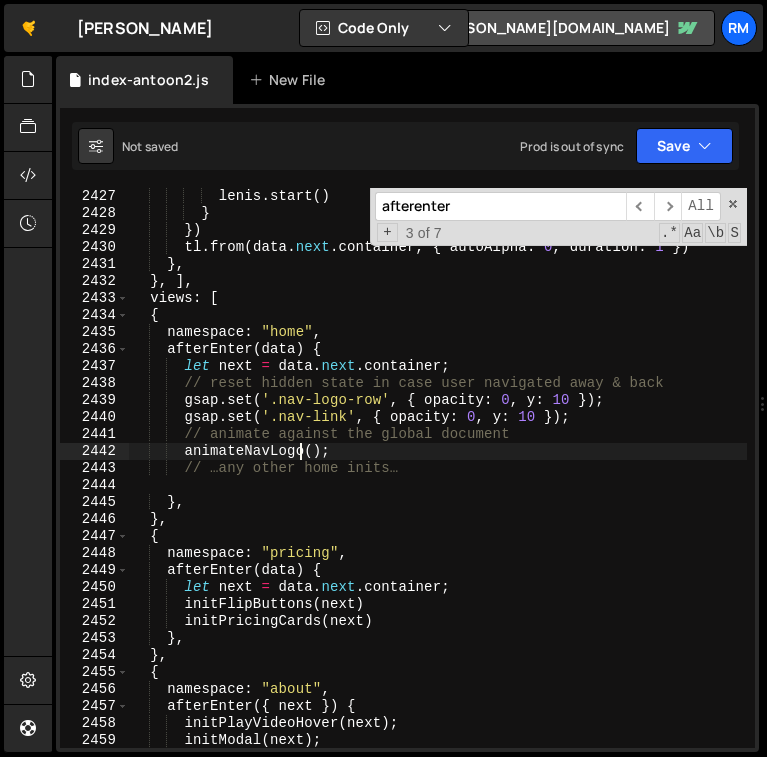 click on "lenis . start ( )             }          })          tl . from ( data . next . container ,   {   autoAlpha :   0 ,   duration :   1   })       } ,    } ,   ] ,    views :   [    {       namespace :   "home" ,       afterEnter ( data )   {          let   next   =   data . next . container ;          // reset hidden state in case user navigated away & back          gsap . set ( '.nav-logo-row' ,   {   opacity :   0 ,   y :   10   }) ;          gsap . set ( '.nav-link' ,   {   opacity :   0 ,   y :   10   }) ;          // animate against the global document          animateNavLogo ( ) ;          // …any other home inits…       } ,    } ,    {       namespace :   "pricing" ,       afterEnter ( data )   {          let   next   =   data . next . container ;          initFlipButtons ( next )          initPricingCards ( next )       } ,    } ,    {       namespace :   "about" ,       afterEnter ({   next   })   {          initPlayVideoHover ( next ) ;          initModal ( next ) ;       } ," at bounding box center [438, 485] 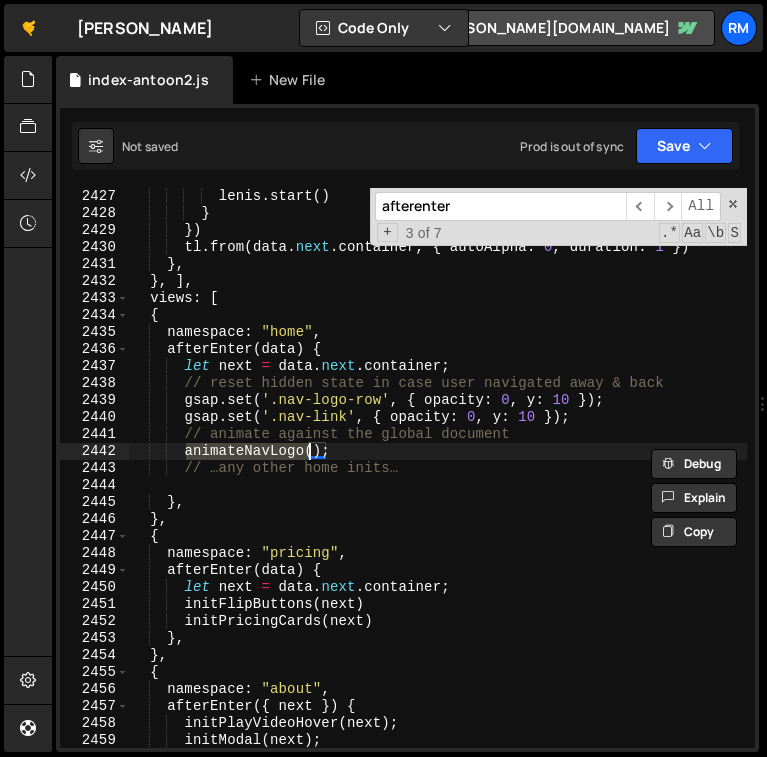 click on "lenis . start ( )             }          })          tl . from ( data . next . container ,   {   autoAlpha :   0 ,   duration :   1   })       } ,    } ,   ] ,    views :   [    {       namespace :   "home" ,       afterEnter ( data )   {          let   next   =   data . next . container ;          // reset hidden state in case user navigated away & back          gsap . set ( '.nav-logo-row' ,   {   opacity :   0 ,   y :   10   }) ;          gsap . set ( '.nav-link' ,   {   opacity :   0 ,   y :   10   }) ;          // animate against the global document          animateNavLogo ( ) ;          // …any other home inits…       } ,    } ,    {       namespace :   "pricing" ,       afterEnter ( data )   {          let   next   =   data . next . container ;          initFlipButtons ( next )          initPricingCards ( next )       } ,    } ,    {       namespace :   "about" ,       afterEnter ({   next   })   {          initPlayVideoHover ( next ) ;          initModal ( next ) ;       } ," at bounding box center (438, 485) 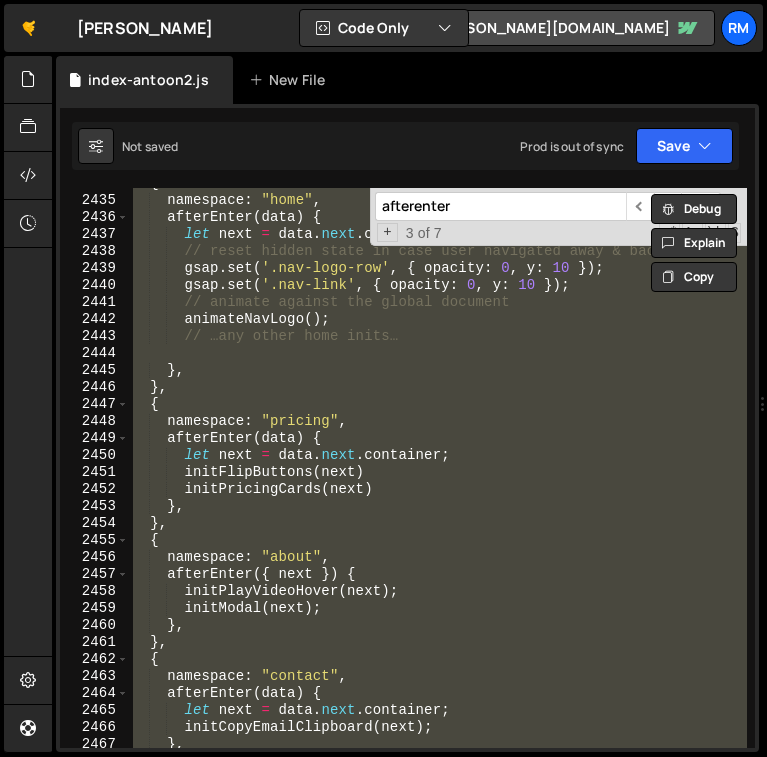 scroll, scrollTop: 32208, scrollLeft: 0, axis: vertical 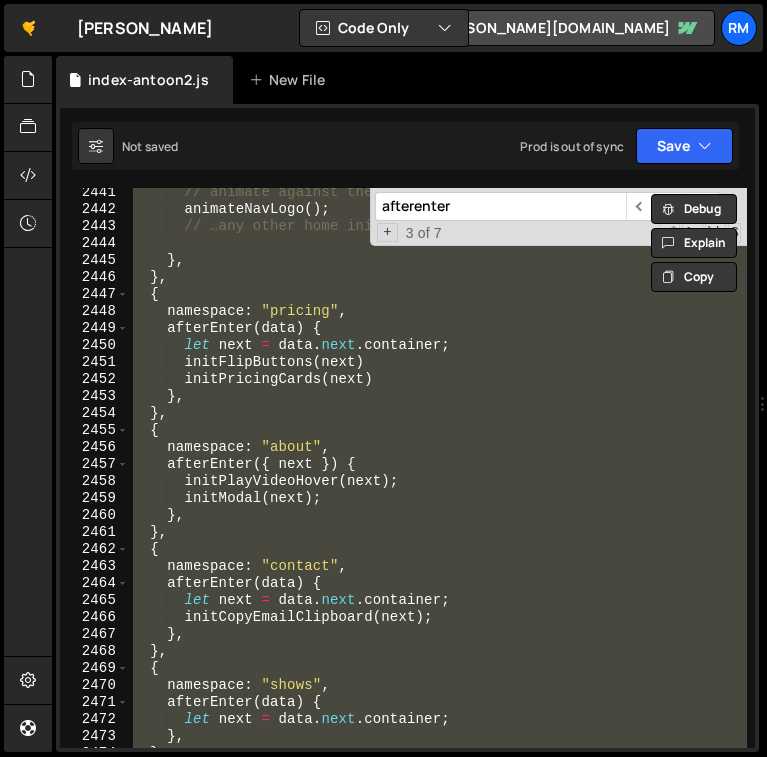 click on "// animate against the global document          animateNavLogo ( ) ;          // …any other home inits…       } ,    } ,    {       namespace :   "pricing" ,       afterEnter ( data )   {          let   next   =   data . next . container ;          initFlipButtons ( next )          initPricingCards ( next )       } ,    } ,    {       namespace :   "about" ,       afterEnter ({   next   })   {          initPlayVideoHover ( next ) ;          initModal ( next ) ;       } ,    } ,    {       namespace :   "contact" ,       afterEnter ( data )   {          let   next   =   data . next . container ;          initCopyEmailClipboard ( next ) ;       } ,    } ,    {       namespace :   "shows" ,       afterEnter ( data )   {          let   next   =   data . next . container ;       } ,    } , afterenter ​ ​ All Replace All + 3 of 7 .* Aa \b S" at bounding box center (438, 468) 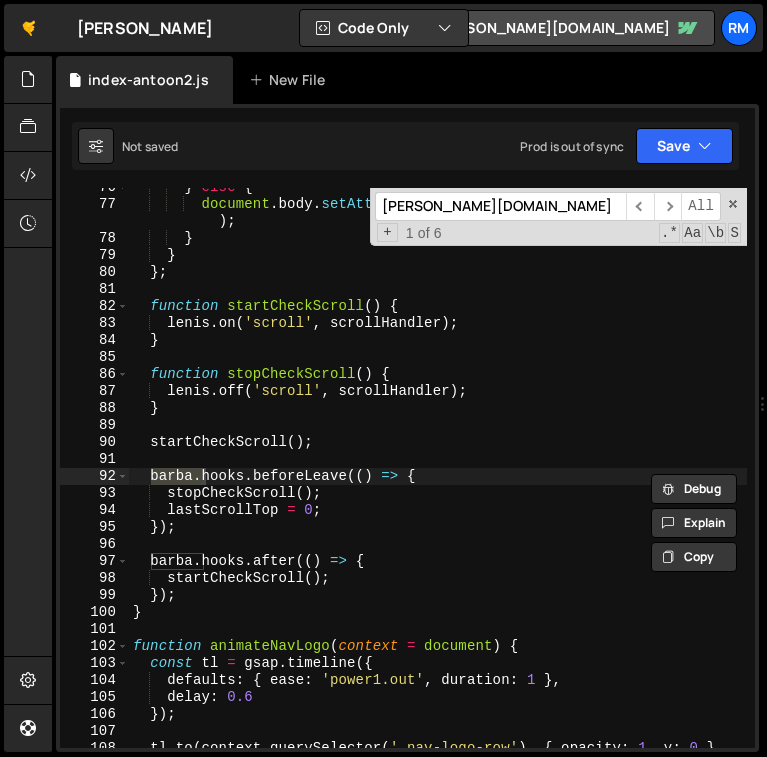 scroll, scrollTop: 31409, scrollLeft: 0, axis: vertical 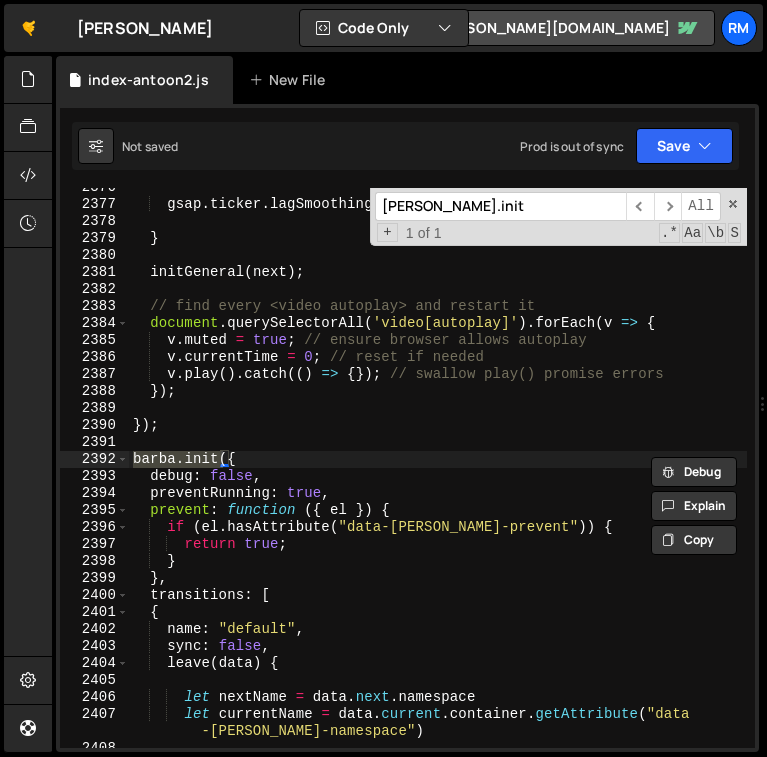 type on "[PERSON_NAME].init" 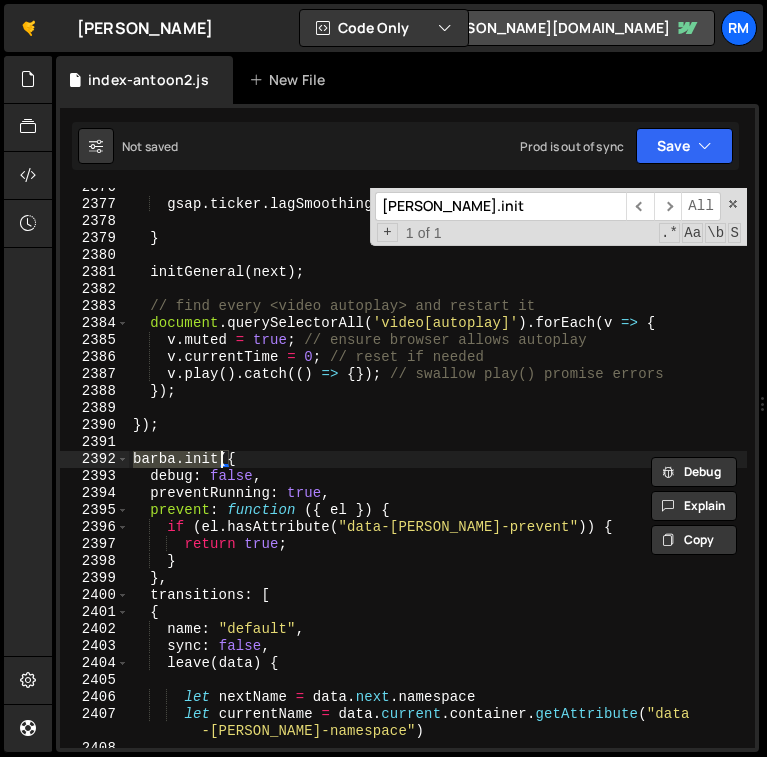 click on "gsap . ticker . lagSmoothing ( 0 ) ;    }    initGeneral ( next ) ;    // find every <video autoplay> and restart it    document . querySelectorAll ( 'video[autoplay]' ) . forEach ( v   =>   {       v . muted   =   true ;   // ensure browser allows autoplay       v . currentTime   =   0 ;   // reset if needed       v . play ( ) . catch (( )   =>   { }) ;   // swallow play() promise errors    }) ; }) ; barba . init ({    debug :   false ,    preventRunning :   true ,    prevent :   function   ( {   el   })   {       if   ( el . hasAttribute ( "data-barba-prevent" ))   {          return   true ;       }    } ,    transitions :   [    {       name :   "default" ,       sync :   false ,       leave ( data )   {          let   nextName   =   data . next . namespace          let   currentName   =   data . current . container . getAttribute ( "data          -barba-namespace" )" at bounding box center [438, 476] 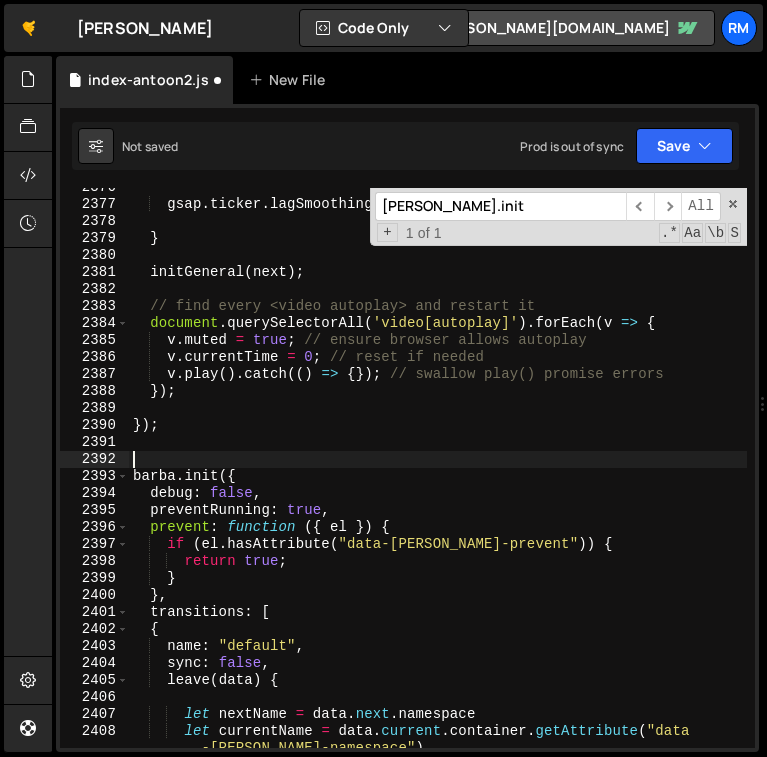 paste on "});" 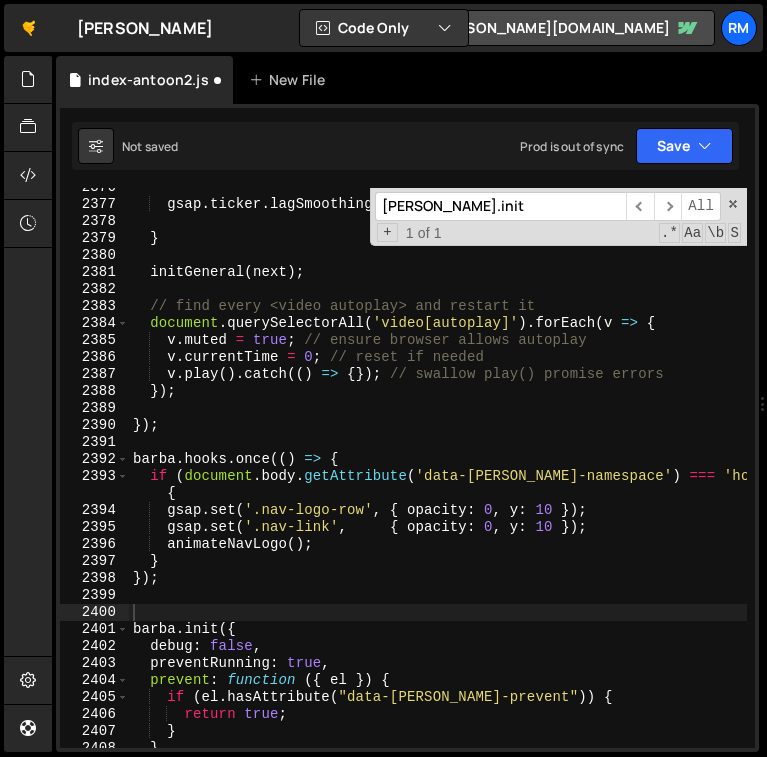 click on "Not saved
Prod is out of sync
Upgrade to Edit
Save
Save to Staging
S
Not saved
S Saved" at bounding box center [405, 146] 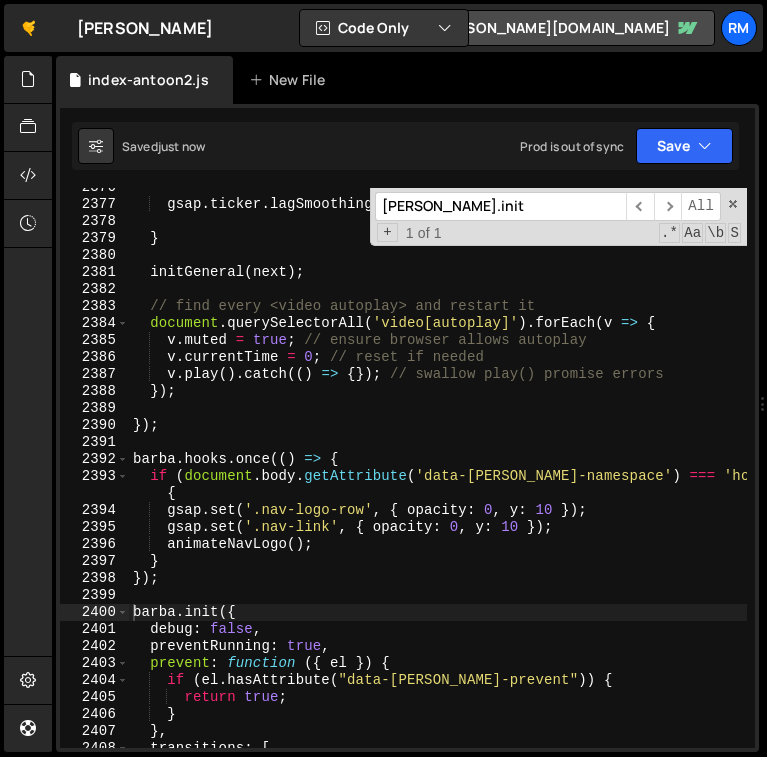 click on "gsap . ticker . lagSmoothing ( 0 ) ;    }    initGeneral ( next ) ;    // find every <video autoplay> and restart it    document . querySelectorAll ( 'video[autoplay]' ) . forEach ( v   =>   {       v . muted   =   true ;   // ensure browser allows autoplay       v . currentTime   =   0 ;   // reset if needed       v . play ( ) . catch (( )   =>   { }) ;   // swallow play() promise errors    }) ; }) ; barba . hooks . once (( )   =>   {    if   ( document . body . getAttribute ( 'data-barba-namespace' )   ===   'home' )        {       gsap . set ( '.nav-logo-row' ,   {   opacity :   0 ,   y :   10   }) ;       gsap . set ( '.nav-link' ,   {   opacity :   0 ,   y :   10   }) ;       animateNavLogo ( ) ;    } }) ; barba . init ({    debug :   false ,    preventRunning :   true ,    prevent :   function   ( {   el   })   {       if   ( el . hasAttribute ( "data-barba-prevent" ))   {          return   true ;       }    } ,    transitions :   [" at bounding box center [438, 476] 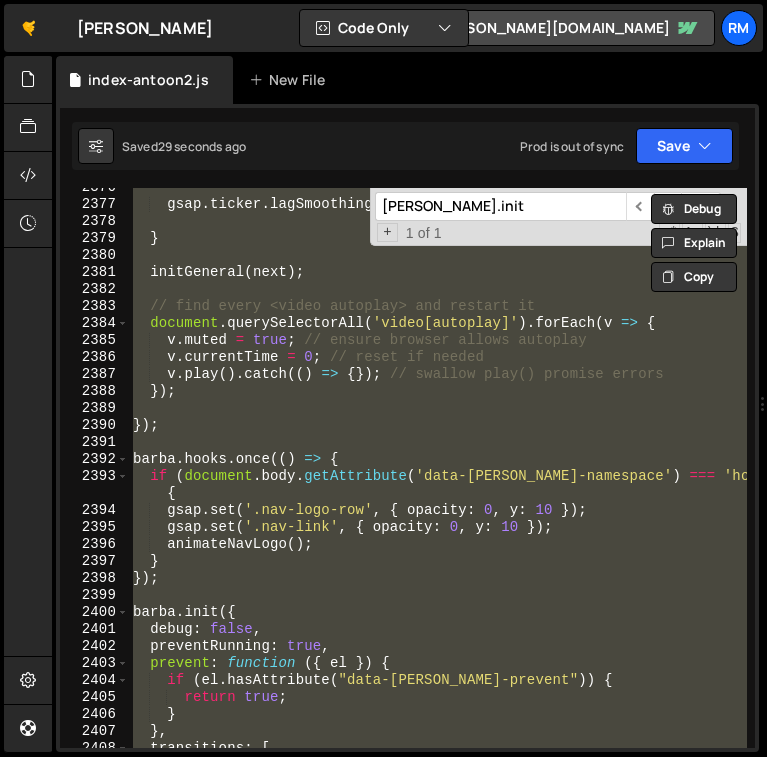 click on "gsap . ticker . lagSmoothing ( 0 ) ;    }    initGeneral ( next ) ;    // find every <video autoplay> and restart it    document . querySelectorAll ( 'video[autoplay]' ) . forEach ( v   =>   {       v . muted   =   true ;   // ensure browser allows autoplay       v . currentTime   =   0 ;   // reset if needed       v . play ( ) . catch (( )   =>   { }) ;   // swallow play() promise errors    }) ; }) ; barba . hooks . once (( )   =>   {    if   ( document . body . getAttribute ( 'data-barba-namespace' )   ===   'home' )        {       gsap . set ( '.nav-logo-row' ,   {   opacity :   0 ,   y :   10   }) ;       gsap . set ( '.nav-link' ,   {   opacity :   0 ,   y :   10   }) ;       animateNavLogo ( ) ;    } }) ; barba . init ({    debug :   false ,    preventRunning :   true ,    prevent :   function   ( {   el   })   {       if   ( el . hasAttribute ( "data-barba-prevent" ))   {          return   true ;       }    } ,    transitions :   [" at bounding box center [438, 476] 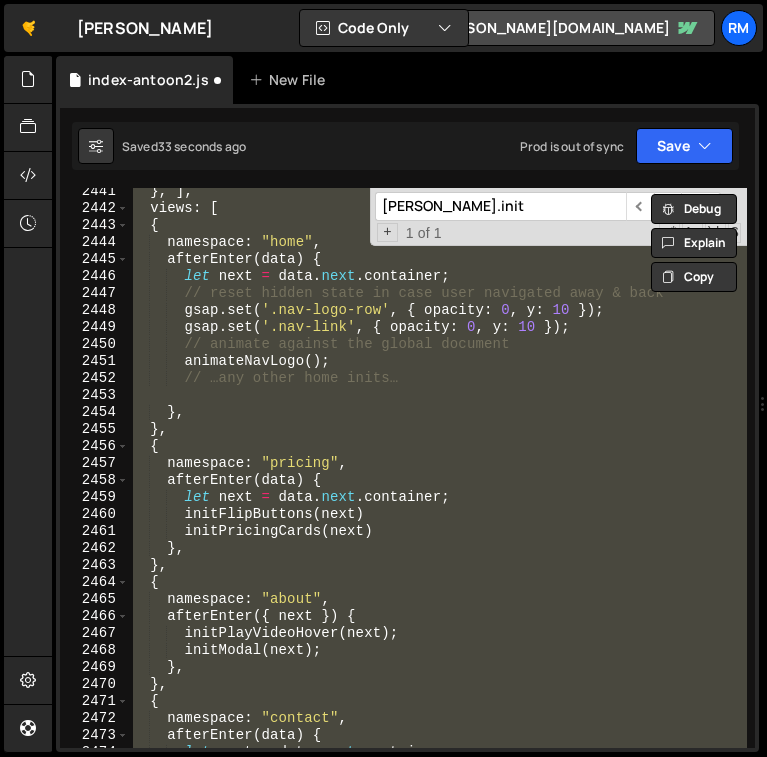 scroll, scrollTop: 32116, scrollLeft: 0, axis: vertical 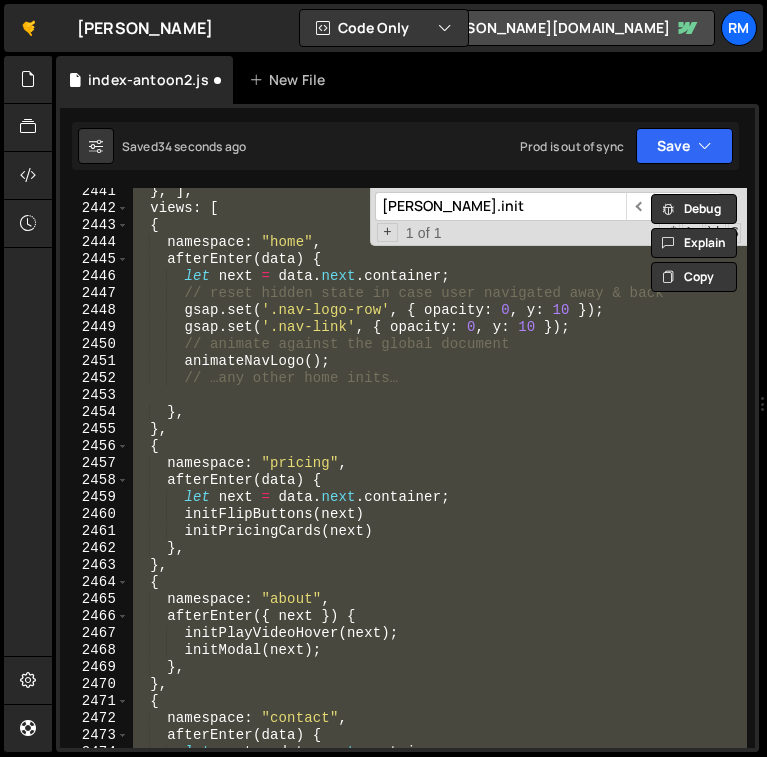 click on "} ,   ] ,    views :   [    {       namespace :   "home" ,       afterEnter ( data )   {          let   next   =   data . next . container ;          // reset hidden state in case user navigated away & back          gsap . set ( '.nav-logo-row' ,   {   opacity :   0 ,   y :   10   }) ;          gsap . set ( '.nav-link' ,   {   opacity :   0 ,   y :   10   }) ;          // animate against the global document          animateNavLogo ( ) ;          // …any other home inits…       } ,    } ,    {       namespace :   "pricing" ,       afterEnter ( data )   {          let   next   =   data . next . container ;          initFlipButtons ( next )          initPricingCards ( next )       } ,    } ,    {       namespace :   "about" ,       afterEnter ({   next   })   {          initPlayVideoHover ( next ) ;          initModal ( next ) ;       } ,    } ,    {       namespace :   "contact" ,       afterEnter ( data )   {          let   next   =   data . next . container ; barba.init ​ ​ All Replace All + 1 of 1" at bounding box center [438, 468] 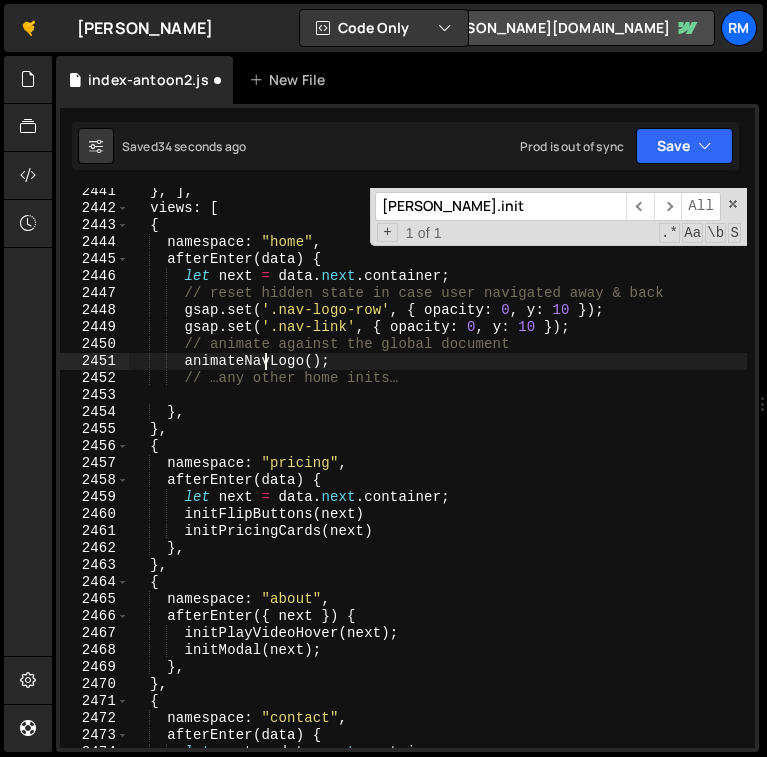 click on "} ,   ] ,    views :   [    {       namespace :   "home" ,       afterEnter ( data )   {          let   next   =   data . next . container ;          // reset hidden state in case user navigated away & back          gsap . set ( '.nav-logo-row' ,   {   opacity :   0 ,   y :   10   }) ;          gsap . set ( '.nav-link' ,   {   opacity :   0 ,   y :   10   }) ;          // animate against the global document          animateNavLogo ( ) ;          // …any other home inits…       } ,    } ,    {       namespace :   "pricing" ,       afterEnter ( data )   {          let   next   =   data . next . container ;          initFlipButtons ( next )          initPricingCards ( next )       } ,    } ,    {       namespace :   "about" ,       afterEnter ({   next   })   {          initPlayVideoHover ( next ) ;          initModal ( next ) ;       } ,    } ,    {       namespace :   "contact" ,       afterEnter ( data )   {          let   next   =   data . next . container ;" at bounding box center (438, 480) 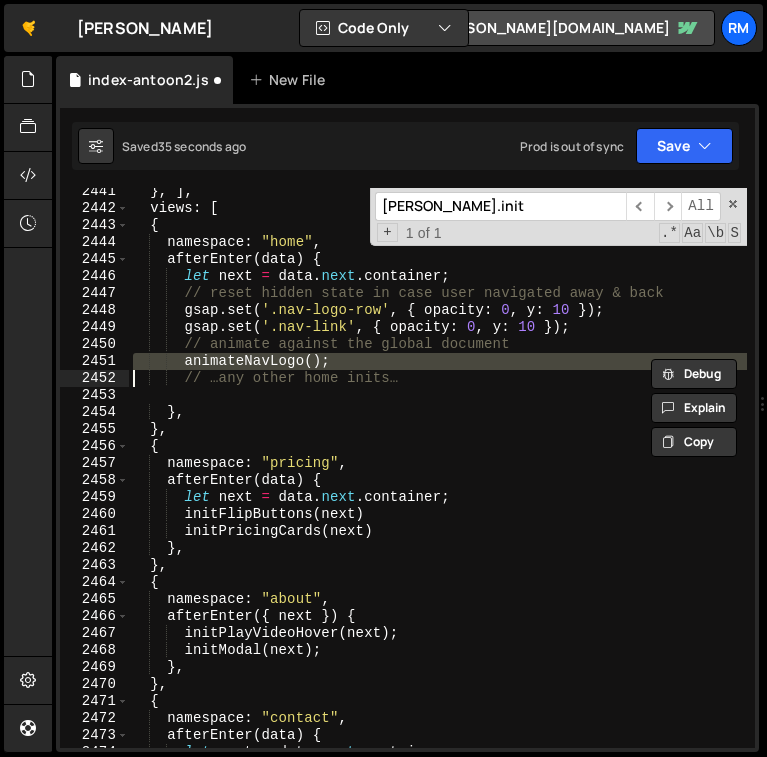 click on "} ,   ] ,    views :   [    {       namespace :   "home" ,       afterEnter ( data )   {          let   next   =   data . next . container ;          // reset hidden state in case user navigated away & back          gsap . set ( '.nav-logo-row' ,   {   opacity :   0 ,   y :   10   }) ;          gsap . set ( '.nav-link' ,   {   opacity :   0 ,   y :   10   }) ;          // animate against the global document          animateNavLogo ( ) ;          // …any other home inits…       } ,    } ,    {       namespace :   "pricing" ,       afterEnter ( data )   {          let   next   =   data . next . container ;          initFlipButtons ( next )          initPricingCards ( next )       } ,    } ,    {       namespace :   "about" ,       afterEnter ({   next   })   {          initPlayVideoHover ( next ) ;          initModal ( next ) ;       } ,    } ,    {       namespace :   "contact" ,       afterEnter ( data )   {          let   next   =   data . next . container ; barba.init ​ ​ All Replace All + 1 of 1" at bounding box center (438, 468) 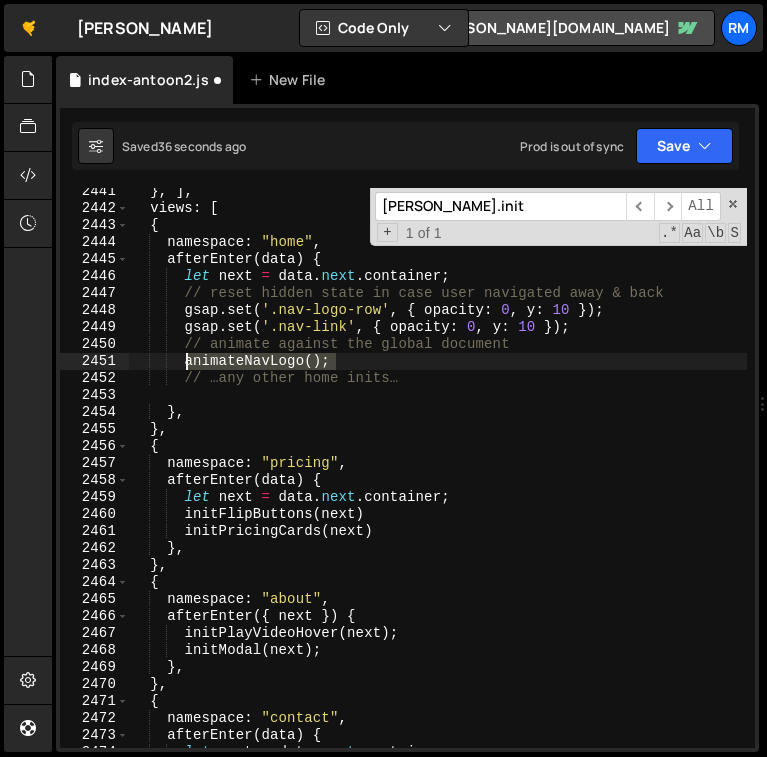 drag, startPoint x: 339, startPoint y: 361, endPoint x: 187, endPoint y: 361, distance: 152 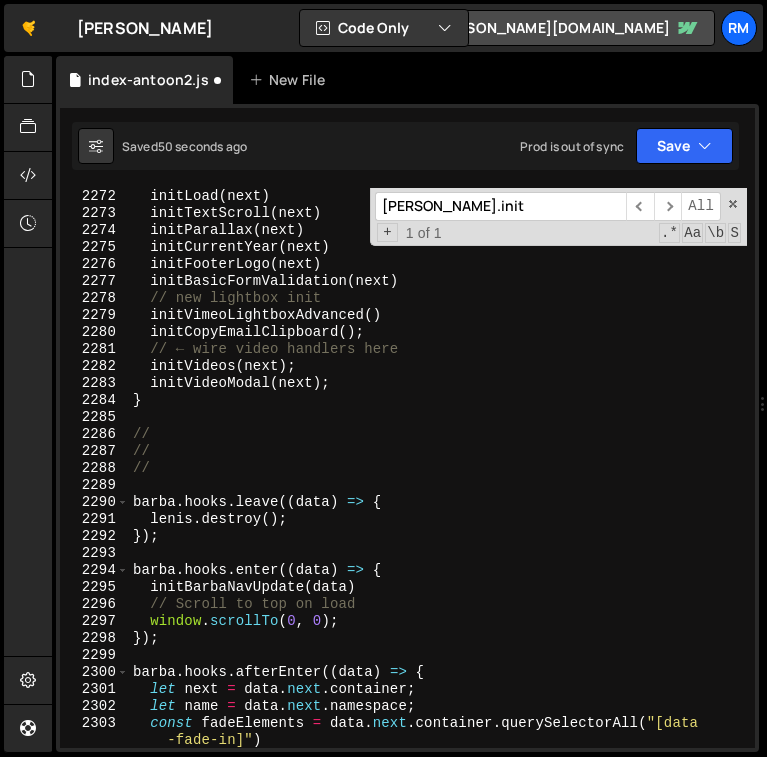 scroll, scrollTop: 29994, scrollLeft: 0, axis: vertical 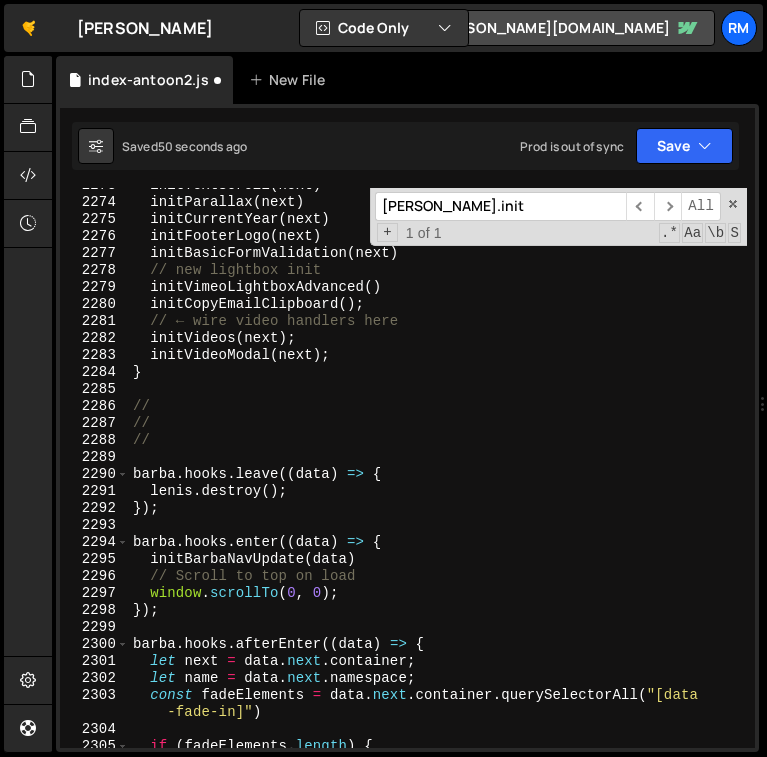 click on "initTextScroll ( next )    initParallax ( next )    initCurrentYear ( next )    initFooterLogo ( next )    initBasicFormValidation ( next )    // new lightbox init    initVimeoLightboxAdvanced ( )    initCopyEmailClipboard ( ) ;    // ← wire video handlers here    initVideos ( next ) ;    initVideoModal ( next ) ; } // // // barba . hooks . leave (( data )   =>   {    lenis . destroy ( ) ; }) ; barba . hooks . enter (( data )   =>   {    initBarbaNavUpdate ( data )    // Scroll to top on load    window . scrollTo ( 0 ,   0 ) ; }) ; barba . hooks . afterEnter (( data )   =>   {    let   next   =   data . next . container ;    let   name   =   data . next . namespace ;    const   fadeElements   =   data . next . container . querySelectorAll ( "[data      -fade-in]" )    if   ( fadeElements . length )   {" 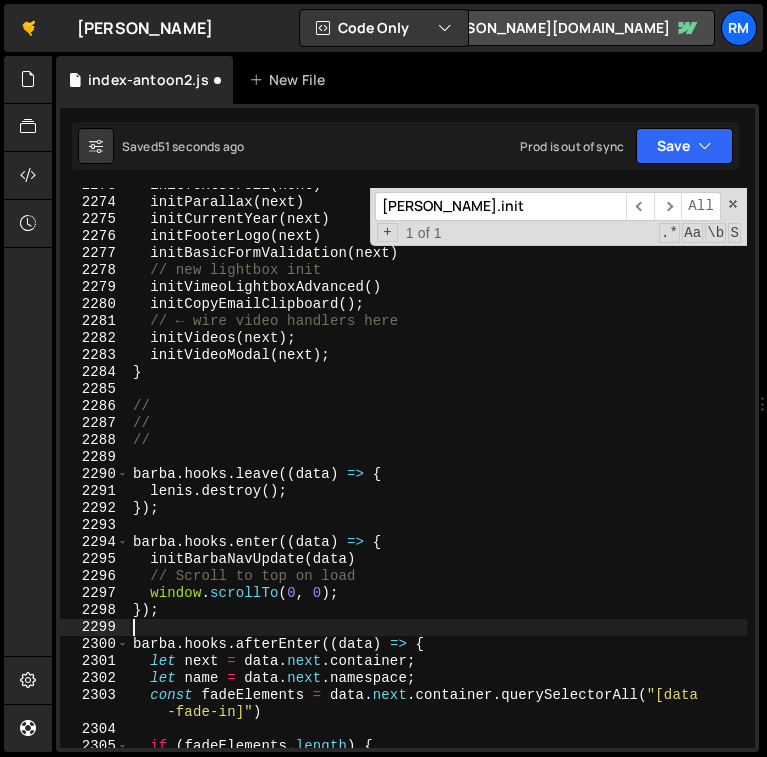 paste on "animateNavLogo();" 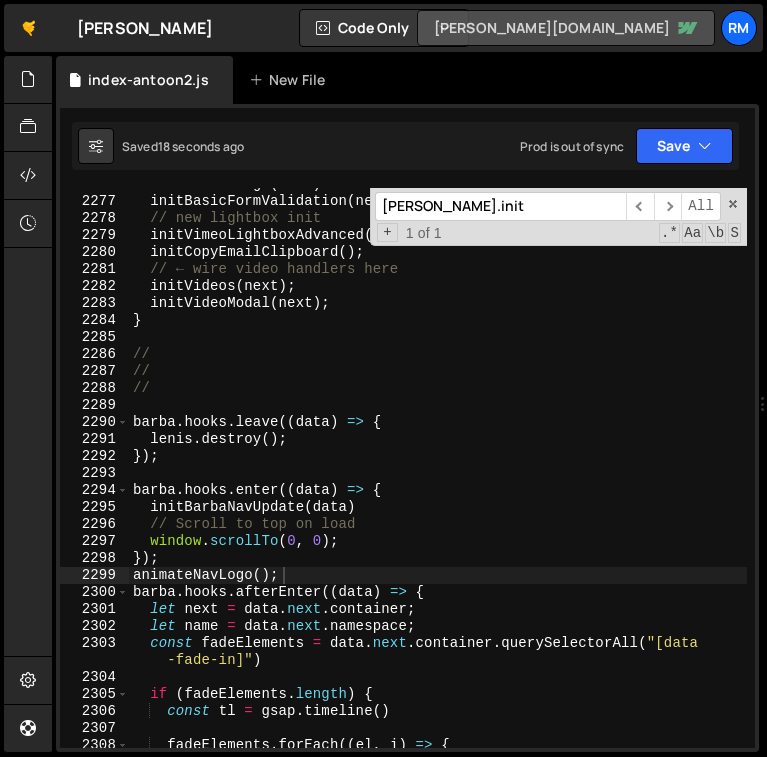 scroll, scrollTop: 30048, scrollLeft: 0, axis: vertical 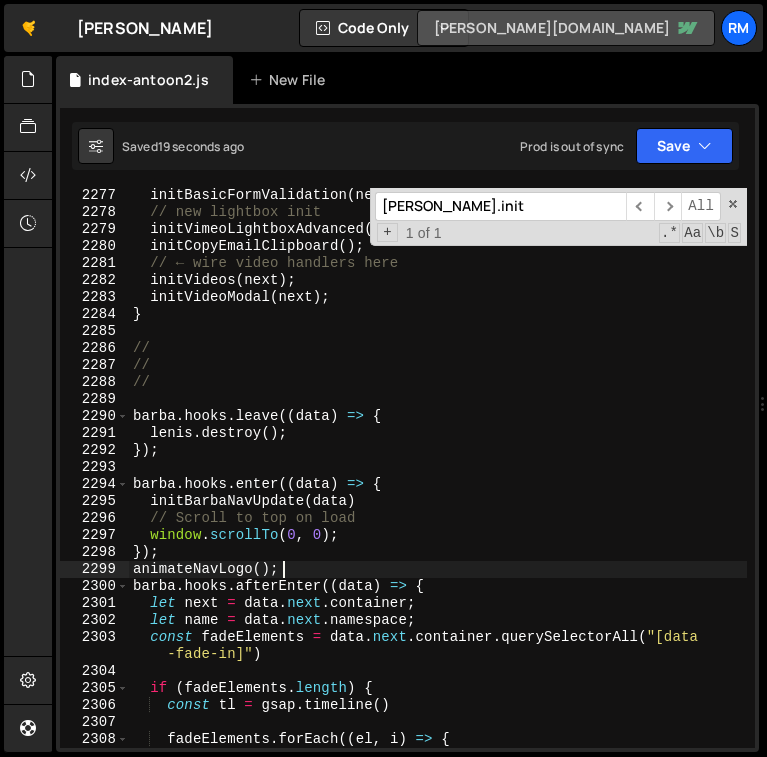 click on "initBasicFormValidation ( next )    // new lightbox init    initVimeoLightboxAdvanced ( )    initCopyEmailClipboard ( ) ;    // ← wire video handlers here    initVideos ( next ) ;    initVideoModal ( next ) ; } // // // barba . hooks . leave (( data )   =>   {    lenis . destroy ( ) ; }) ; barba . hooks . enter (( data )   =>   {    initBarbaNavUpdate ( data )    // Scroll to top on load    window . scrollTo ( 0 ,   0 ) ; }) ; animateNavLogo ( ) ; barba . hooks . afterEnter (( data )   =>   {    let   next   =   data . next . container ;    let   name   =   data . next . namespace ;    const   fadeElements   =   data . next . container . querySelectorAll ( "[data      -fade-in]" )    if   ( fadeElements . length )   {       const   tl   =   gsap . timeline ( )       fadeElements . forEach (( el ,   i )   =>   {          const   delay   =   i   *   0.2   // adjust spacing between elements" at bounding box center (438, 484) 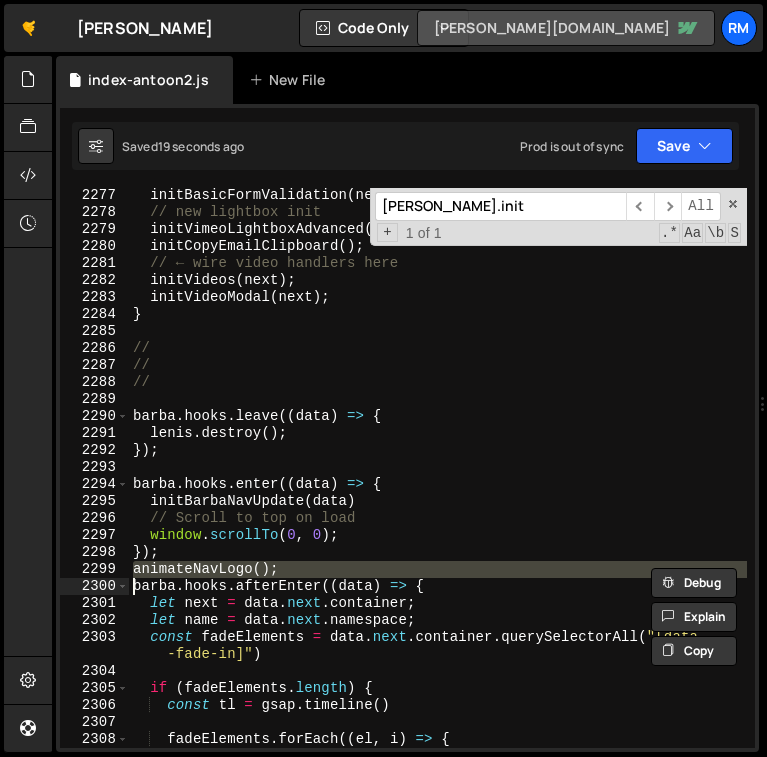 click on "initBasicFormValidation ( next )    // new lightbox init    initVimeoLightboxAdvanced ( )    initCopyEmailClipboard ( ) ;    // ← wire video handlers here    initVideos ( next ) ;    initVideoModal ( next ) ; } // // // barba . hooks . leave (( data )   =>   {    lenis . destroy ( ) ; }) ; barba . hooks . enter (( data )   =>   {    initBarbaNavUpdate ( data )    // Scroll to top on load    window . scrollTo ( 0 ,   0 ) ; }) ; animateNavLogo ( ) ; barba . hooks . afterEnter (( data )   =>   {    let   next   =   data . next . container ;    let   name   =   data . next . namespace ;    const   fadeElements   =   data . next . container . querySelectorAll ( "[data      -fade-in]" )    if   ( fadeElements . length )   {       const   tl   =   gsap . timeline ( )       fadeElements . forEach (( el ,   i )   =>   {          const   delay   =   i   *   0.2   // adjust spacing between elements" at bounding box center (438, 484) 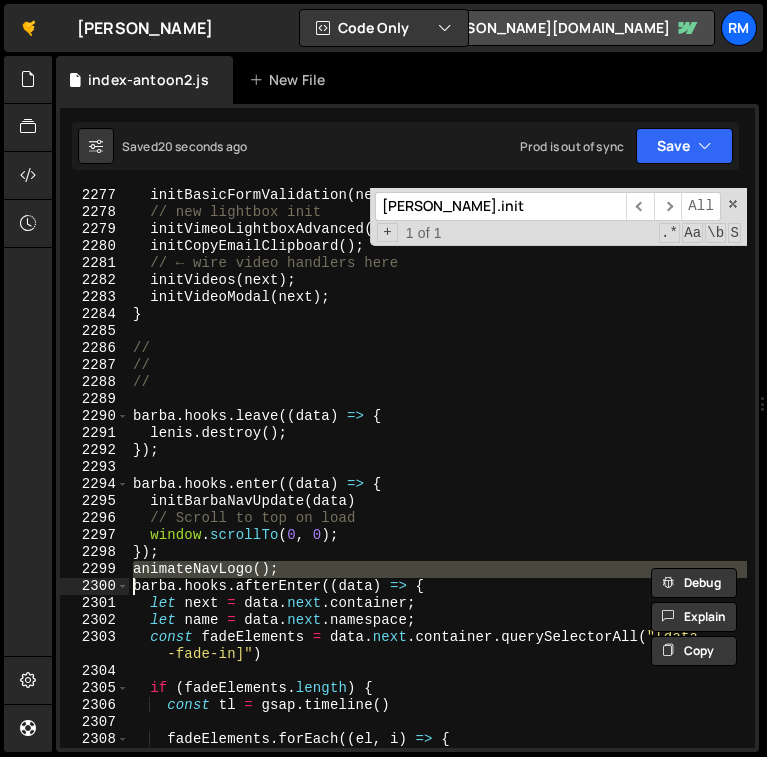 click on "initBasicFormValidation ( next )    // new lightbox init    initVimeoLightboxAdvanced ( )    initCopyEmailClipboard ( ) ;    // ← wire video handlers here    initVideos ( next ) ;    initVideoModal ( next ) ; } // // // barba . hooks . leave (( data )   =>   {    lenis . destroy ( ) ; }) ; barba . hooks . enter (( data )   =>   {    initBarbaNavUpdate ( data )    // Scroll to top on load    window . scrollTo ( 0 ,   0 ) ; }) ; animateNavLogo ( ) ; barba . hooks . afterEnter (( data )   =>   {    let   next   =   data . next . container ;    let   name   =   data . next . namespace ;    const   fadeElements   =   data . next . container . querySelectorAll ( "[data      -fade-in]" )    if   ( fadeElements . length )   {       const   tl   =   gsap . timeline ( )       fadeElements . forEach (( el ,   i )   =>   {          const   delay   =   i   *   0.2   // adjust spacing between elements barba.init ​ ​ All Replace All + 1 of 1 .* Aa \b S" at bounding box center [438, 468] 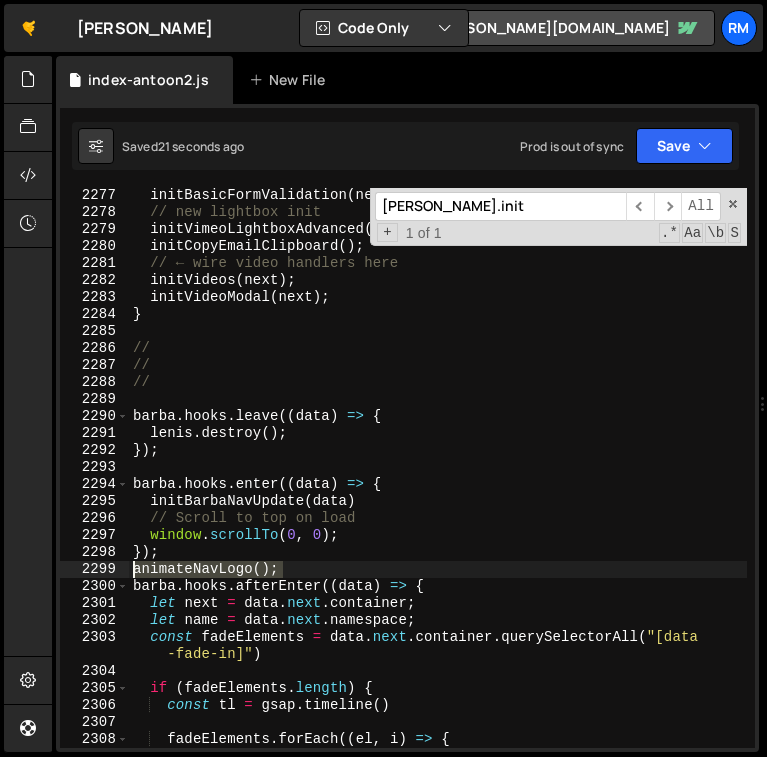 drag, startPoint x: 291, startPoint y: 565, endPoint x: 84, endPoint y: 565, distance: 207 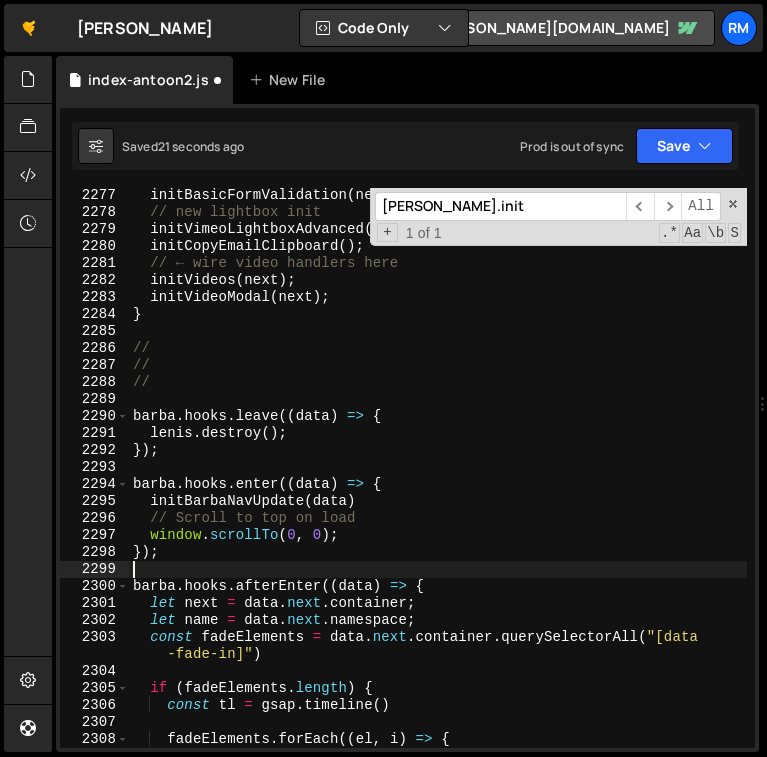 click on "initBasicFormValidation ( next )    // new lightbox init    initVimeoLightboxAdvanced ( )    initCopyEmailClipboard ( ) ;    // ← wire video handlers here    initVideos ( next ) ;    initVideoModal ( next ) ; } // // // barba . hooks . leave (( data )   =>   {    lenis . destroy ( ) ; }) ; barba . hooks . enter (( data )   =>   {    initBarbaNavUpdate ( data )    // Scroll to top on load    window . scrollTo ( 0 ,   0 ) ; }) ; barba . hooks . afterEnter (( data )   =>   {    let   next   =   data . next . container ;    let   name   =   data . next . namespace ;    const   fadeElements   =   data . next . container . querySelectorAll ( "[data      -fade-in]" )    if   ( fadeElements . length )   {       const   tl   =   gsap . timeline ( )       fadeElements . forEach (( el ,   i )   =>   {          const   delay   =   i   *   0.2   // adjust spacing between elements" at bounding box center [438, 484] 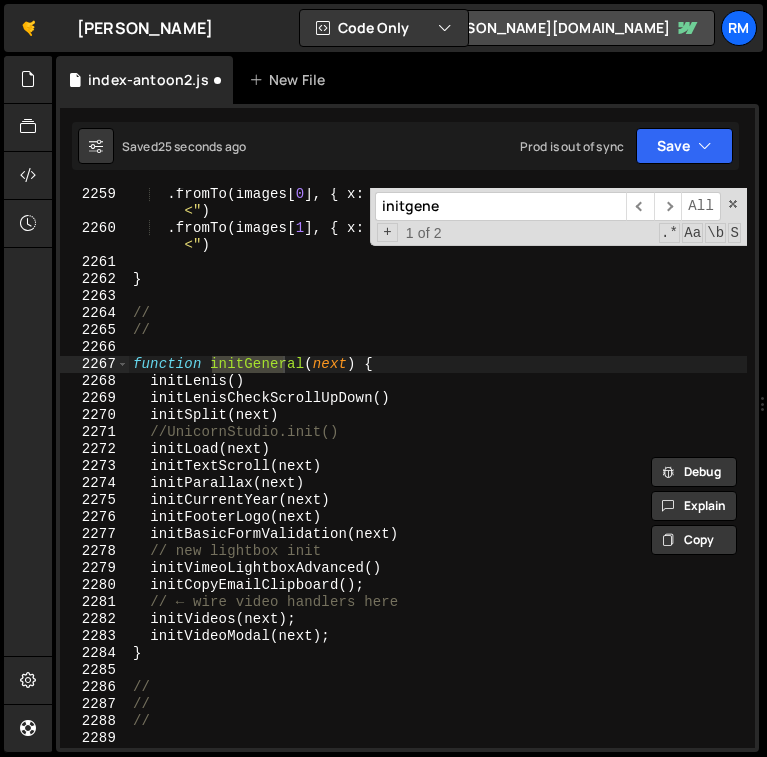 scroll, scrollTop: 29809, scrollLeft: 0, axis: vertical 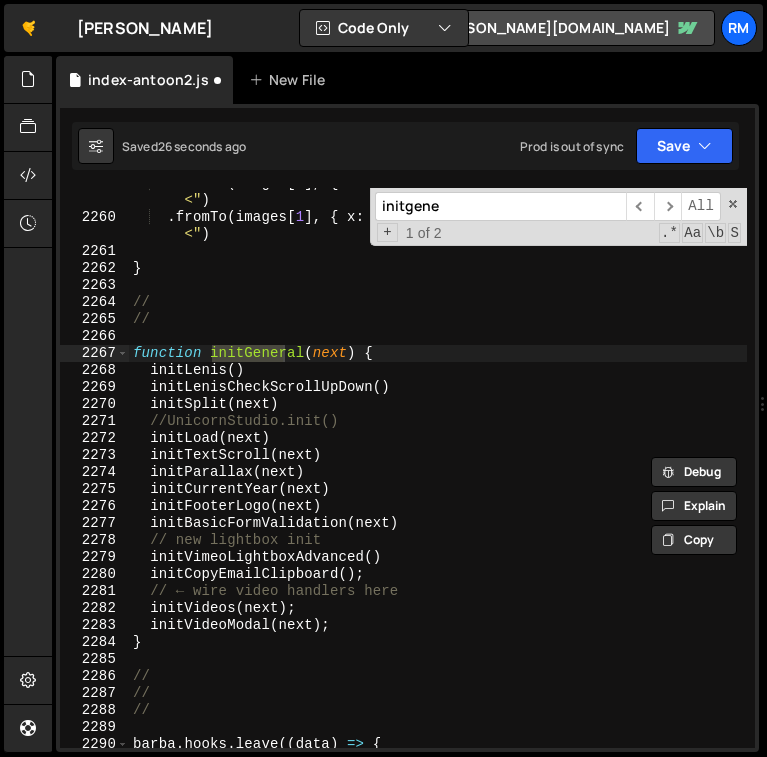 type on "initgene" 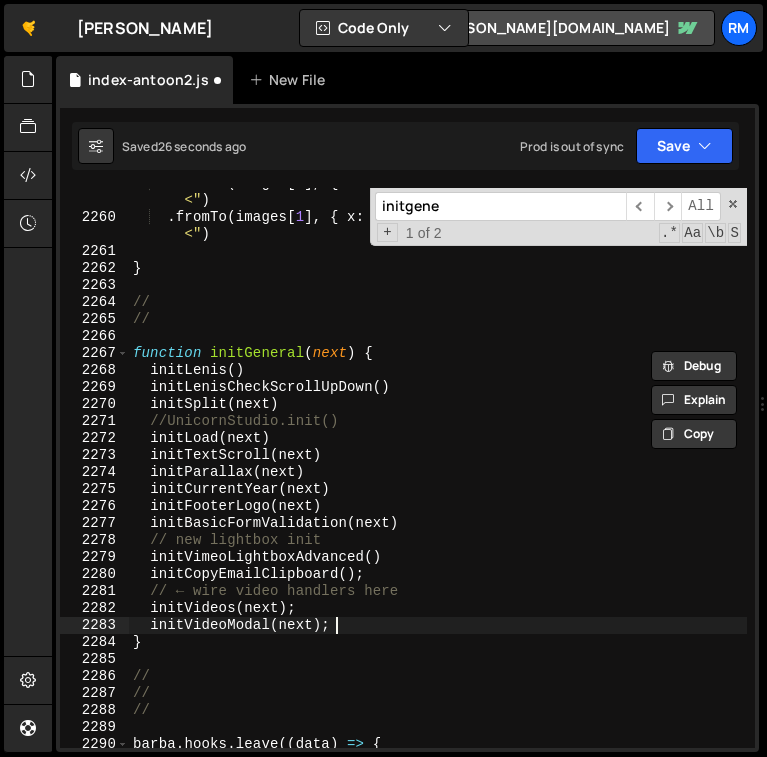 click on ". fromTo ( images [ 0 ] ,   {   x :   "20em"   } ,   {   x :   "0em" ,   duration :   1.2   } ,   "        <" )       . fromTo ( images [ 1 ] ,   {   x :   "-20em"   } ,   {   x :   "0em" ,   duration :   1.2   } ,   "        <" ) } // // function   initGeneral ( next )   {    initLenis ( )    initLenisCheckScrollUpDown ( )    initSplit ( next )    //UnicornStudio.init()    initLoad ( next )    initTextScroll ( next )    initParallax ( next )    initCurrentYear ( next )    initFooterLogo ( next )    initBasicFormValidation ( next )    // new lightbox init    initVimeoLightboxAdvanced ( )    initCopyEmailClipboard ( ) ;    // ← wire video handlers here    initVideos ( next ) ;    initVideoModal ( next ) ; } // // // barba . hooks . leave (( data )   =>   {" at bounding box center (438, 480) 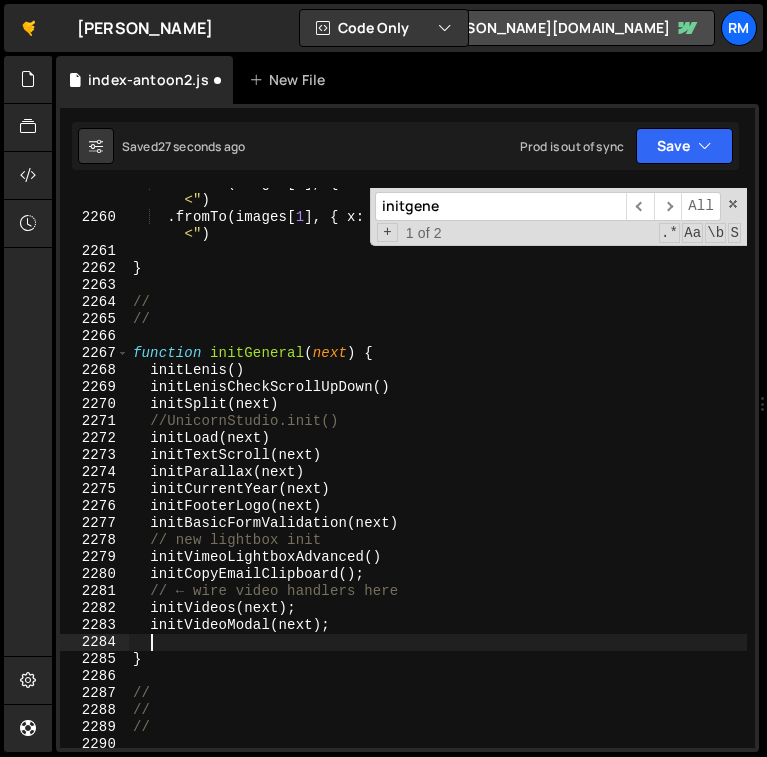 paste on "animateNavLogo();" 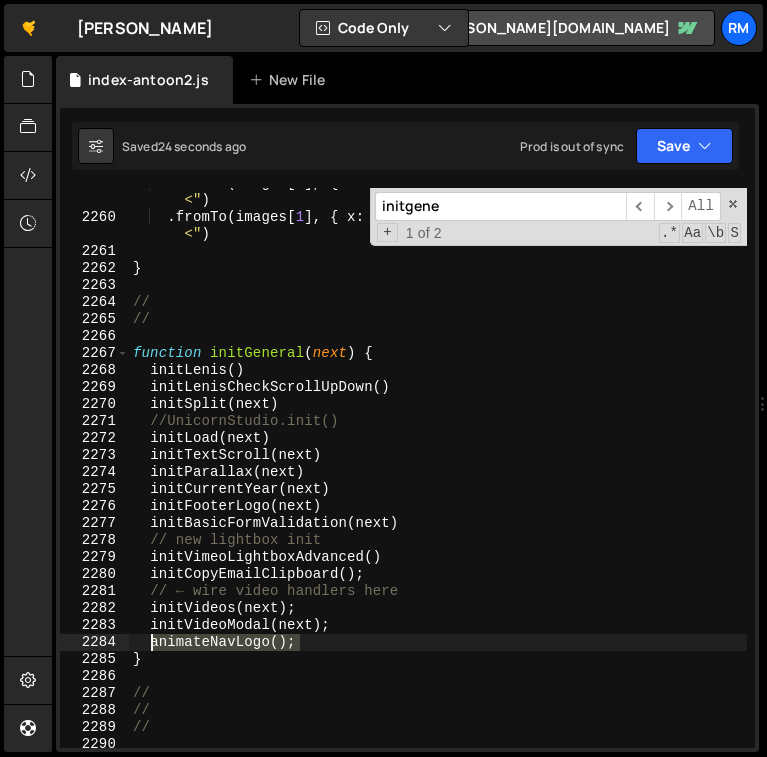 drag, startPoint x: 317, startPoint y: 648, endPoint x: 152, endPoint y: 648, distance: 165 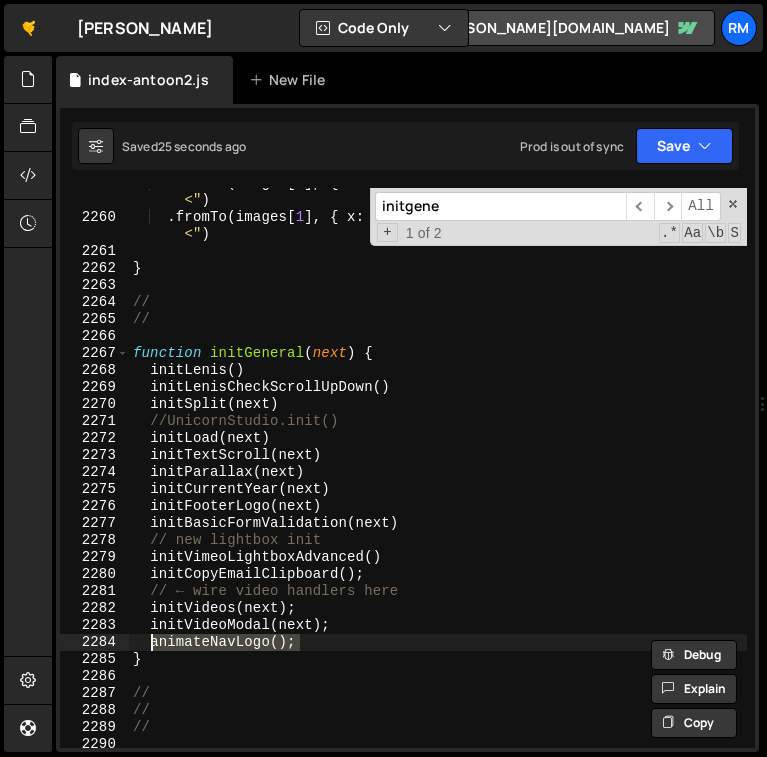 type 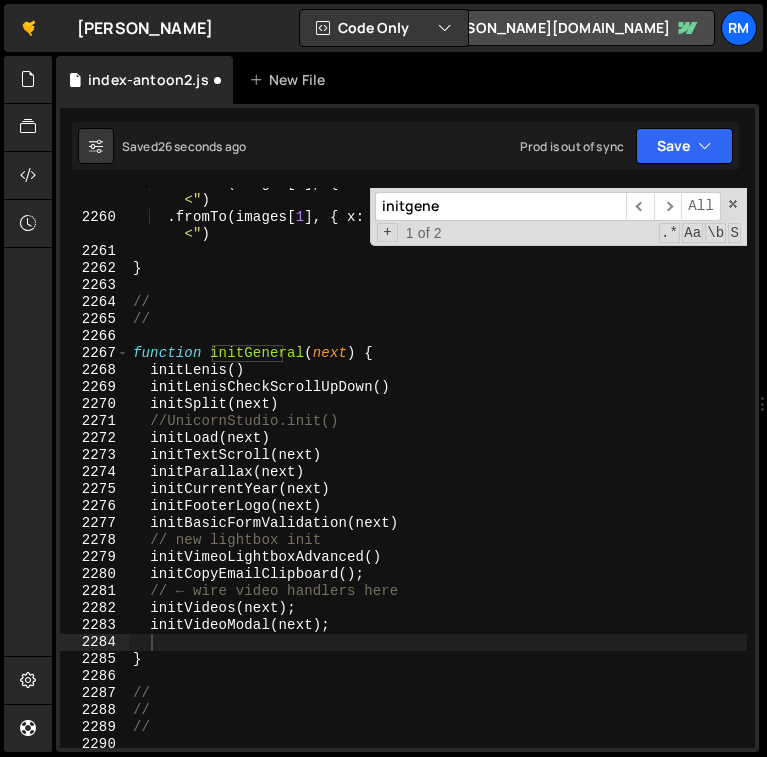 paste on "animateNavLogo();" 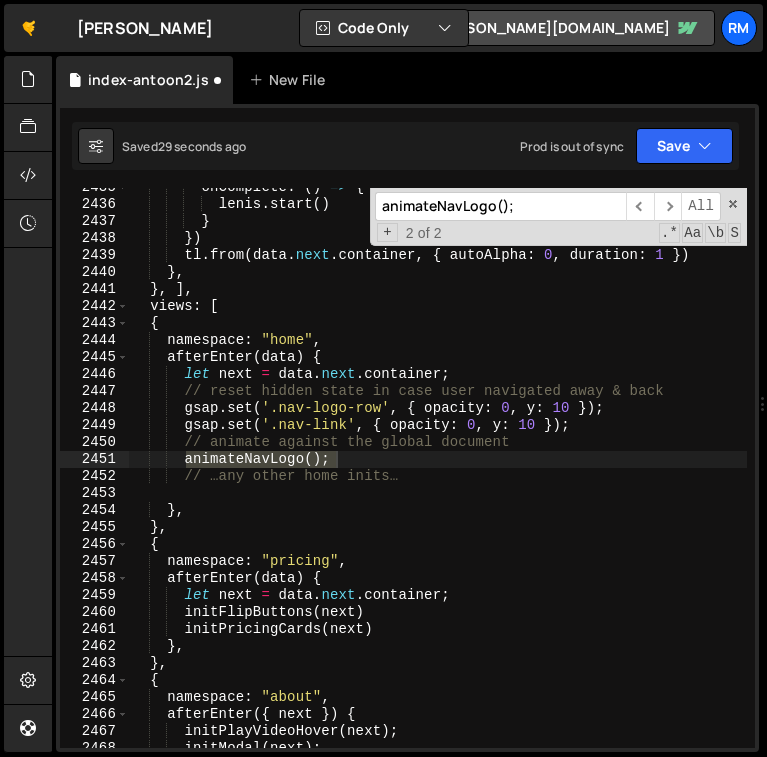scroll, scrollTop: 31353, scrollLeft: 0, axis: vertical 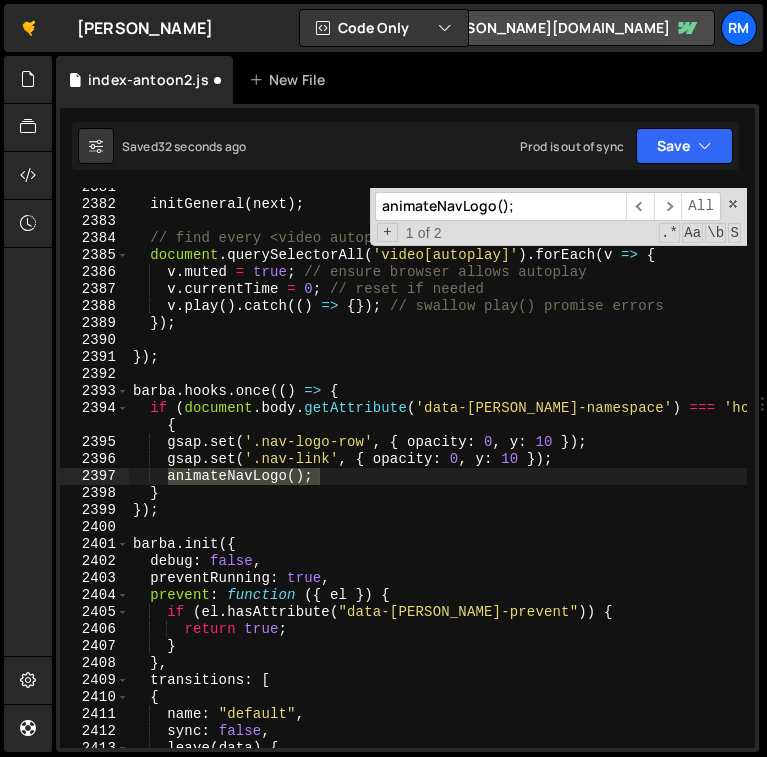 type on "animateNavLogo();" 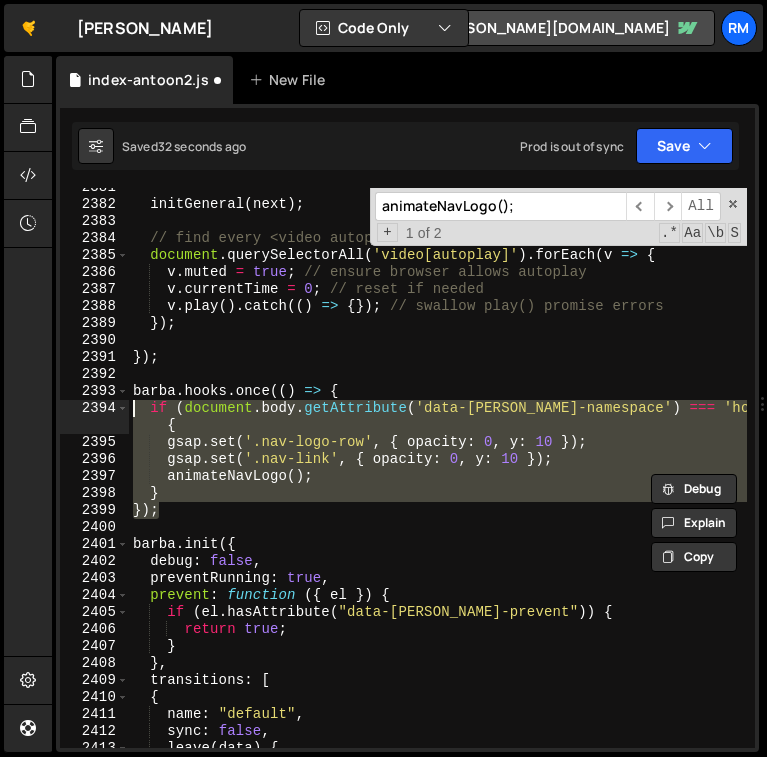 drag, startPoint x: 177, startPoint y: 504, endPoint x: 123, endPoint y: 381, distance: 134.33168 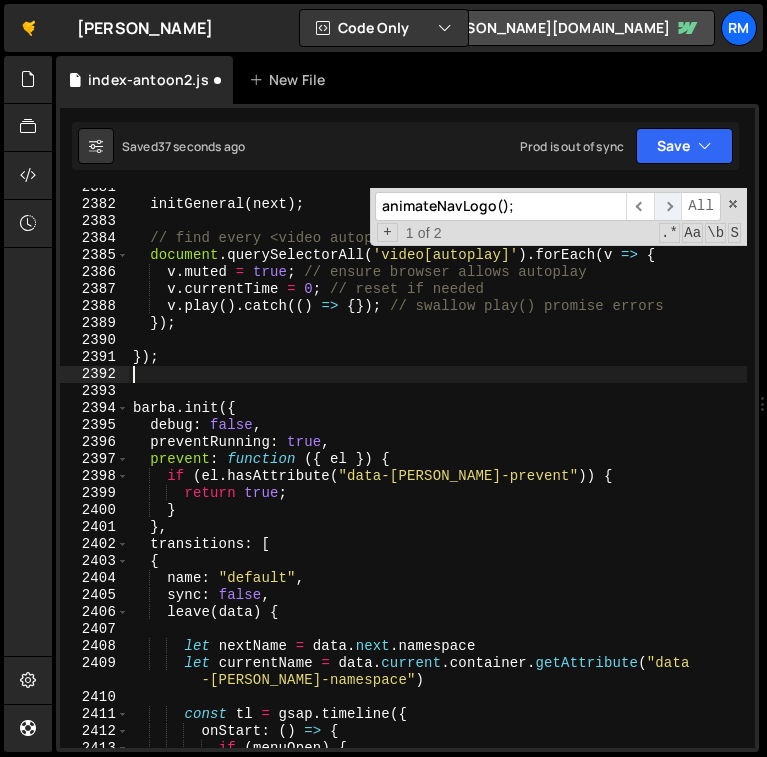 click on "​" at bounding box center [668, 206] 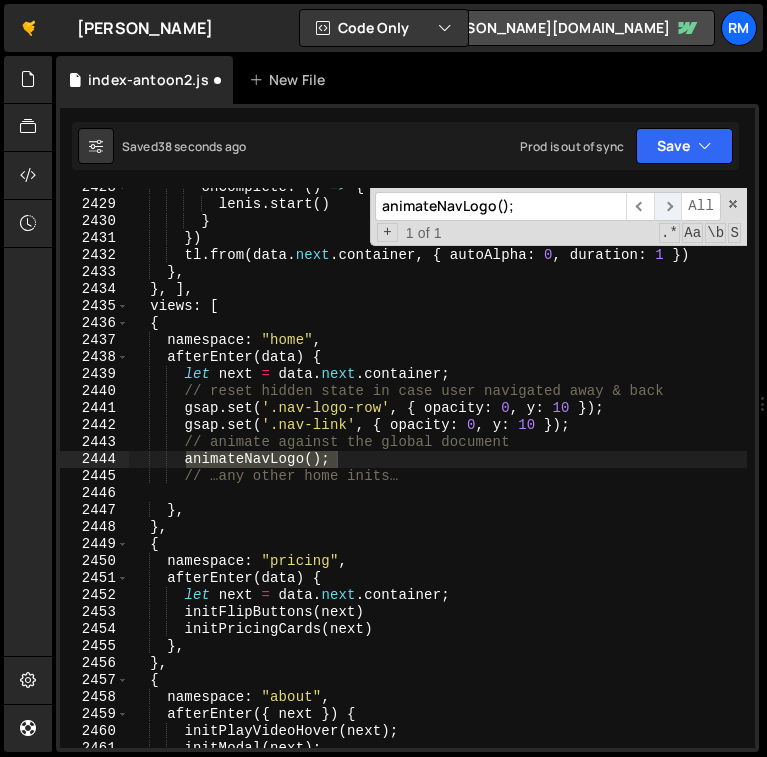 click on "​" at bounding box center (668, 206) 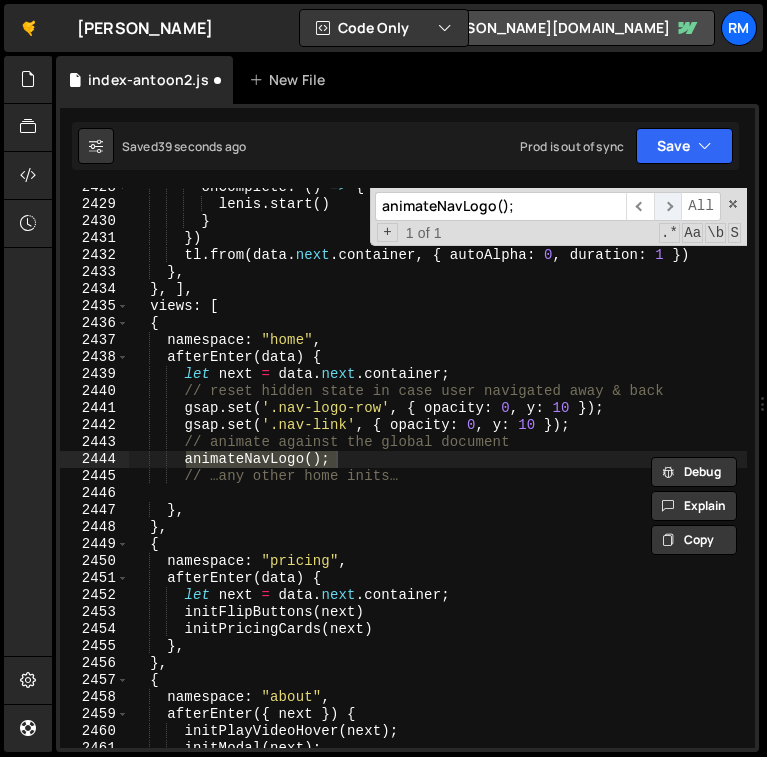 click on "​" at bounding box center (668, 206) 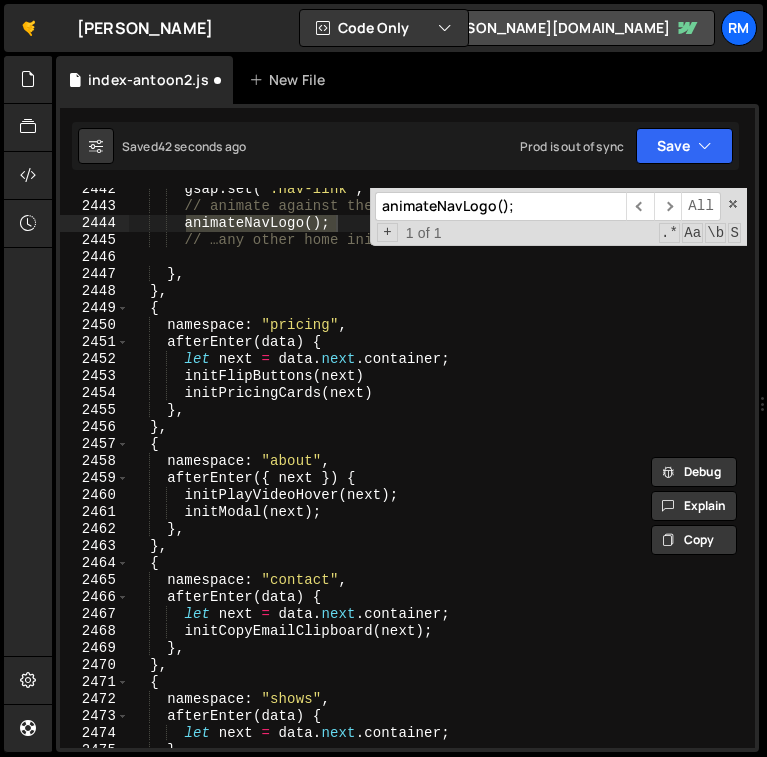 scroll, scrollTop: 32208, scrollLeft: 0, axis: vertical 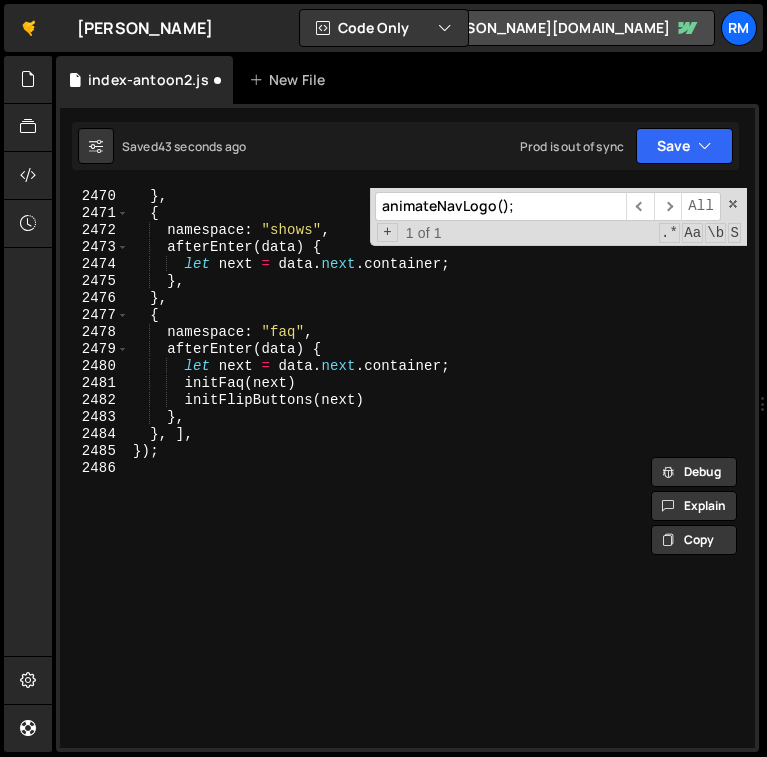 click on "} ,    {       namespace :   "shows" ,       afterEnter ( data )   {          let   next   =   data . next . container ;       } ,    } ,    {       namespace :   "faq" ,       afterEnter ( data )   {          let   next   =   data . next . container ;          initFaq ( next )          initFlipButtons ( next )       } ,    } ,   ] , }) ;" at bounding box center [438, 485] 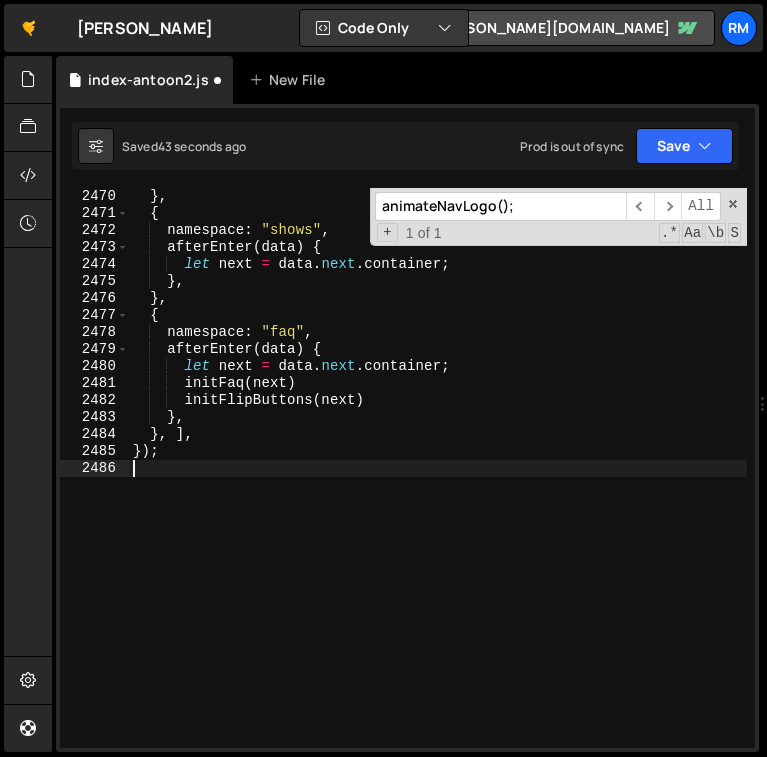 paste on "animateNavLogo();" 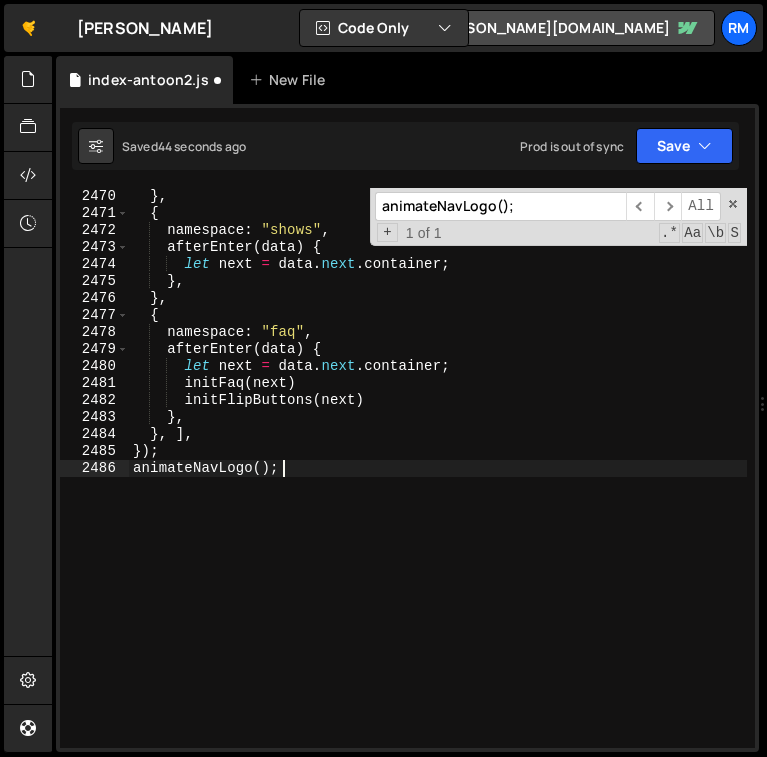 type 